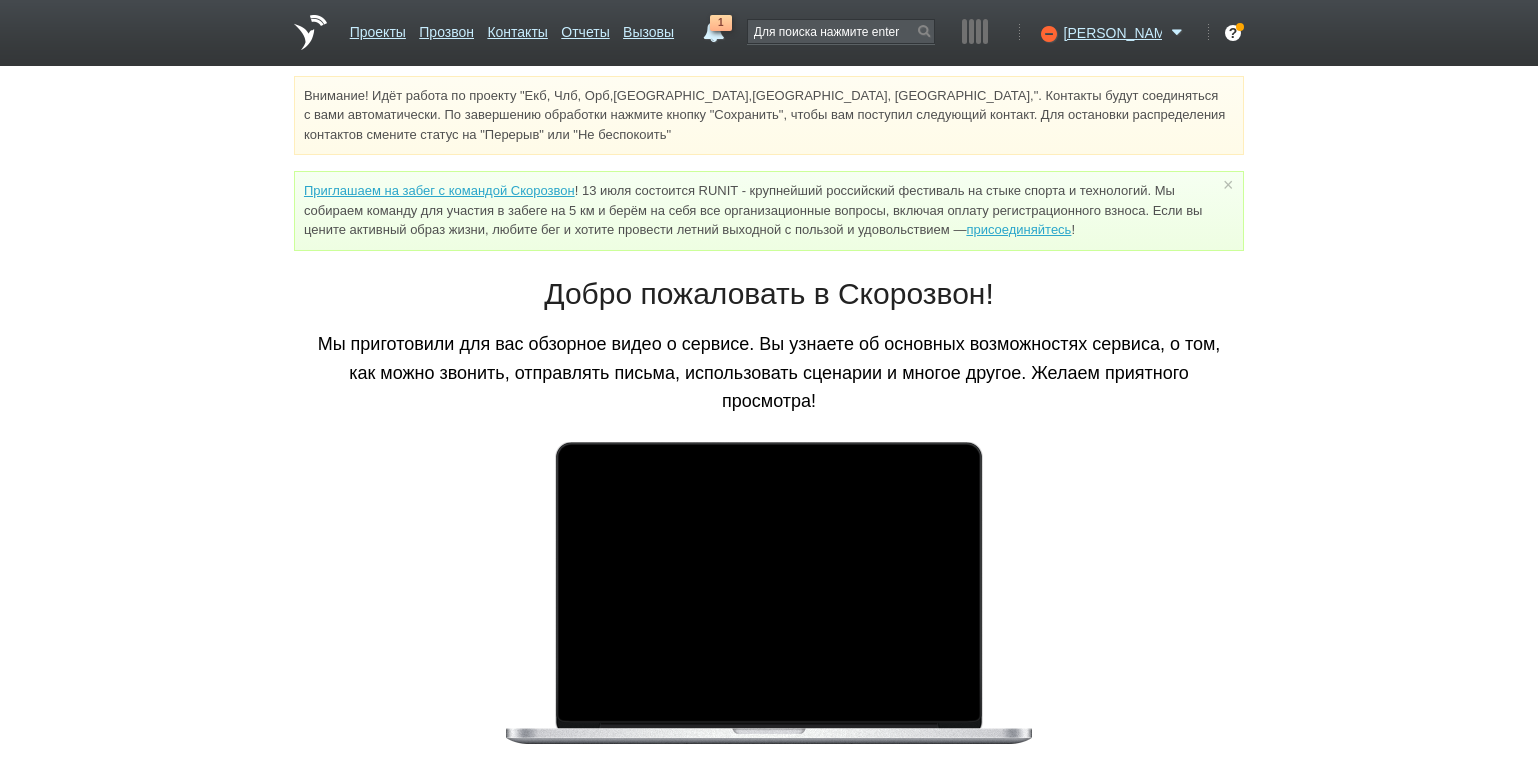 scroll, scrollTop: 0, scrollLeft: 0, axis: both 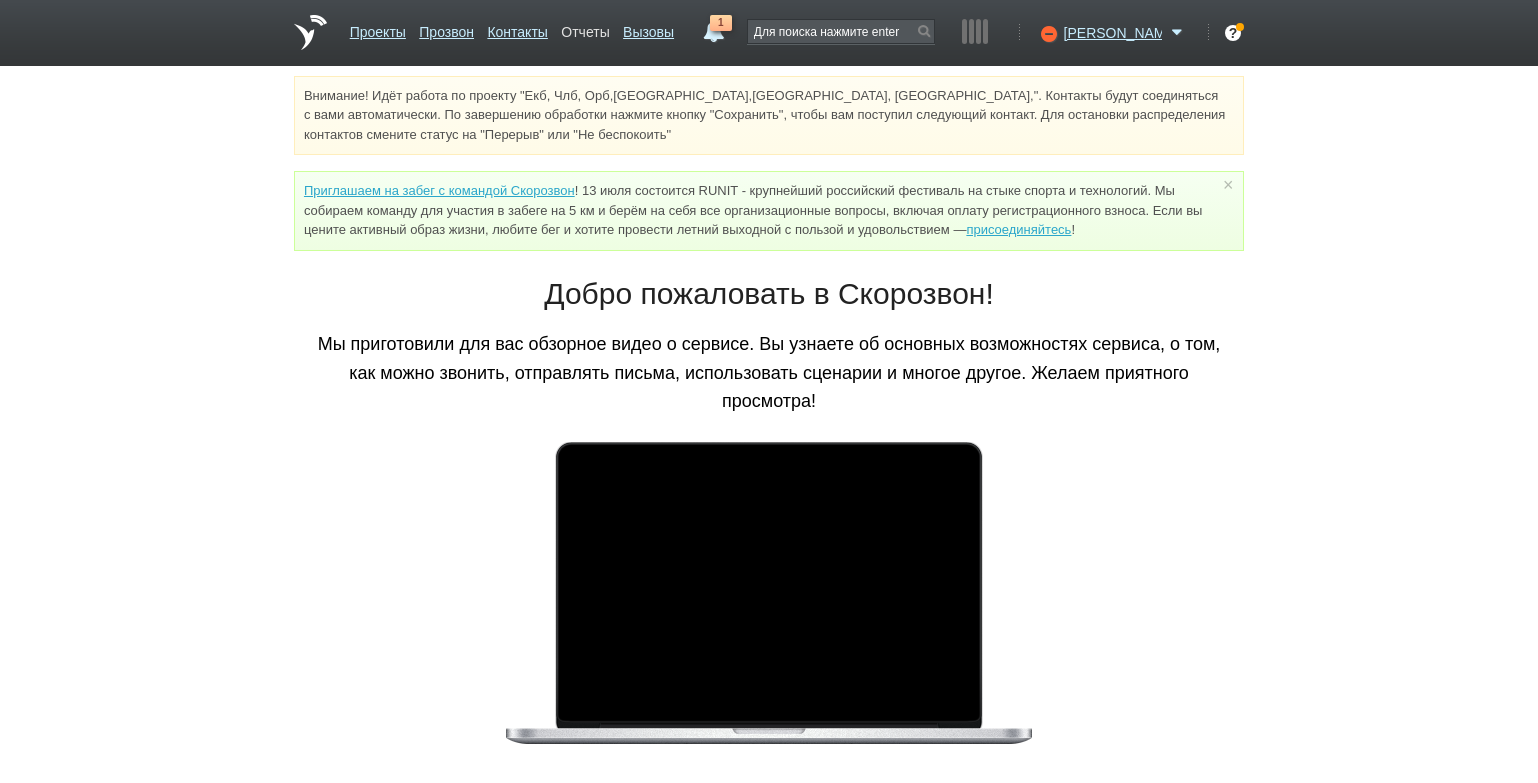 click on "Отчеты" at bounding box center (585, 28) 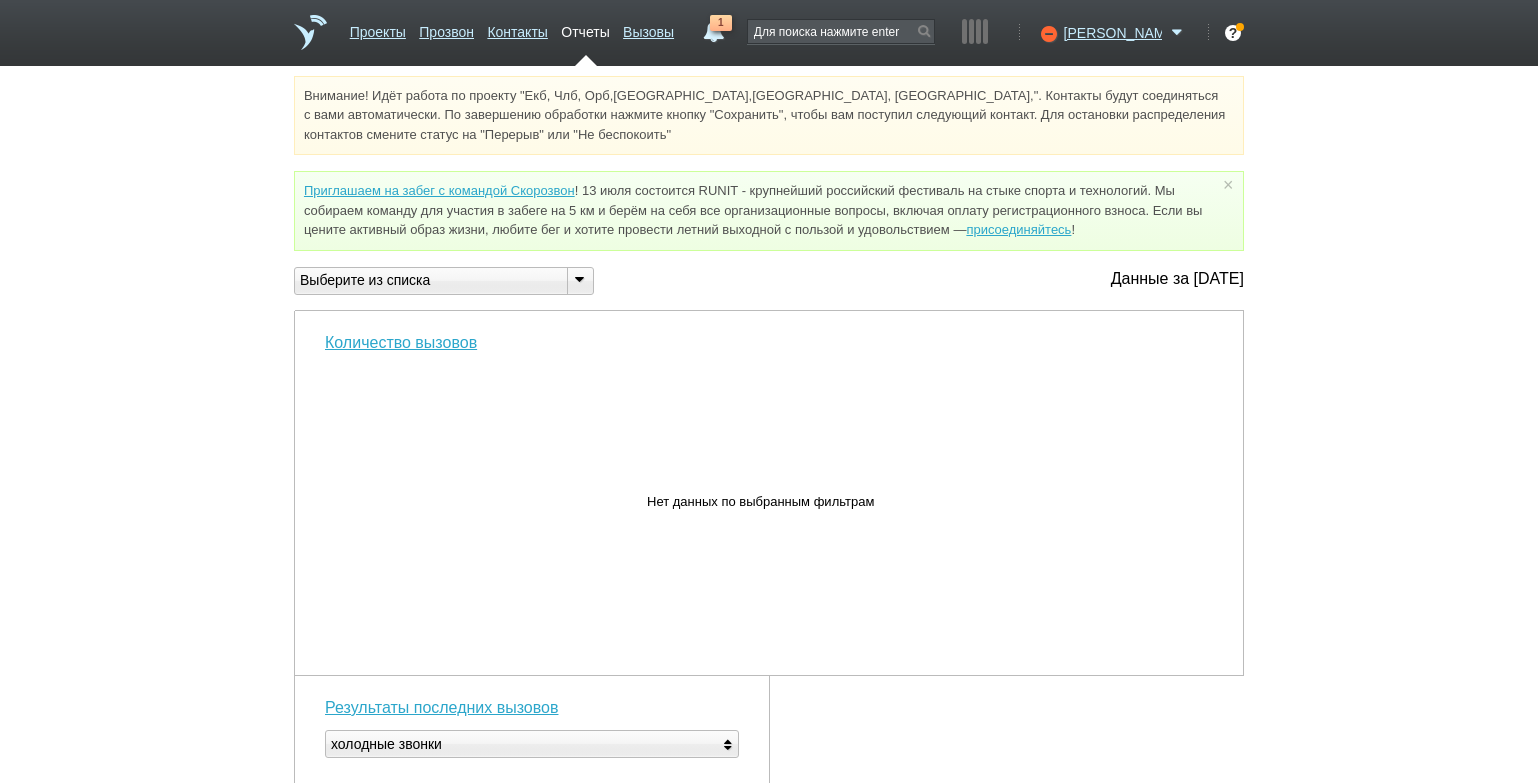 click at bounding box center [580, 281] 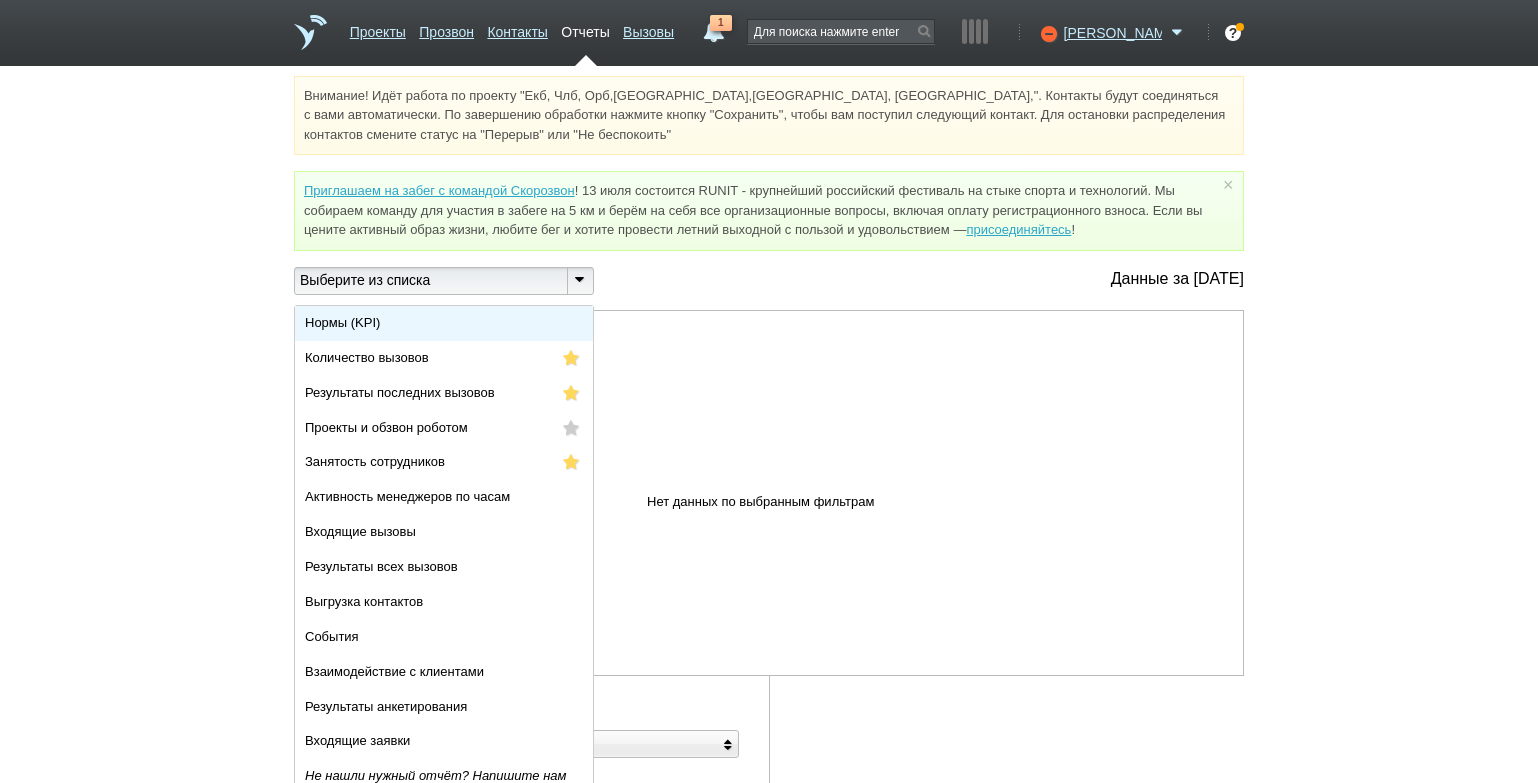 click on "Нормы (KPI)" at bounding box center (444, 323) 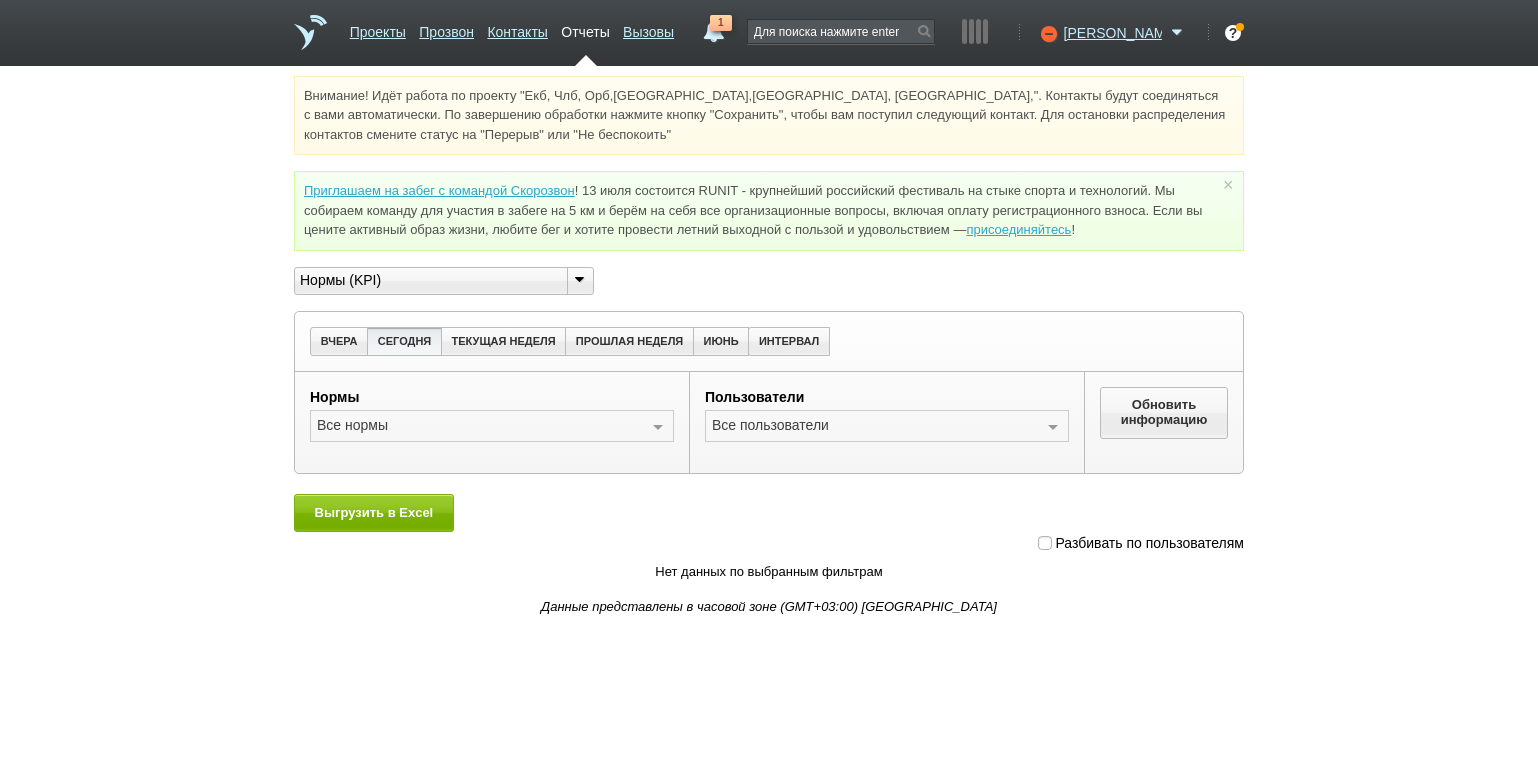 click at bounding box center (1045, 543) 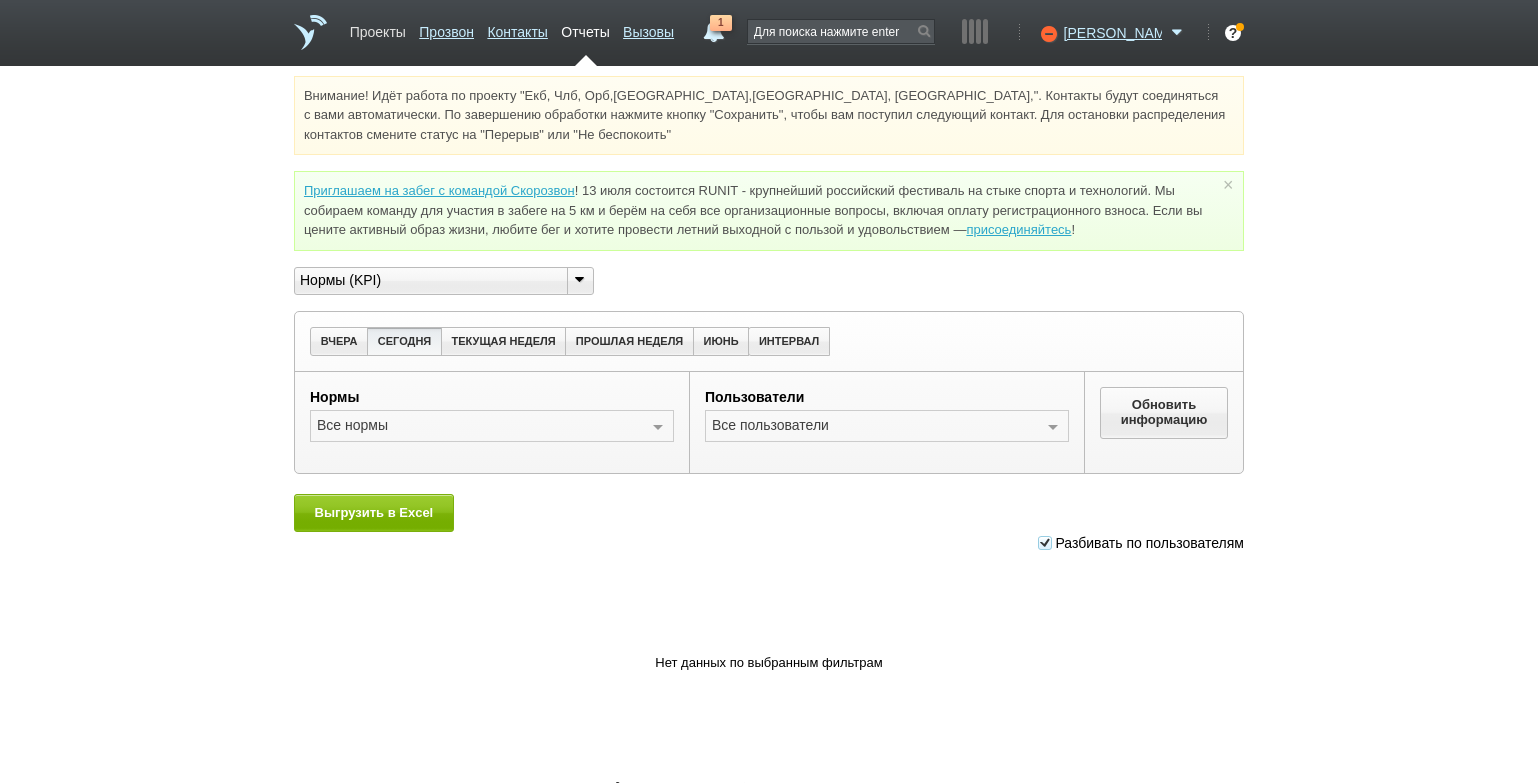 click on "Проекты" at bounding box center [378, 28] 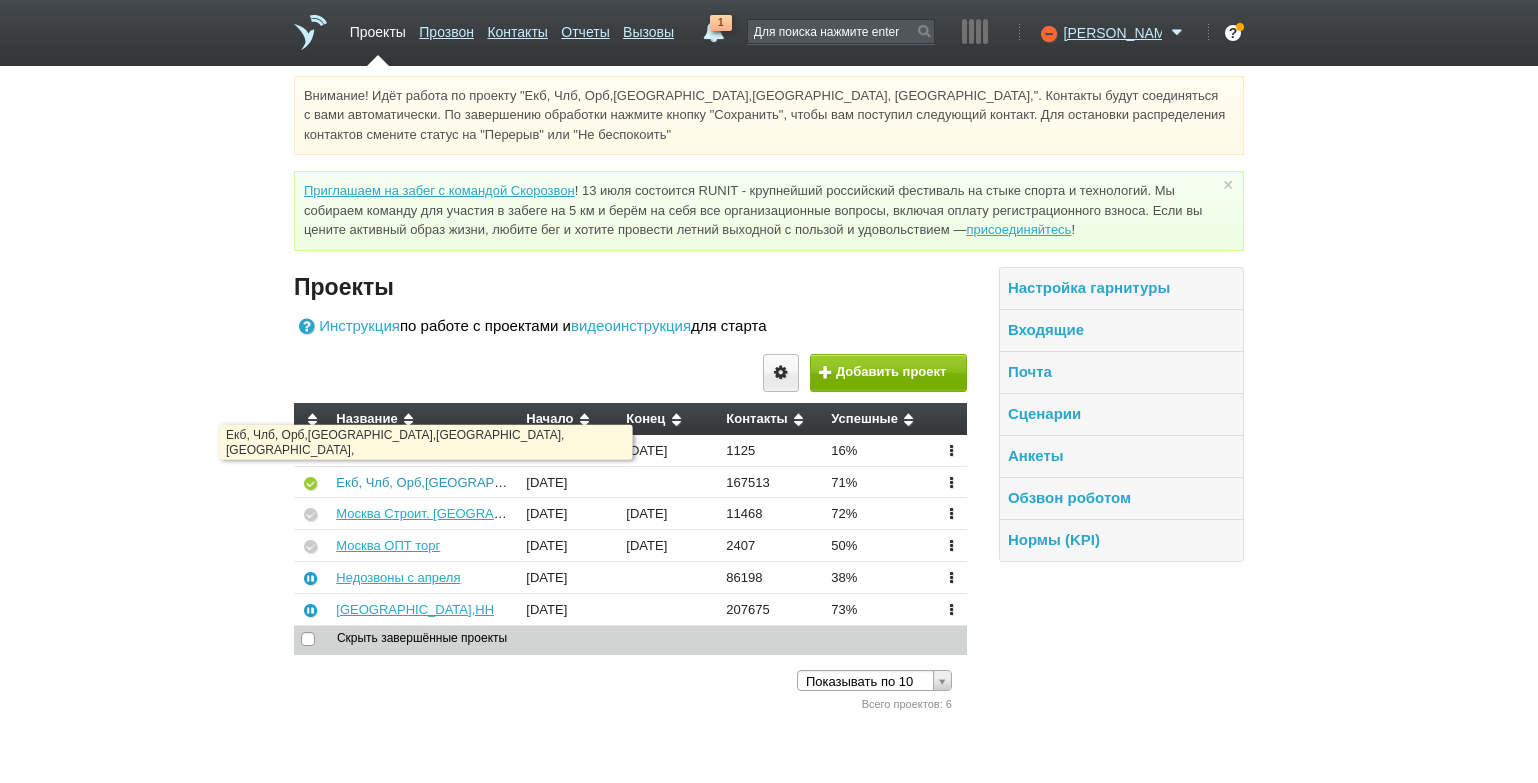 click on "Екб, Члб, Орб,[GEOGRAPHIC_DATA],[GEOGRAPHIC_DATA], [GEOGRAPHIC_DATA]," at bounding box center (590, 482) 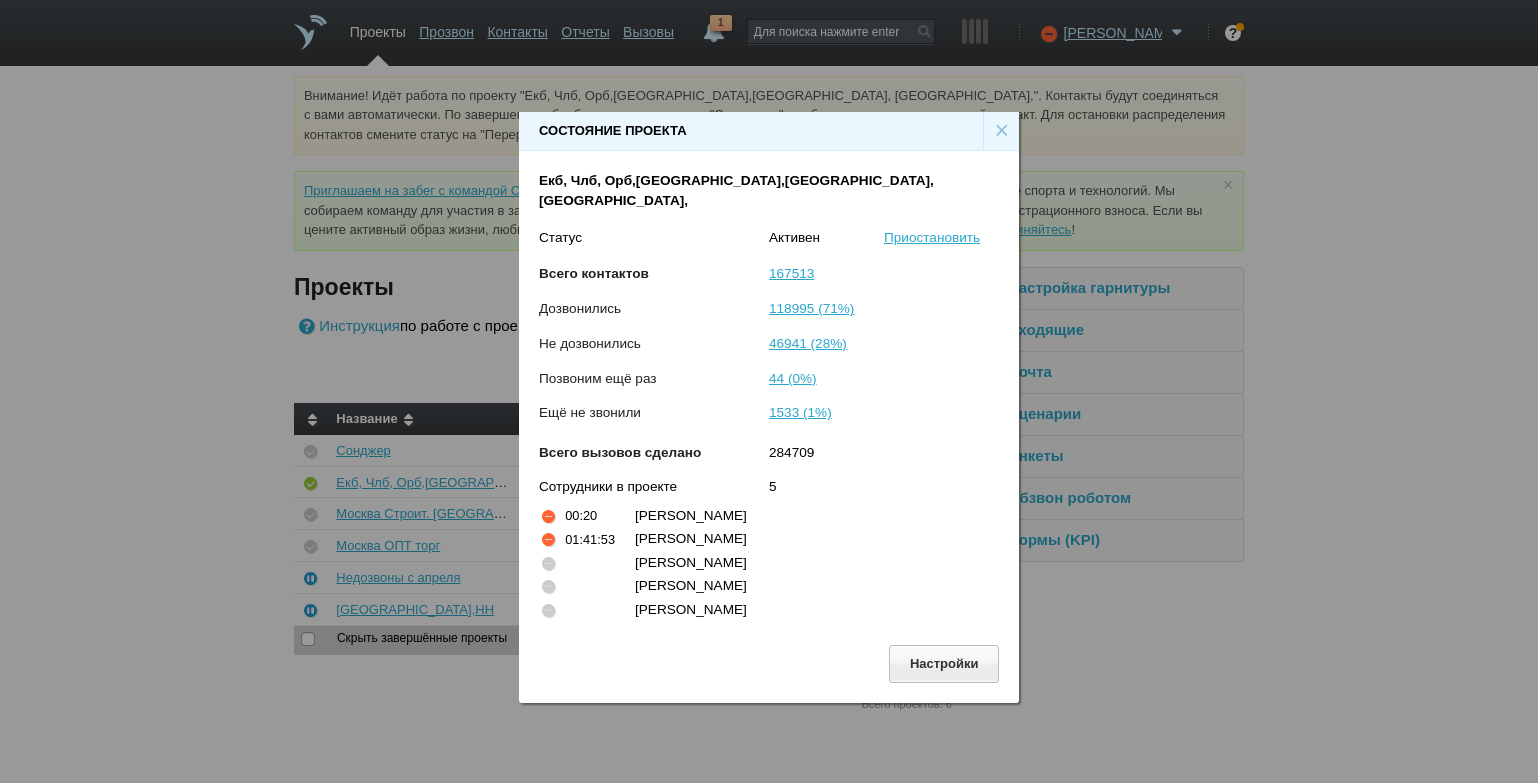 click on "×" at bounding box center [1001, 131] 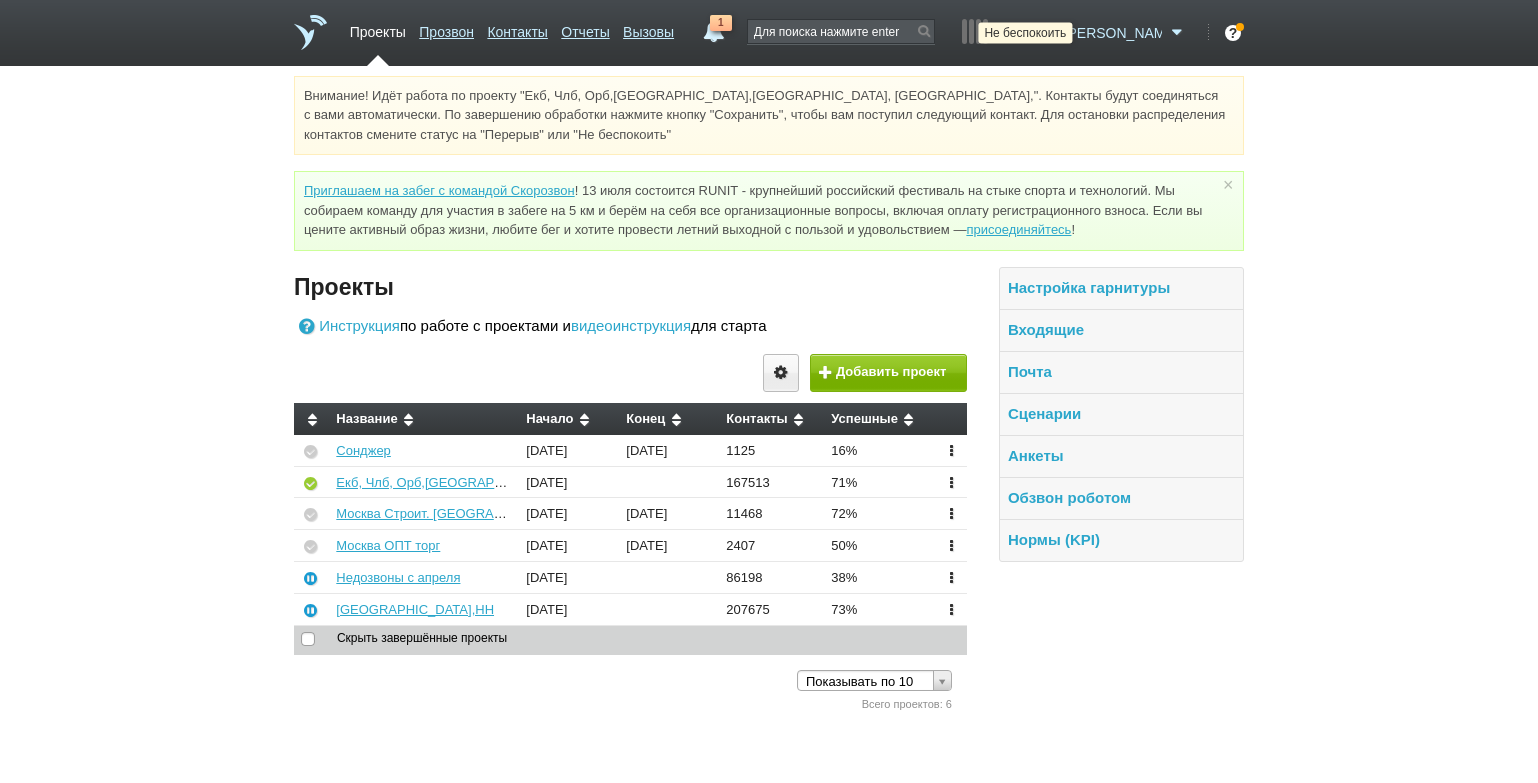click at bounding box center [1046, 33] 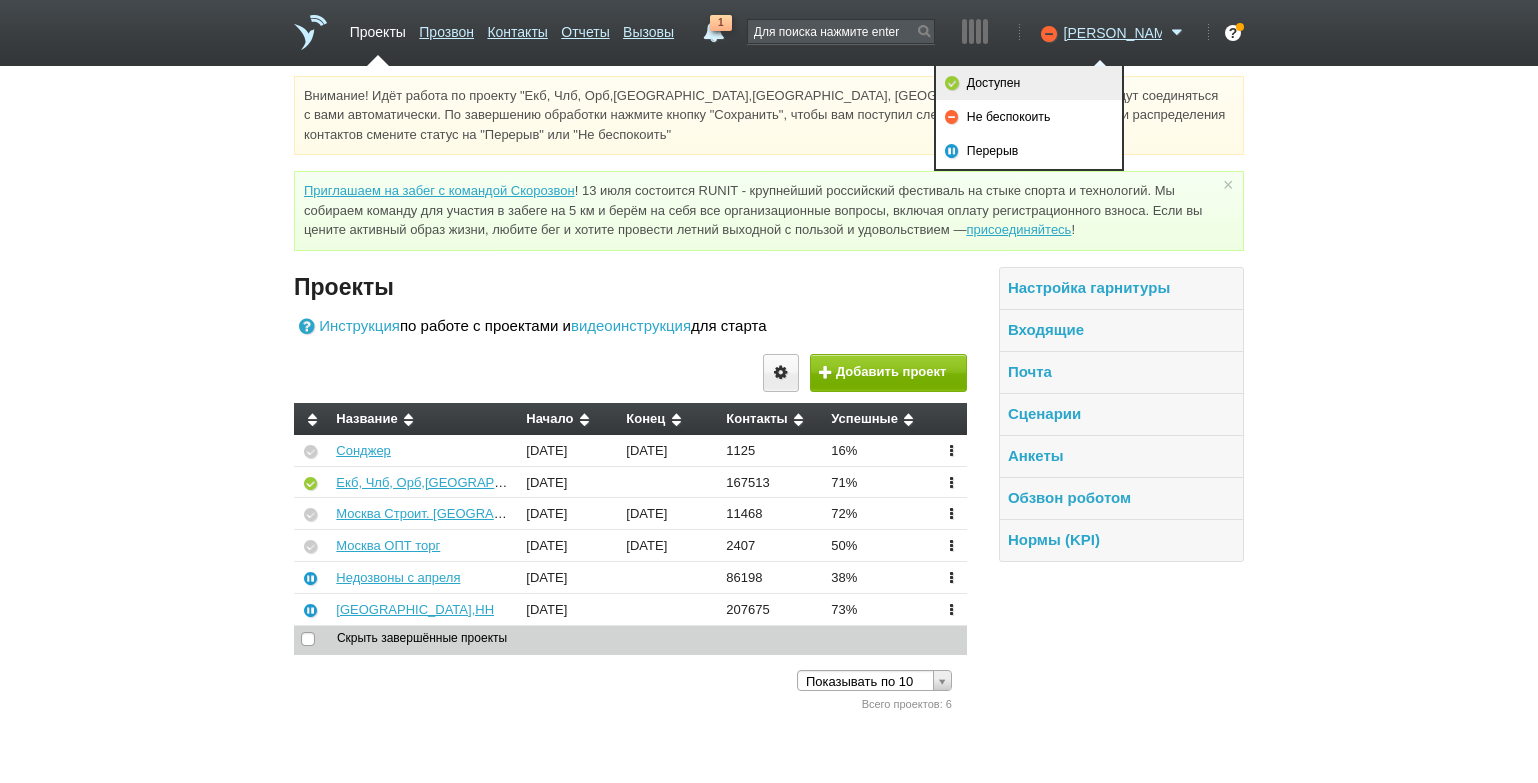 click on "Доступен" at bounding box center (1029, 83) 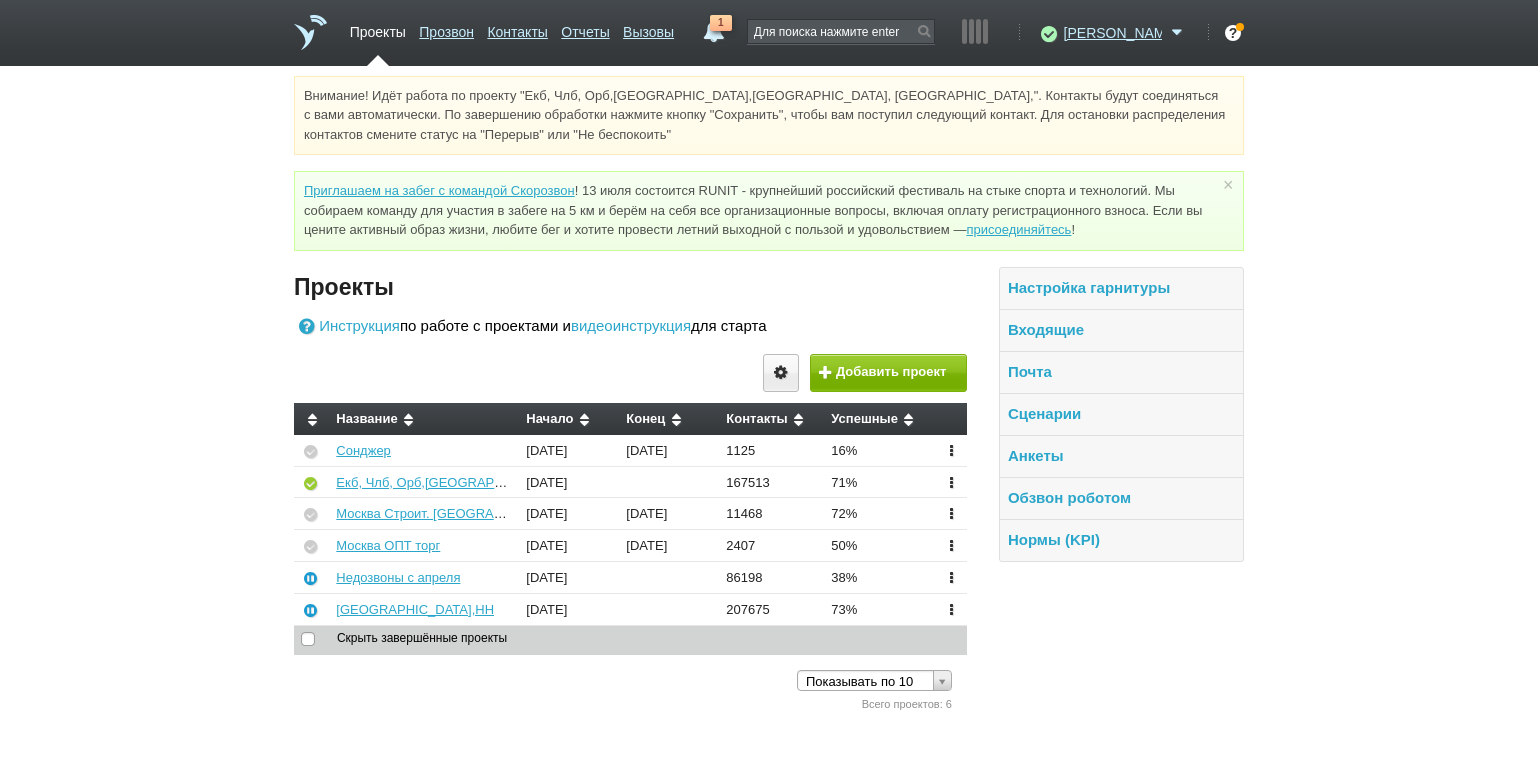 click on "1" at bounding box center [714, 27] 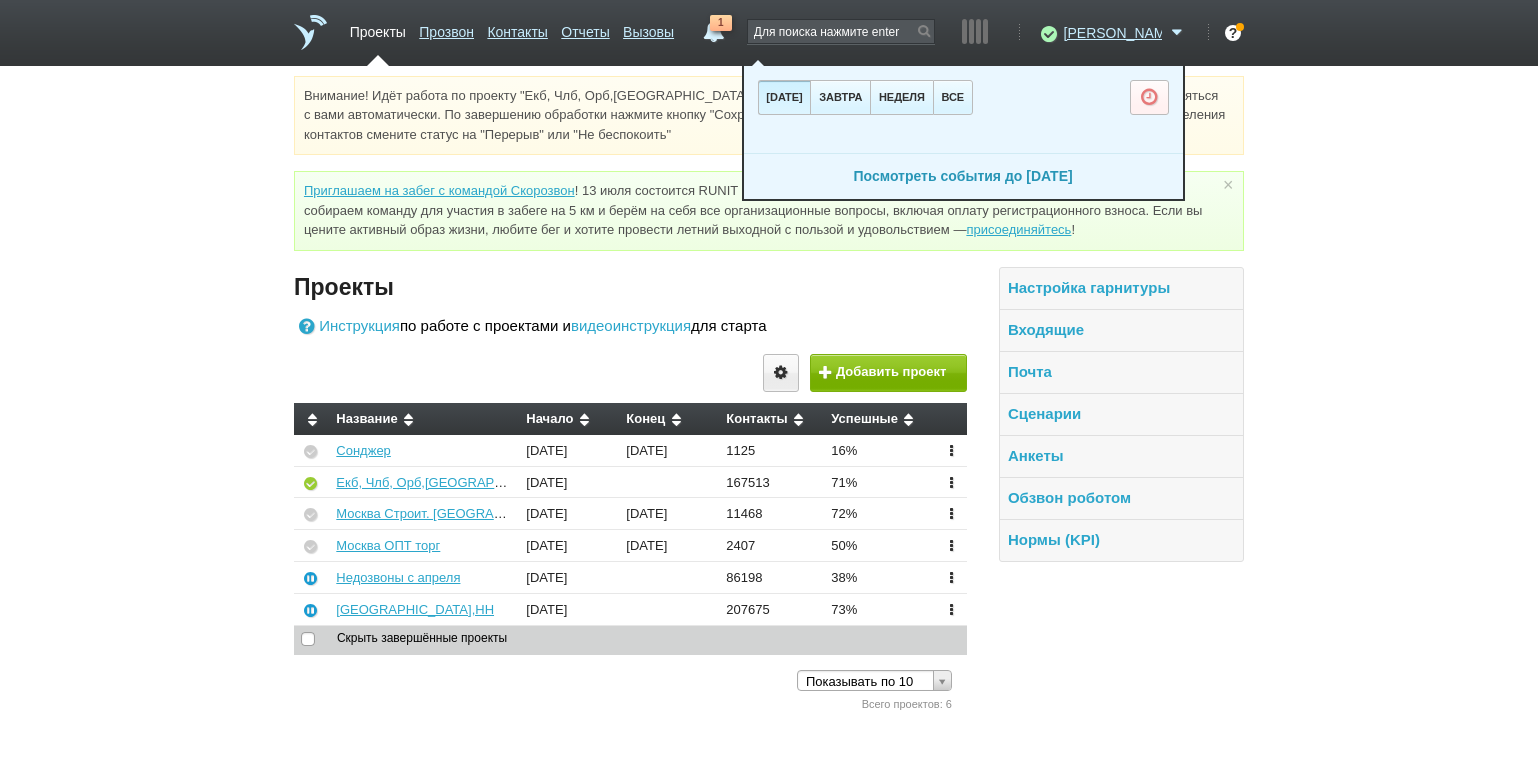 click on "Посмотреть события до [DATE]" at bounding box center [963, 176] 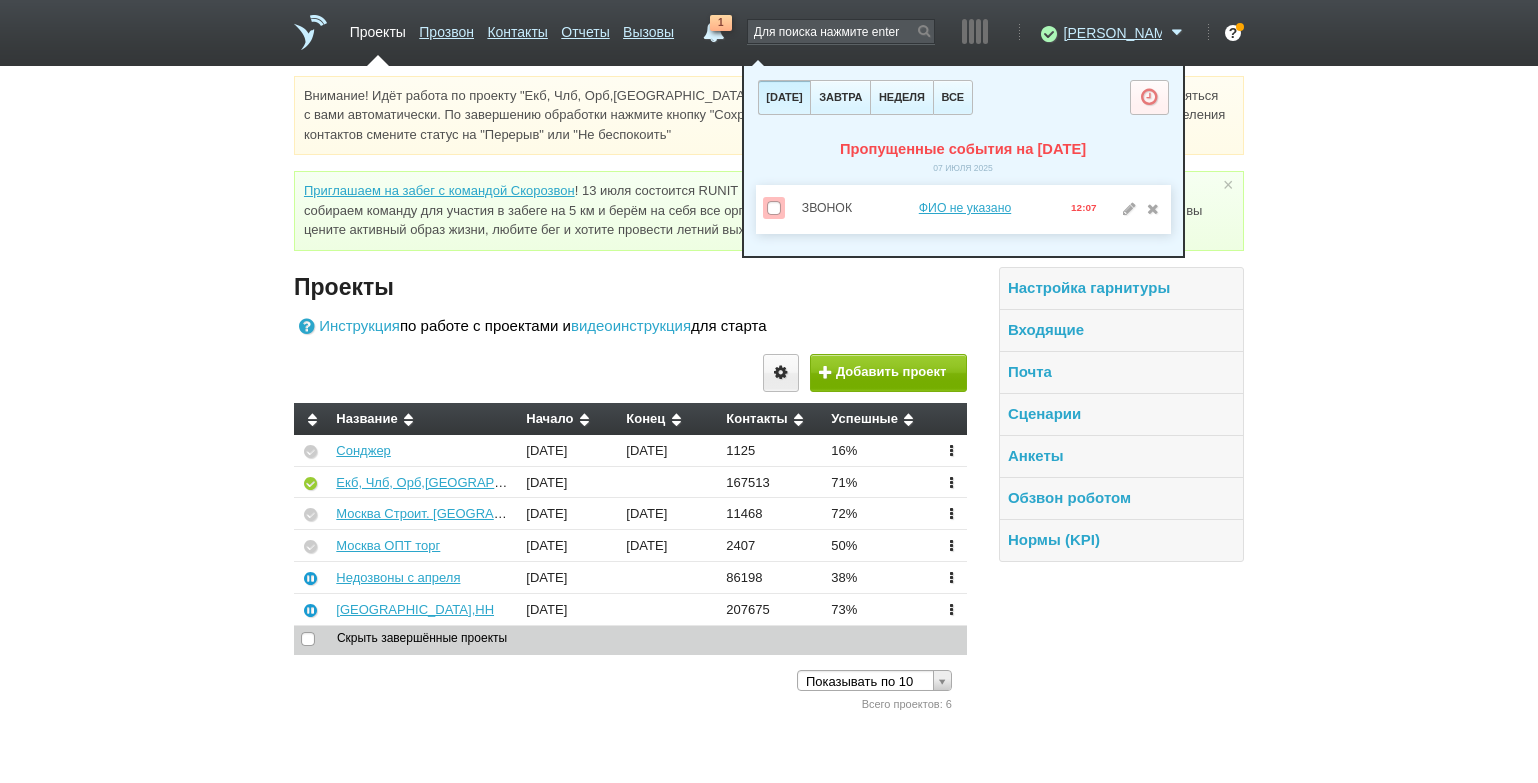 click on "Внимание! Идёт работа по проекту "Екб, Члб, Орб,[GEOGRAPHIC_DATA],[GEOGRAPHIC_DATA], [GEOGRAPHIC_DATA],". Контакты будут соединяться с вами автоматически. По завершению обработки нажмите кнопку "Сохранить", чтобы вам поступил следующий контакт. Для остановки распределения контактов смените статус на "Перерыв" или "Не беспокоить"
Приглашаем на забег с командой Скорозвон присоединяйтесь !
×
Вы можете звонить напрямую из строки поиска - введите номер и нажмите "Позвонить"
Проекты
Инструкция  по работе с проектами [PERSON_NAME]" at bounding box center (769, 395) 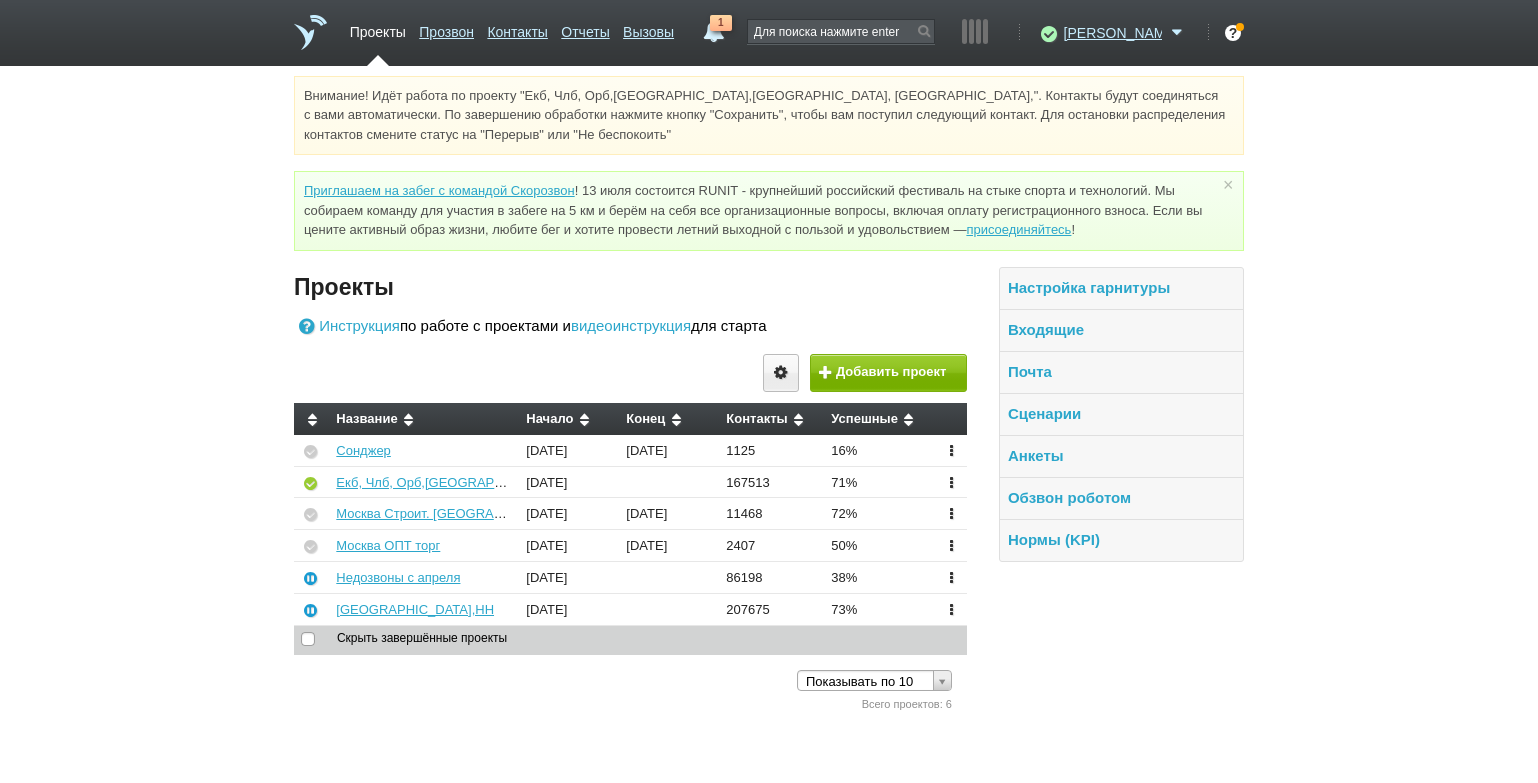 click on "Внимание! Идёт работа по проекту "Екб, Члб, Орб,[GEOGRAPHIC_DATA],[GEOGRAPHIC_DATA], [GEOGRAPHIC_DATA],". Контакты будут соединяться с вами автоматически. По завершению обработки нажмите кнопку "Сохранить", чтобы вам поступил следующий контакт. Для остановки распределения контактов смените статус на "Перерыв" или "Не беспокоить"
Приглашаем на забег с командой Скорозвон присоединяйтесь !
×
Вы можете звонить напрямую из строки поиска - введите номер и нажмите "Позвонить"
Проекты
Инструкция  по работе с проектами [PERSON_NAME]" at bounding box center [769, 395] 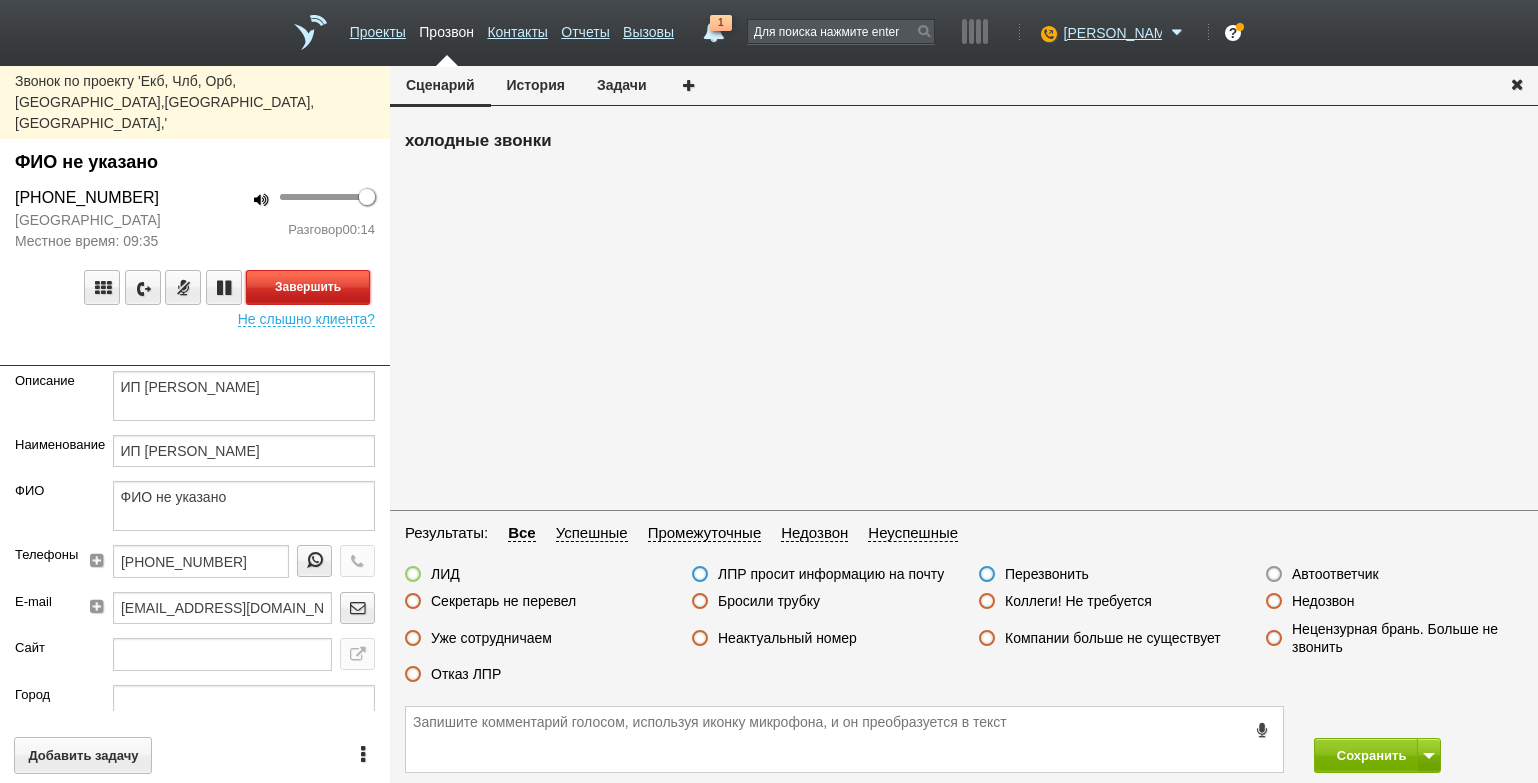 click on "Завершить" at bounding box center (308, 287) 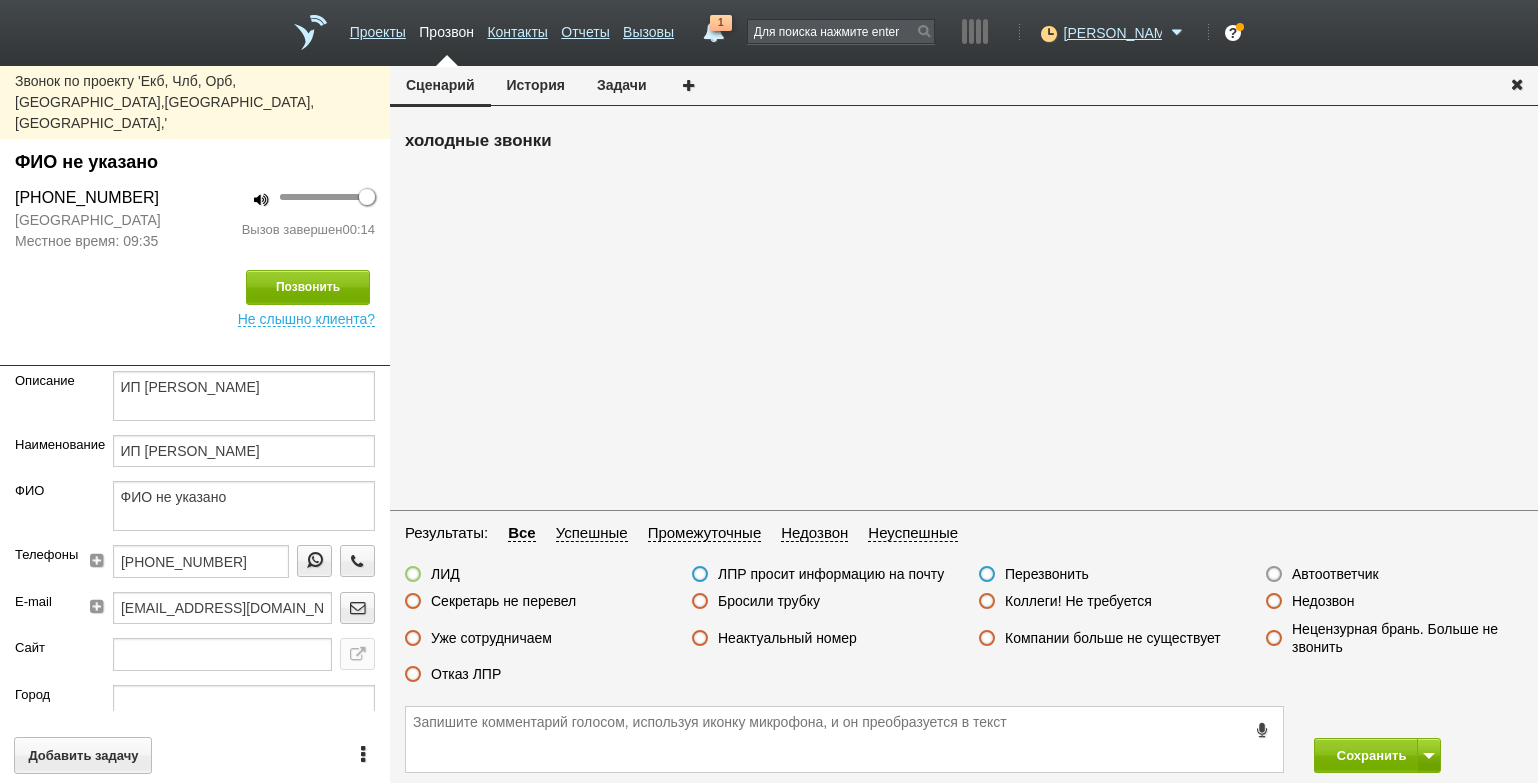 click on "Отказ ЛПР" at bounding box center [466, 674] 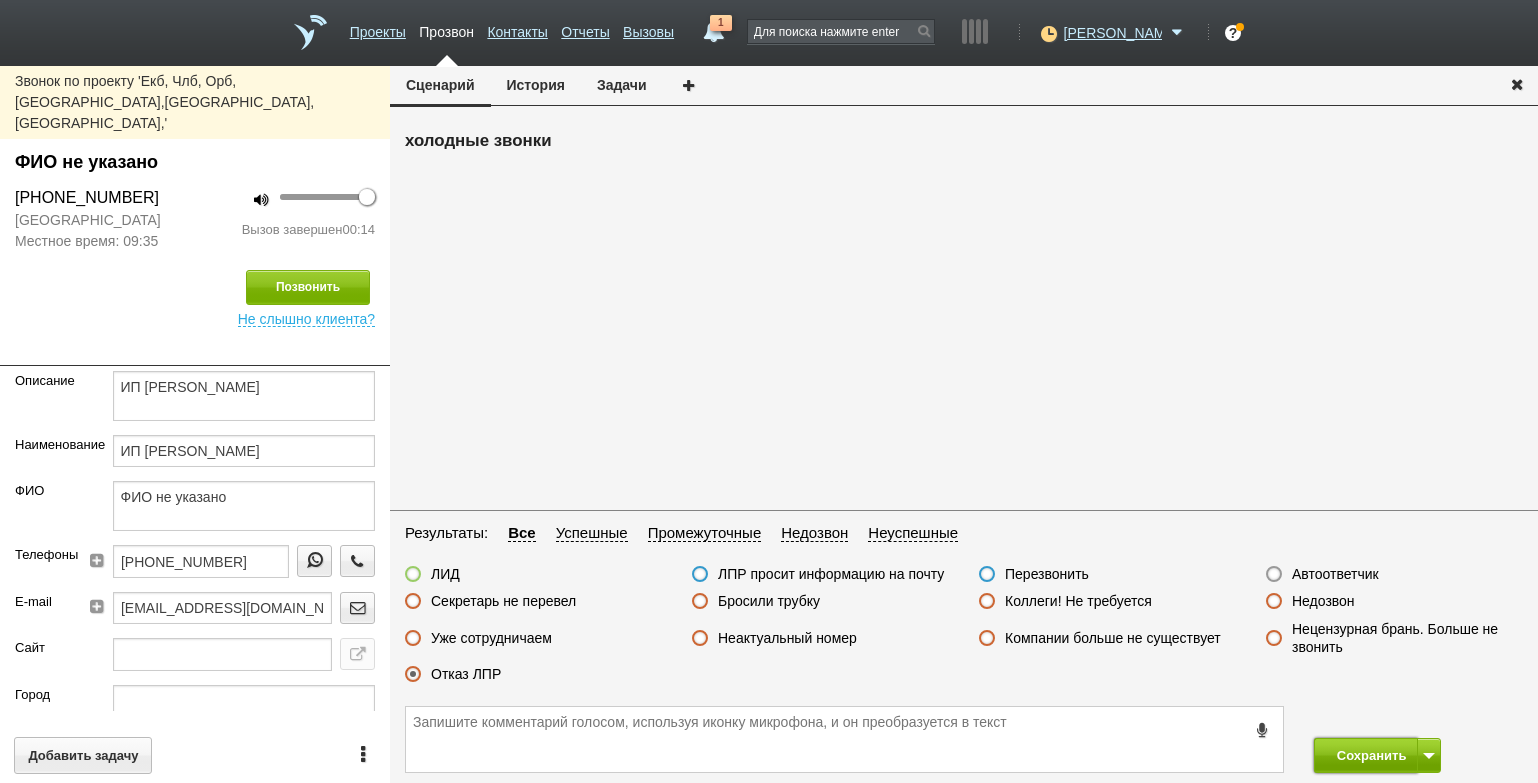 click on "Сохранить" at bounding box center (1366, 755) 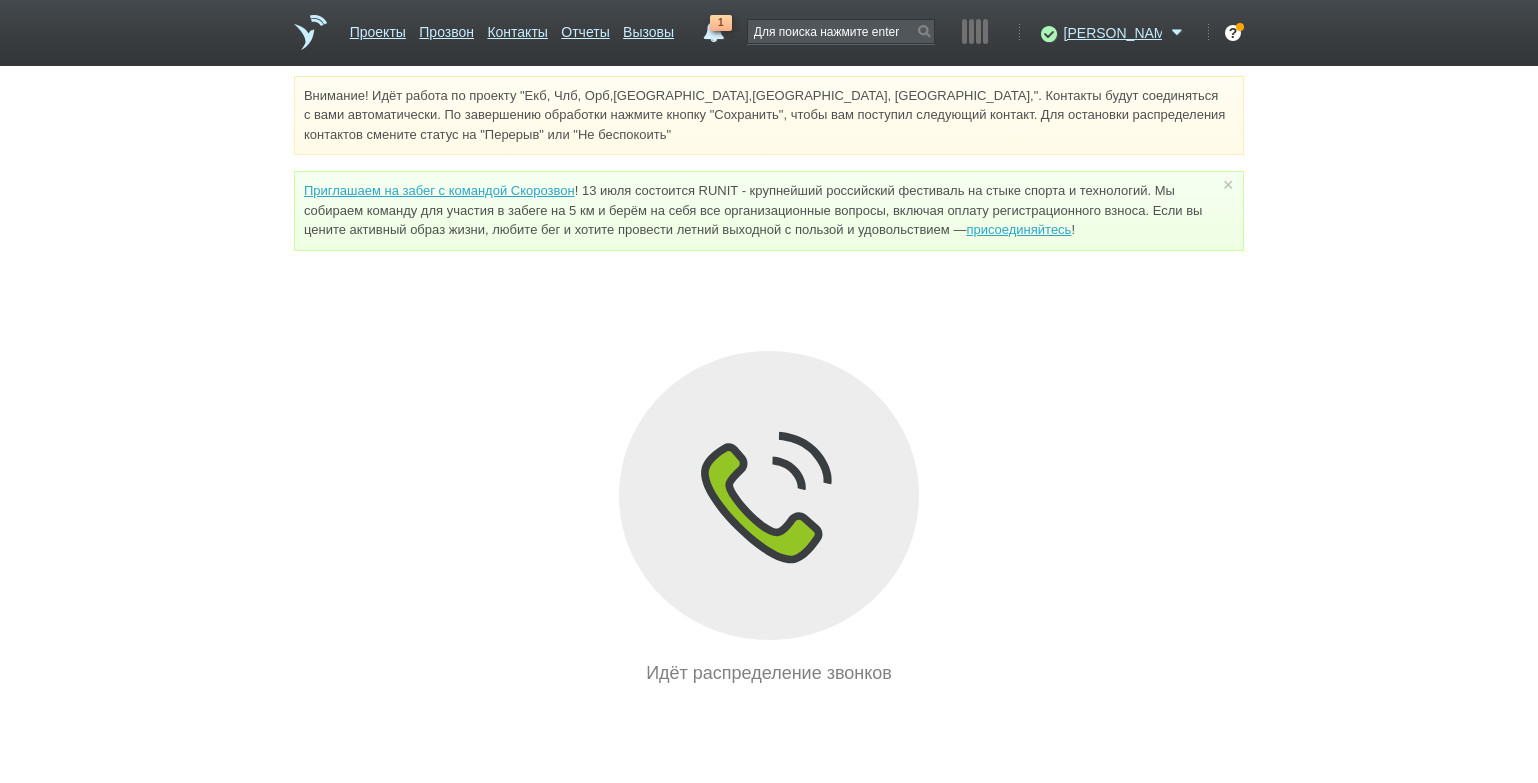 click on "Внимание! Идёт работа по проекту "Екб, Члб, Орб,[GEOGRAPHIC_DATA],[GEOGRAPHIC_DATA], [GEOGRAPHIC_DATA],". Контакты будут соединяться с вами автоматически. По завершению обработки нажмите кнопку "Сохранить", чтобы вам поступил следующий контакт. Для остановки распределения контактов смените статус на "Перерыв" или "Не беспокоить"
Приглашаем на забег с командой Скорозвон присоединяйтесь !
×
Вы можете звонить напрямую из строки поиска - введите номер и нажмите "Позвонить"
Идёт распределение звонков" at bounding box center [769, 381] 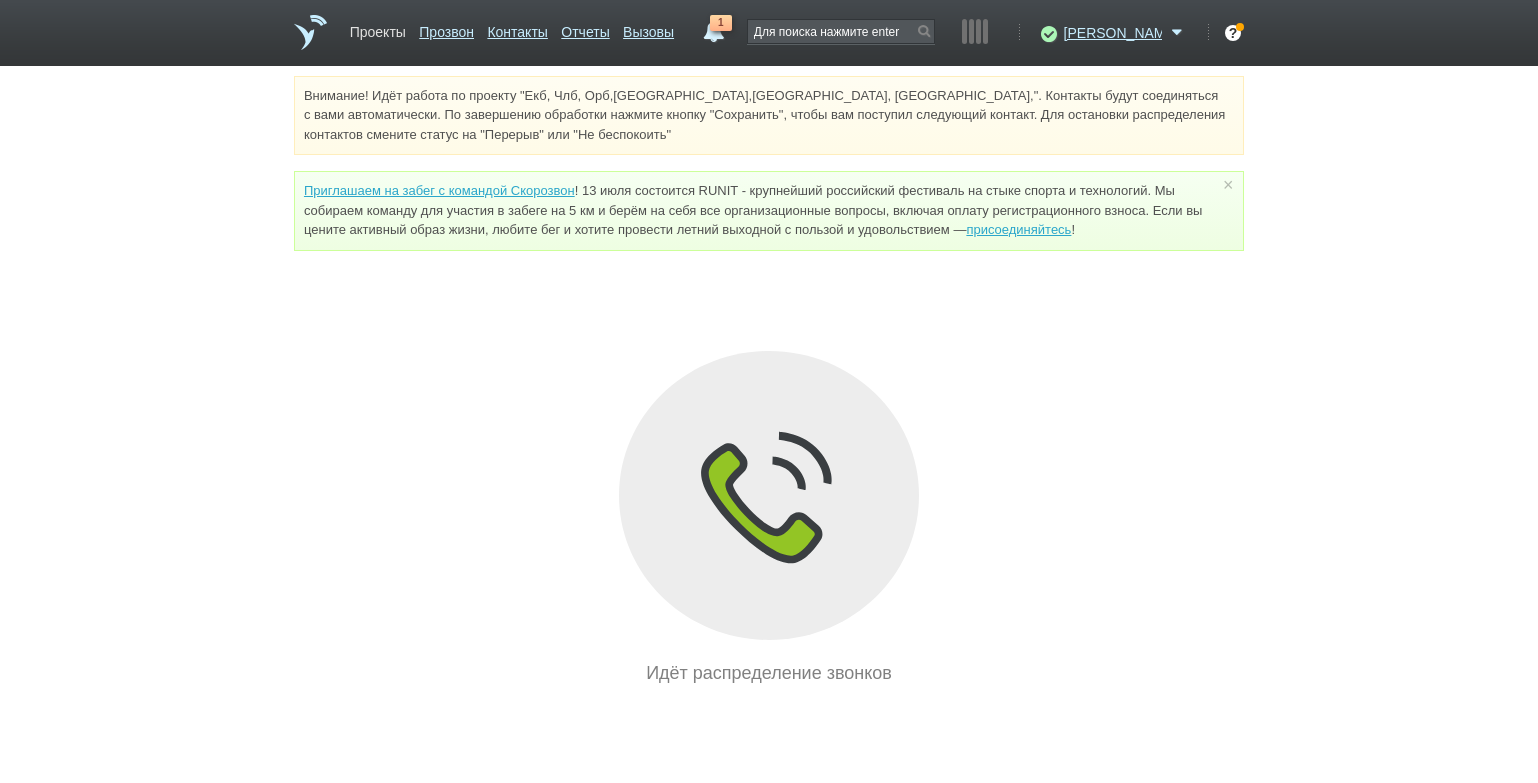 click on "Проекты" at bounding box center [378, 28] 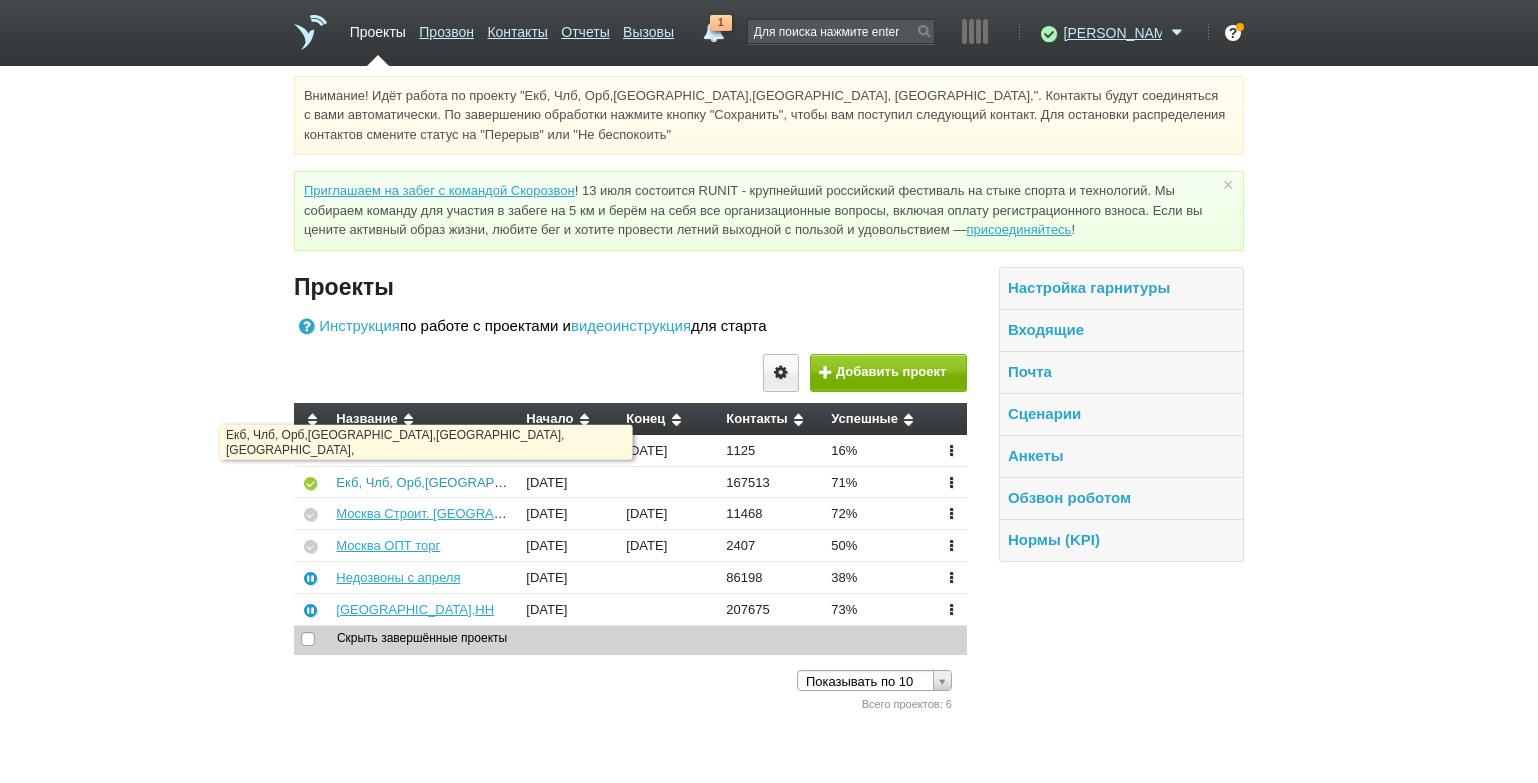 click on "Екб, Члб, Орб,[GEOGRAPHIC_DATA],[GEOGRAPHIC_DATA], [GEOGRAPHIC_DATA]," at bounding box center (590, 482) 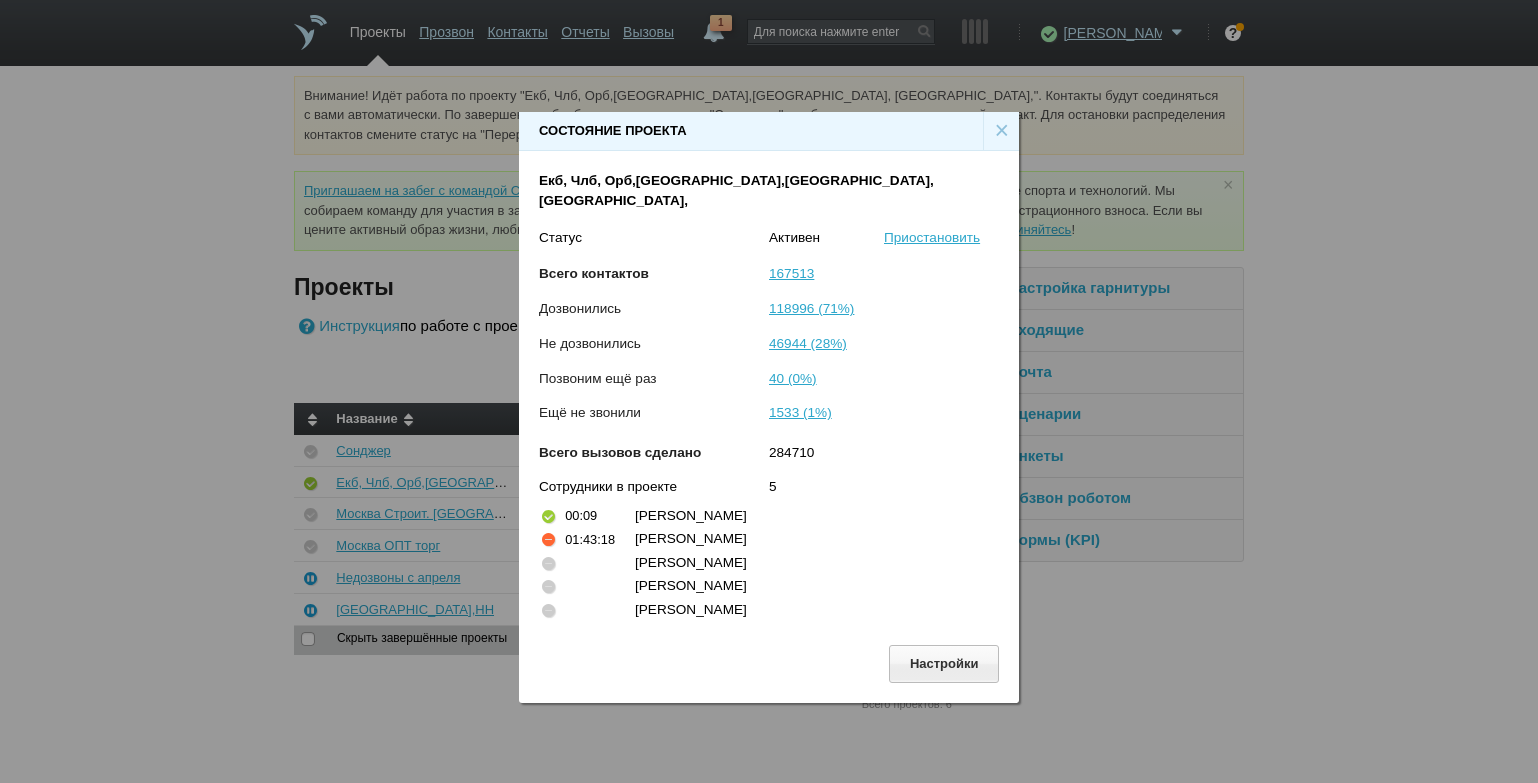 click on "×" at bounding box center [1001, 131] 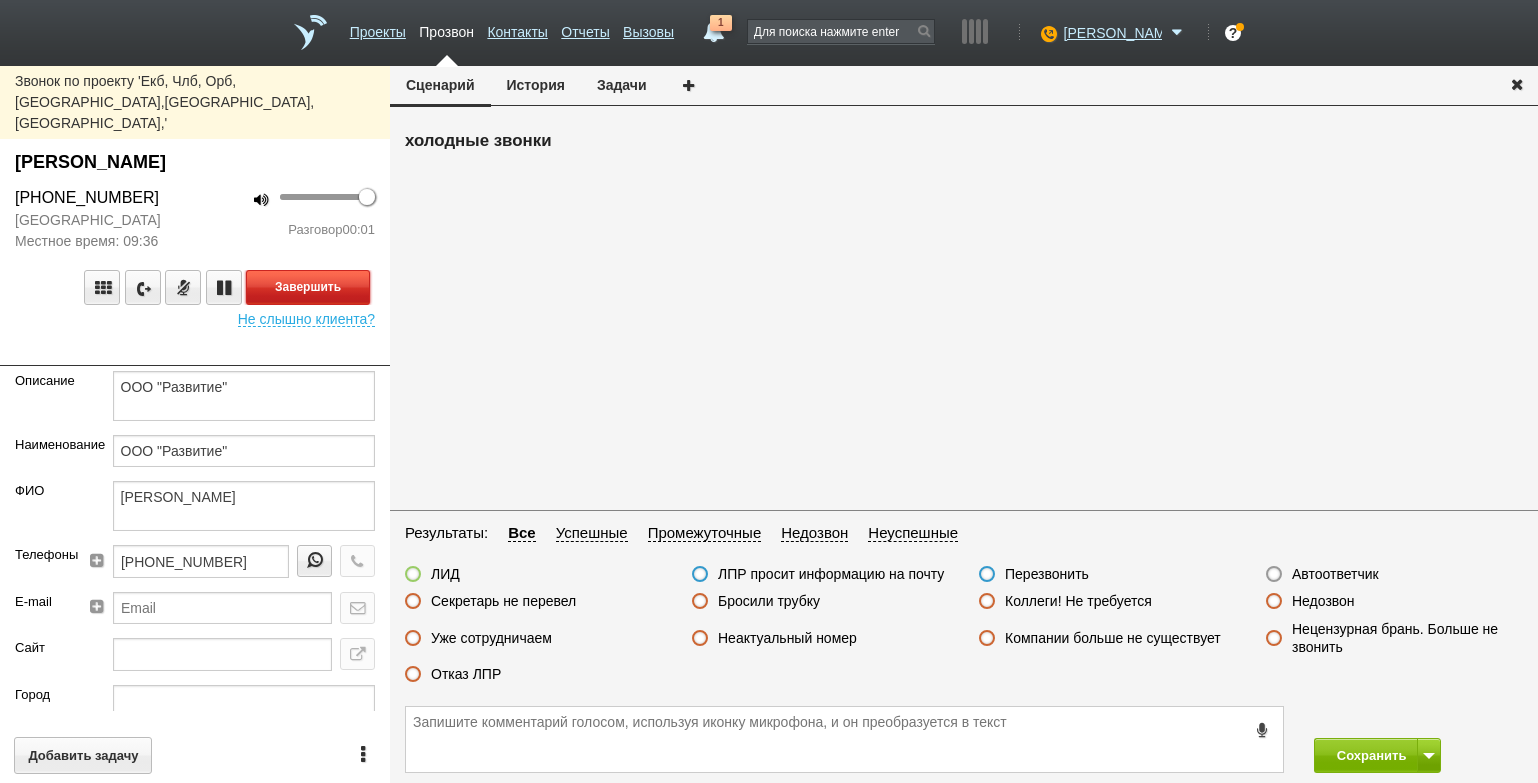 click on "Завершить" at bounding box center [308, 287] 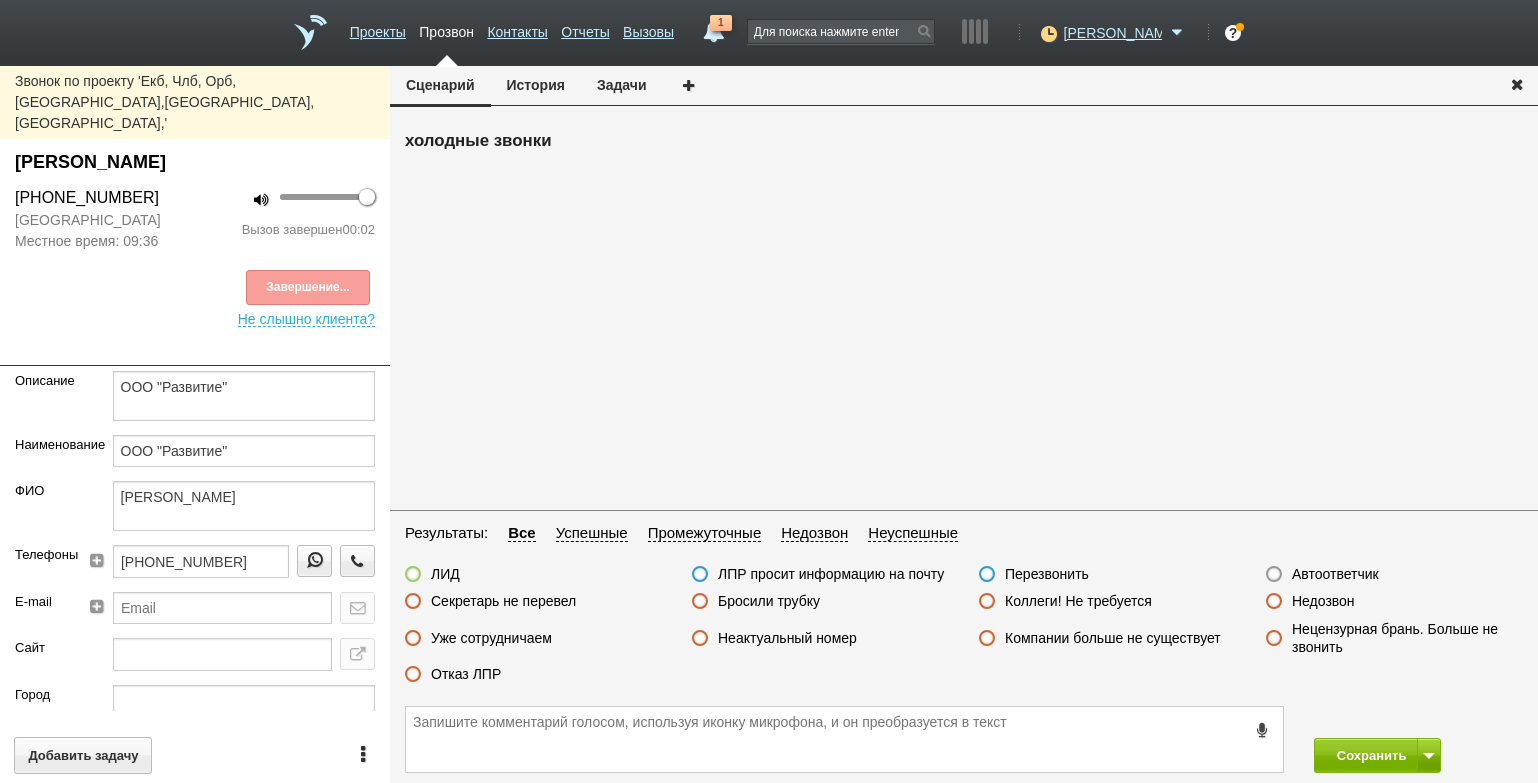 click on "Автоответчик" at bounding box center [1335, 574] 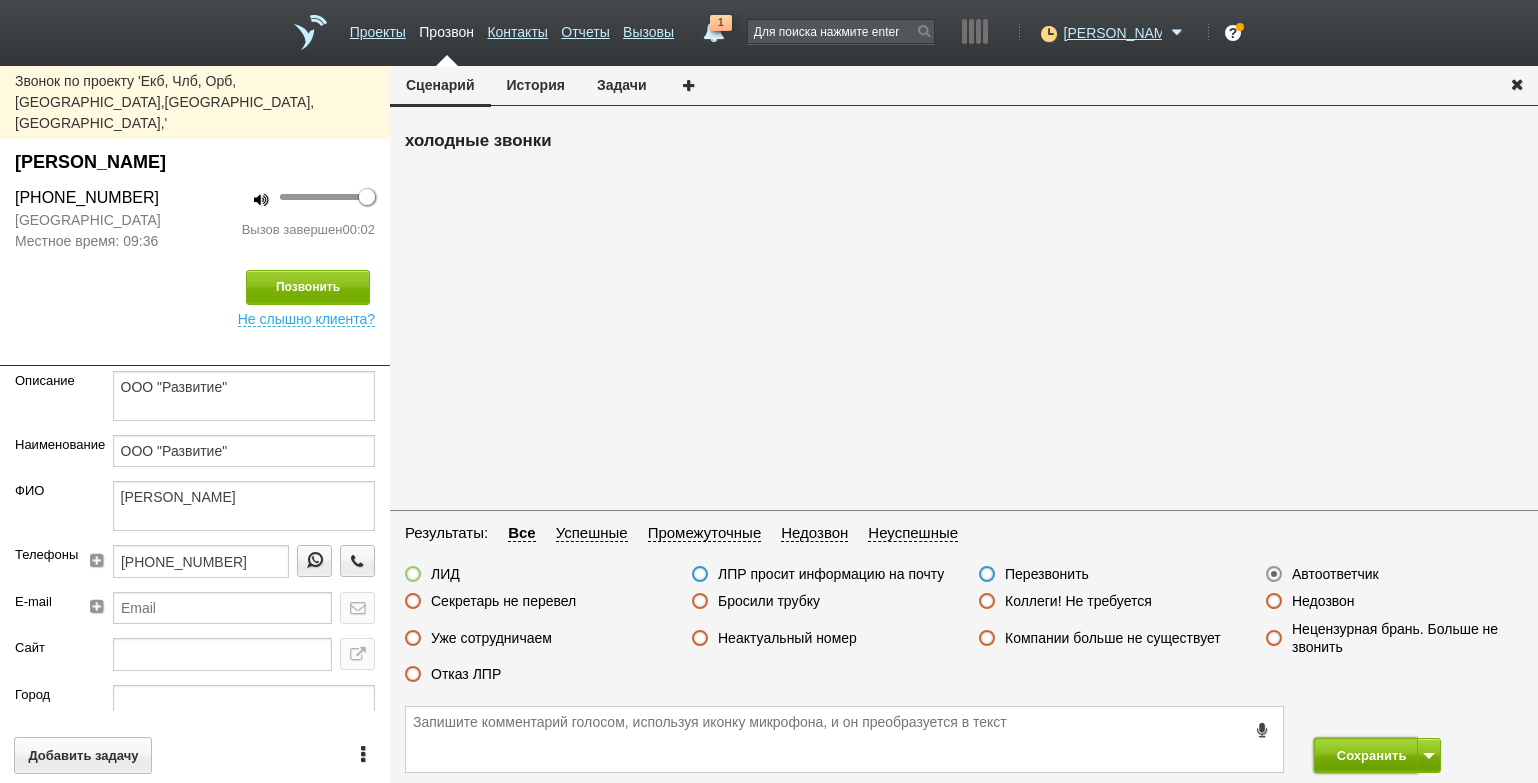 click on "Сохранить" at bounding box center [1366, 755] 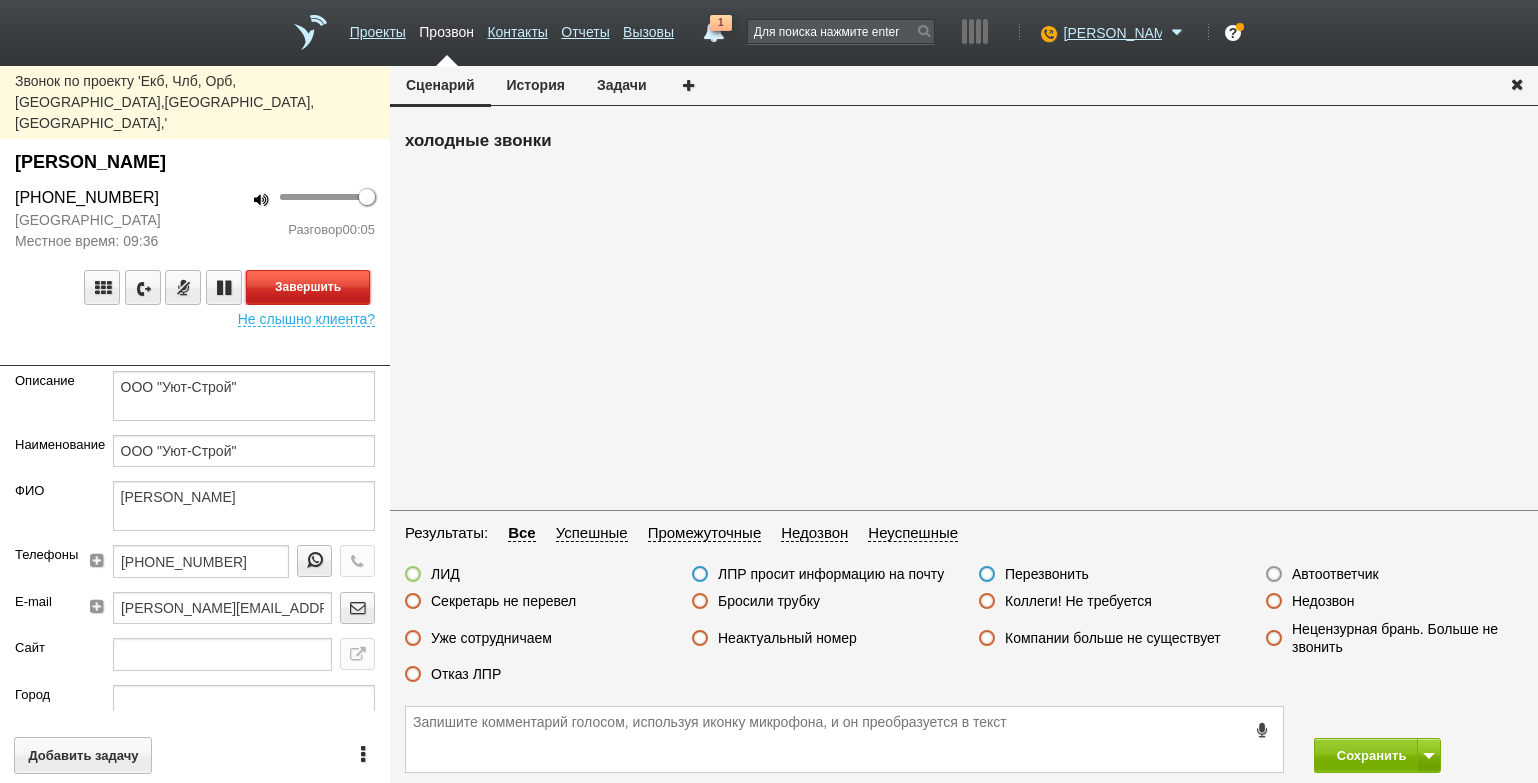 click on "Завершить" at bounding box center (308, 287) 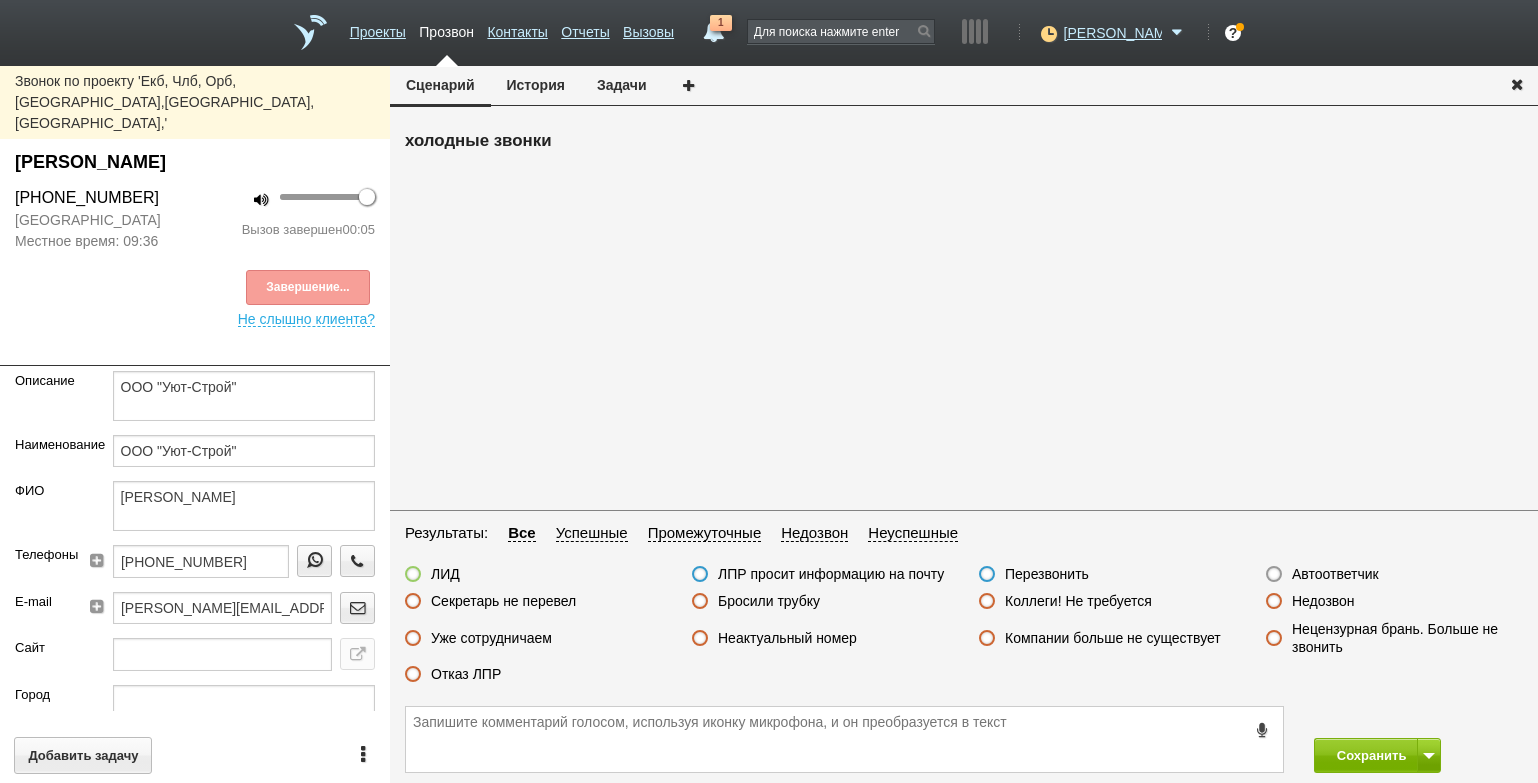 click on "Автоответчик" at bounding box center [1335, 574] 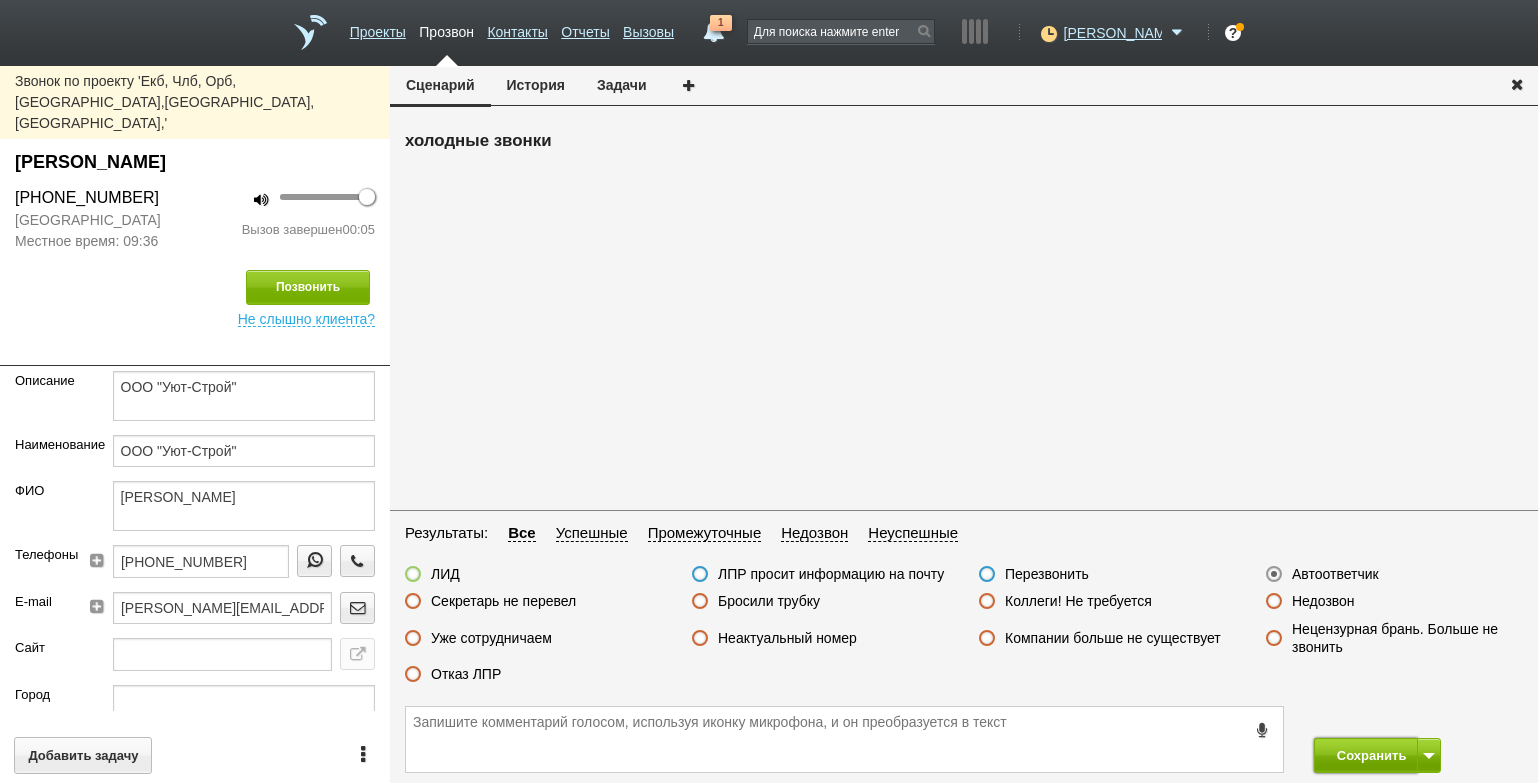 click on "Сохранить" at bounding box center [1366, 755] 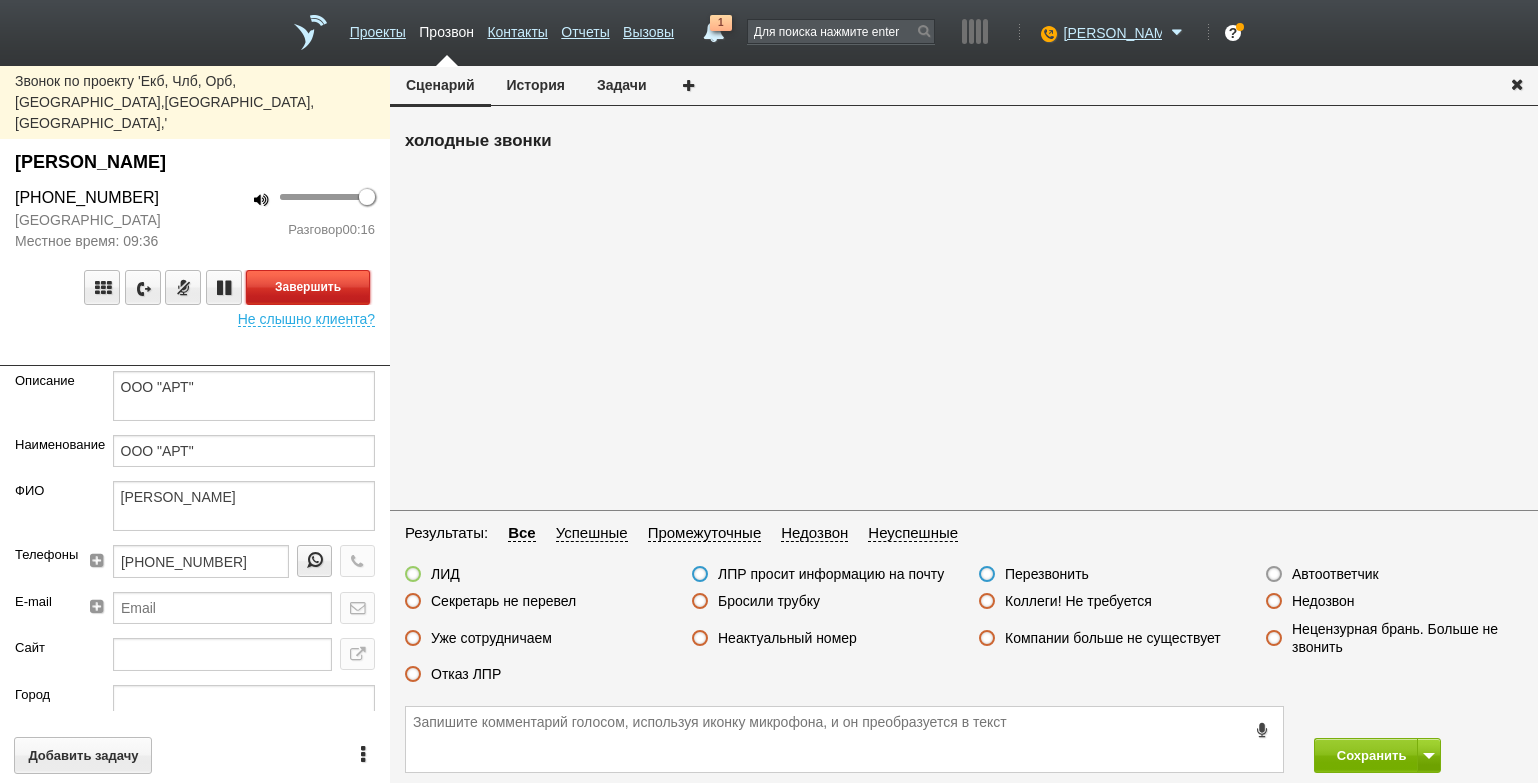 click on "Завершить" at bounding box center (308, 287) 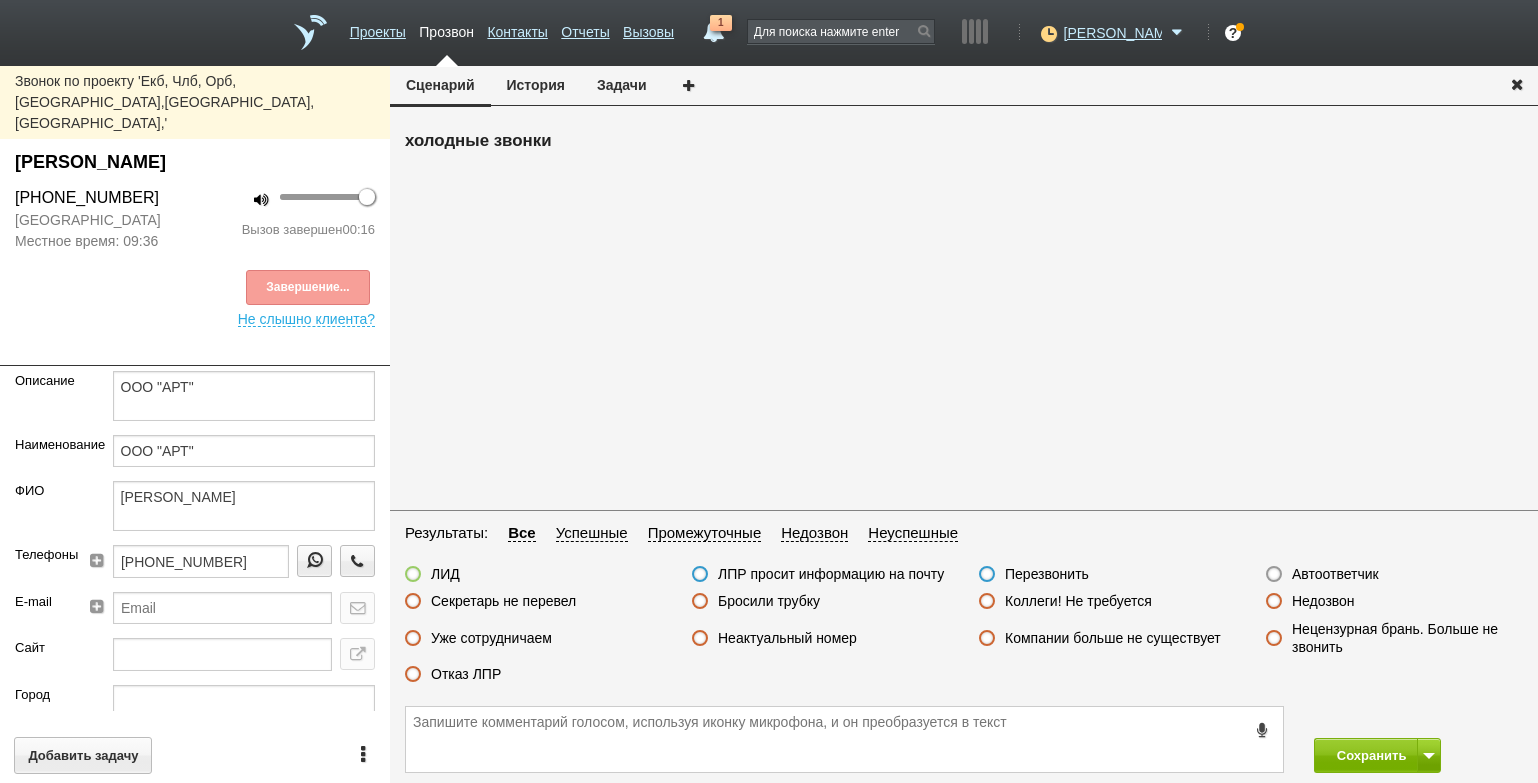 click on "Отказ ЛПР" at bounding box center (466, 674) 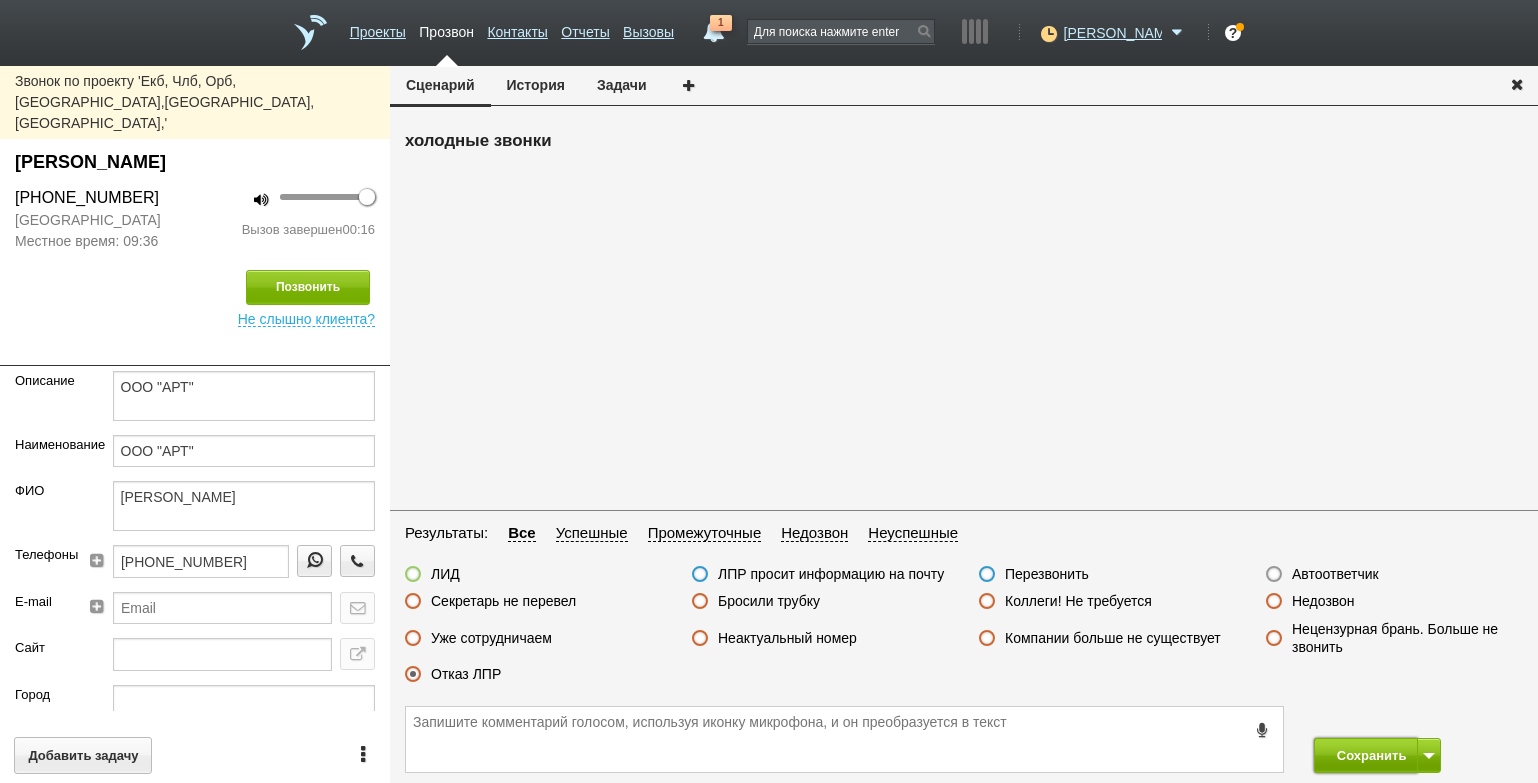 click on "Сохранить" at bounding box center [1366, 755] 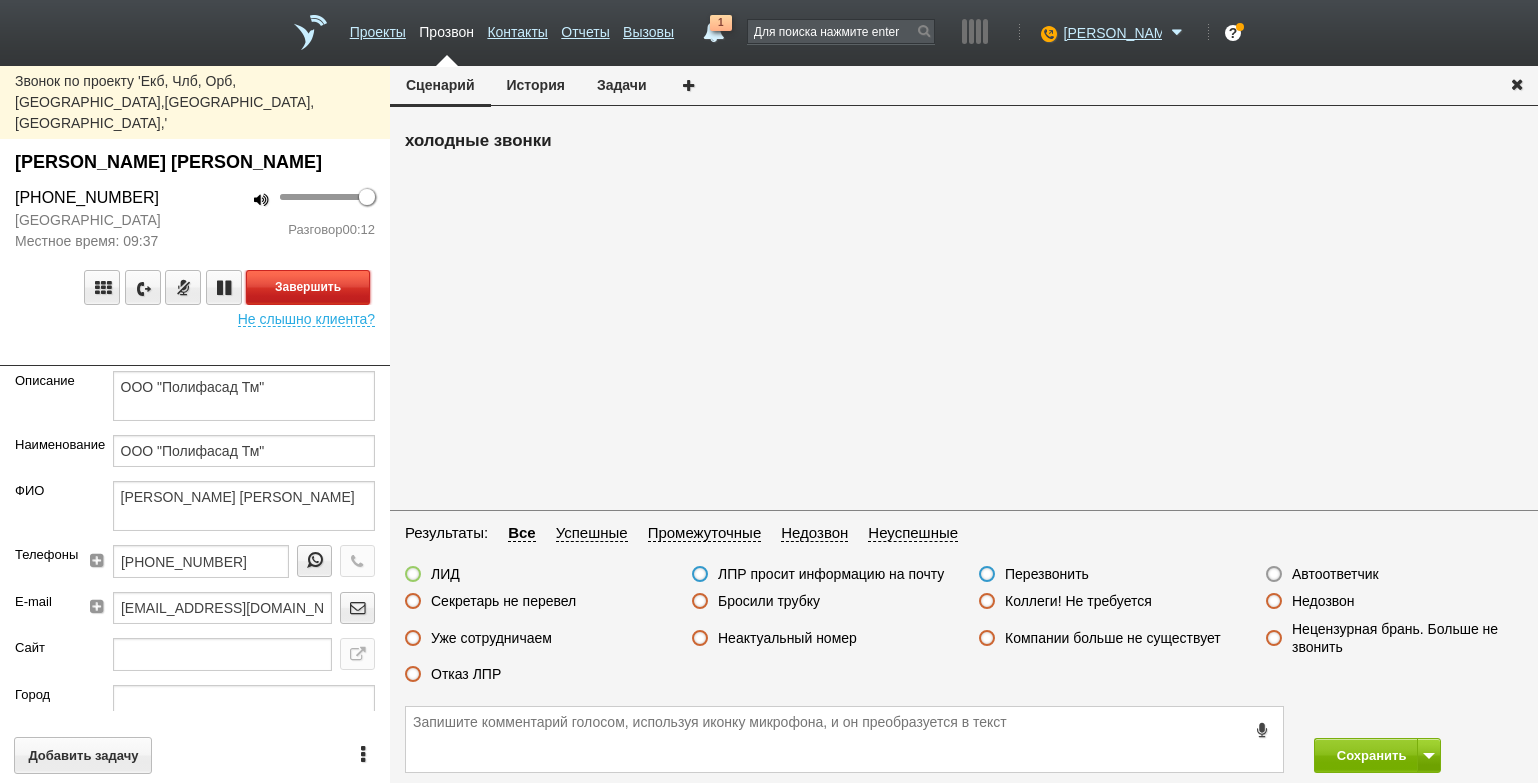 click on "Завершить" at bounding box center (308, 287) 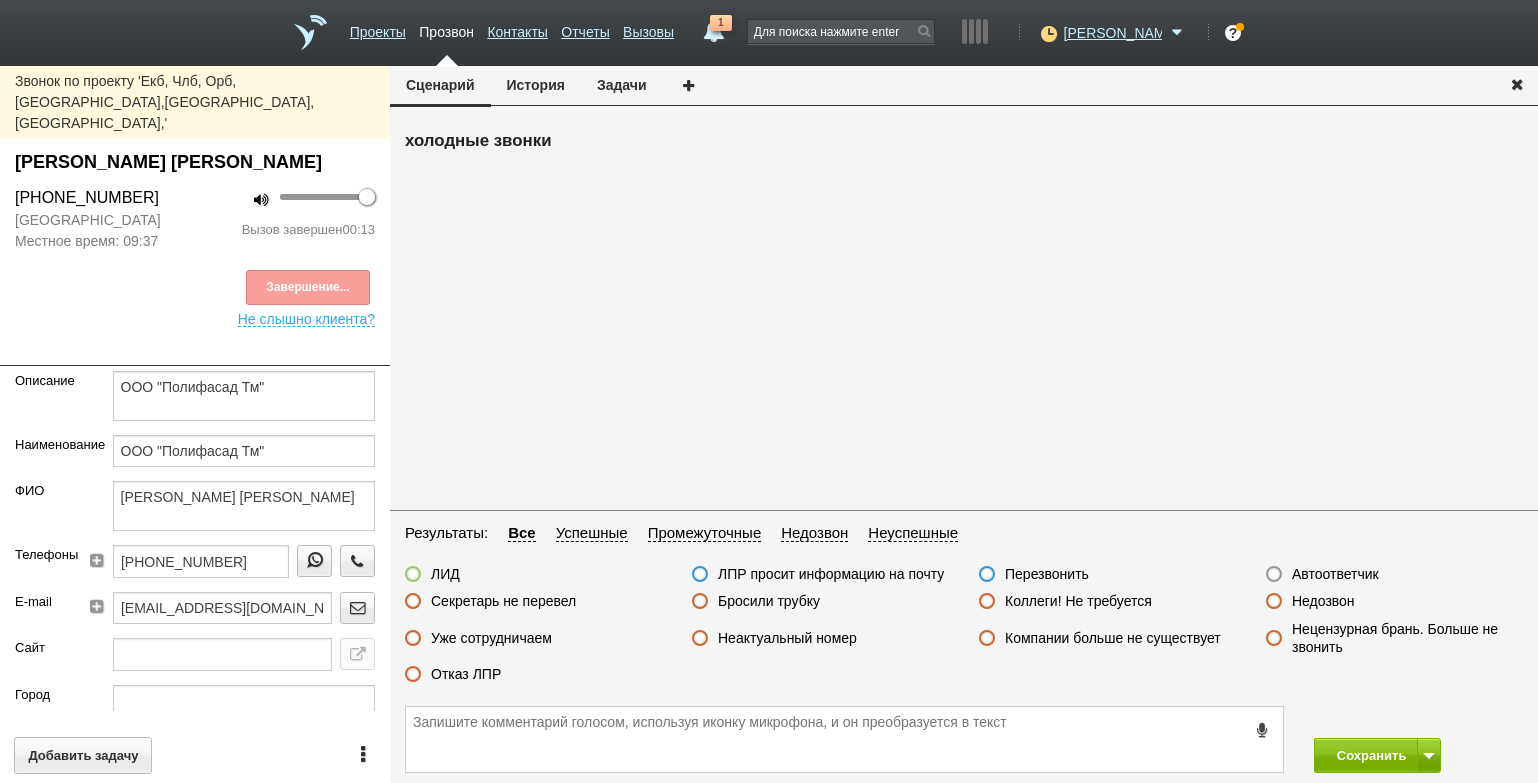 click on "Отказ ЛПР" at bounding box center (466, 674) 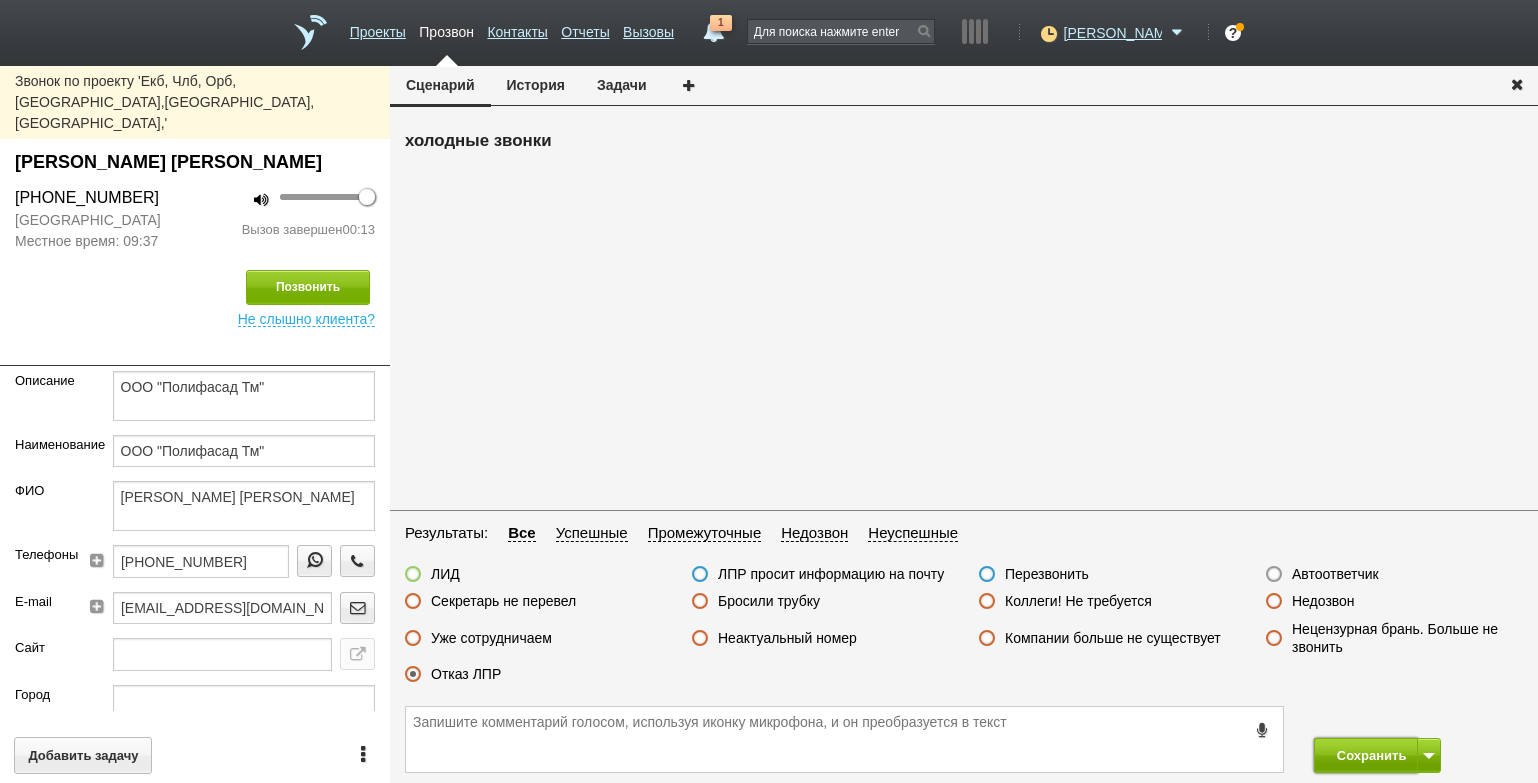 click on "Сохранить" at bounding box center (1366, 755) 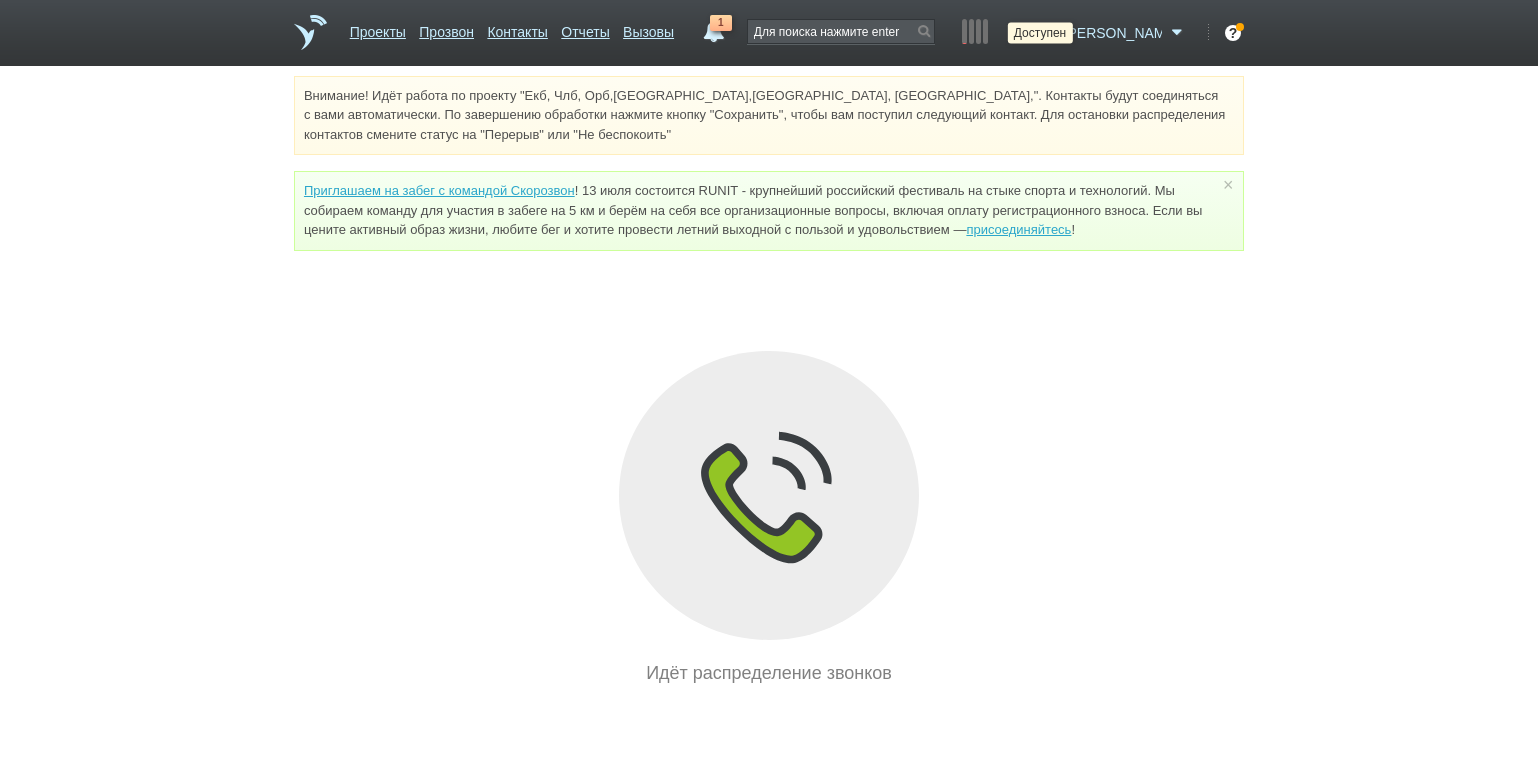 click at bounding box center (1046, 33) 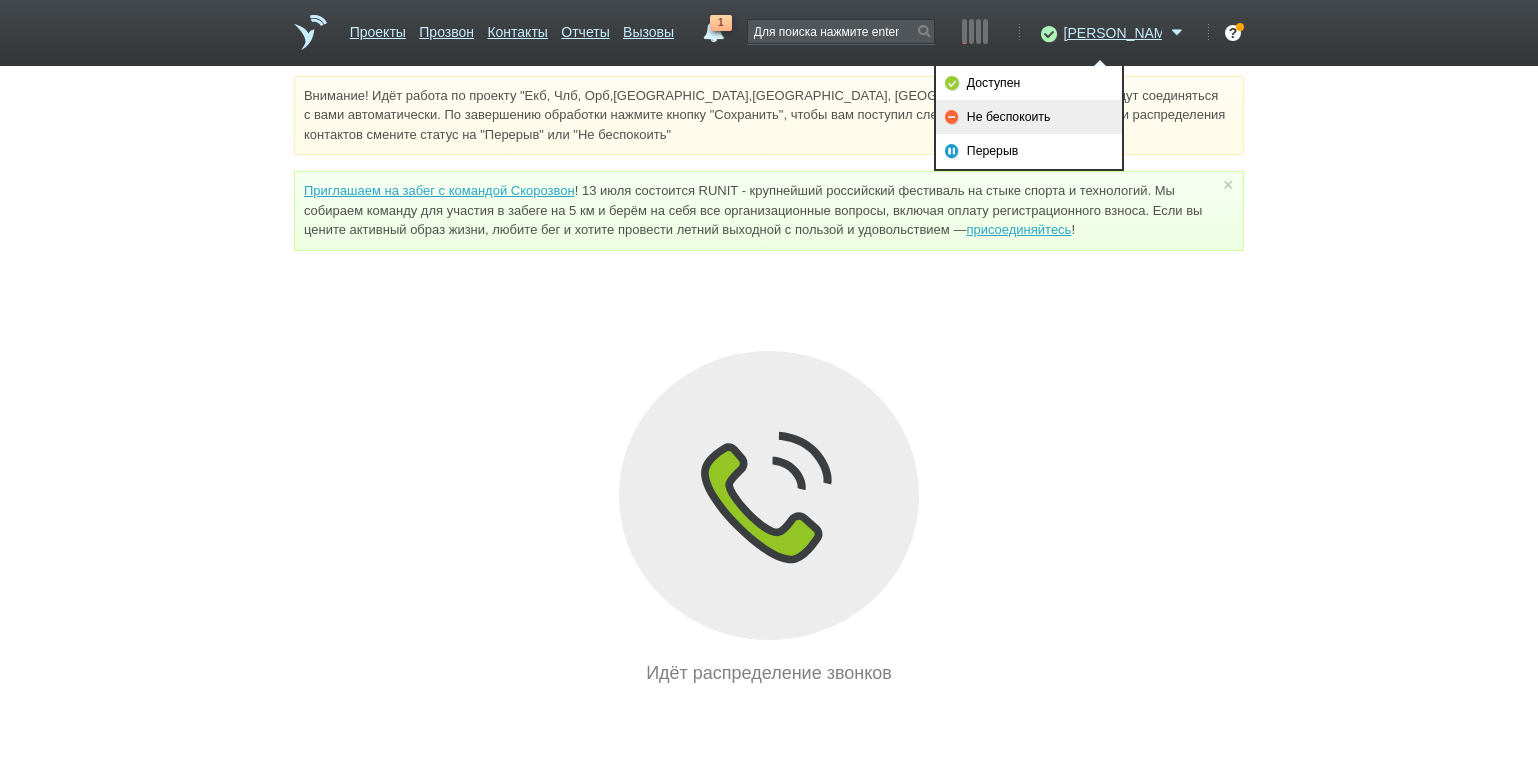 click on "Не беспокоить" at bounding box center [1029, 117] 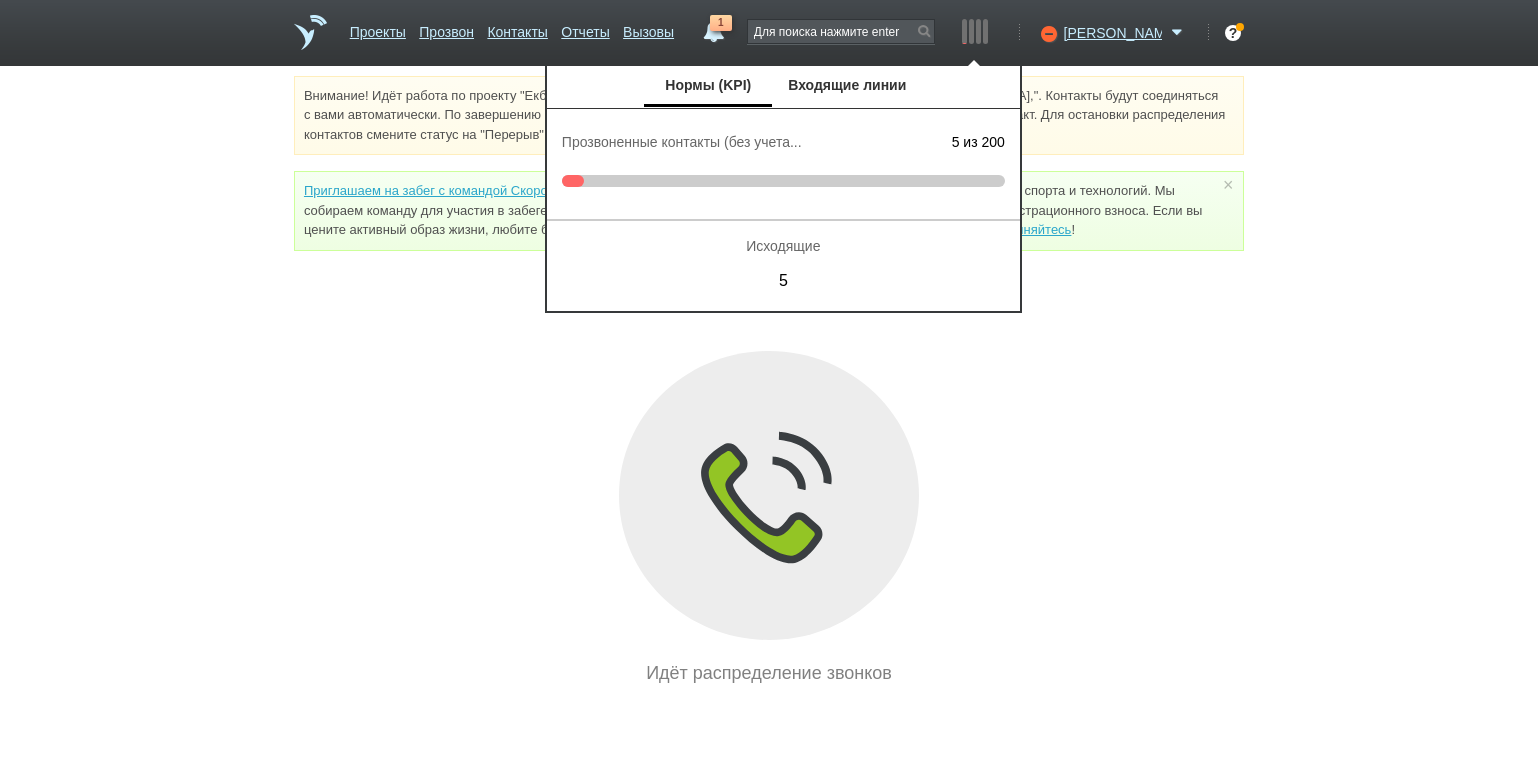 drag, startPoint x: 1042, startPoint y: 70, endPoint x: 1064, endPoint y: 117, distance: 51.894123 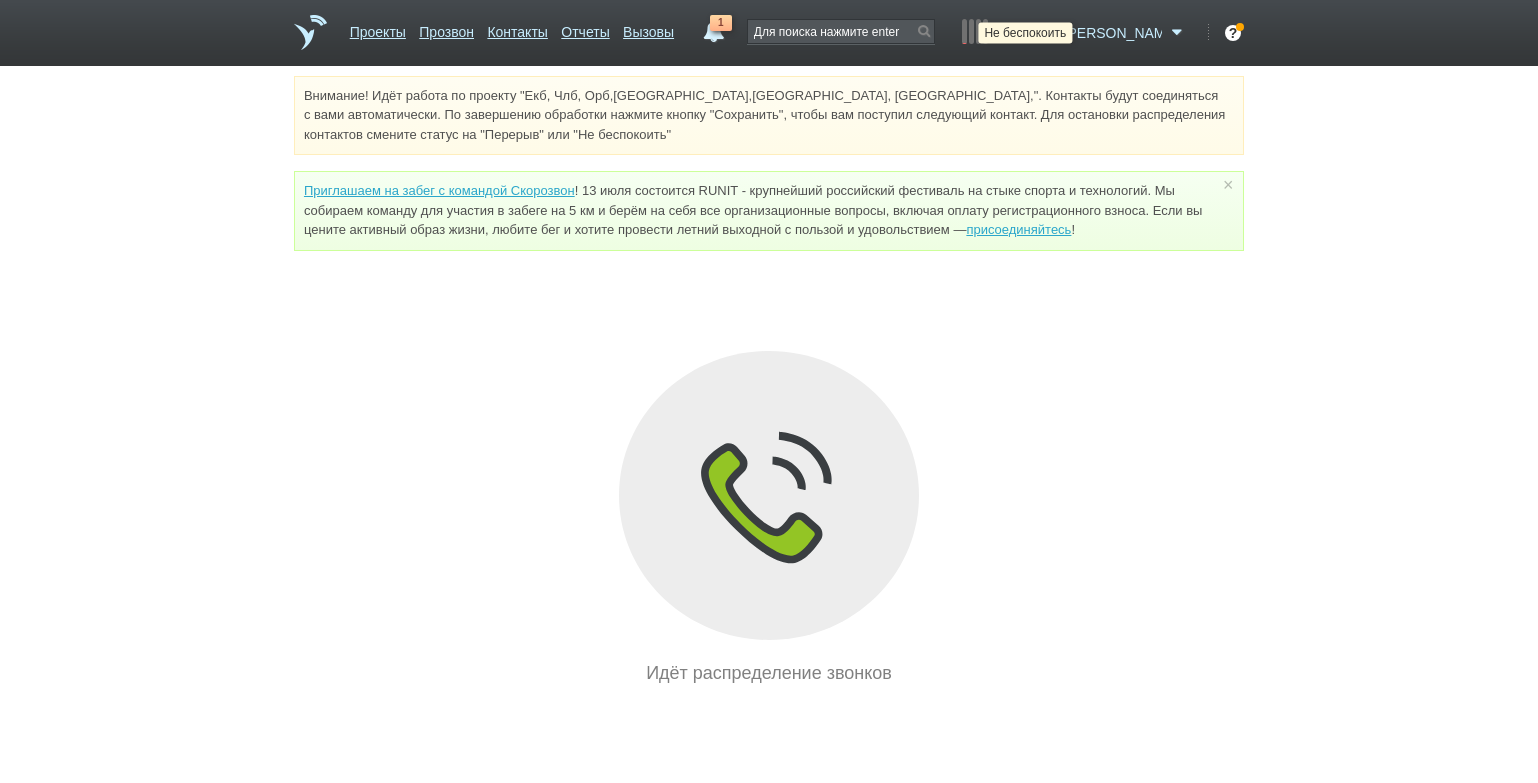 click at bounding box center [1046, 33] 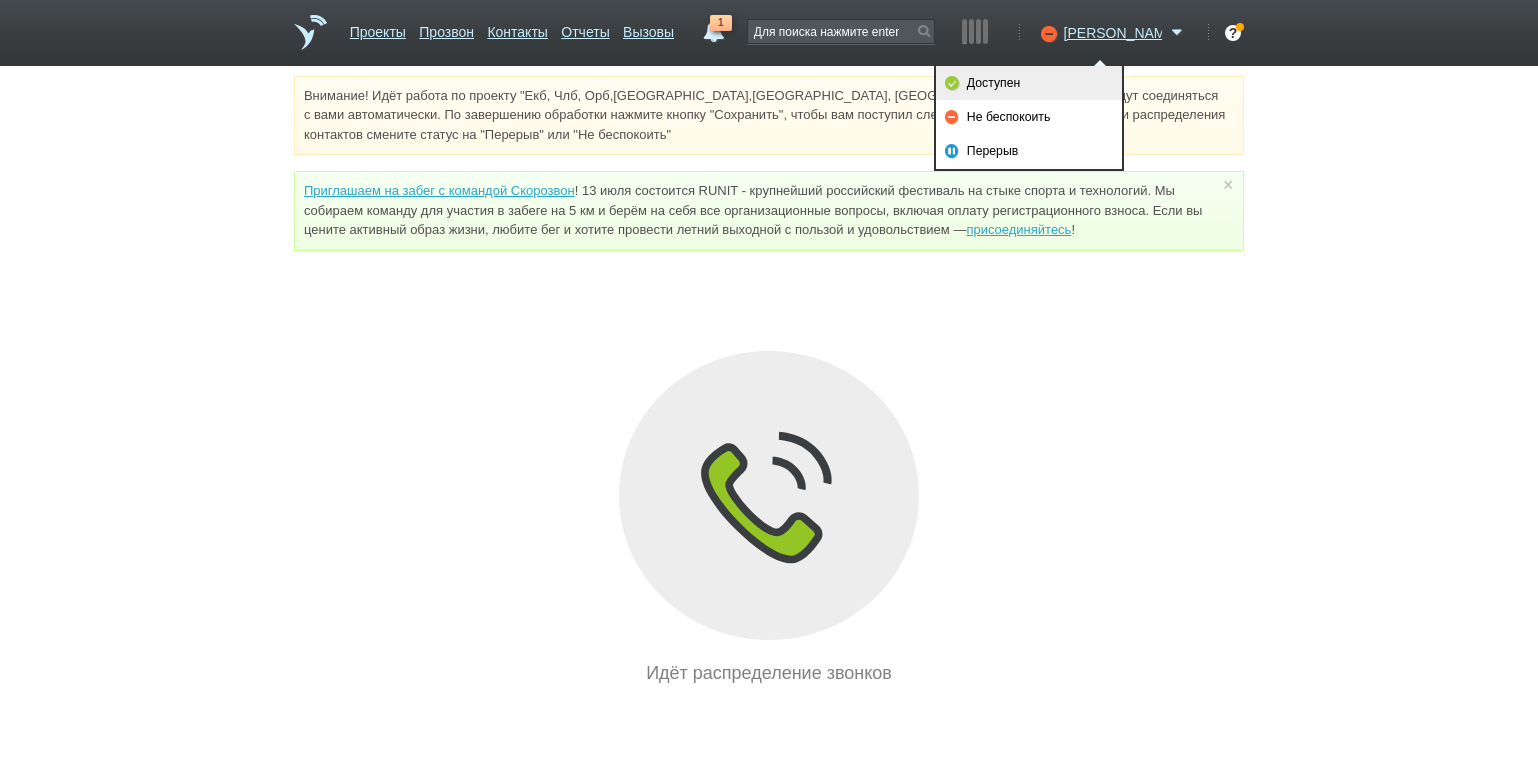 click on "Доступен" at bounding box center (1029, 83) 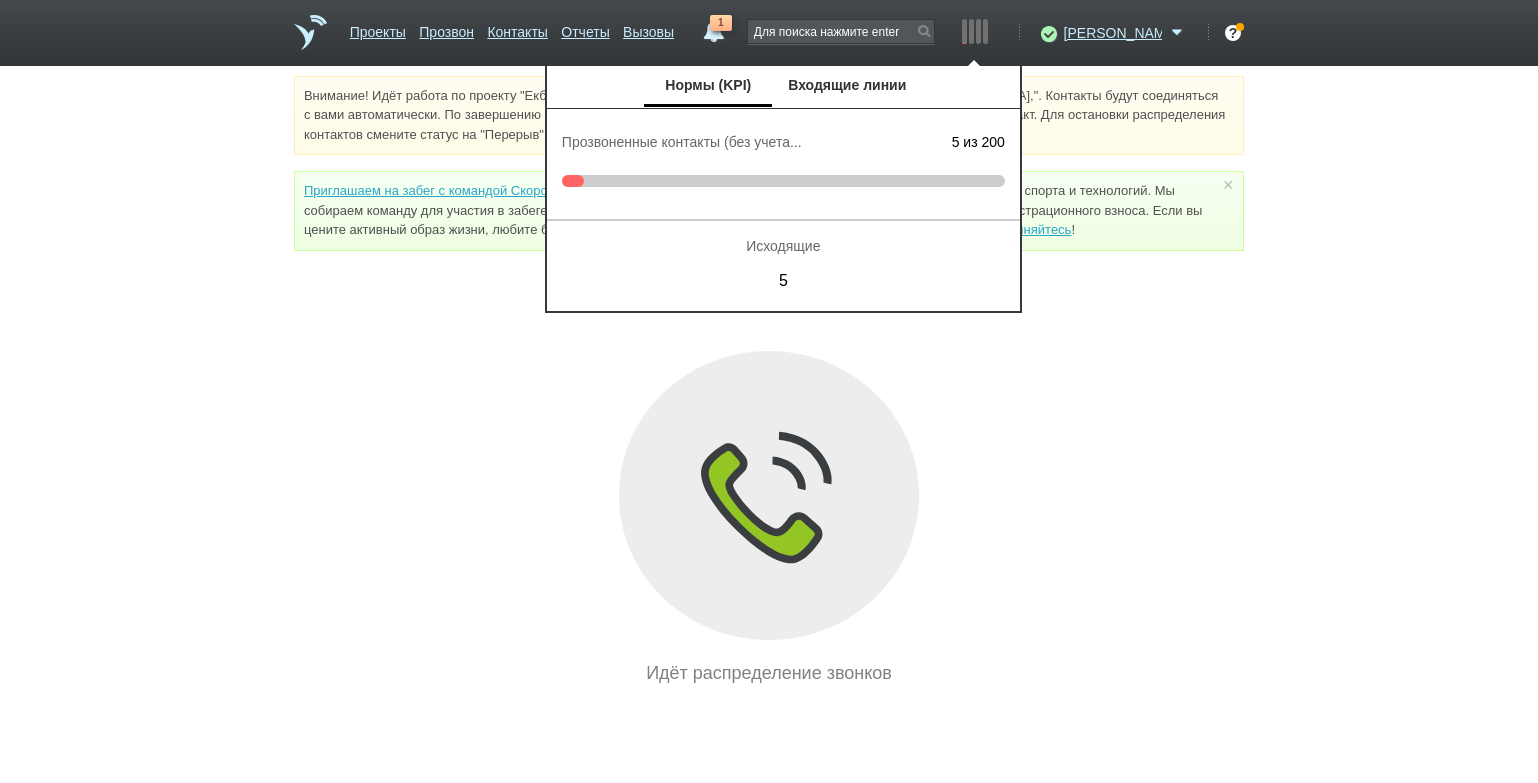 click on "Идёт распределение звонков" at bounding box center (769, 519) 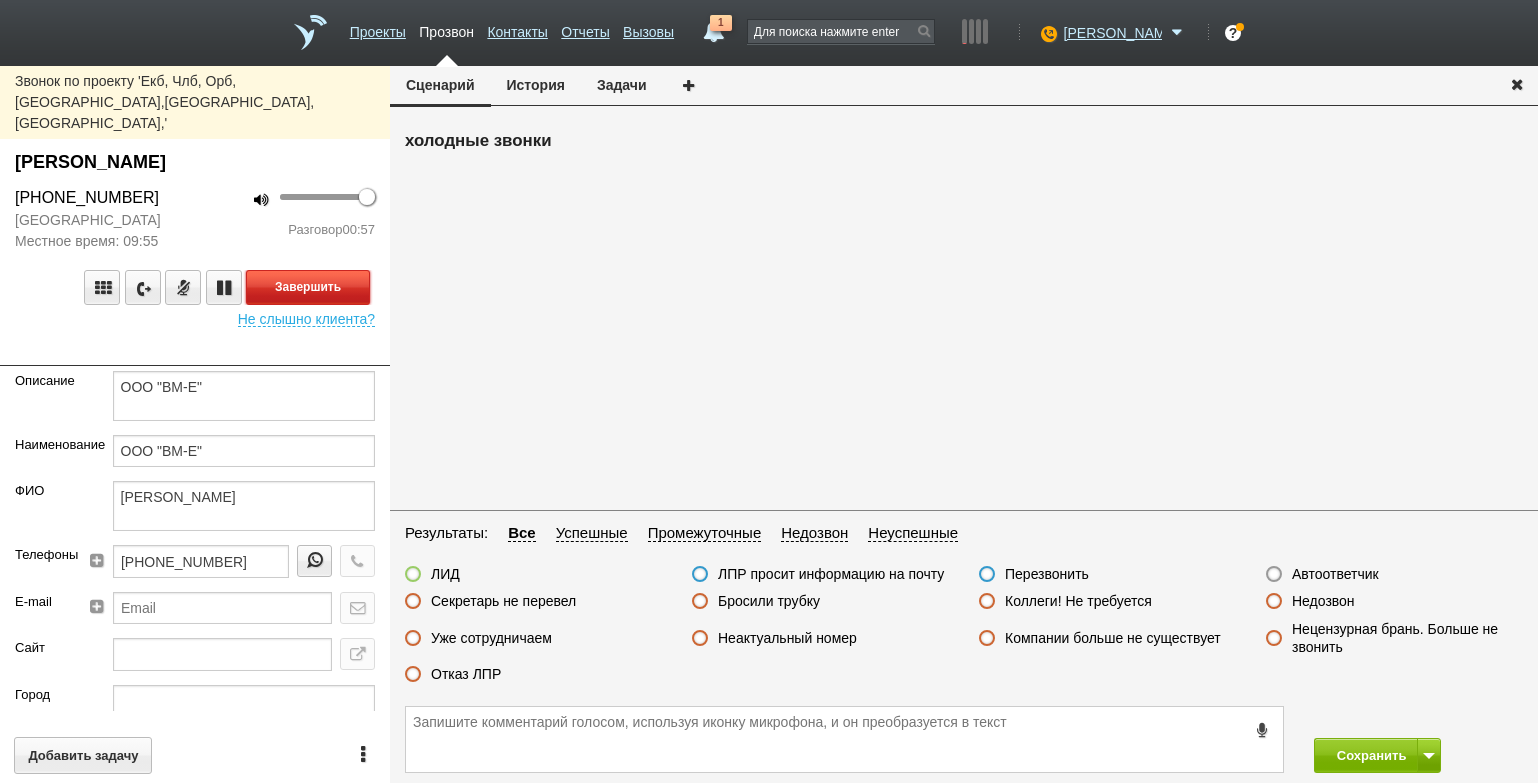 click on "Завершить" at bounding box center (308, 287) 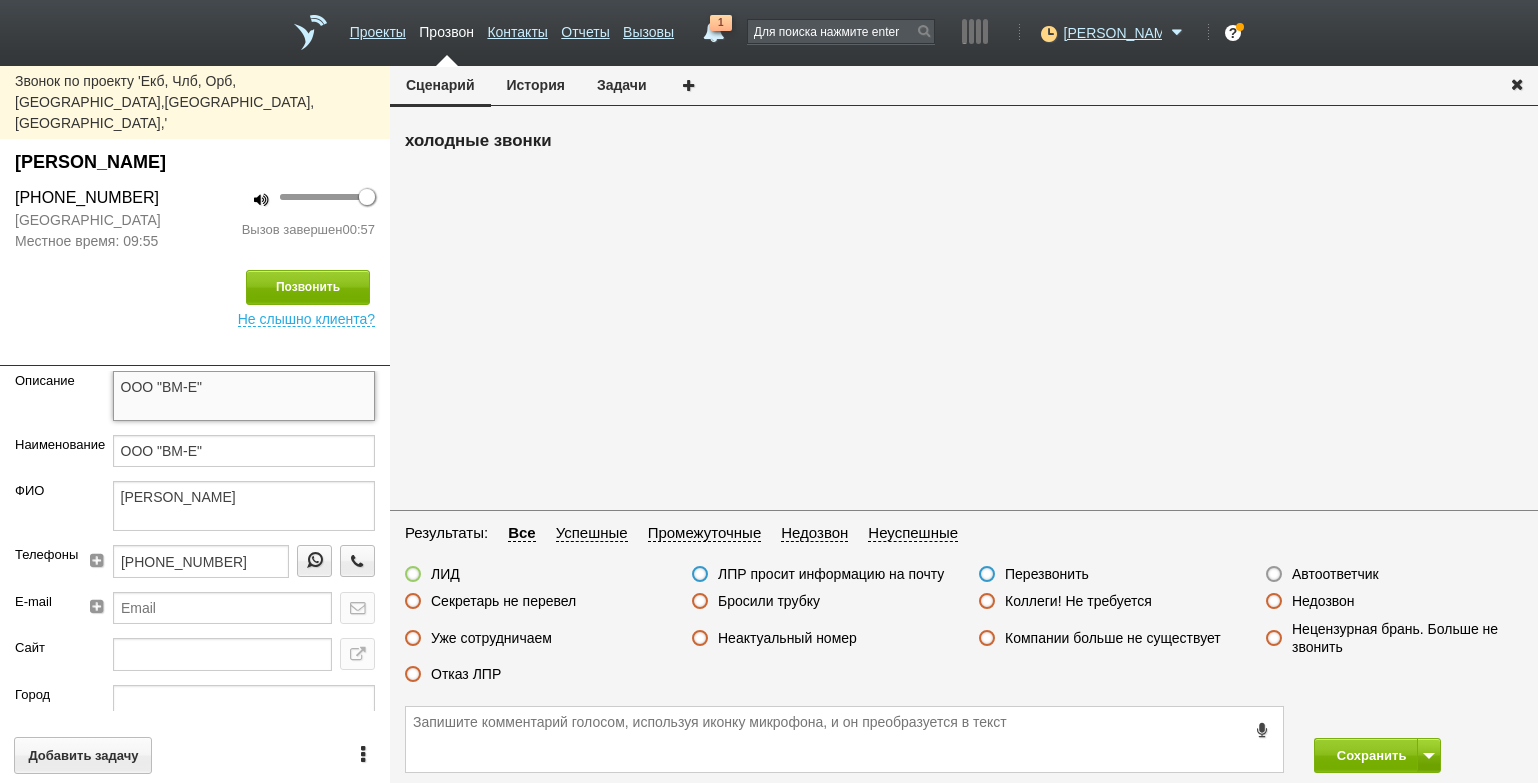 drag, startPoint x: 247, startPoint y: 337, endPoint x: 105, endPoint y: 339, distance: 142.01408 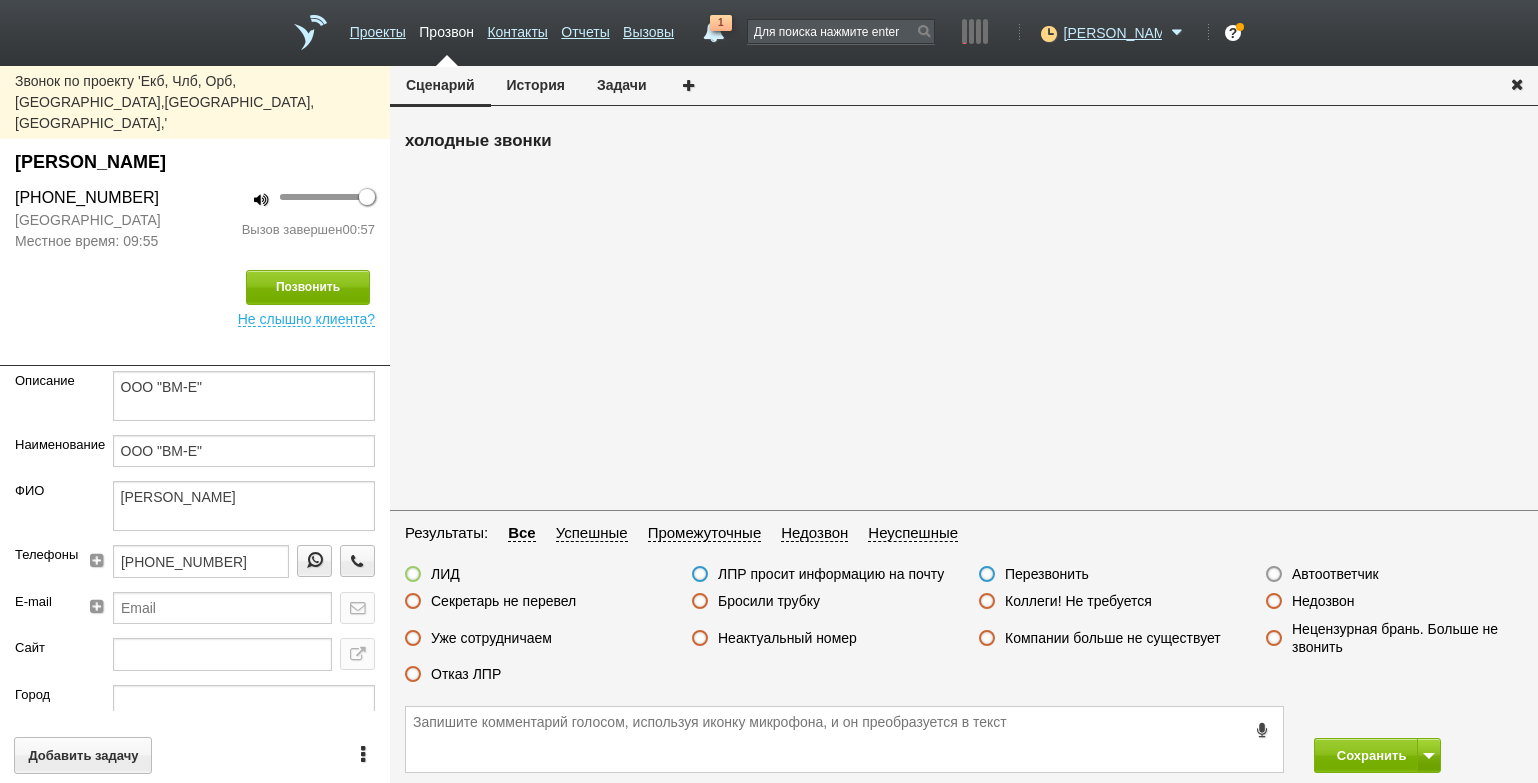 click on "100
Вызов завершен
00:57" at bounding box center (292, 219) 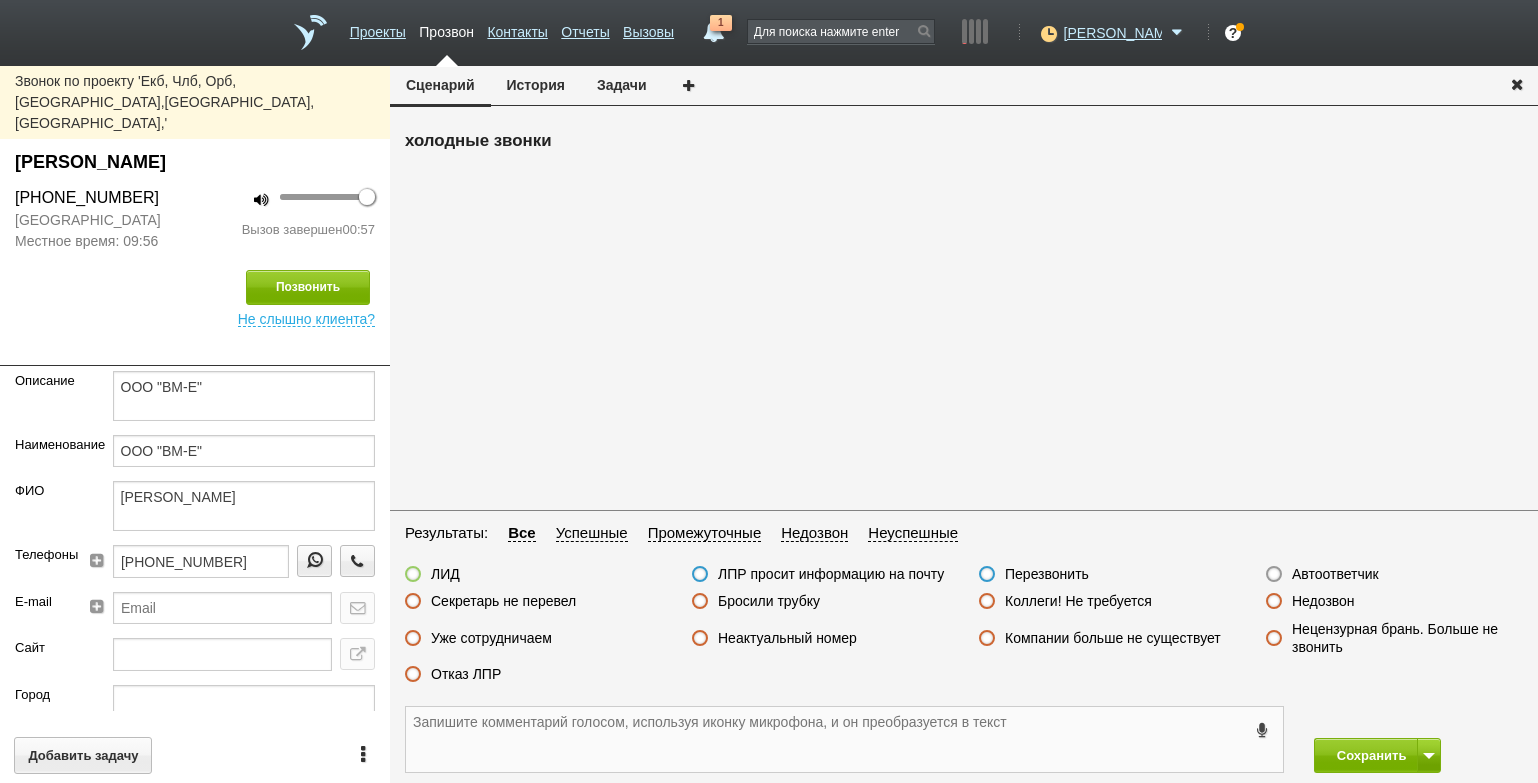 click at bounding box center [844, 739] 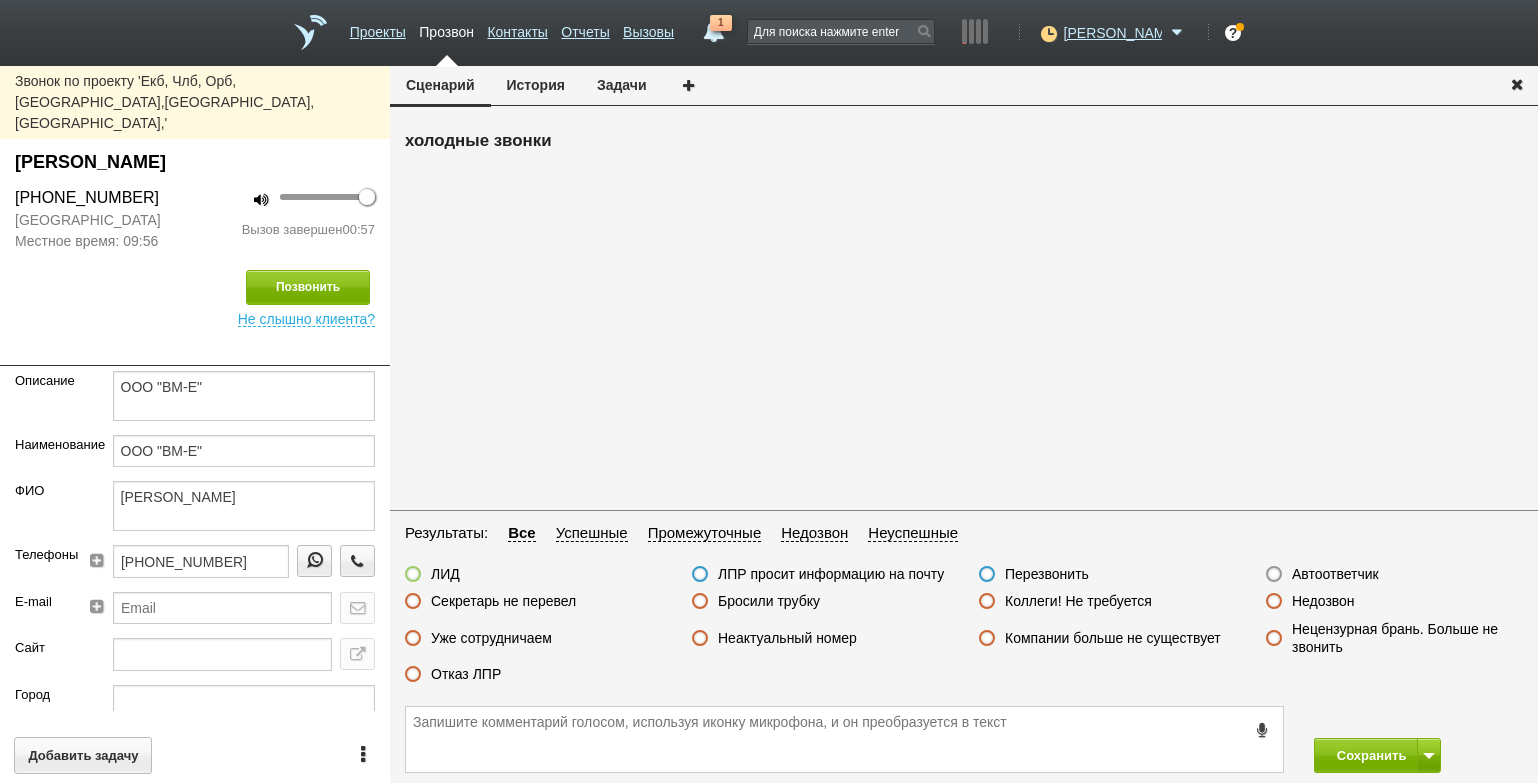click on "ЛИД" at bounding box center (432, 575) 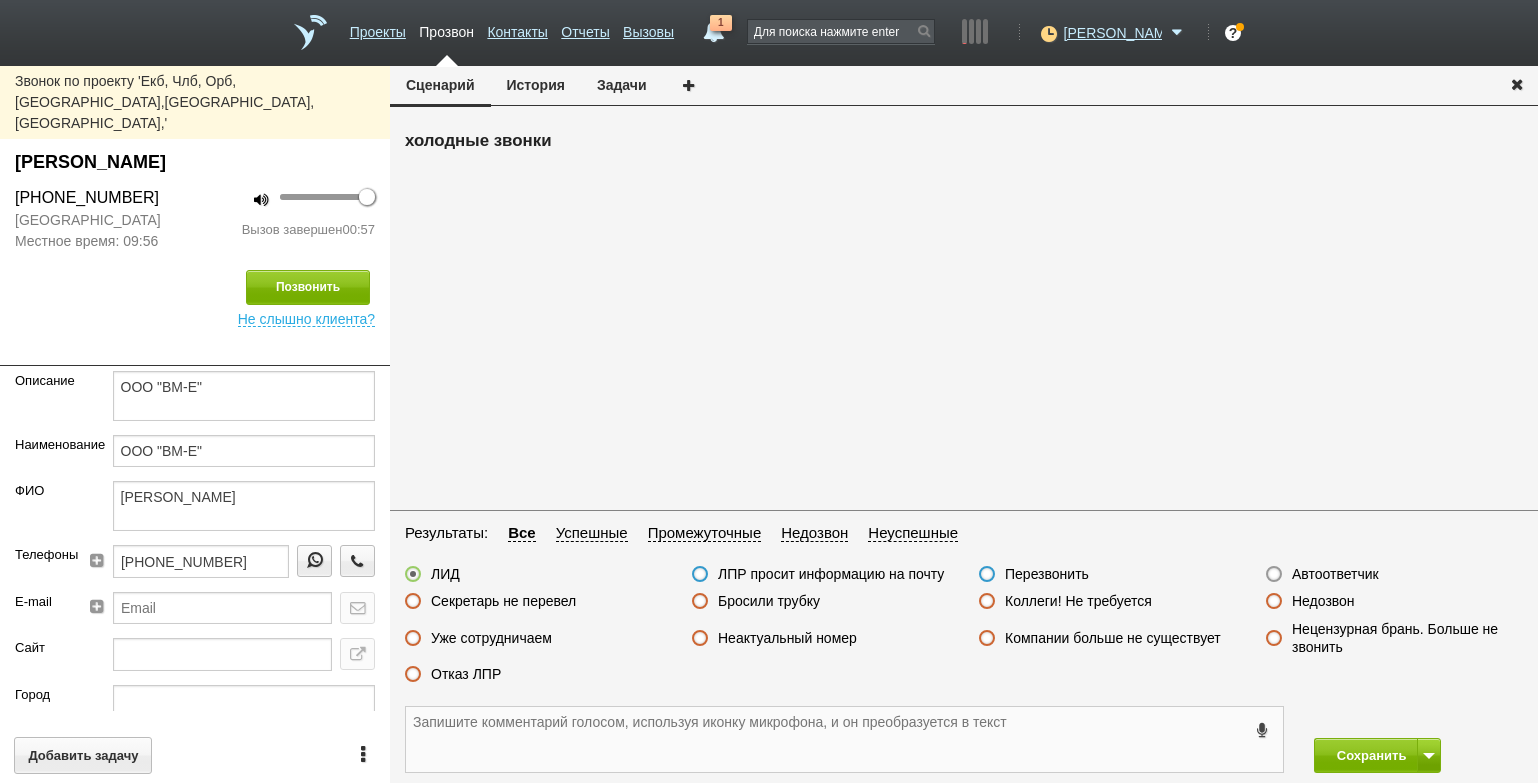 click at bounding box center [844, 739] 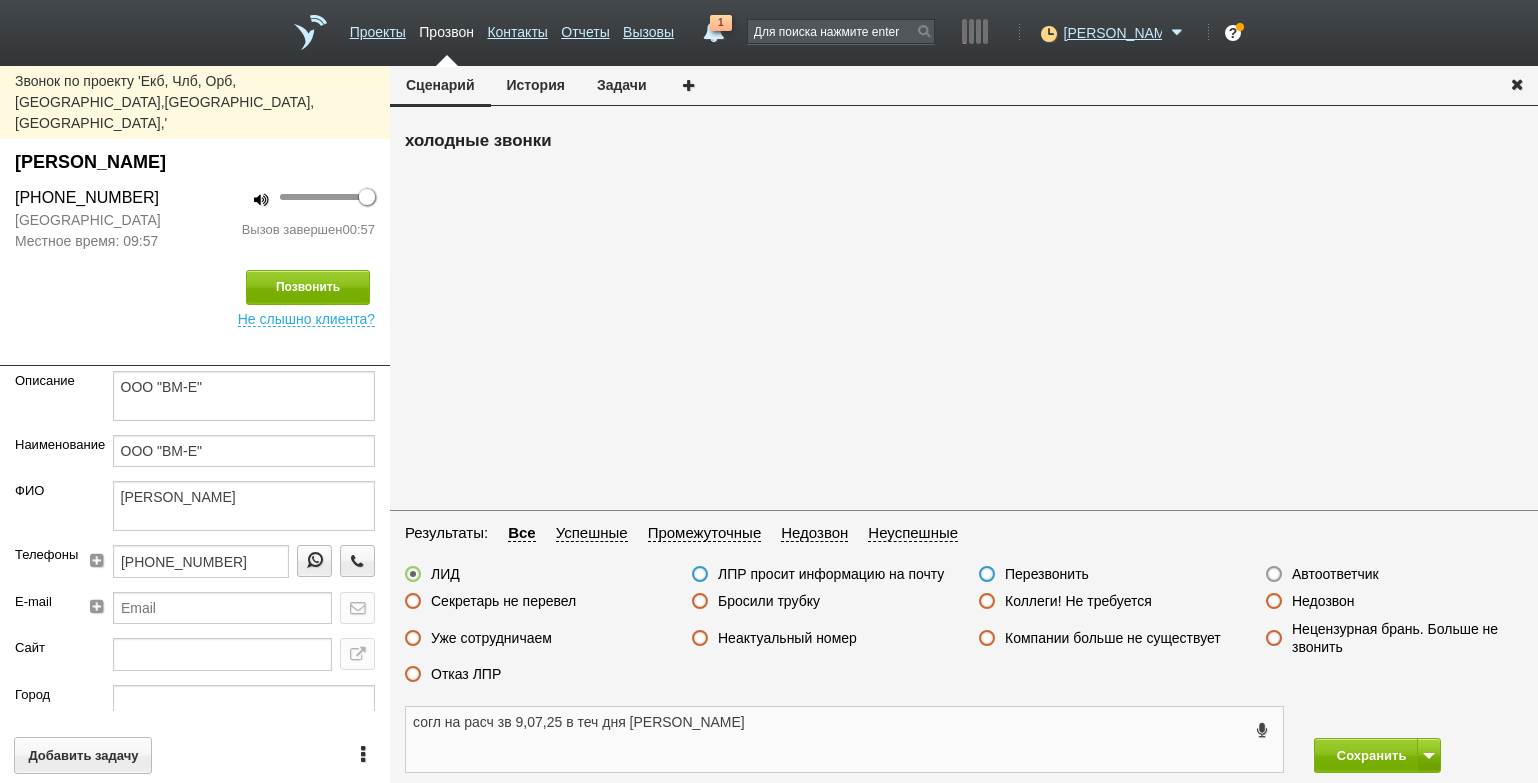 type on "согл на расч зв 9,07,25 в теч дня [PERSON_NAME]" 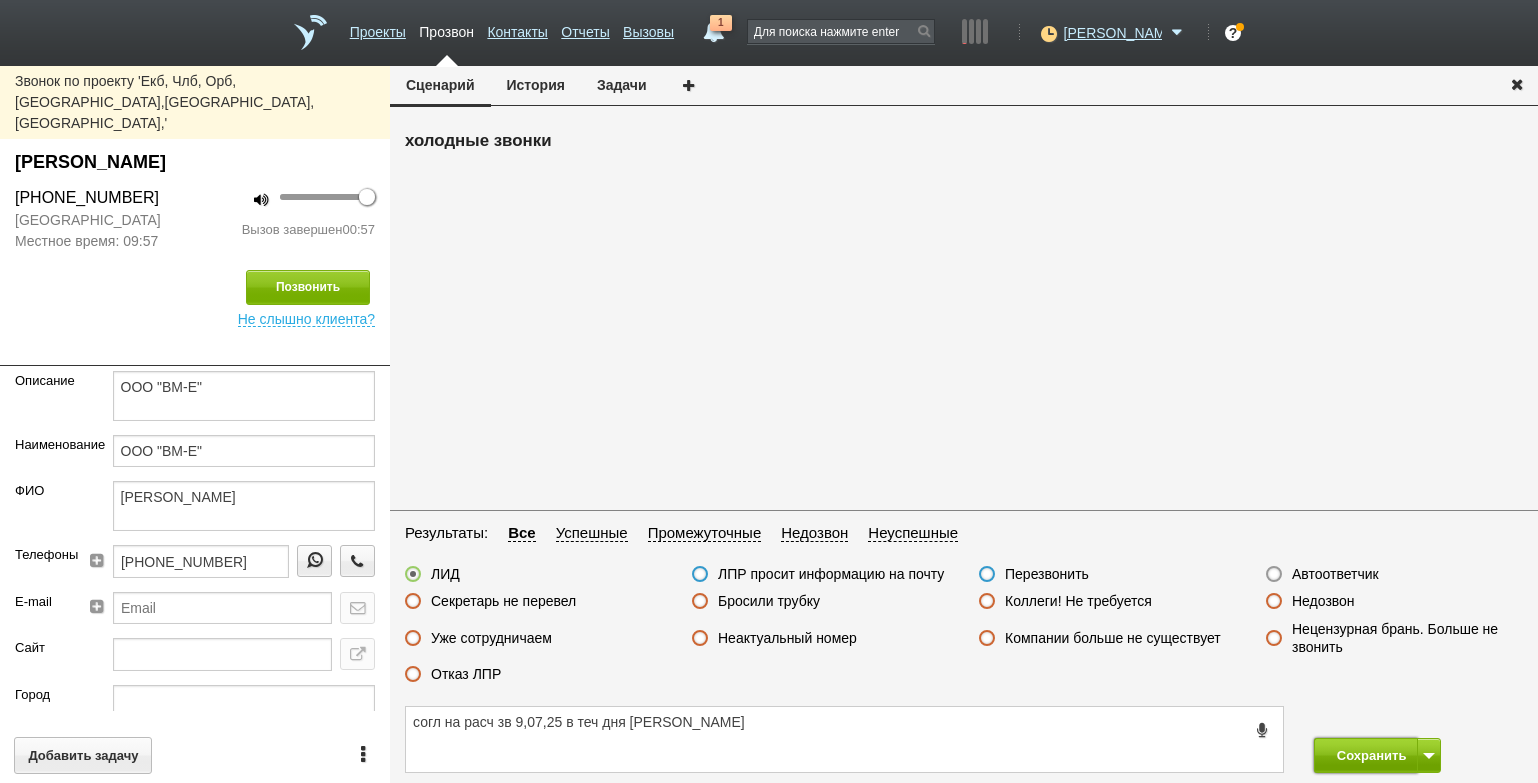 click on "Сохранить" at bounding box center (1366, 755) 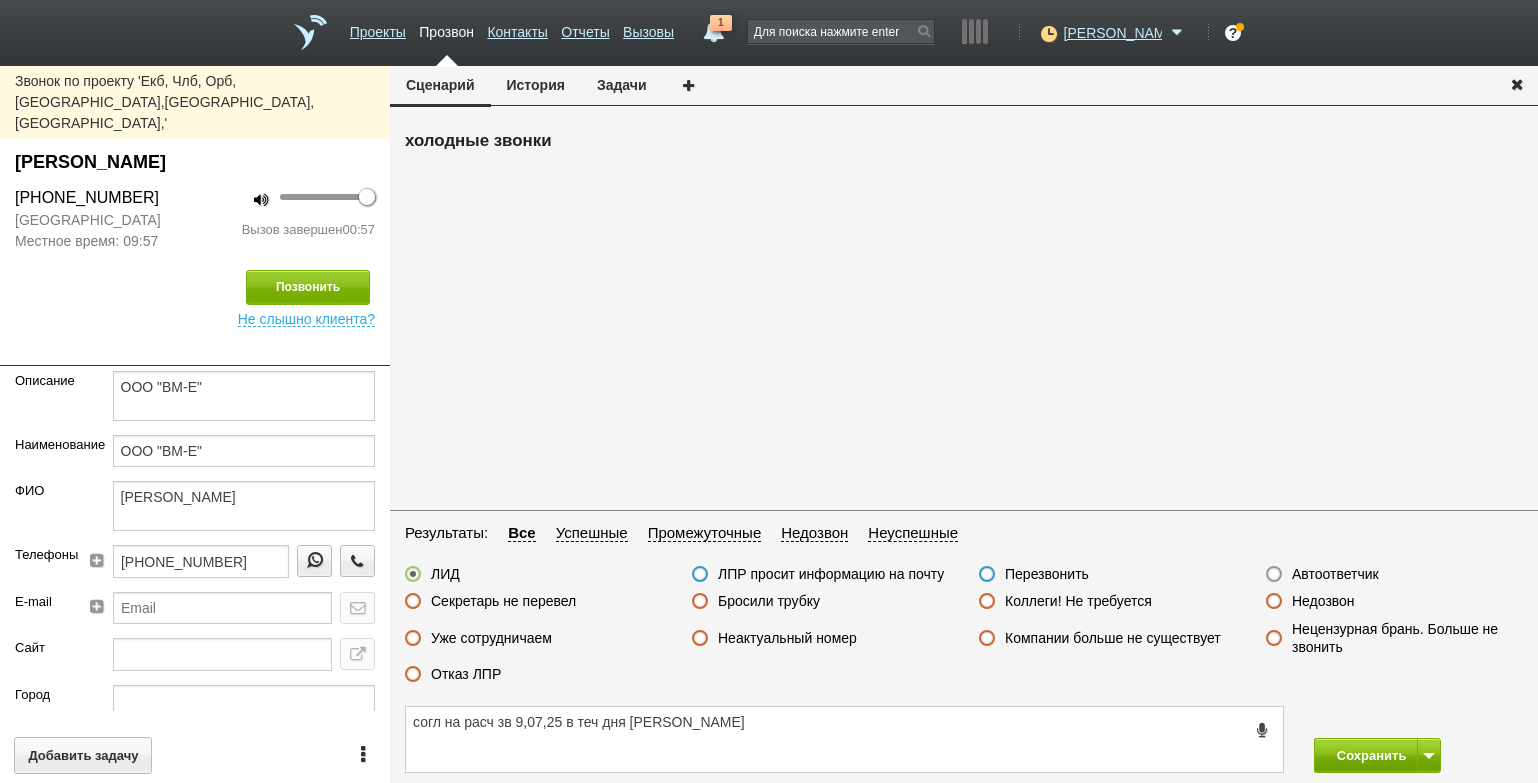 type 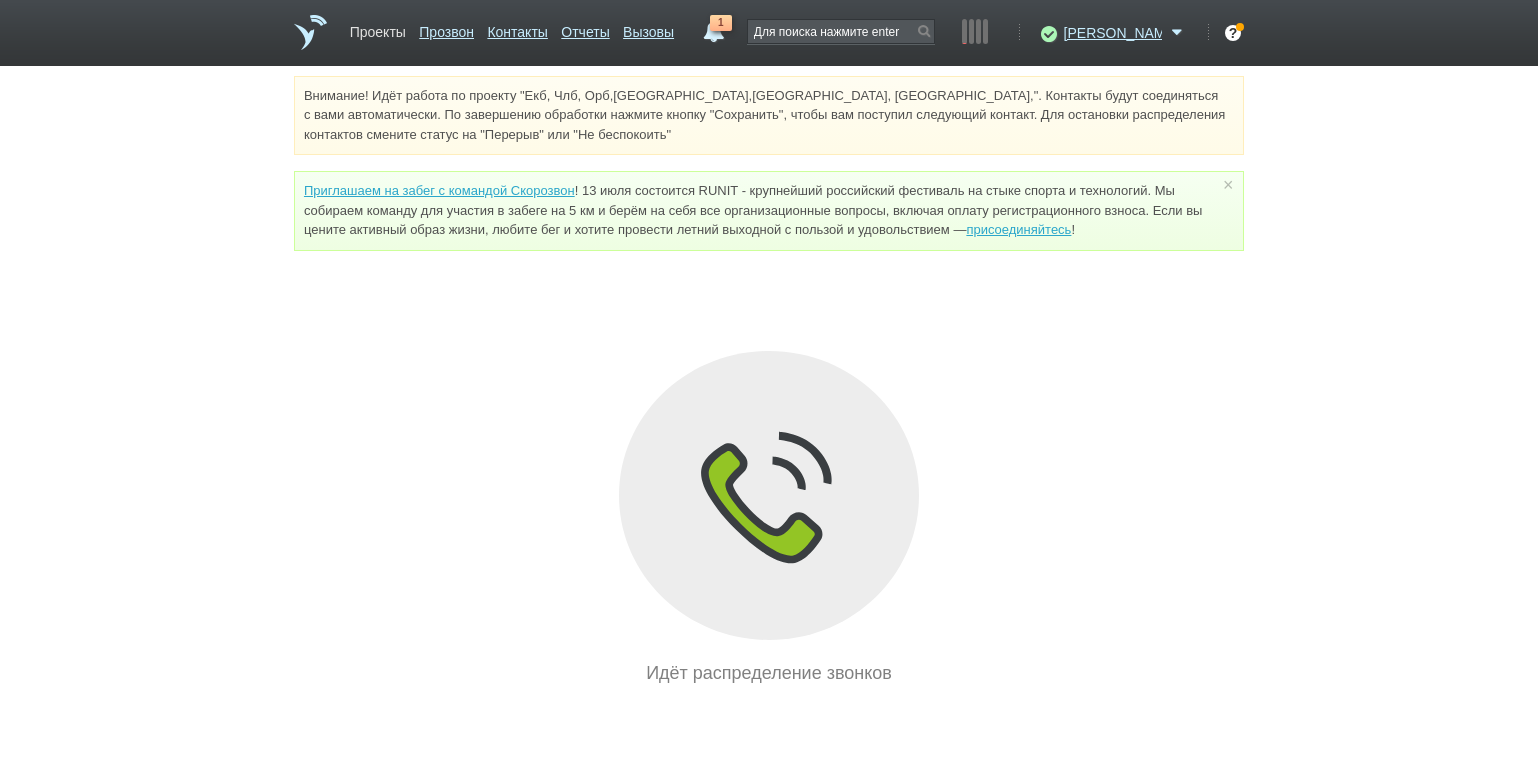 click on "Проекты" at bounding box center (378, 28) 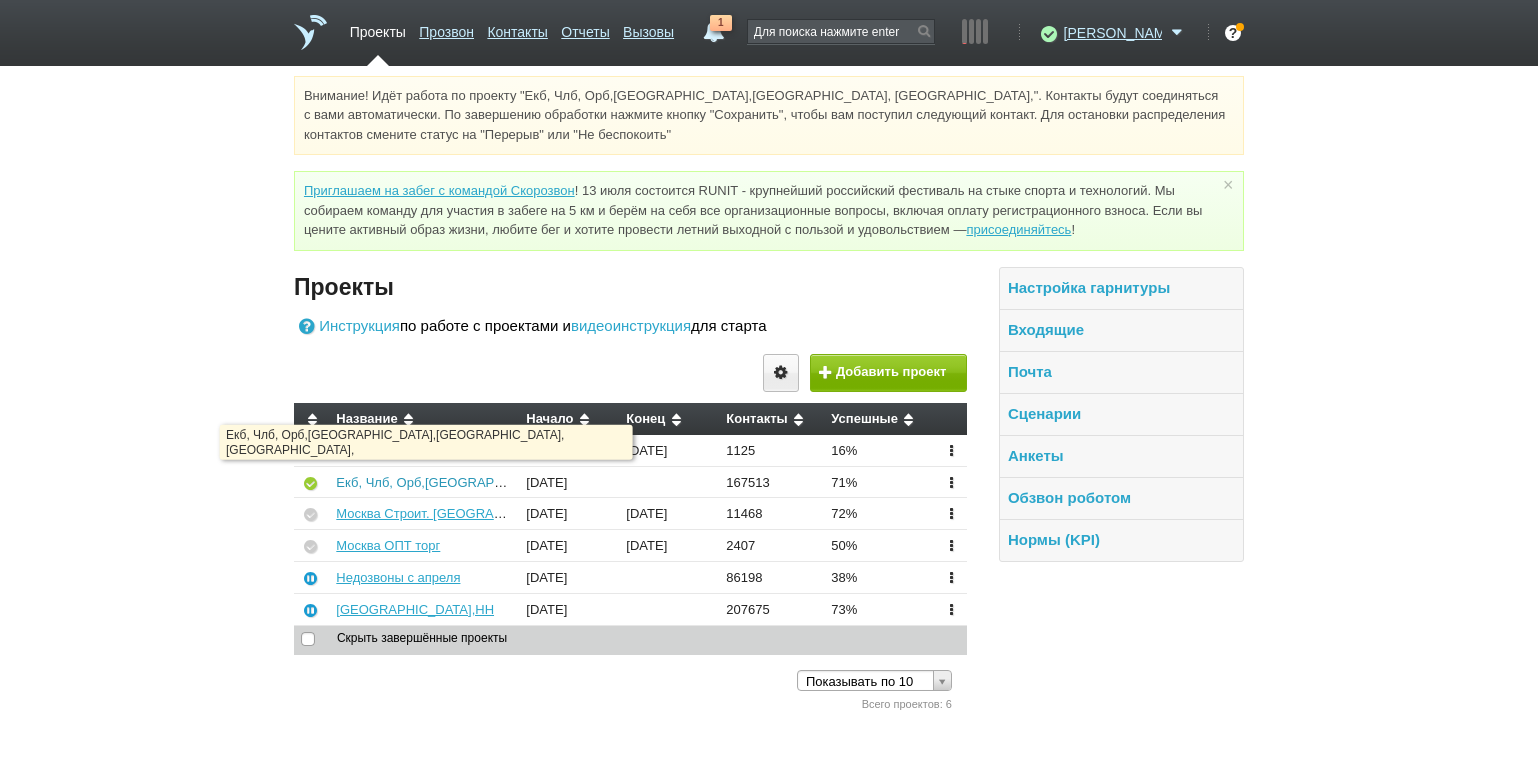 click on "Екб, Члб, Орб,[GEOGRAPHIC_DATA],[GEOGRAPHIC_DATA], [GEOGRAPHIC_DATA]," at bounding box center (590, 482) 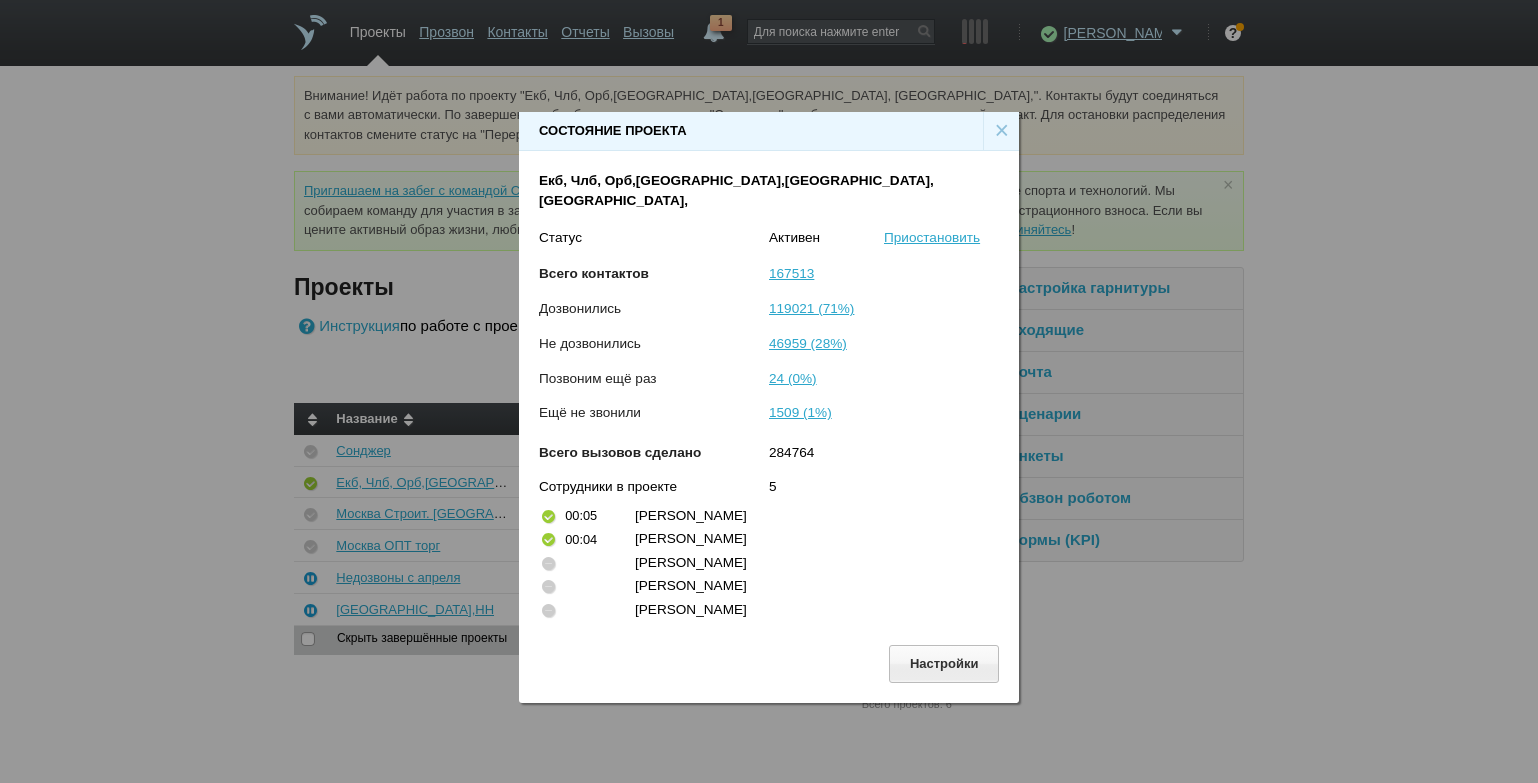 click on "×" at bounding box center [1001, 131] 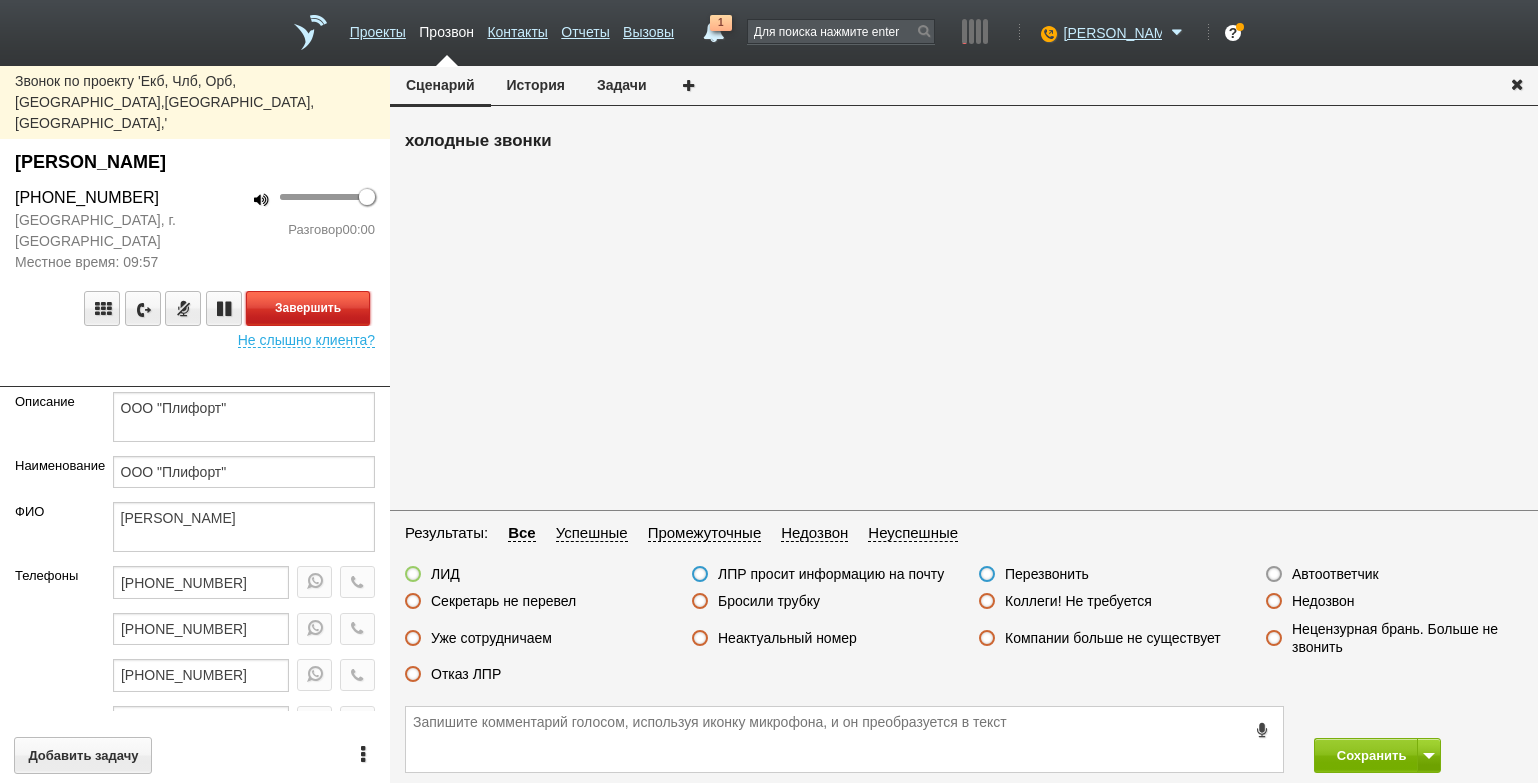 click on "Завершить" at bounding box center [308, 308] 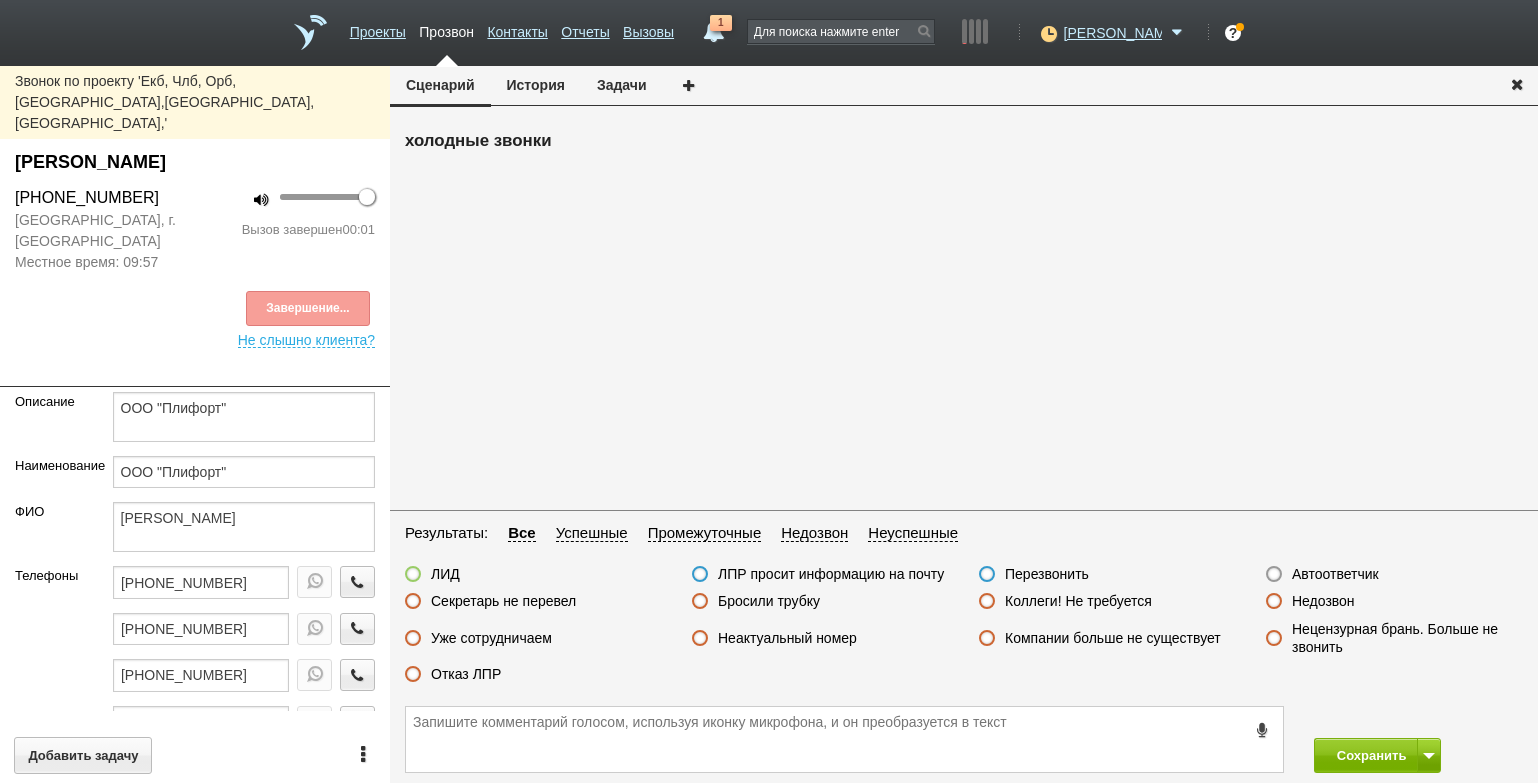 click on "Автоответчик" at bounding box center [1335, 574] 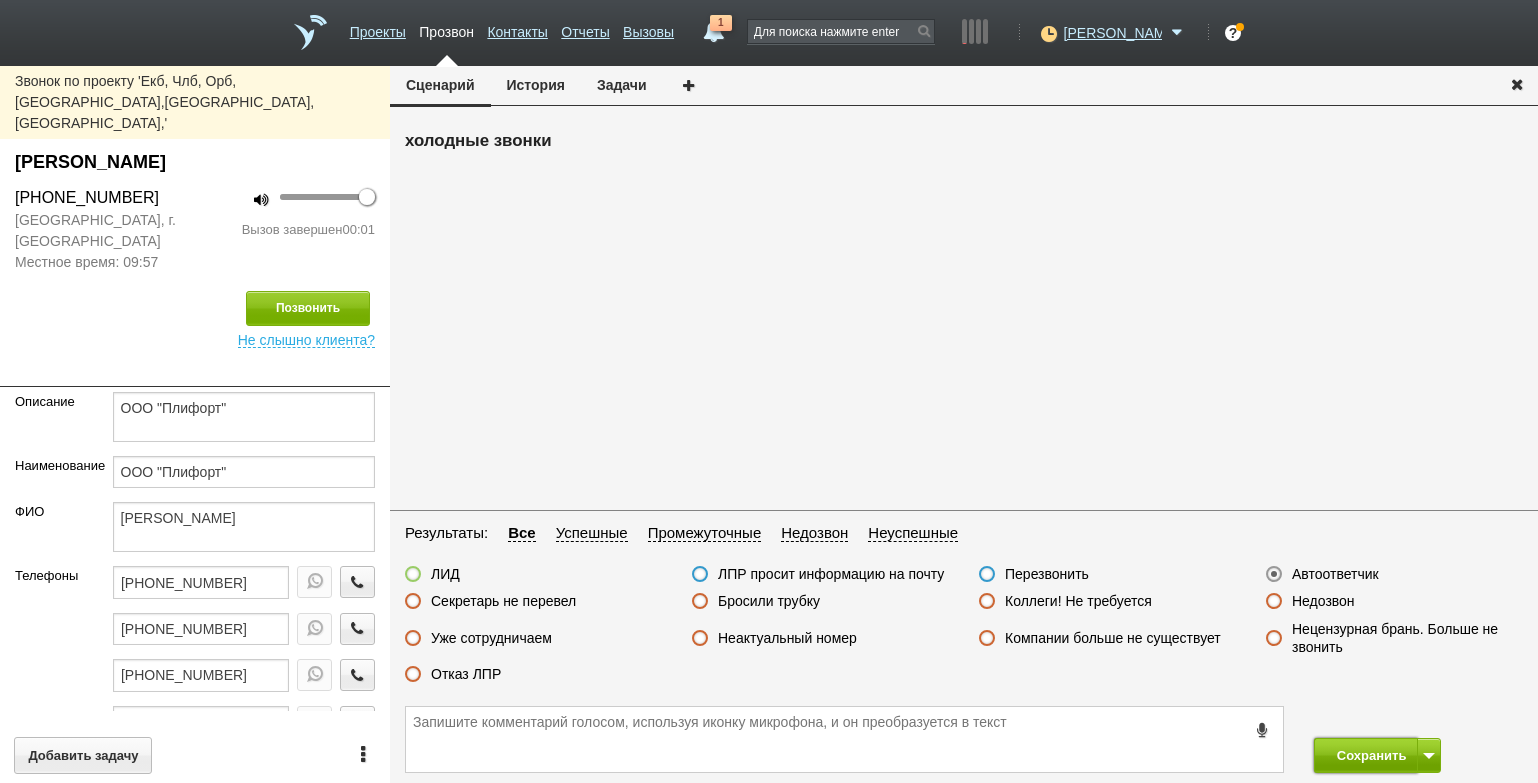 click on "Сохранить" at bounding box center [1366, 755] 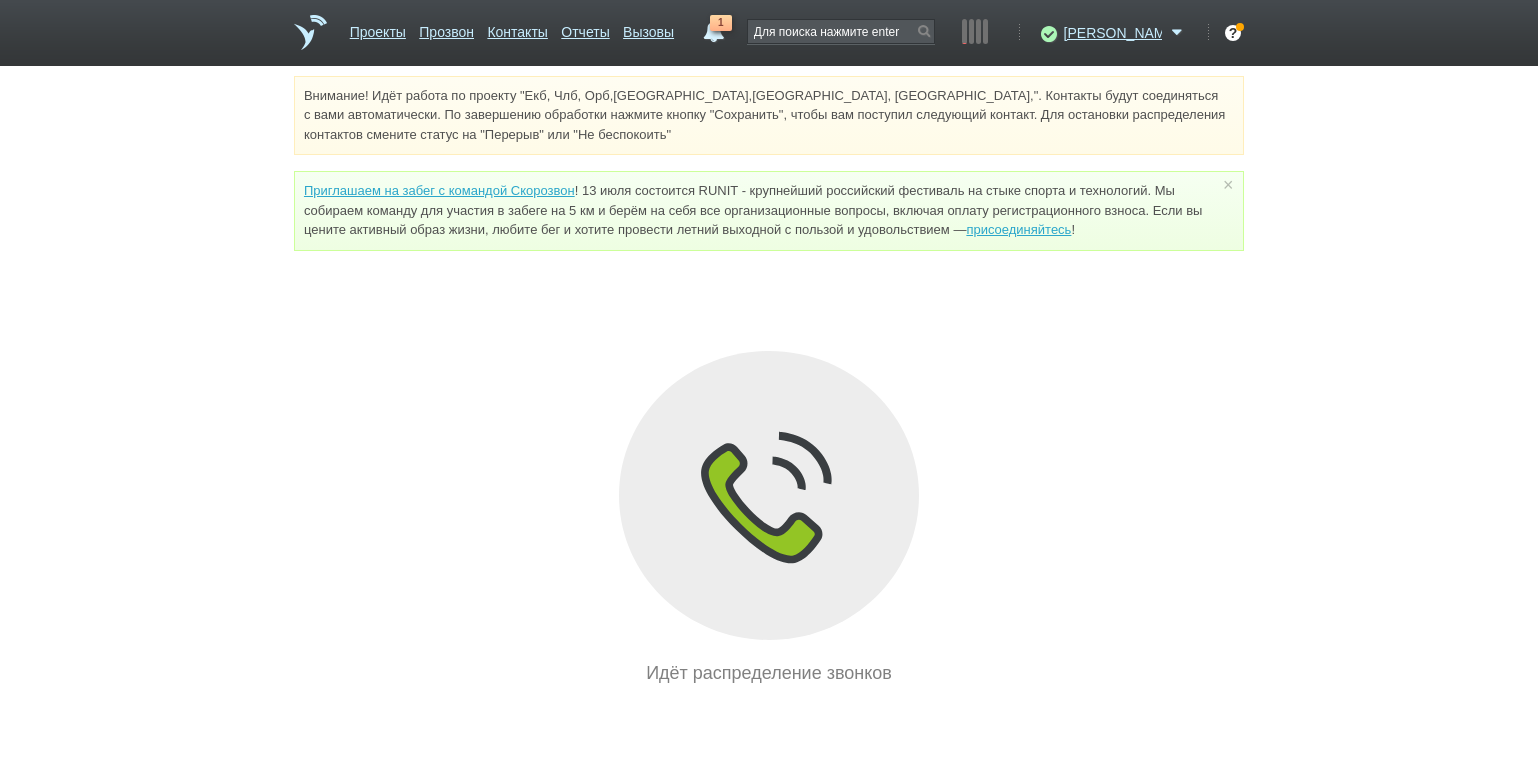 click on "Внимание! Идёт работа по проекту "Екб, Члб, Орб,[GEOGRAPHIC_DATA],[GEOGRAPHIC_DATA], [GEOGRAPHIC_DATA],". Контакты будут соединяться с вами автоматически. По завершению обработки нажмите кнопку "Сохранить", чтобы вам поступил следующий контакт. Для остановки распределения контактов смените статус на "Перерыв" или "Не беспокоить"
Приглашаем на забег с командой Скорозвон присоединяйтесь !
×
Вы можете звонить напрямую из строки поиска - введите номер и нажмите "Позвонить"
Идёт распределение звонков" at bounding box center (769, 381) 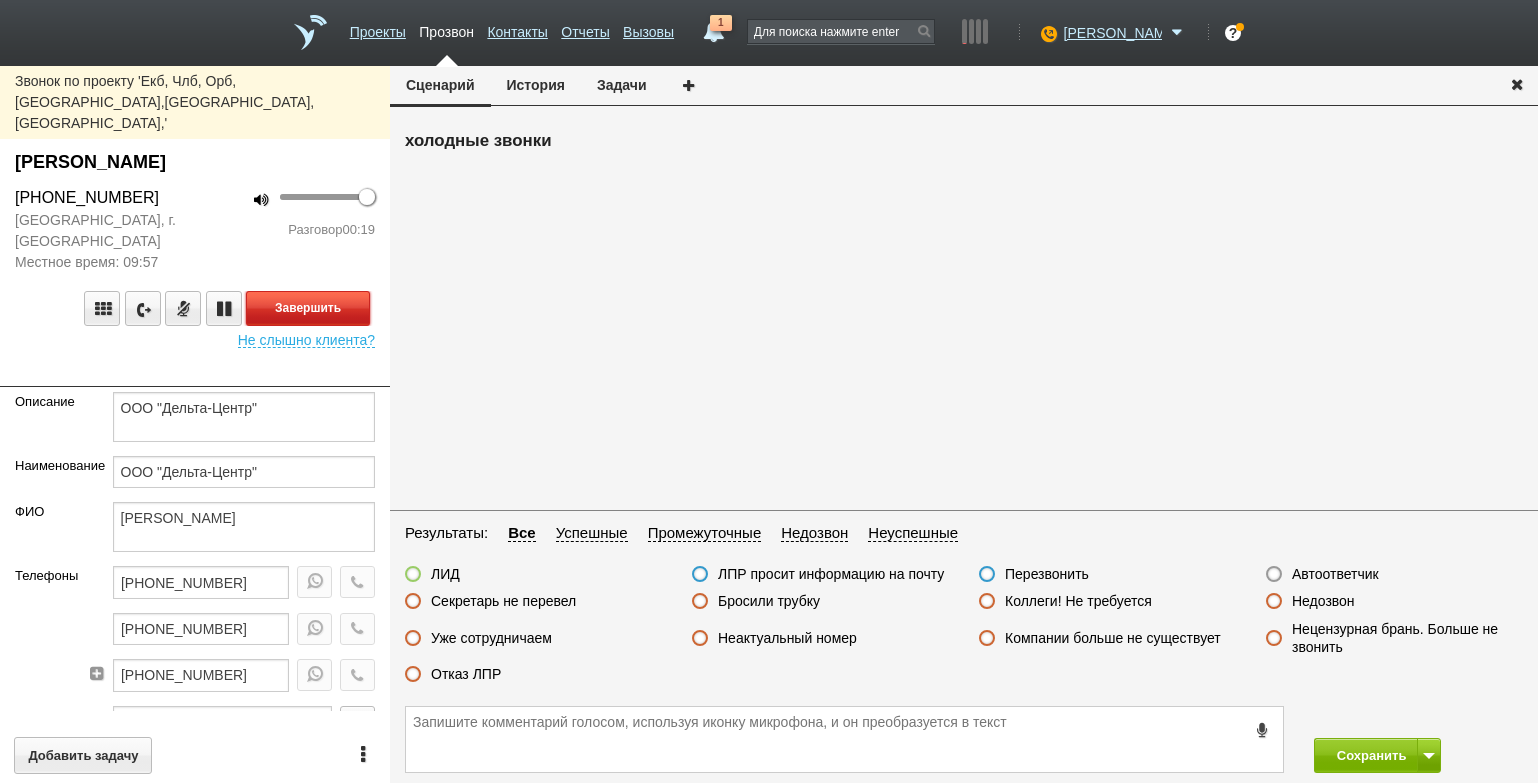 click on "Завершить" at bounding box center (308, 308) 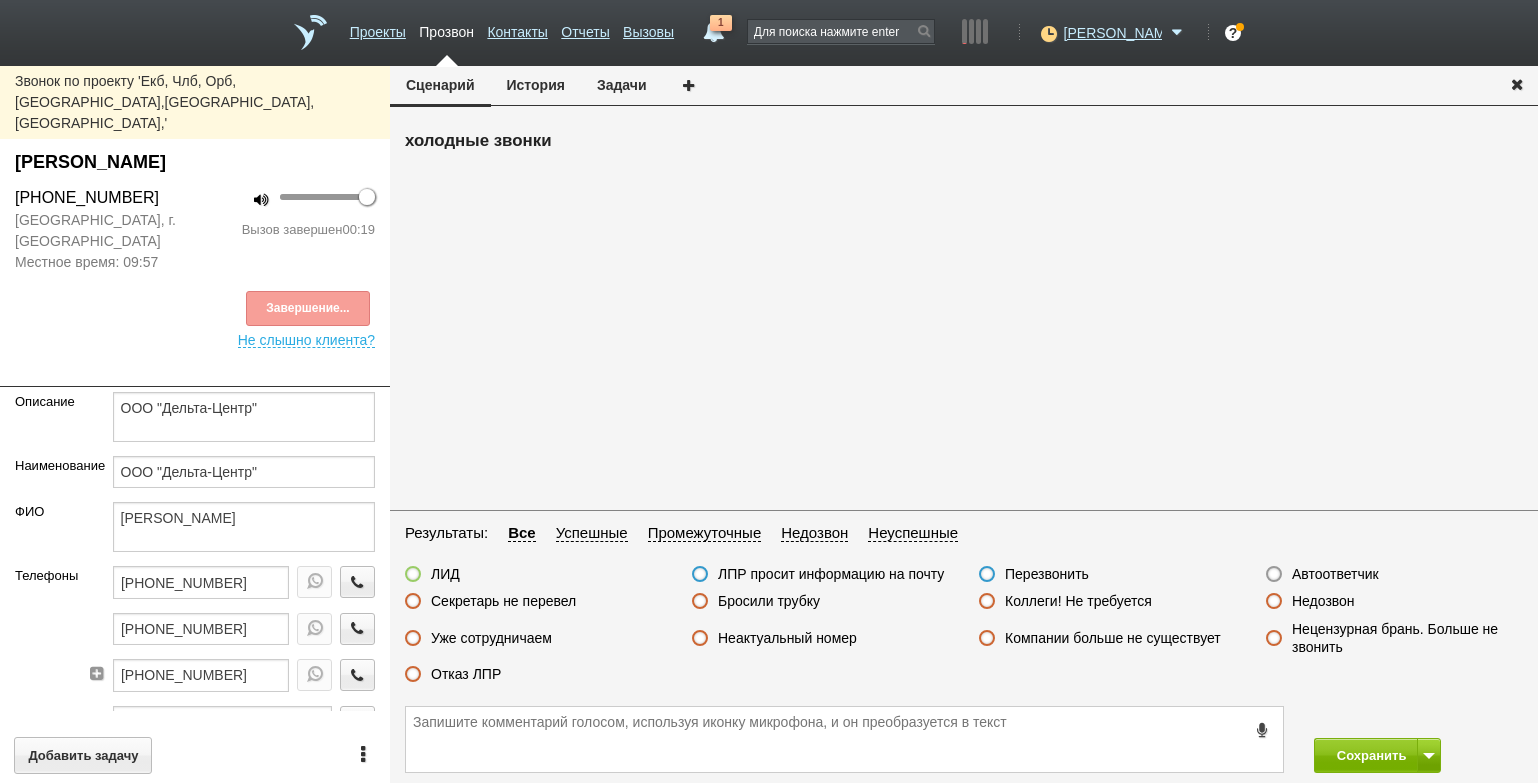 click on "Уже сотрудничаем" at bounding box center [533, 639] 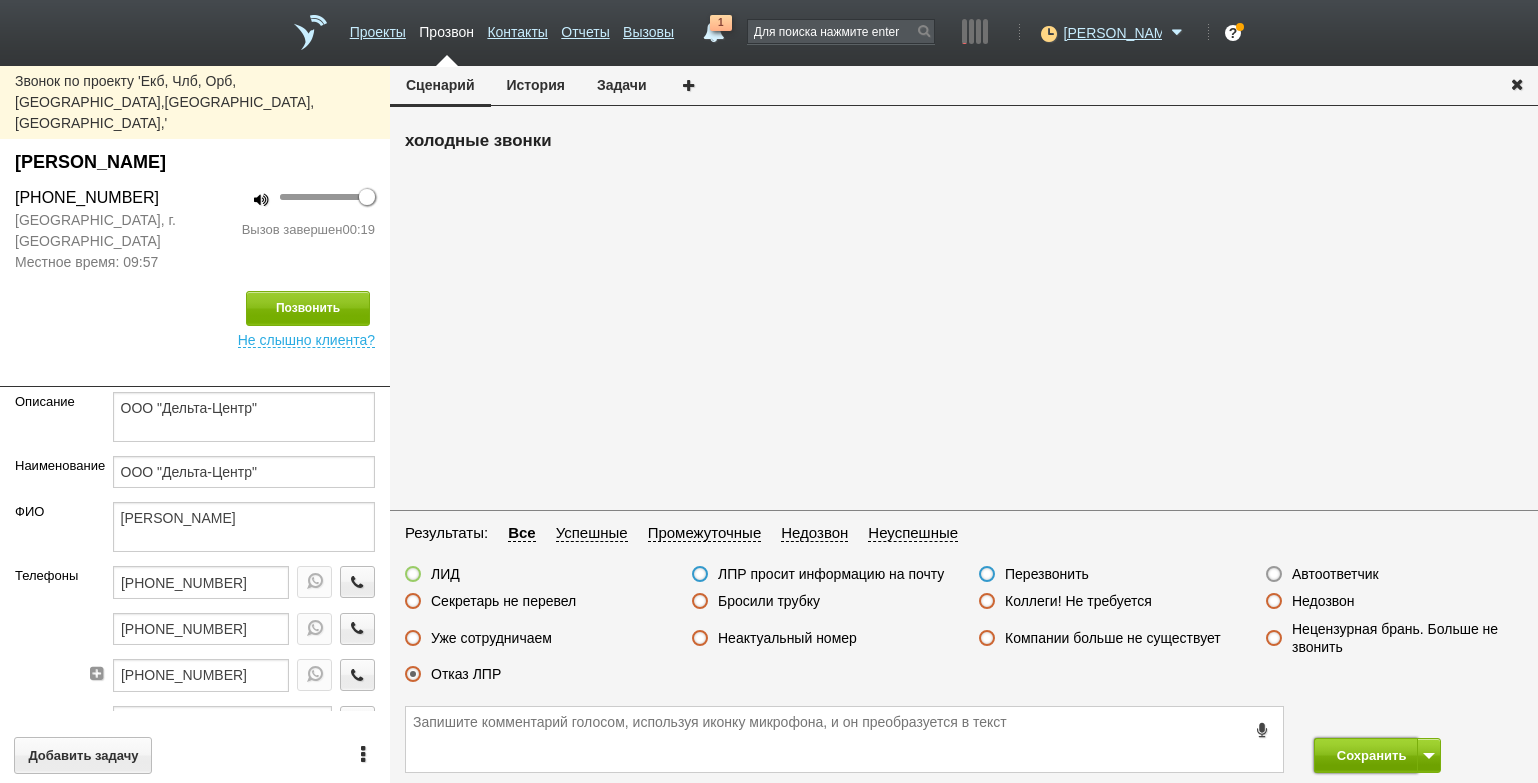 click on "Сохранить" at bounding box center (1366, 755) 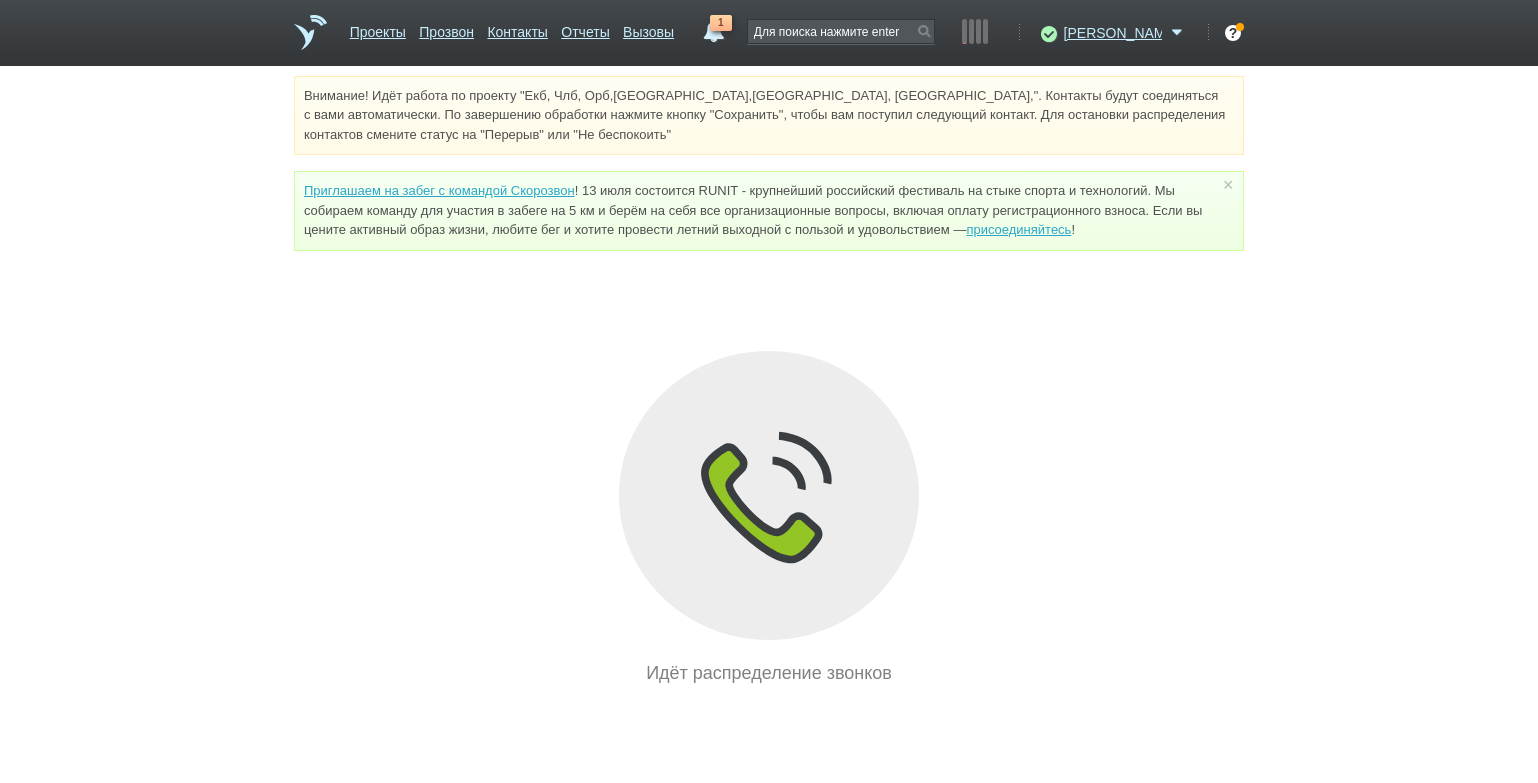 click on "Внимание! Идёт работа по проекту "Екб, Члб, Орб,[GEOGRAPHIC_DATA],[GEOGRAPHIC_DATA], [GEOGRAPHIC_DATA],". Контакты будут соединяться с вами автоматически. По завершению обработки нажмите кнопку "Сохранить", чтобы вам поступил следующий контакт. Для остановки распределения контактов смените статус на "Перерыв" или "Не беспокоить"
Приглашаем на забег с командой Скорозвон присоединяйтесь !
×
Вы можете звонить напрямую из строки поиска - введите номер и нажмите "Позвонить"
Идёт распределение звонков" at bounding box center (769, 381) 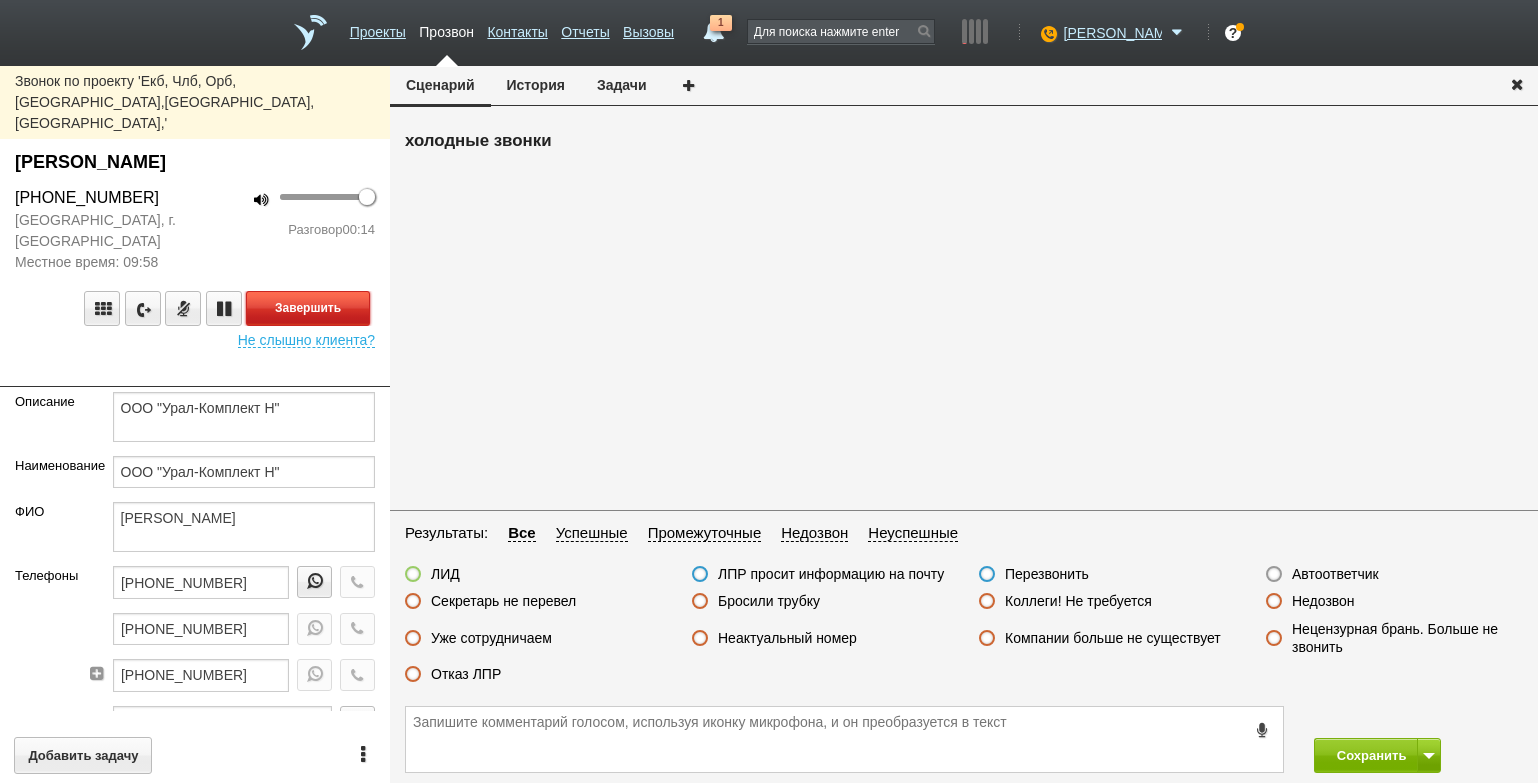 click on "Завершить" at bounding box center (308, 308) 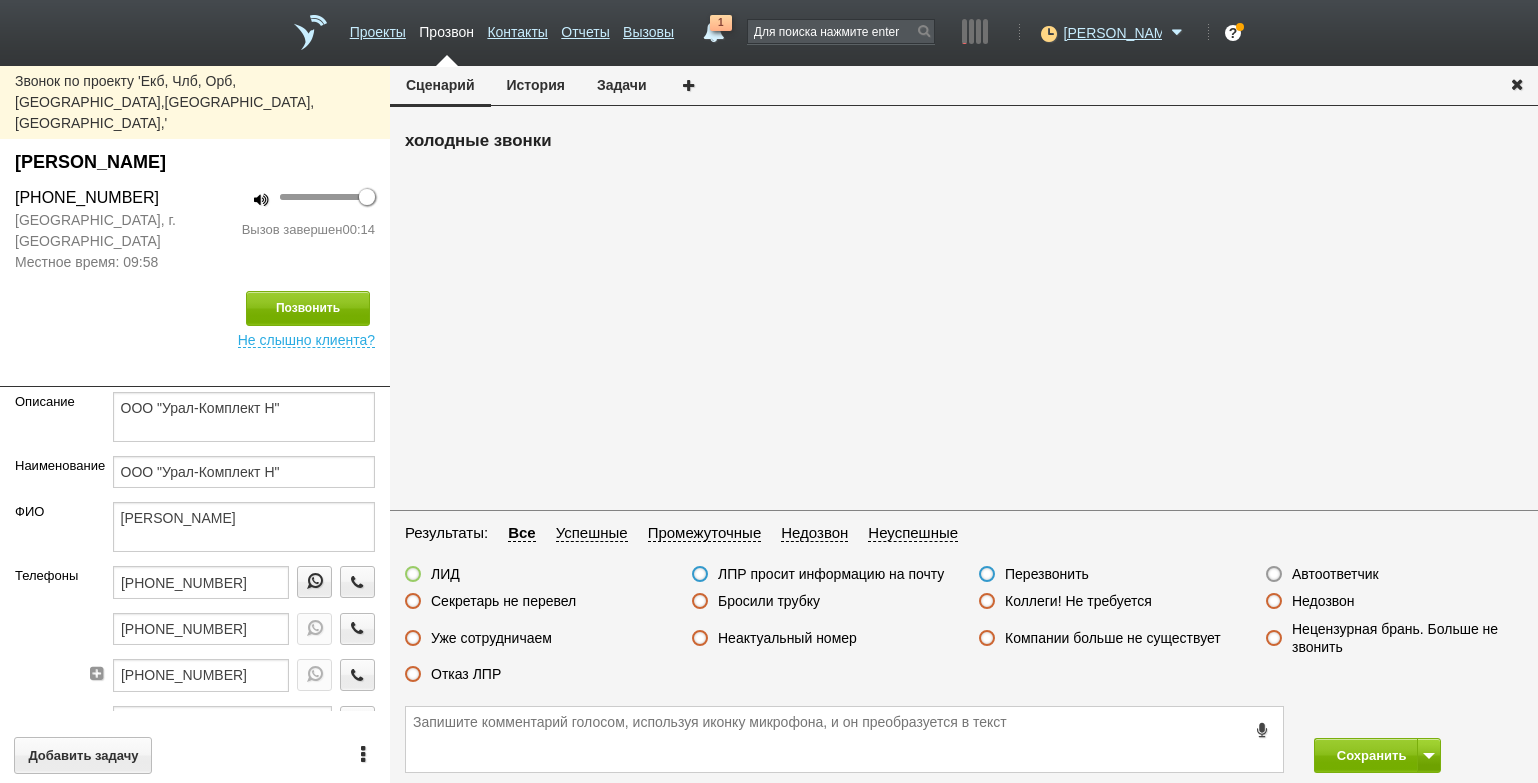click on "Задачи" at bounding box center [622, 85] 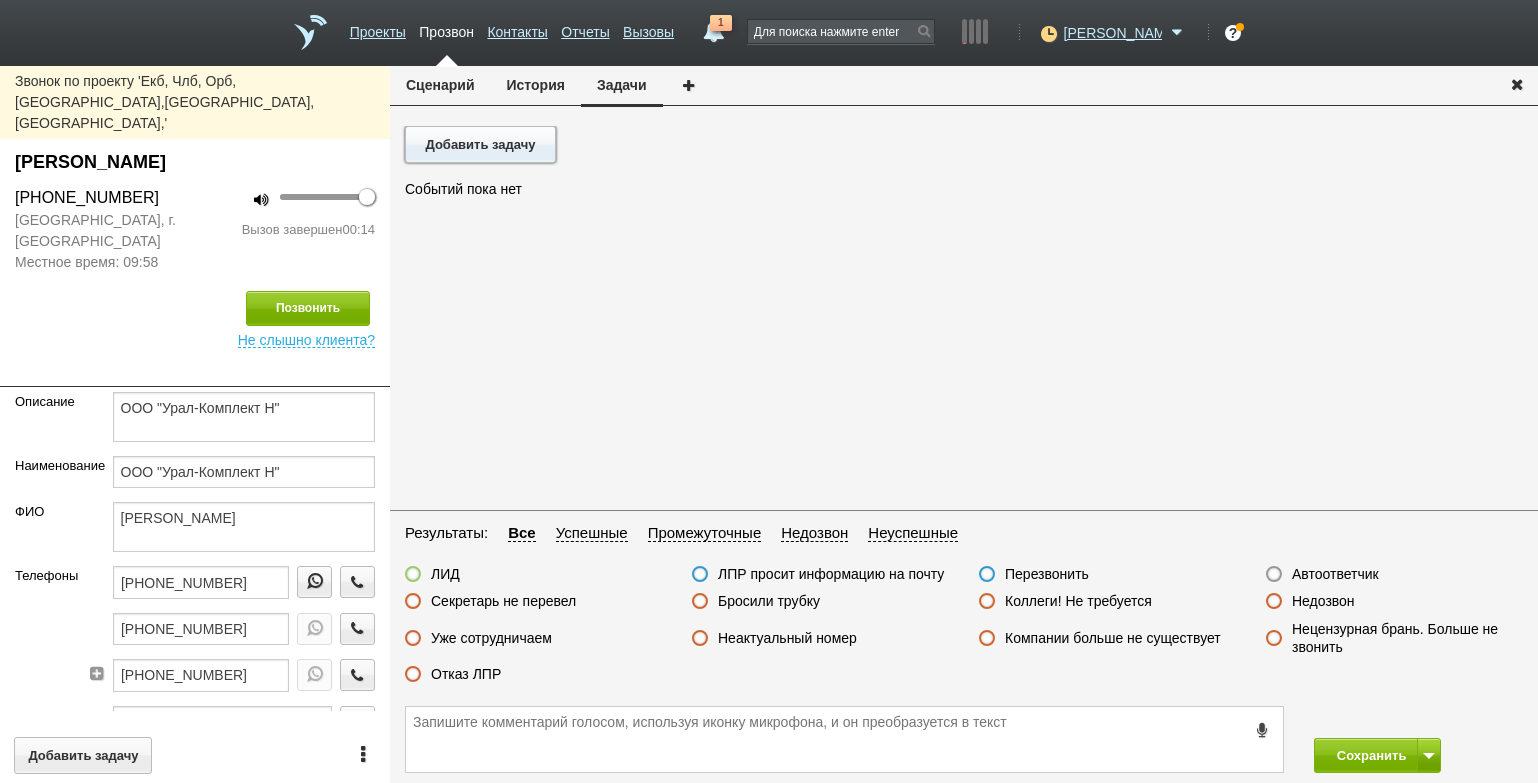 click on "Добавить задачу" at bounding box center [480, 144] 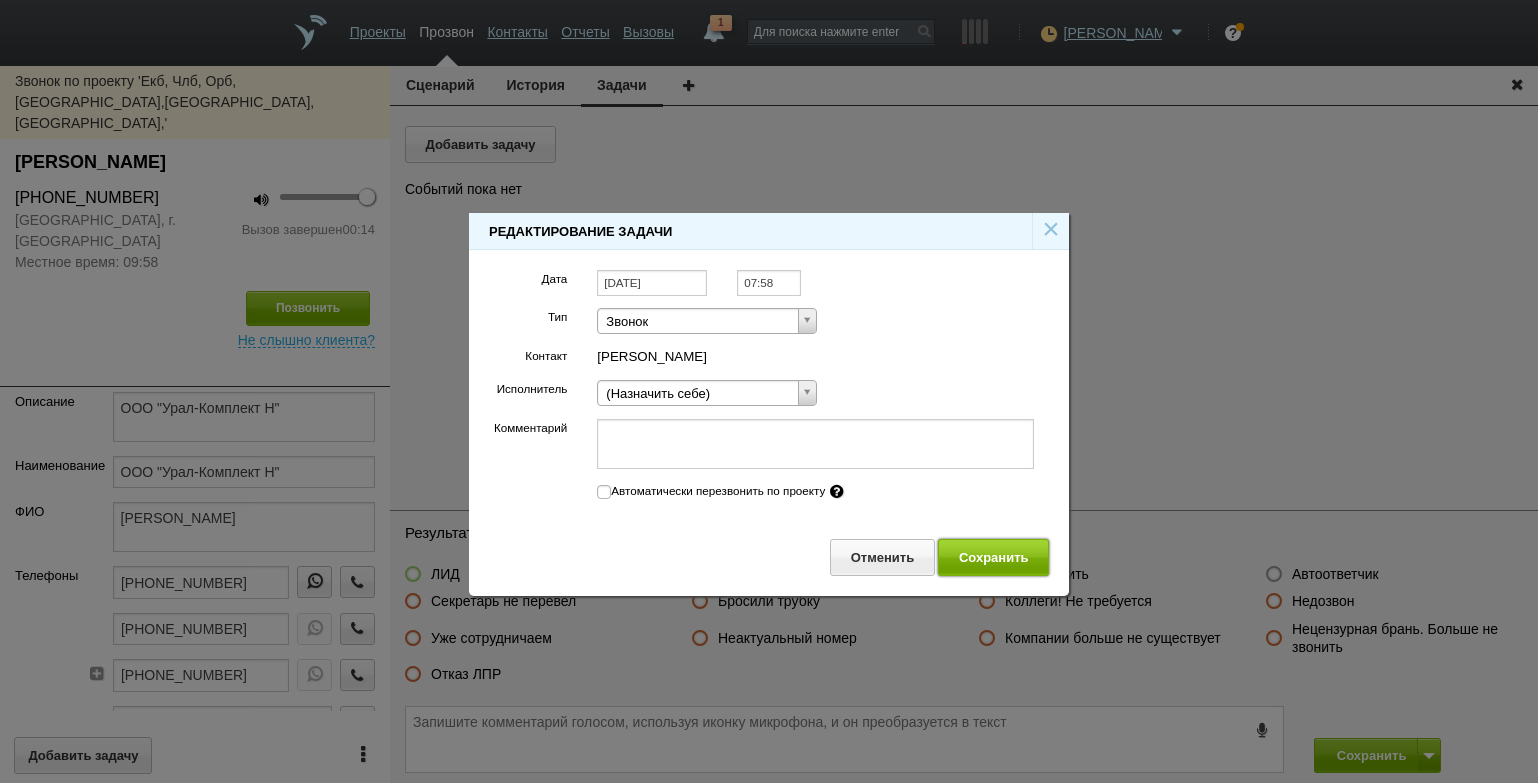 click on "Сохранить" at bounding box center [993, 557] 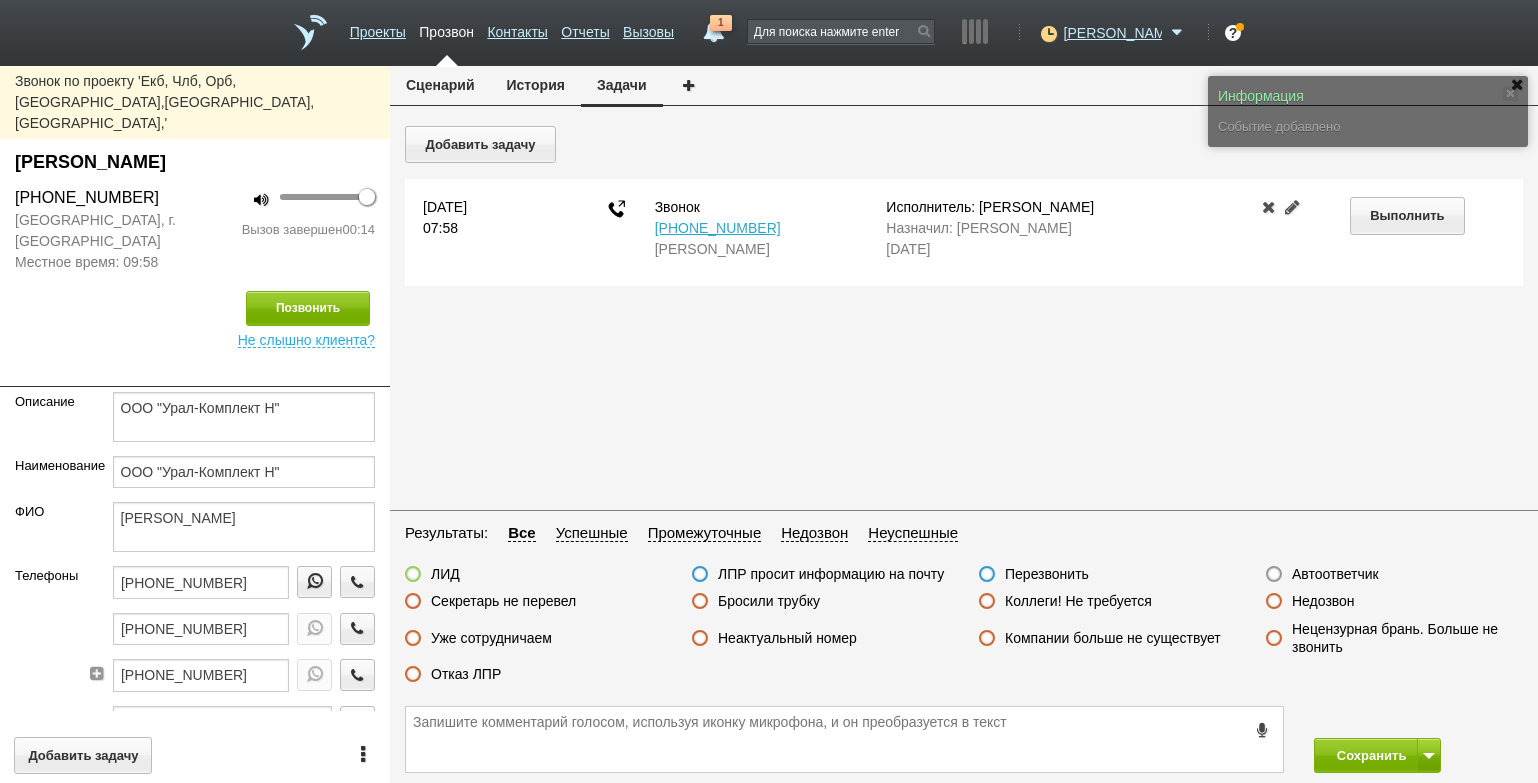 click on "Перезвонить" at bounding box center [1047, 574] 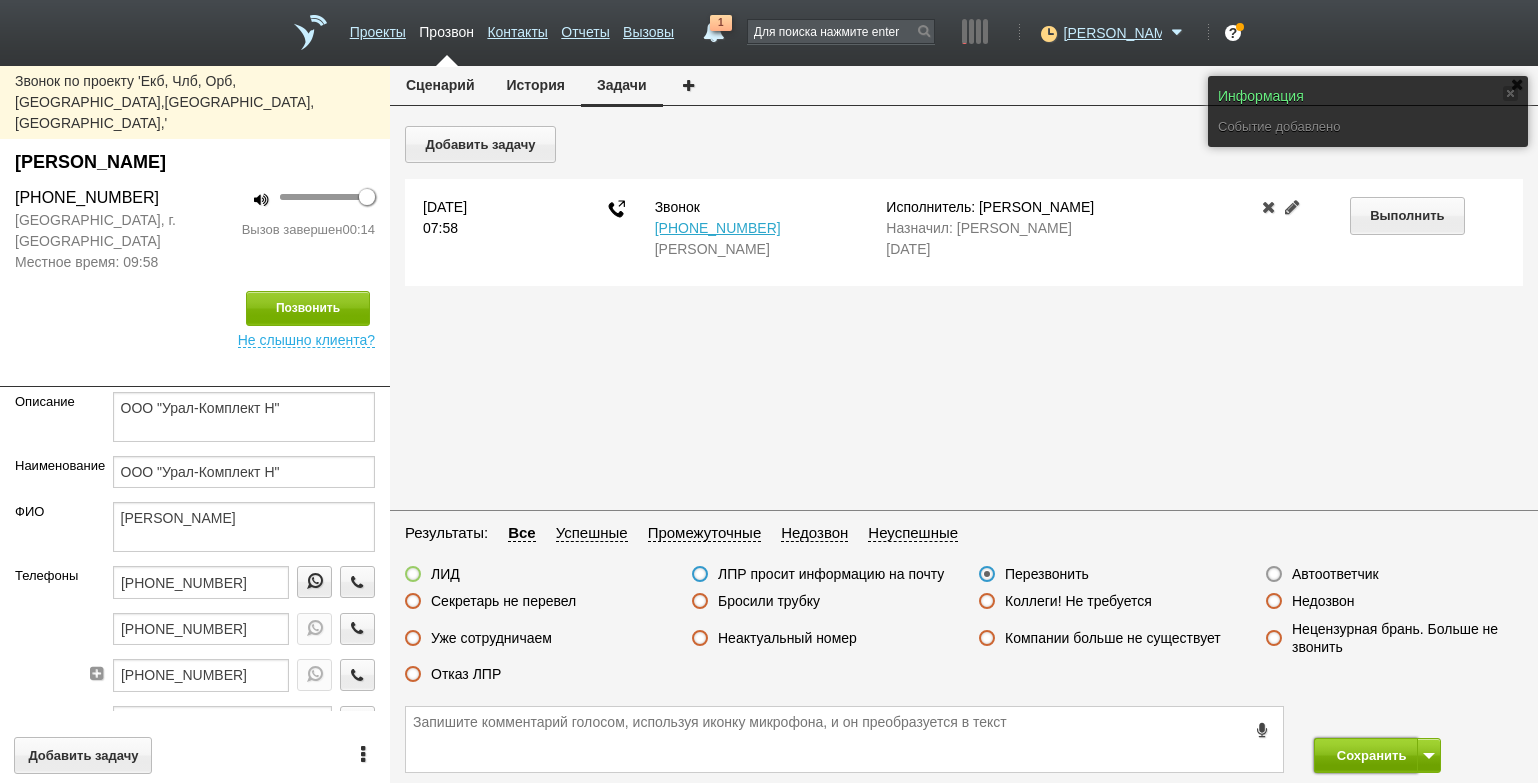 click on "Сохранить" at bounding box center (1366, 755) 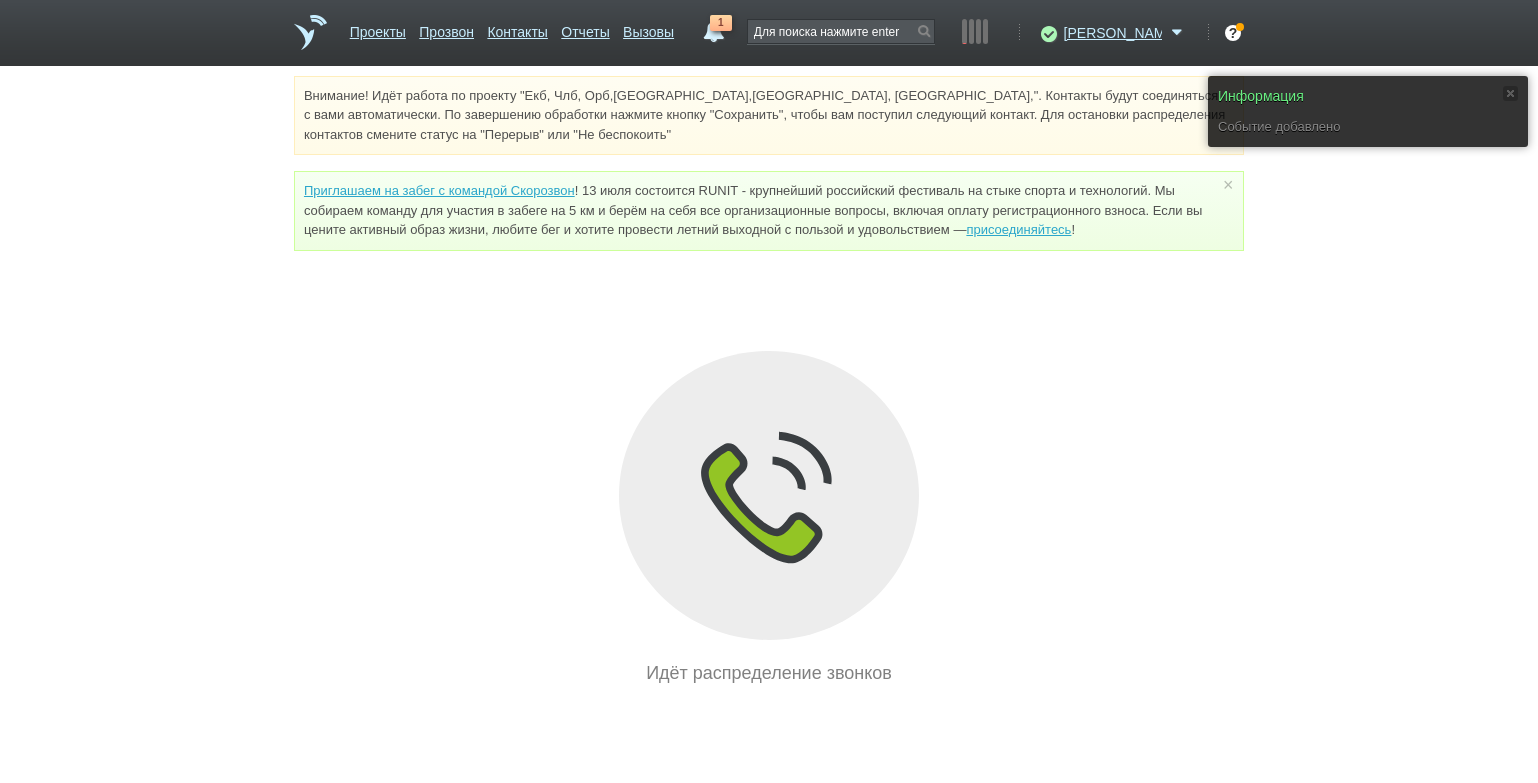 click on "1" at bounding box center (714, 27) 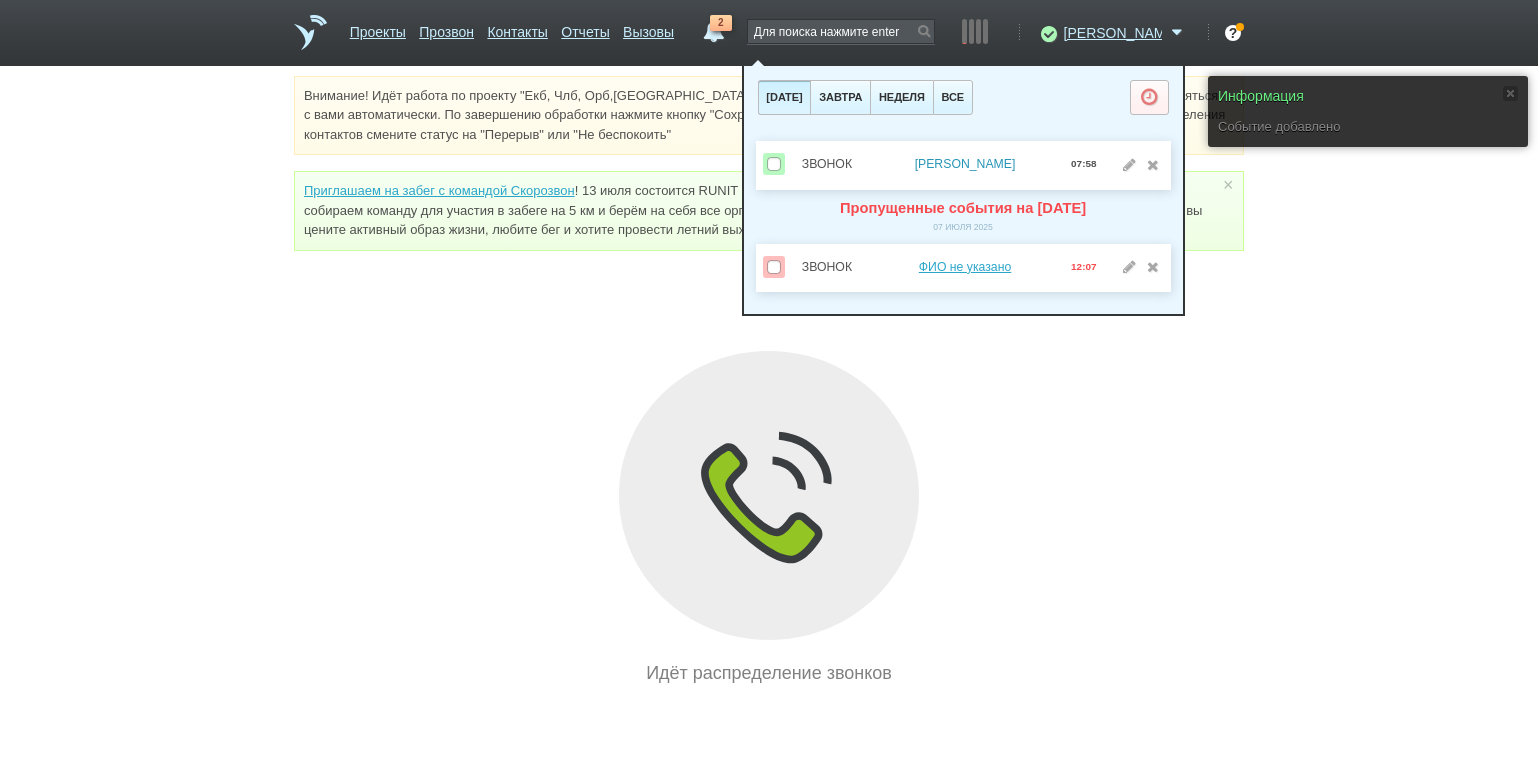 click on "[PERSON_NAME]" at bounding box center (965, 164) 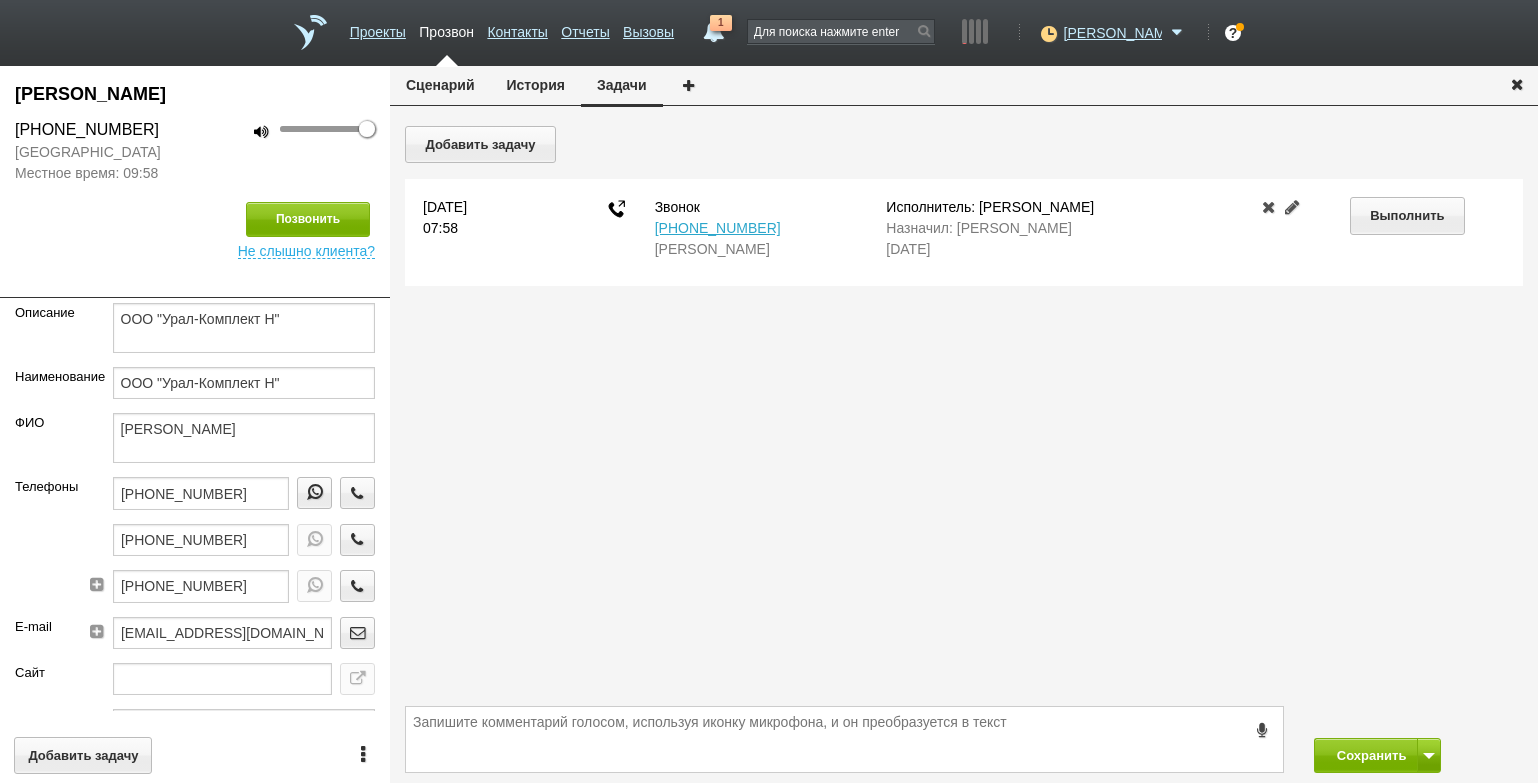click on "Сценарий" at bounding box center (440, 85) 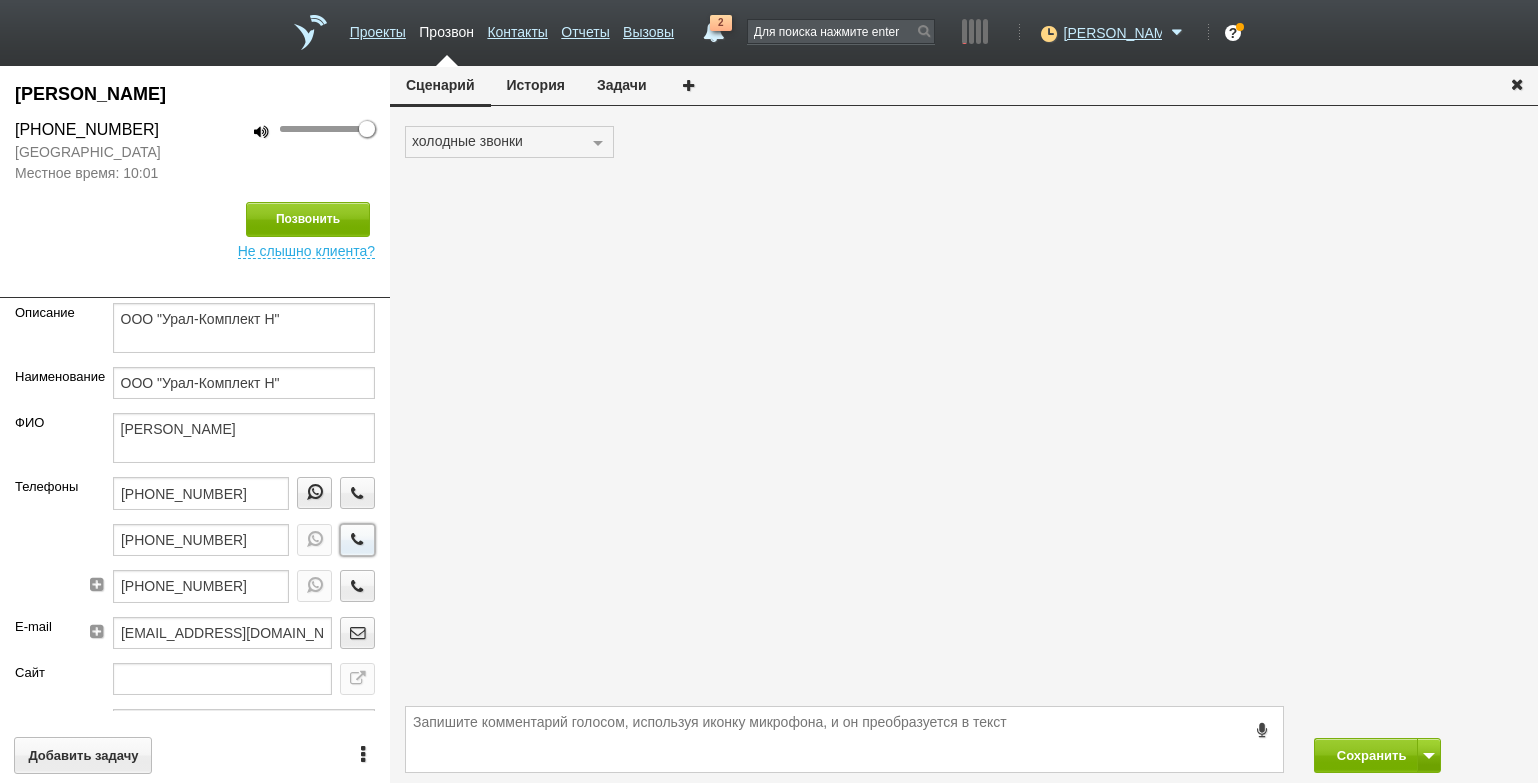 click at bounding box center (358, 539) 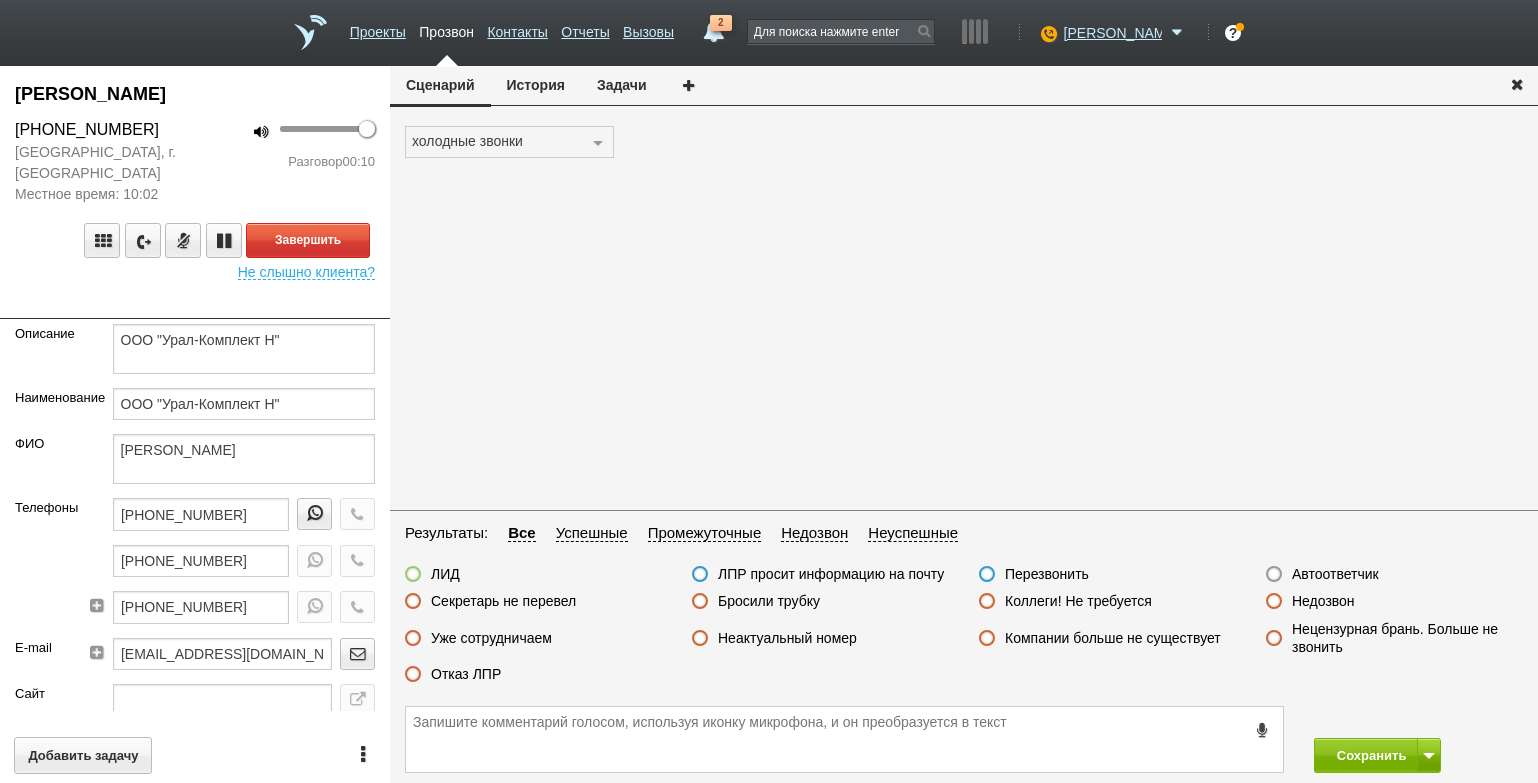 click on "100
Разговор
00:10" at bounding box center [292, 161] 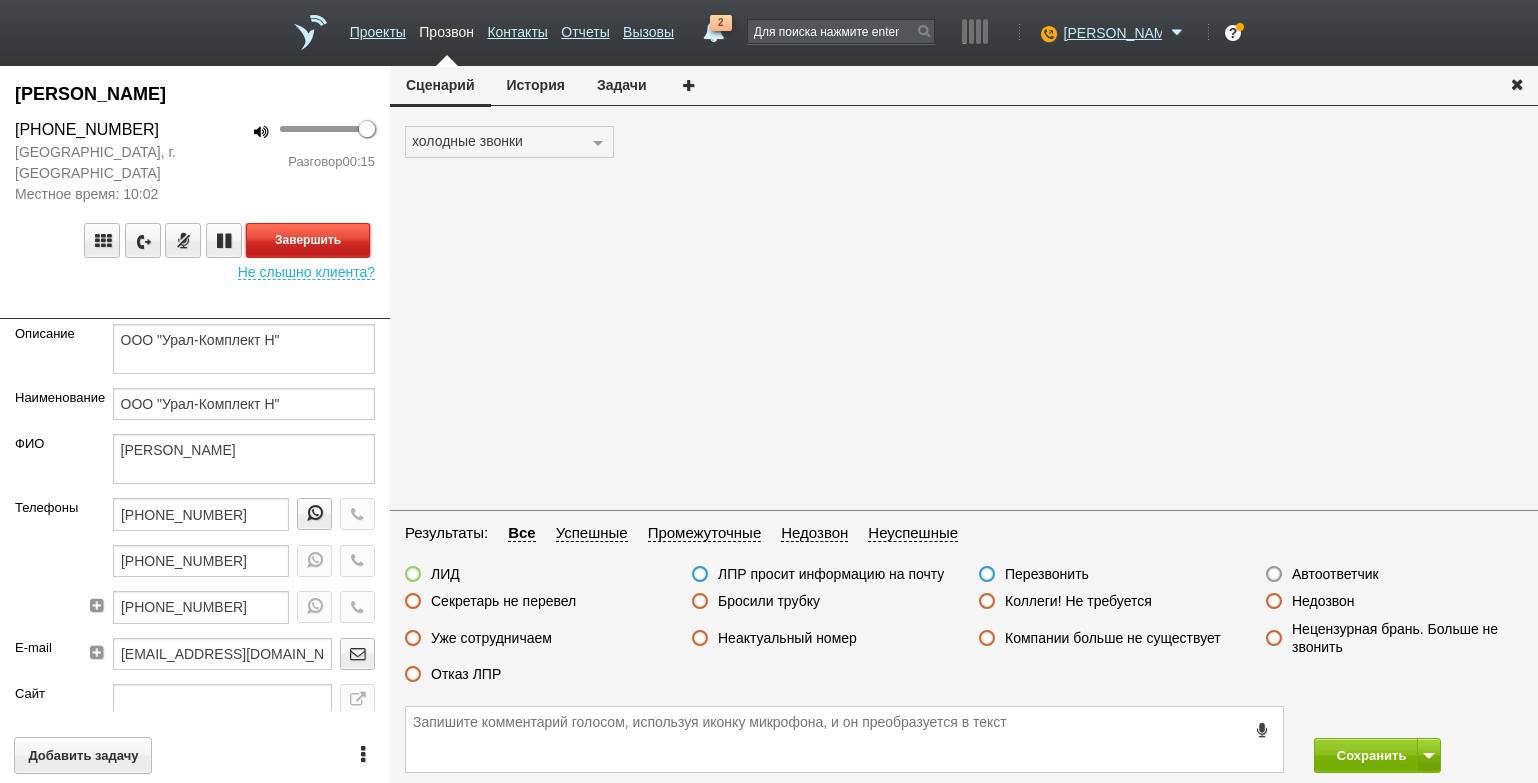 click on "Завершить" at bounding box center (308, 240) 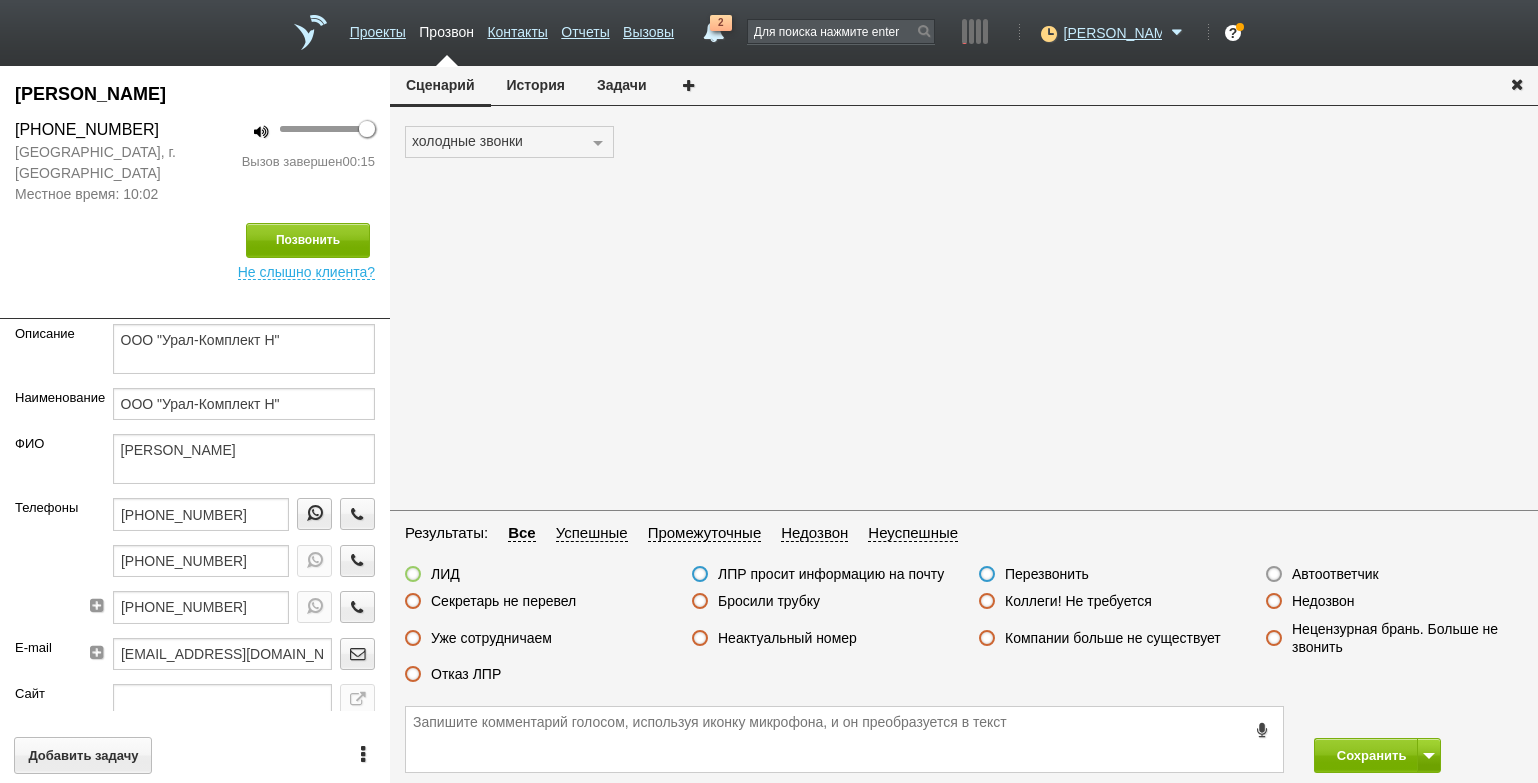 drag, startPoint x: 443, startPoint y: 666, endPoint x: 458, endPoint y: 667, distance: 15.033297 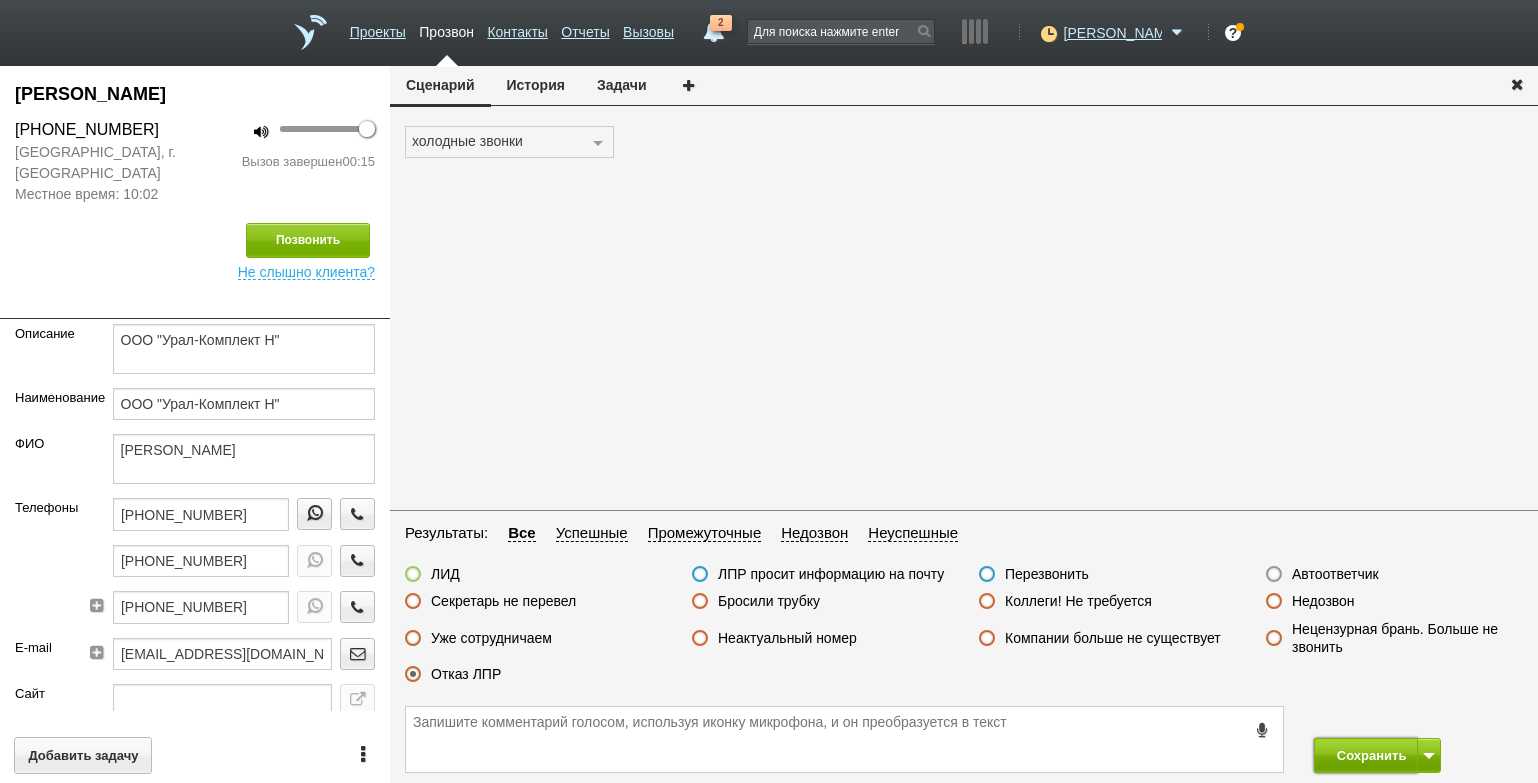 click on "Сохранить" at bounding box center (1366, 755) 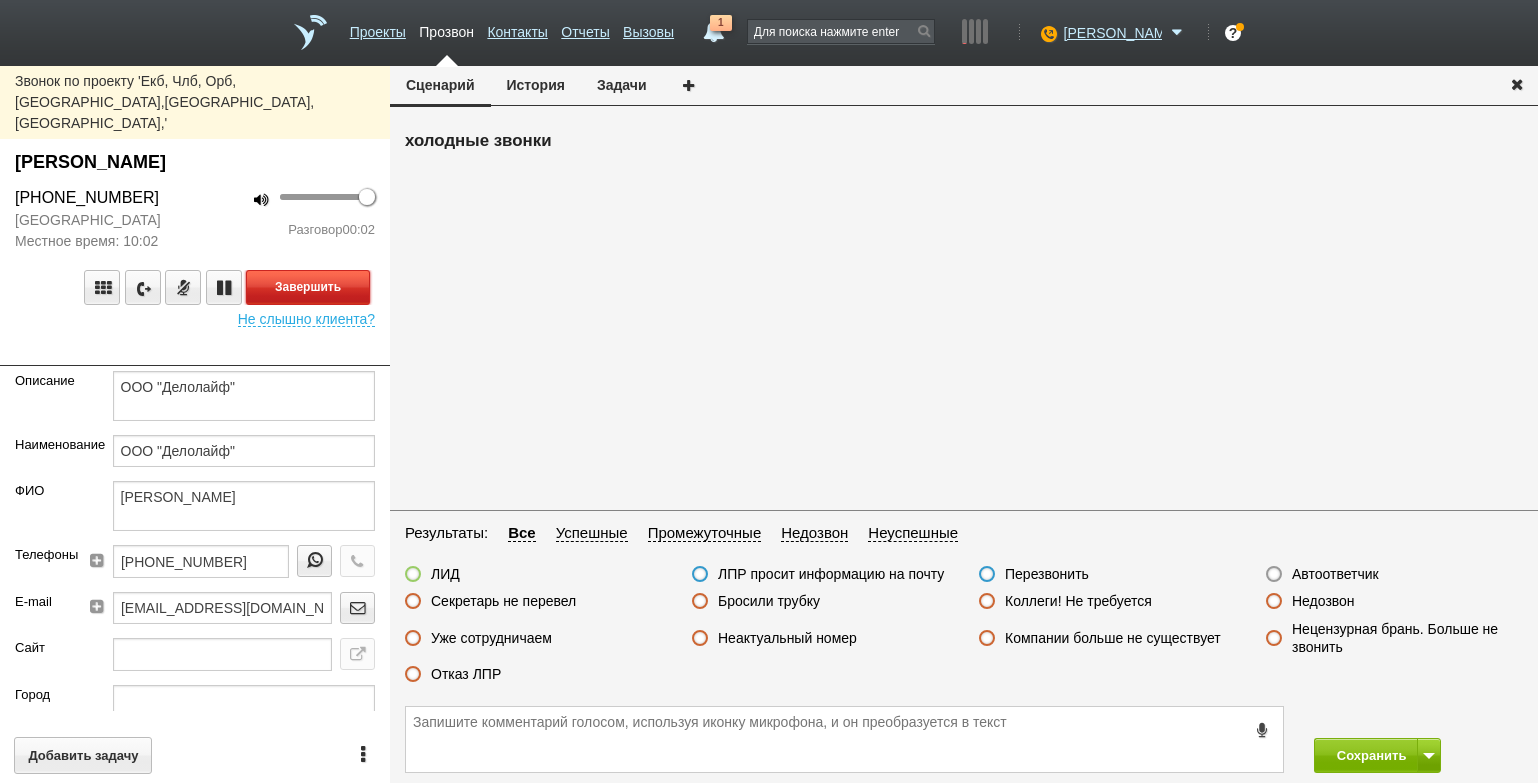click on "Завершить" at bounding box center (308, 287) 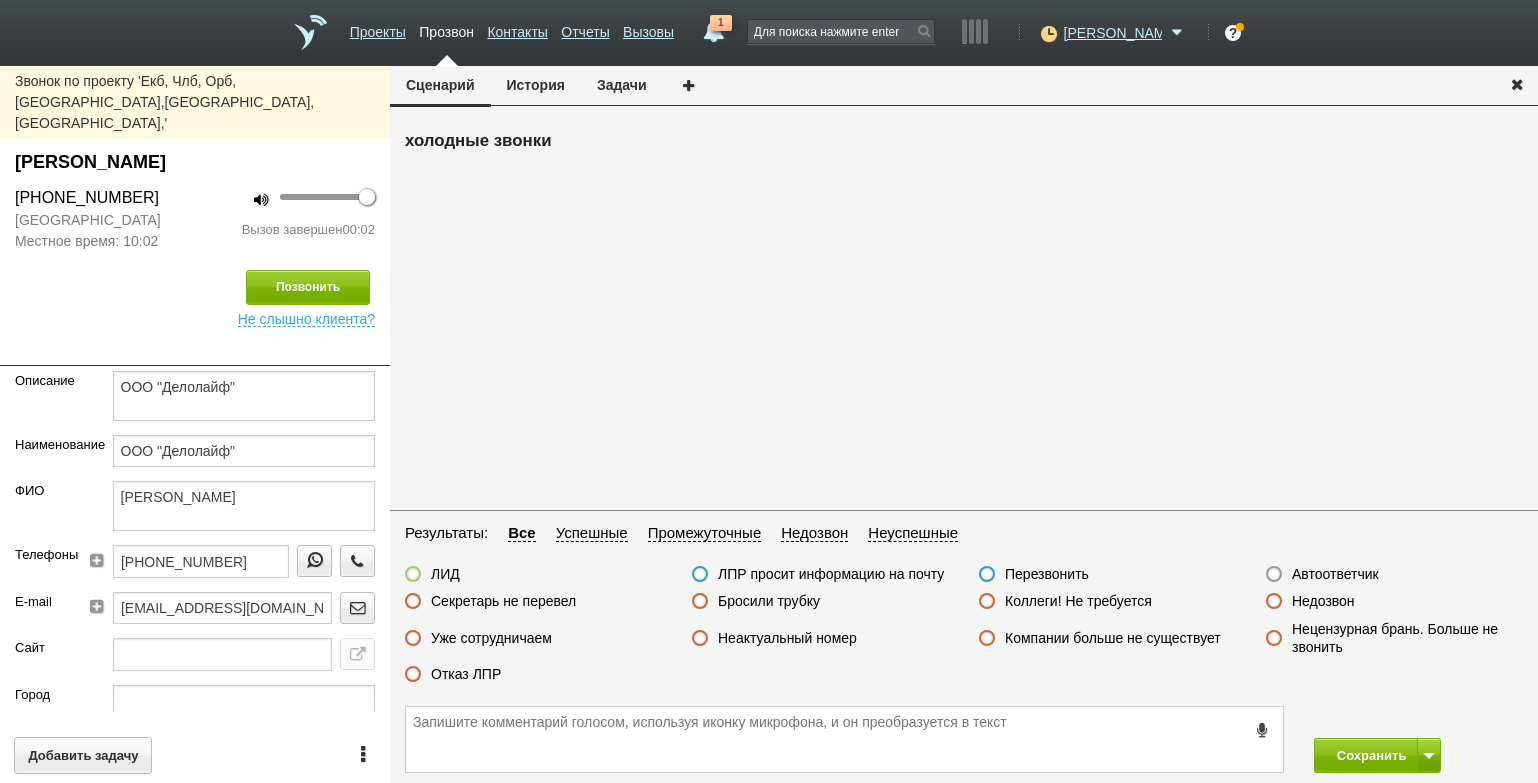 click on "Автоответчик" at bounding box center [1335, 574] 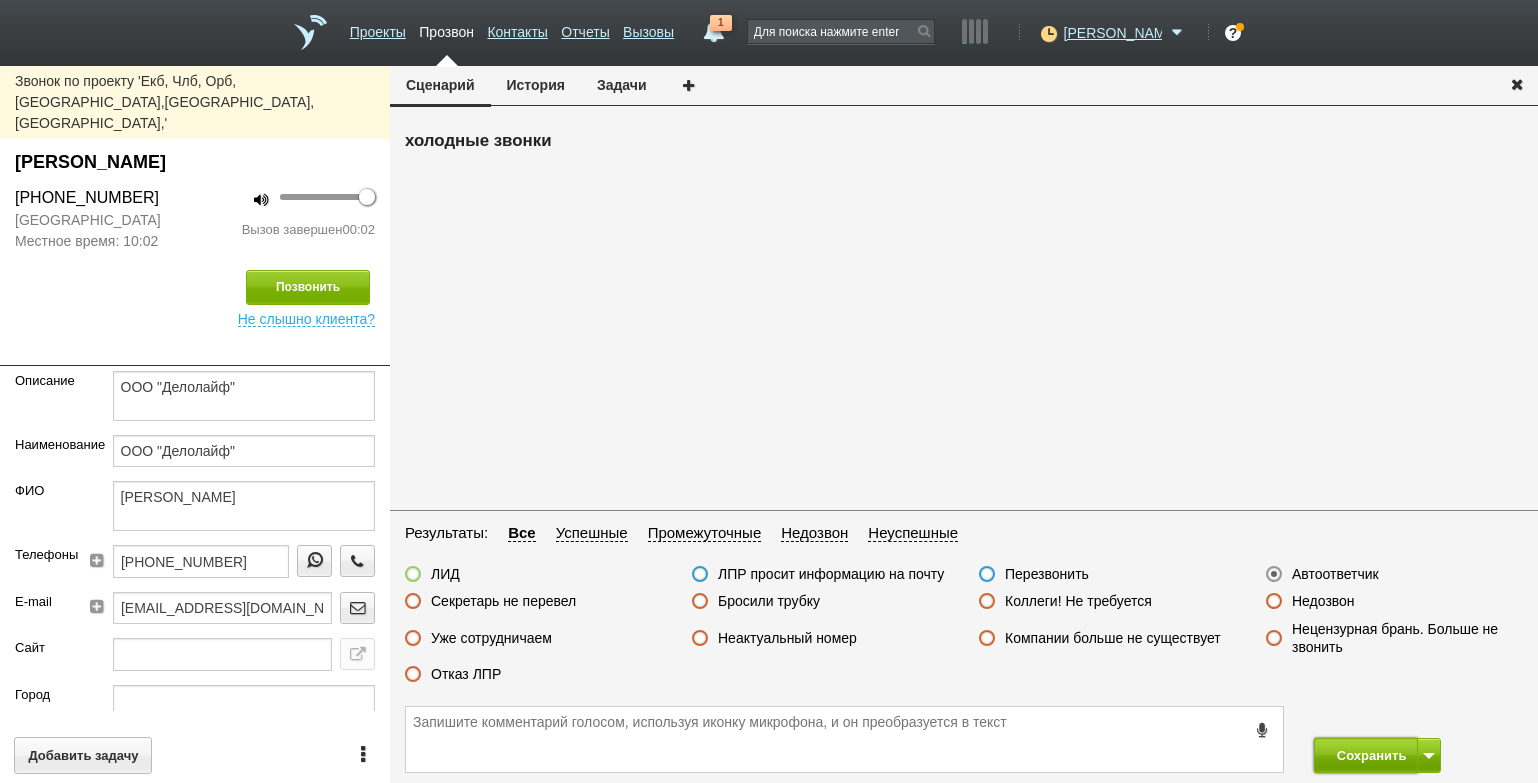 click on "Сохранить" at bounding box center (1366, 755) 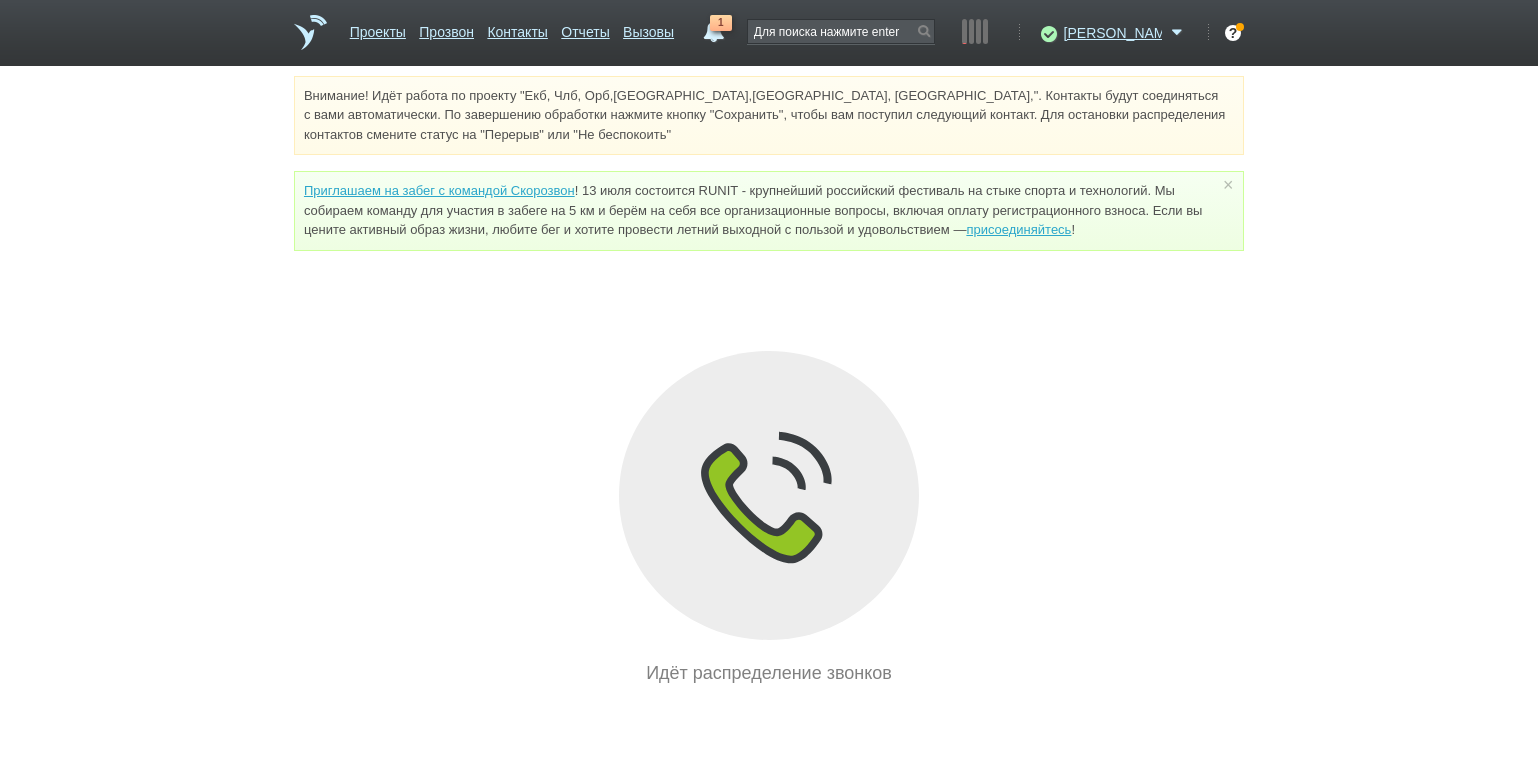 click on "Внимание! Идёт работа по проекту "Екб, Члб, Орб,[GEOGRAPHIC_DATA],[GEOGRAPHIC_DATA], [GEOGRAPHIC_DATA],". Контакты будут соединяться с вами автоматически. По завершению обработки нажмите кнопку "Сохранить", чтобы вам поступил следующий контакт. Для остановки распределения контактов смените статус на "Перерыв" или "Не беспокоить"
Приглашаем на забег с командой Скорозвон присоединяйтесь !
×
Вы можете звонить напрямую из строки поиска - введите номер и нажмите "Позвонить"
Идёт распределение звонков" at bounding box center [769, 381] 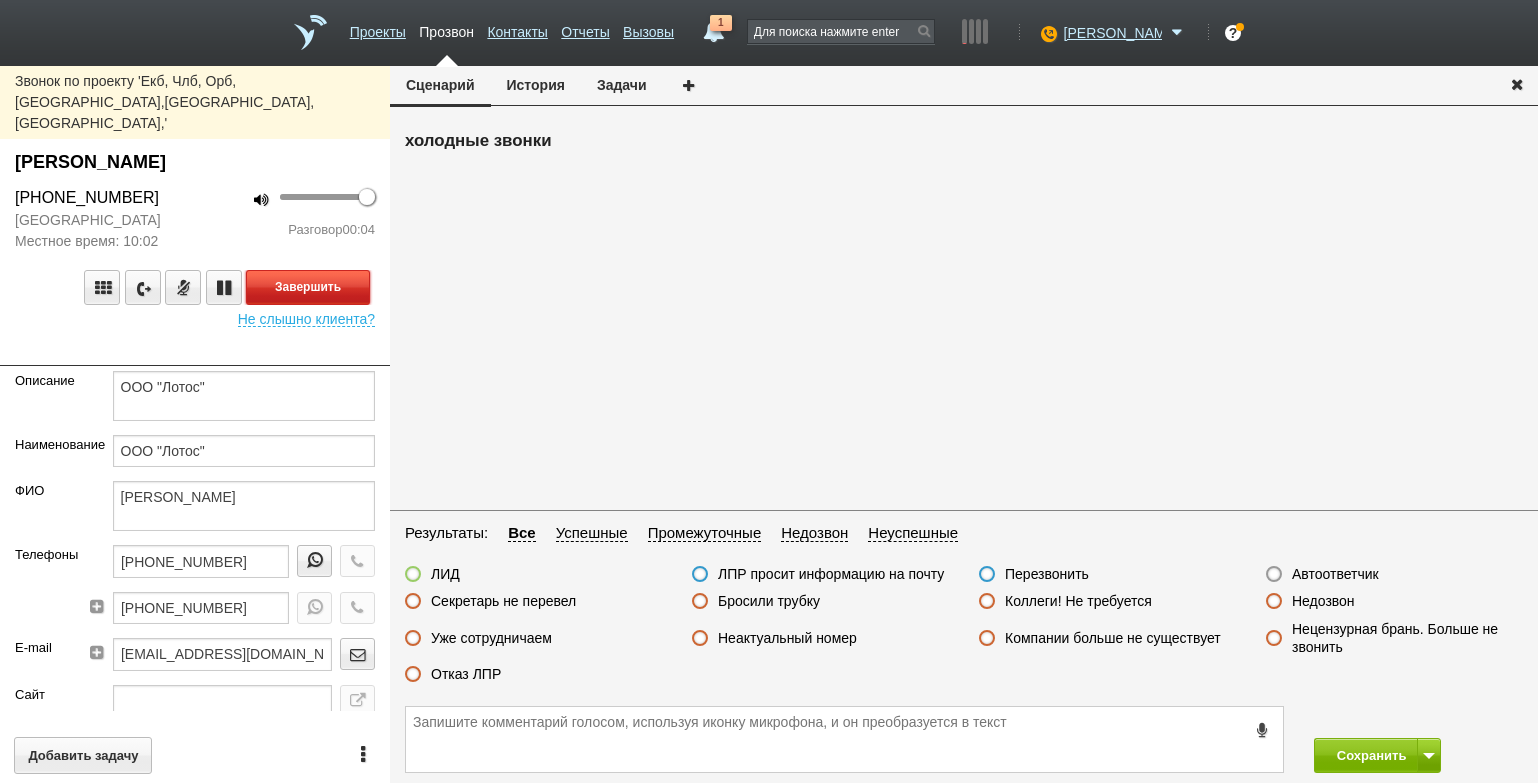 click on "Завершить" at bounding box center [308, 287] 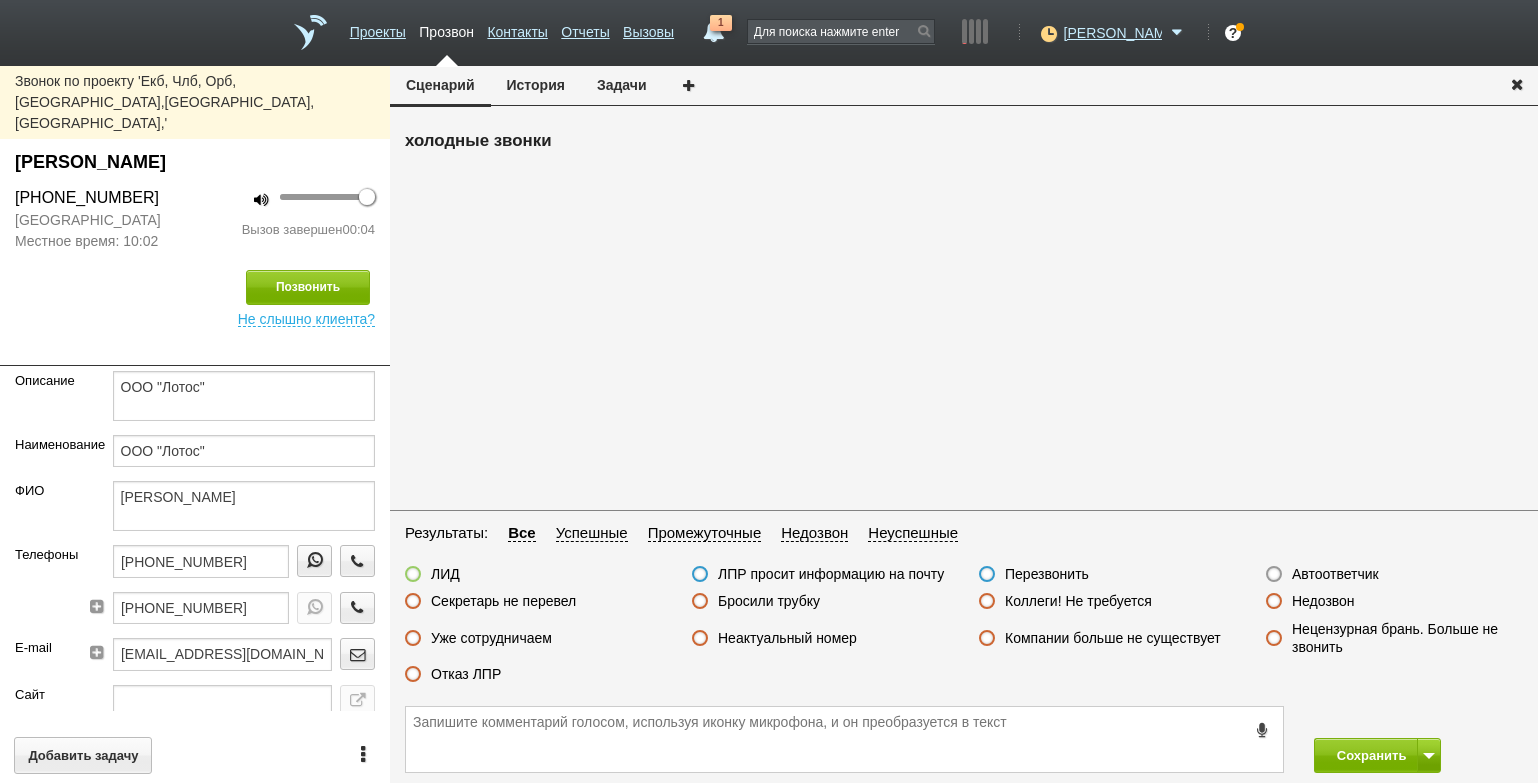 click on "Автоответчик" at bounding box center (1335, 574) 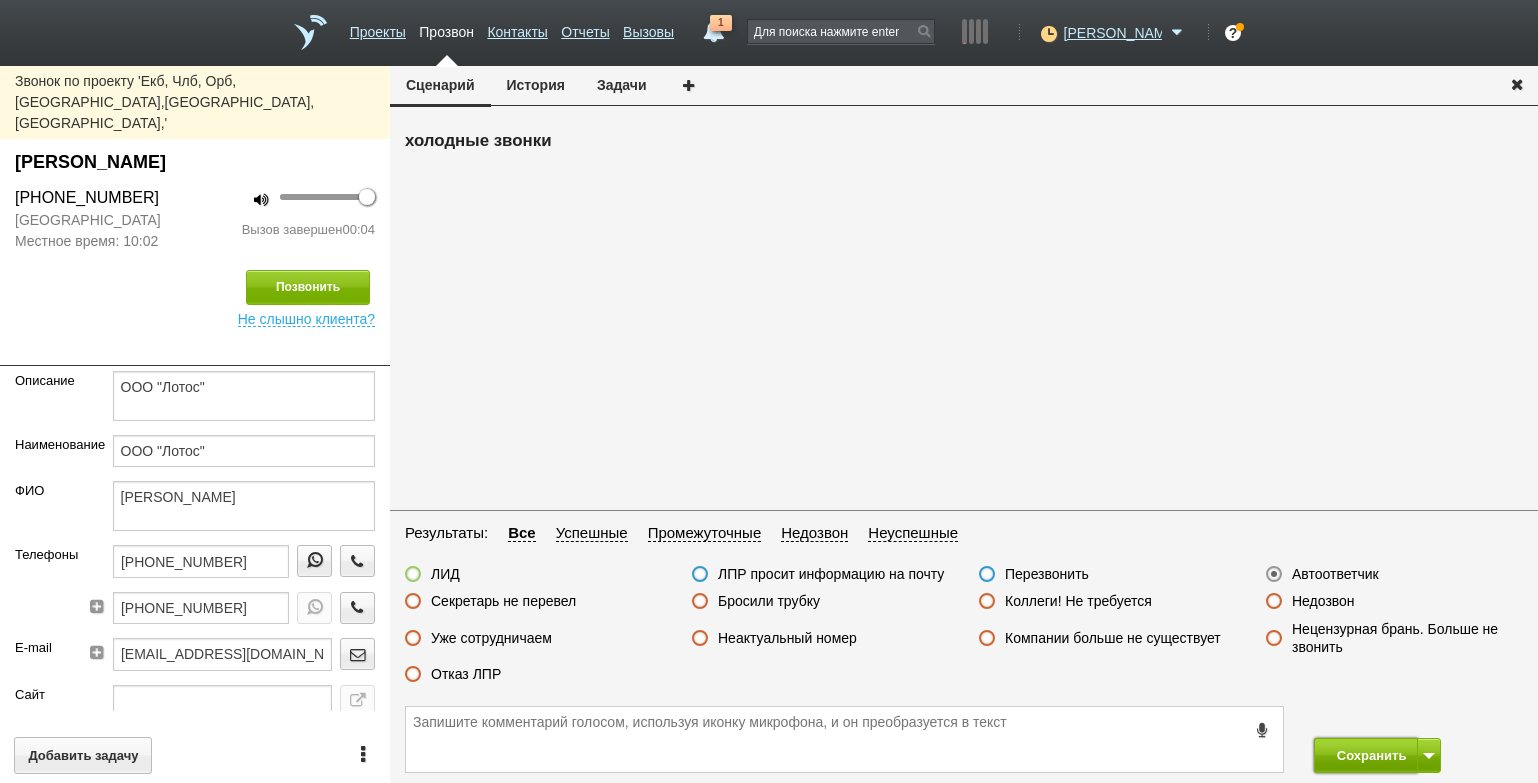 click on "Сохранить" at bounding box center (1366, 755) 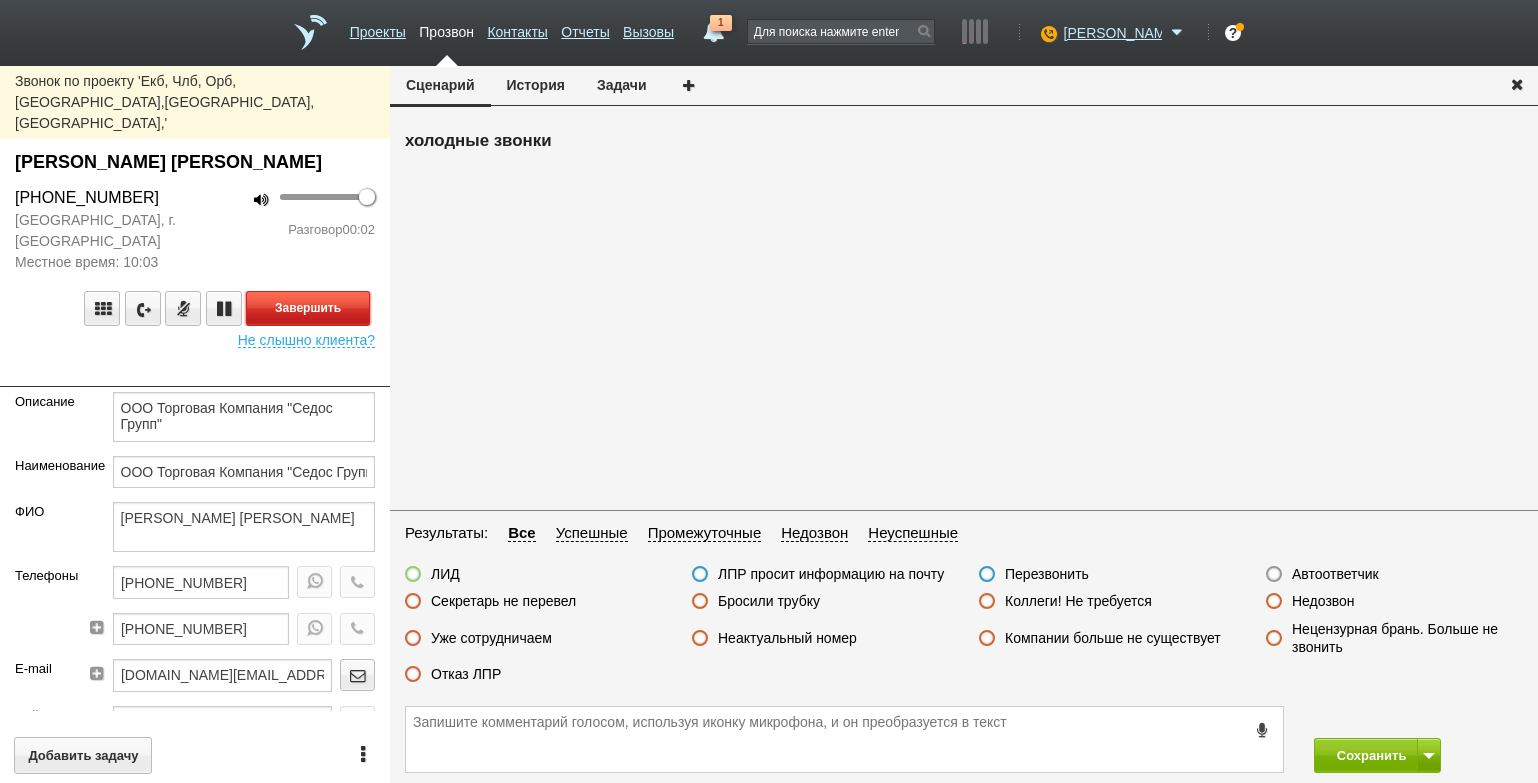 click on "Завершить" at bounding box center (308, 308) 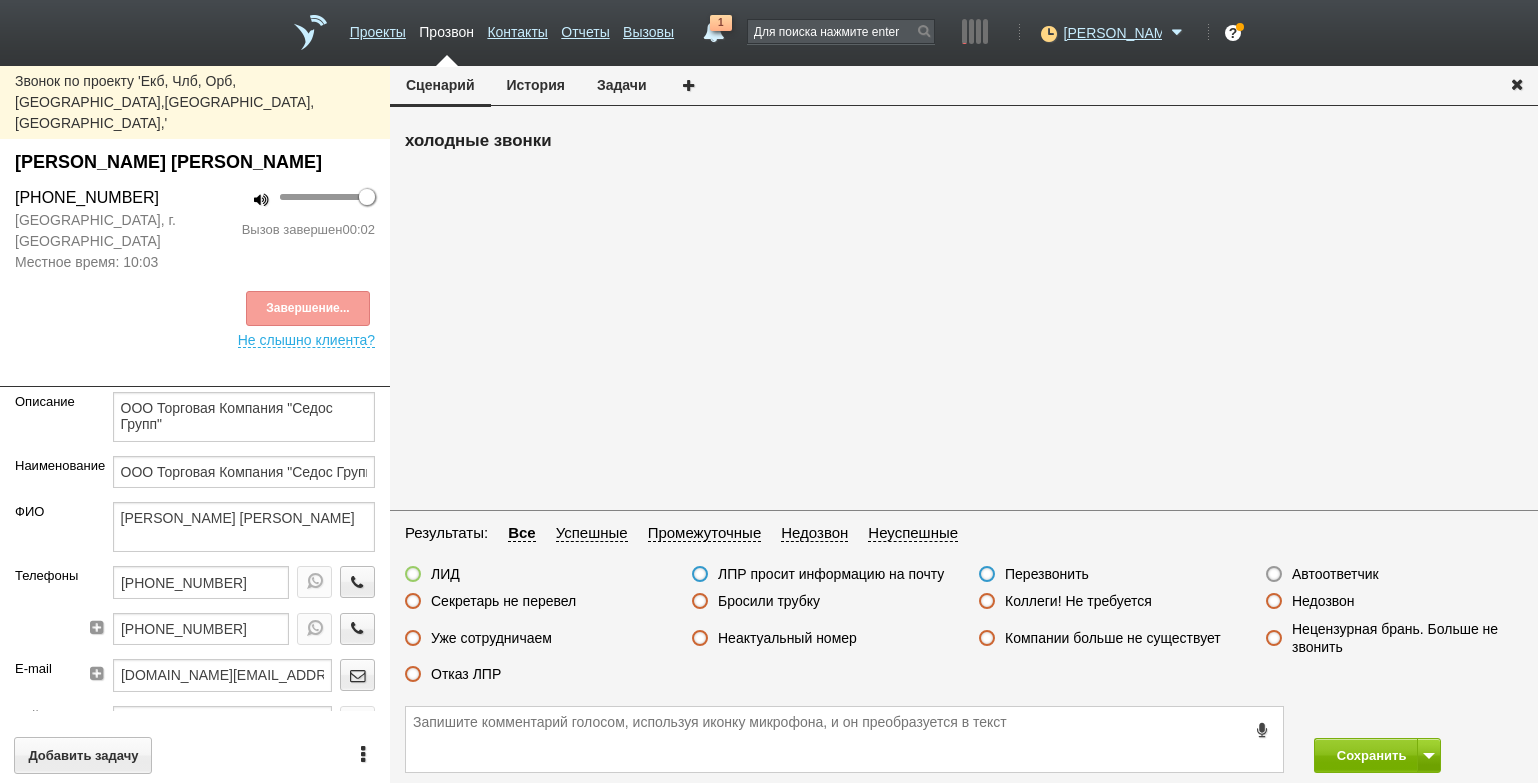 click on "Недозвон" at bounding box center [1323, 601] 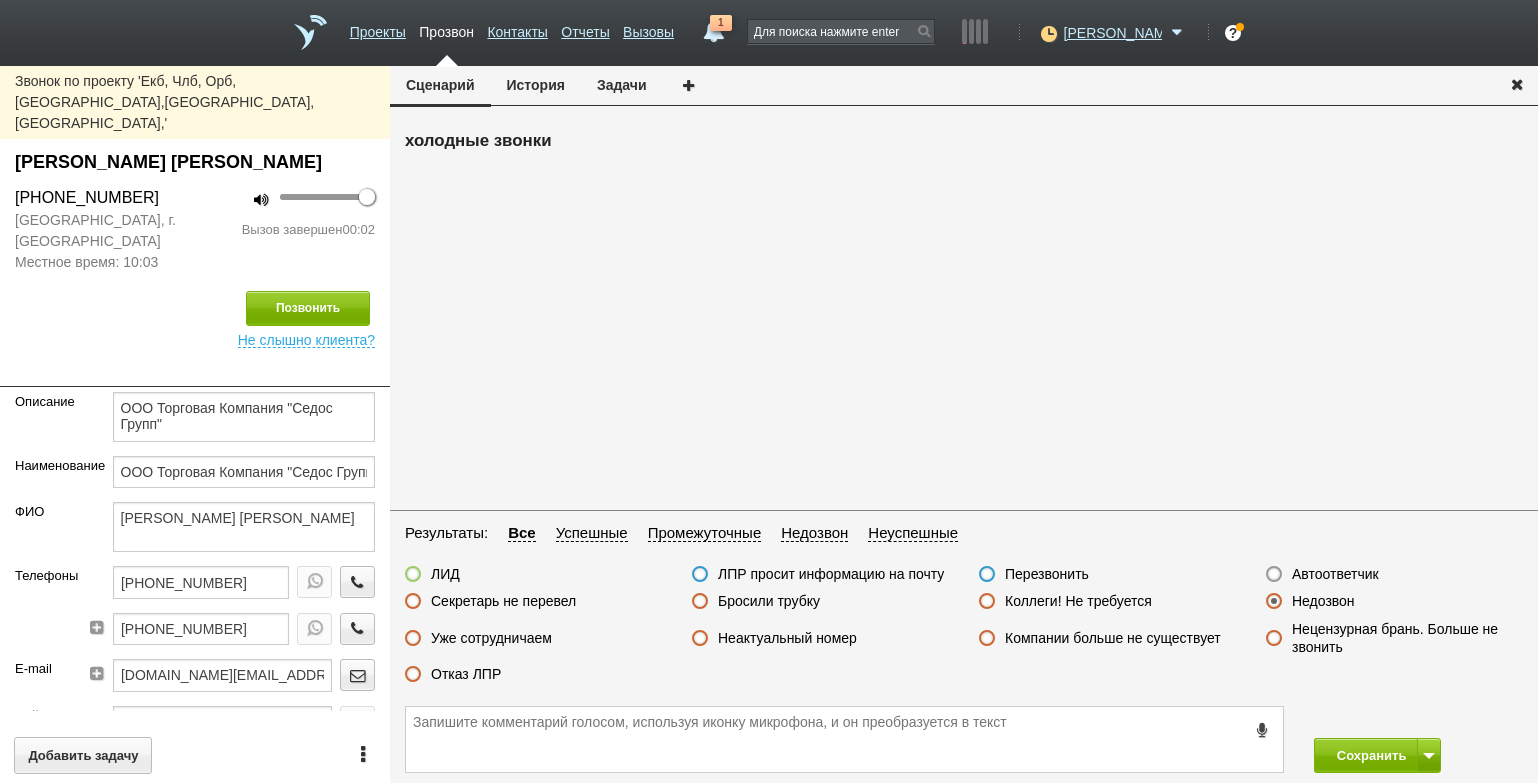click on "Сохранить" at bounding box center (964, 739) 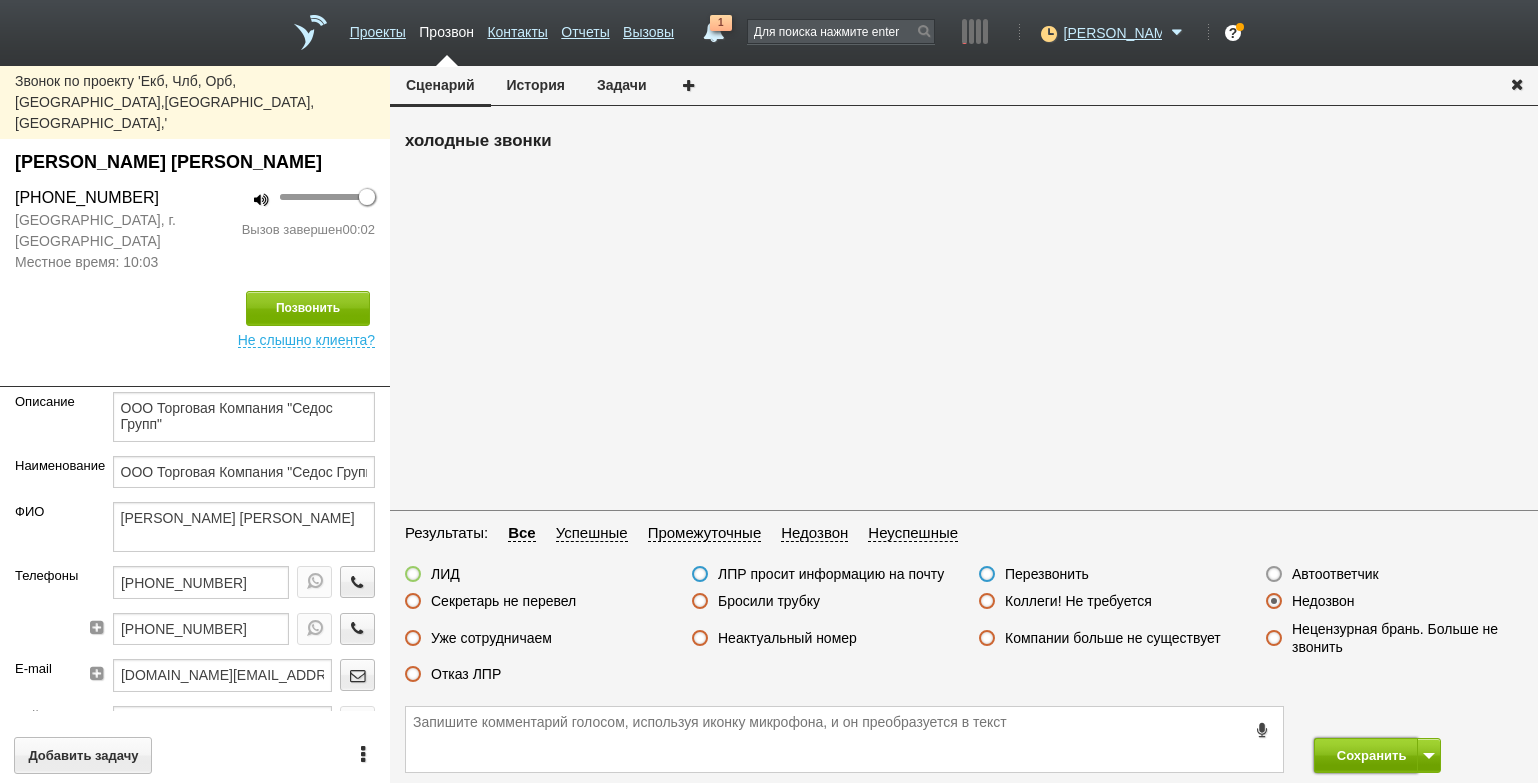 click on "Сохранить" at bounding box center (1366, 755) 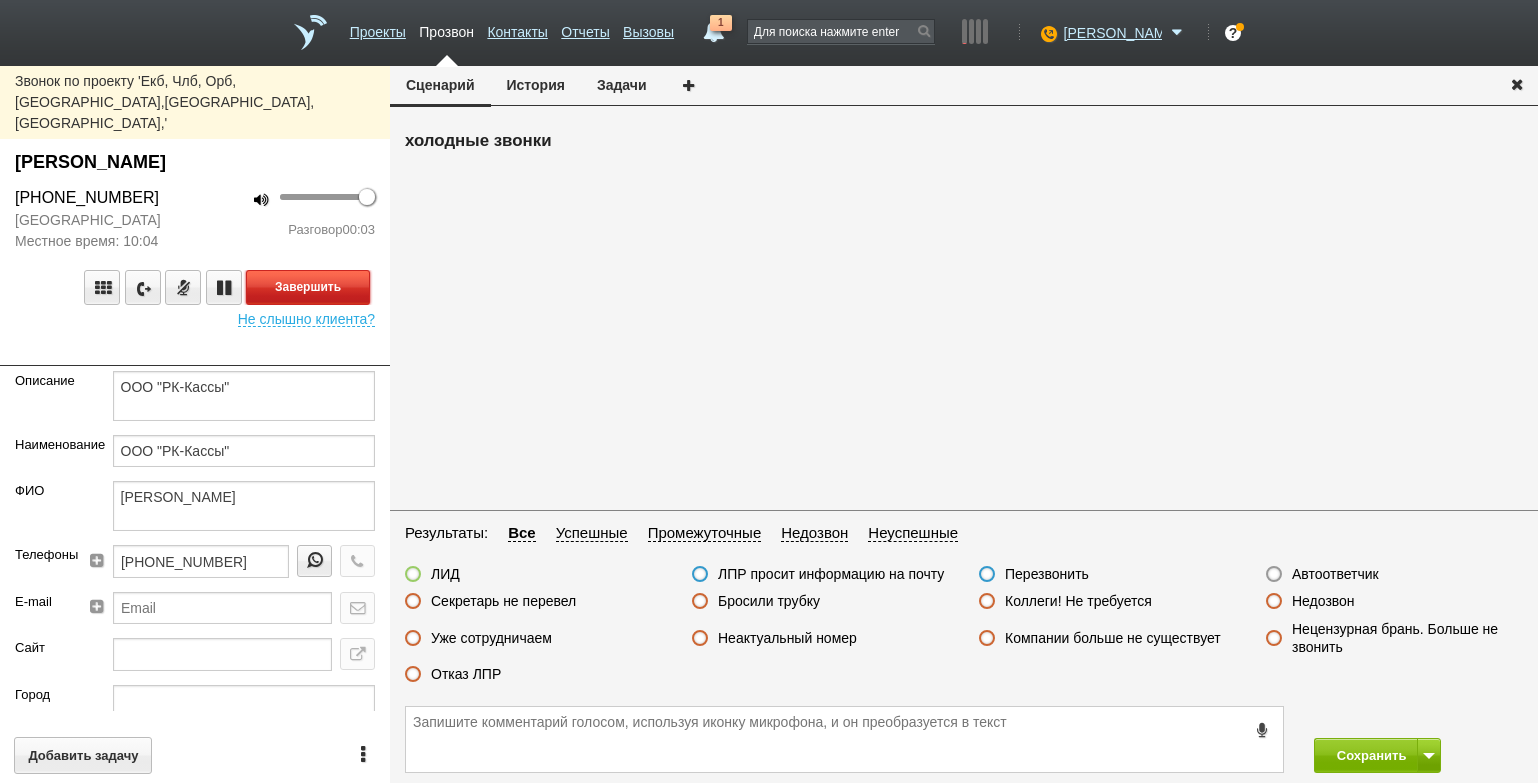 click on "Завершить" at bounding box center [308, 287] 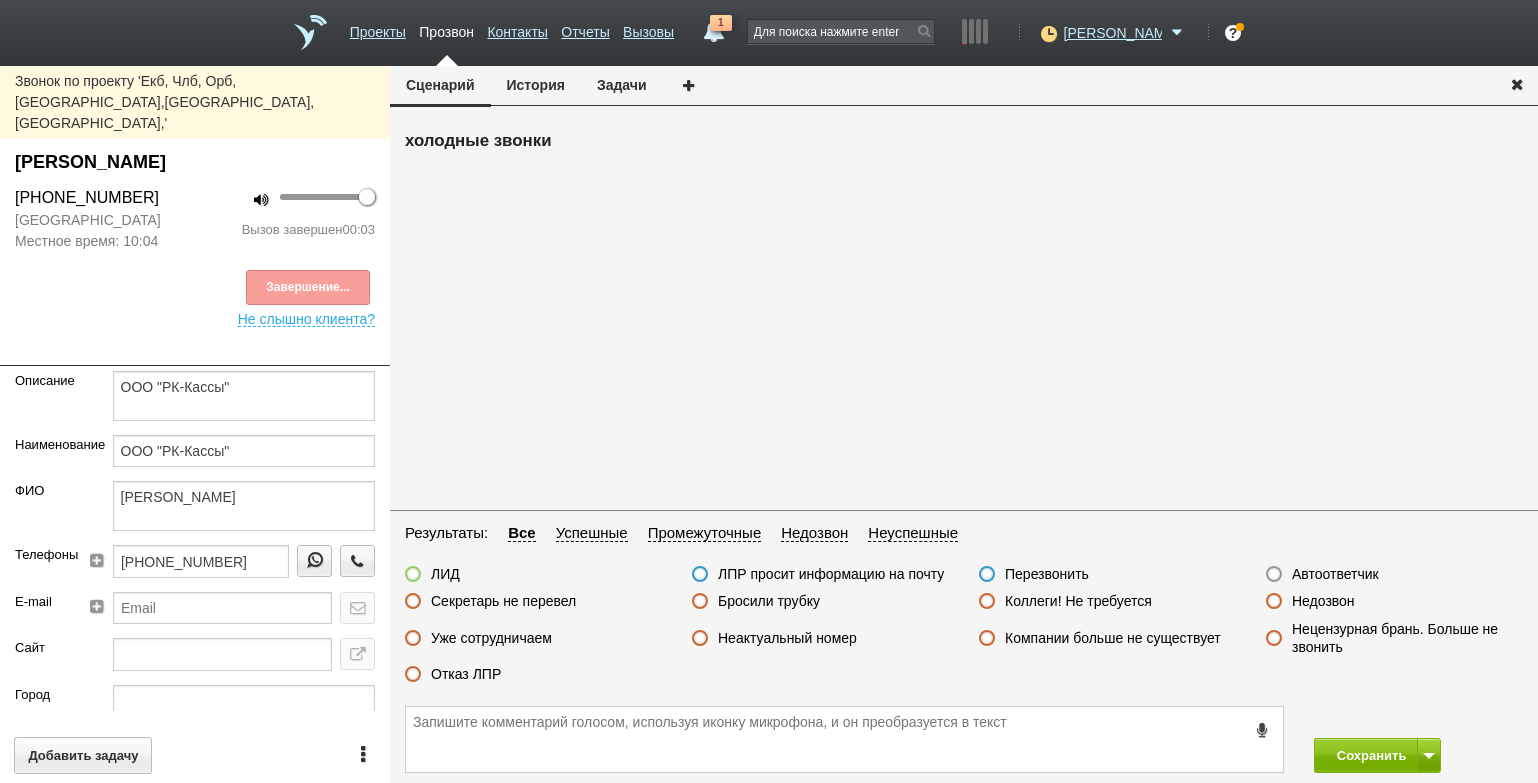 click on "Автоответчик" at bounding box center [1335, 574] 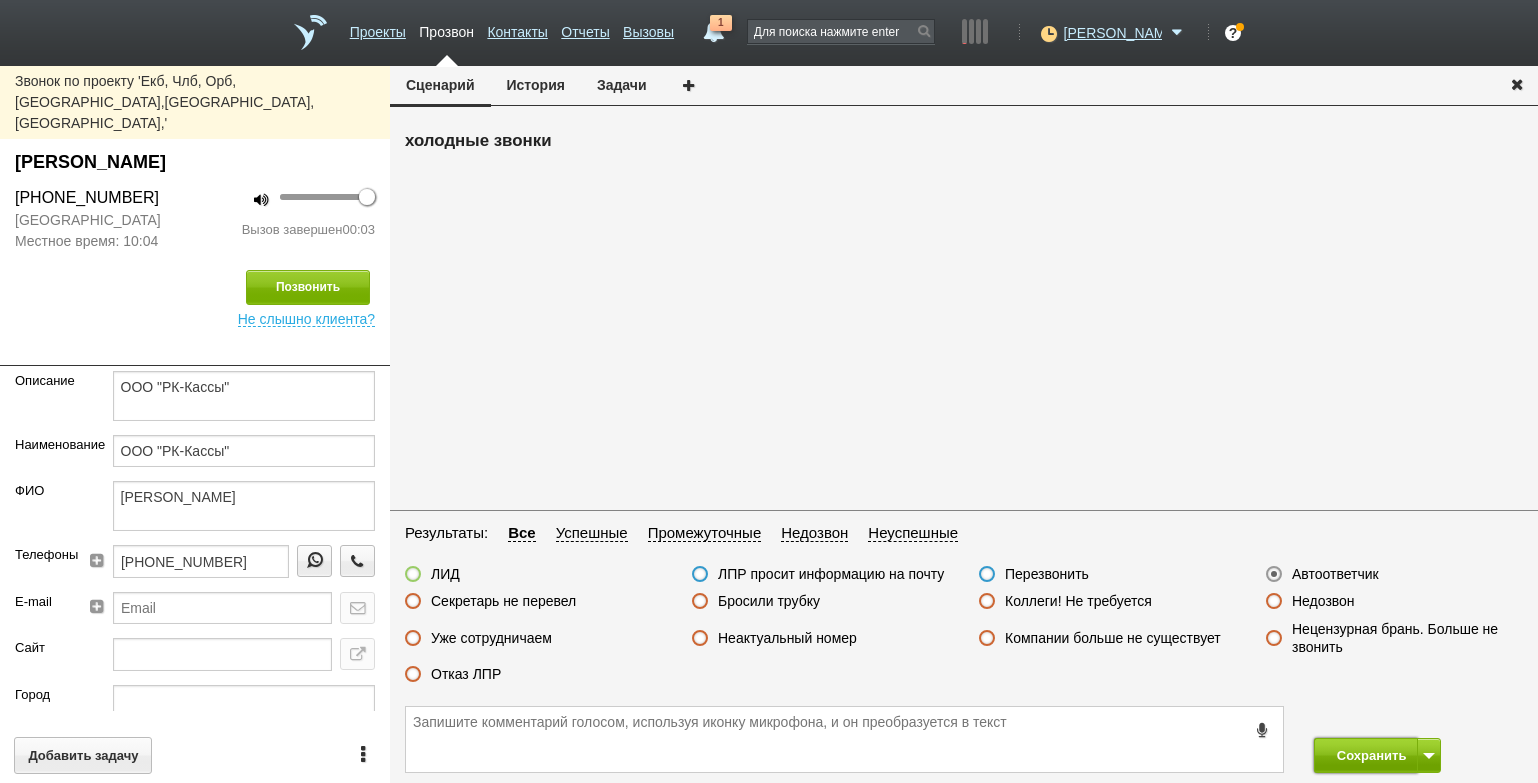 click on "Сохранить" at bounding box center [1366, 755] 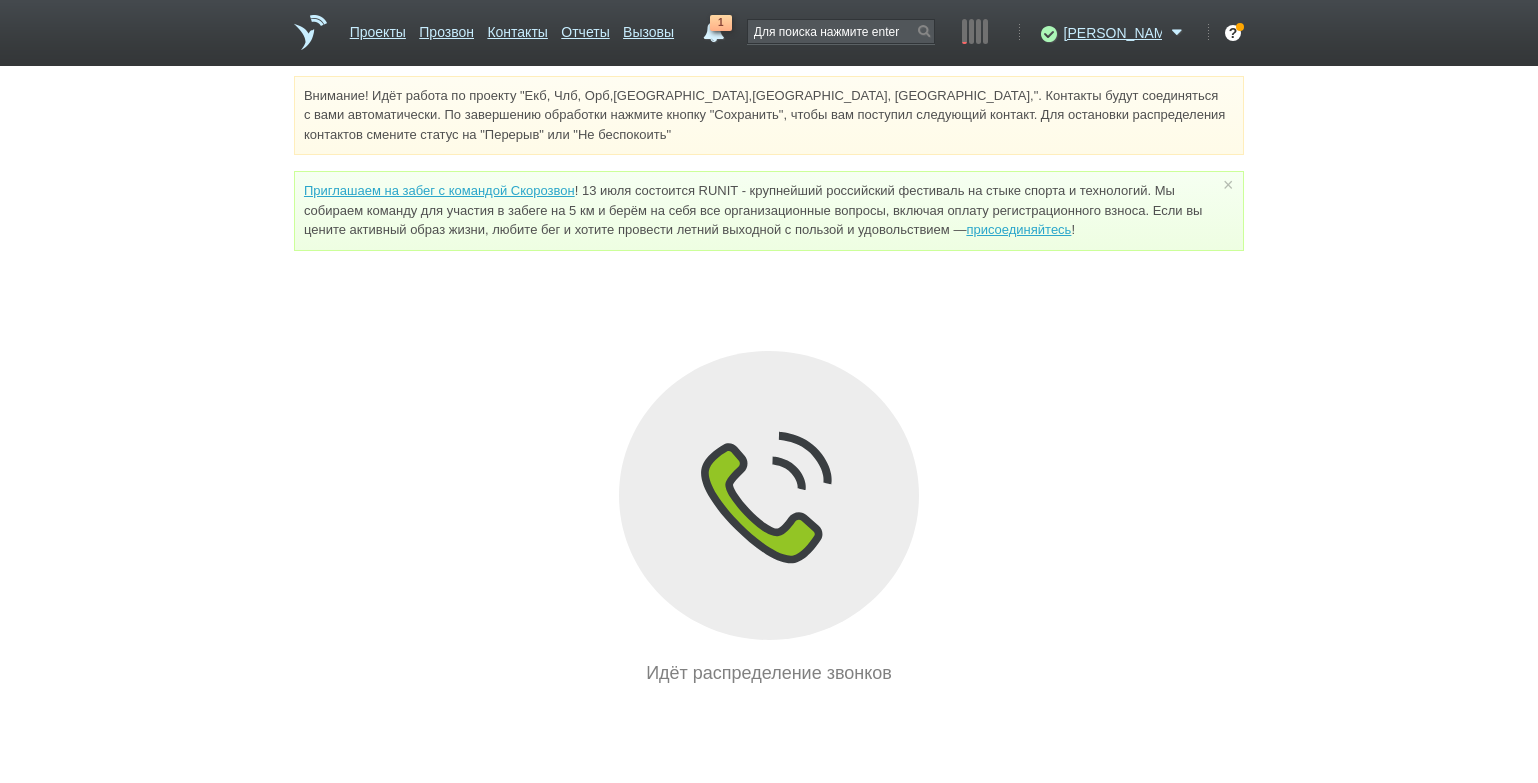 click on "Внимание! Идёт работа по проекту "Екб, Члб, Орб,[GEOGRAPHIC_DATA],[GEOGRAPHIC_DATA], [GEOGRAPHIC_DATA],". Контакты будут соединяться с вами автоматически. По завершению обработки нажмите кнопку "Сохранить", чтобы вам поступил следующий контакт. Для остановки распределения контактов смените статус на "Перерыв" или "Не беспокоить"
Приглашаем на забег с командой Скорозвон присоединяйтесь !
×
Вы можете звонить напрямую из строки поиска - введите номер и нажмите "Позвонить"
Идёт распределение звонков" at bounding box center (769, 381) 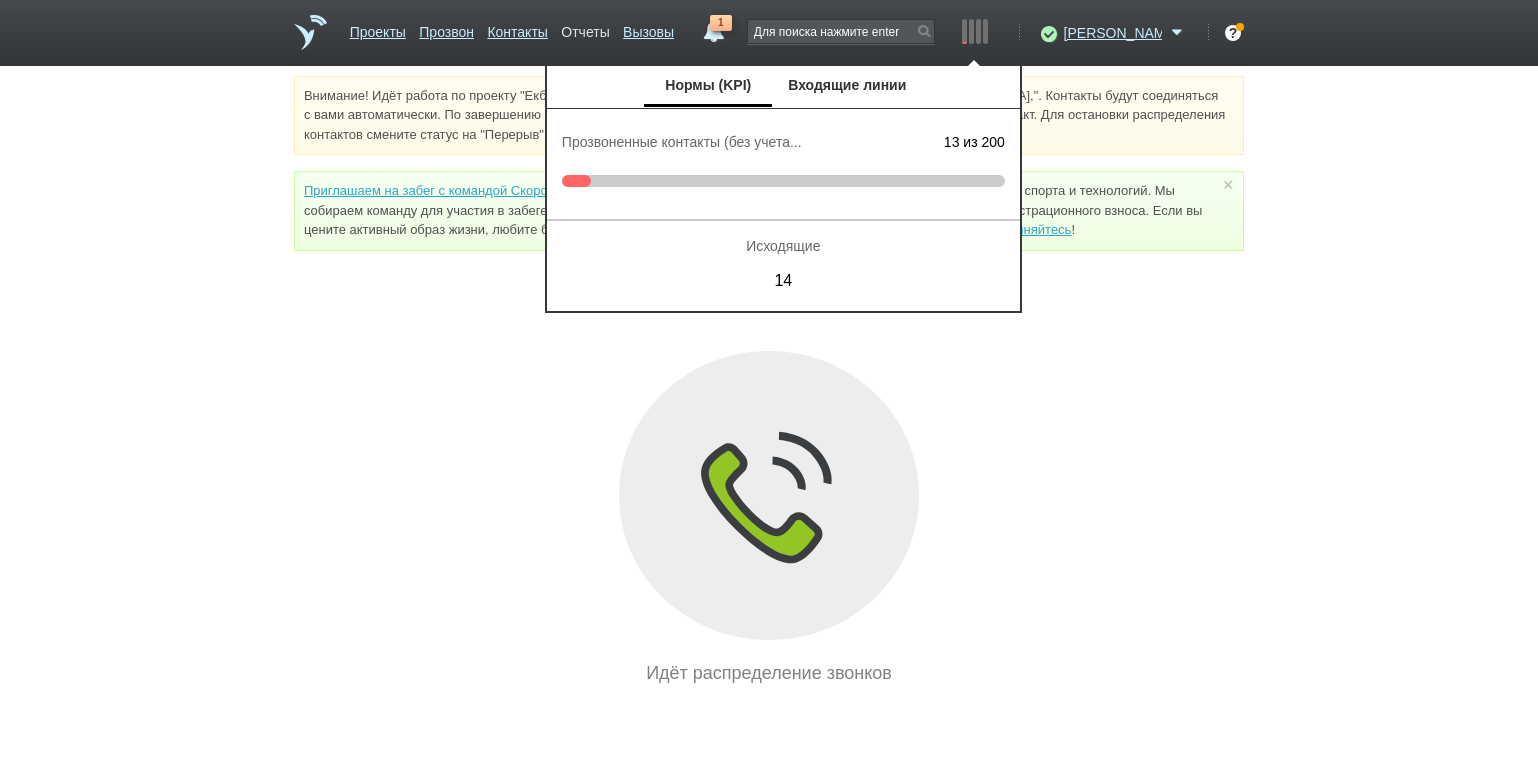 click on "Отчеты" at bounding box center (585, 28) 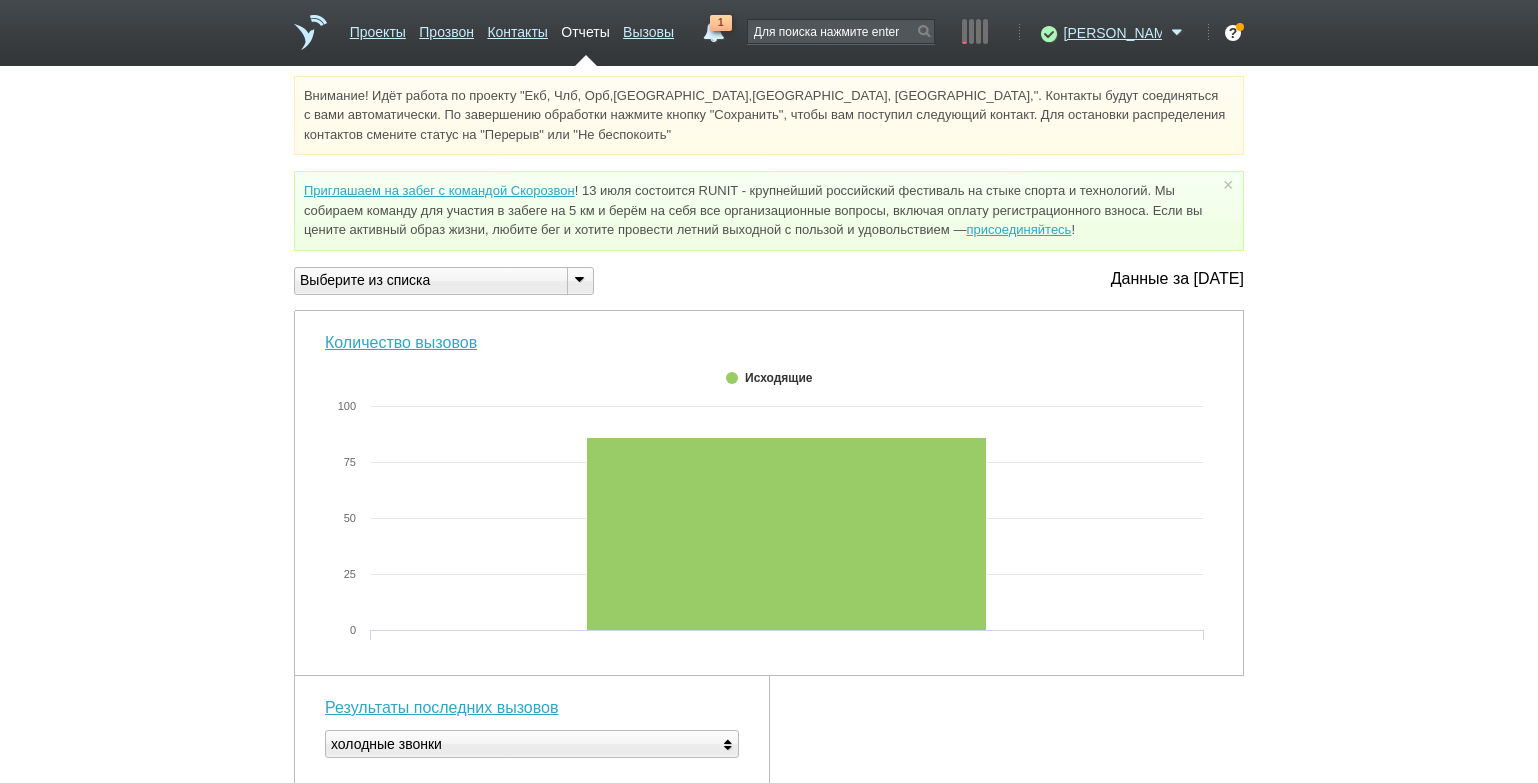 click at bounding box center [579, 279] 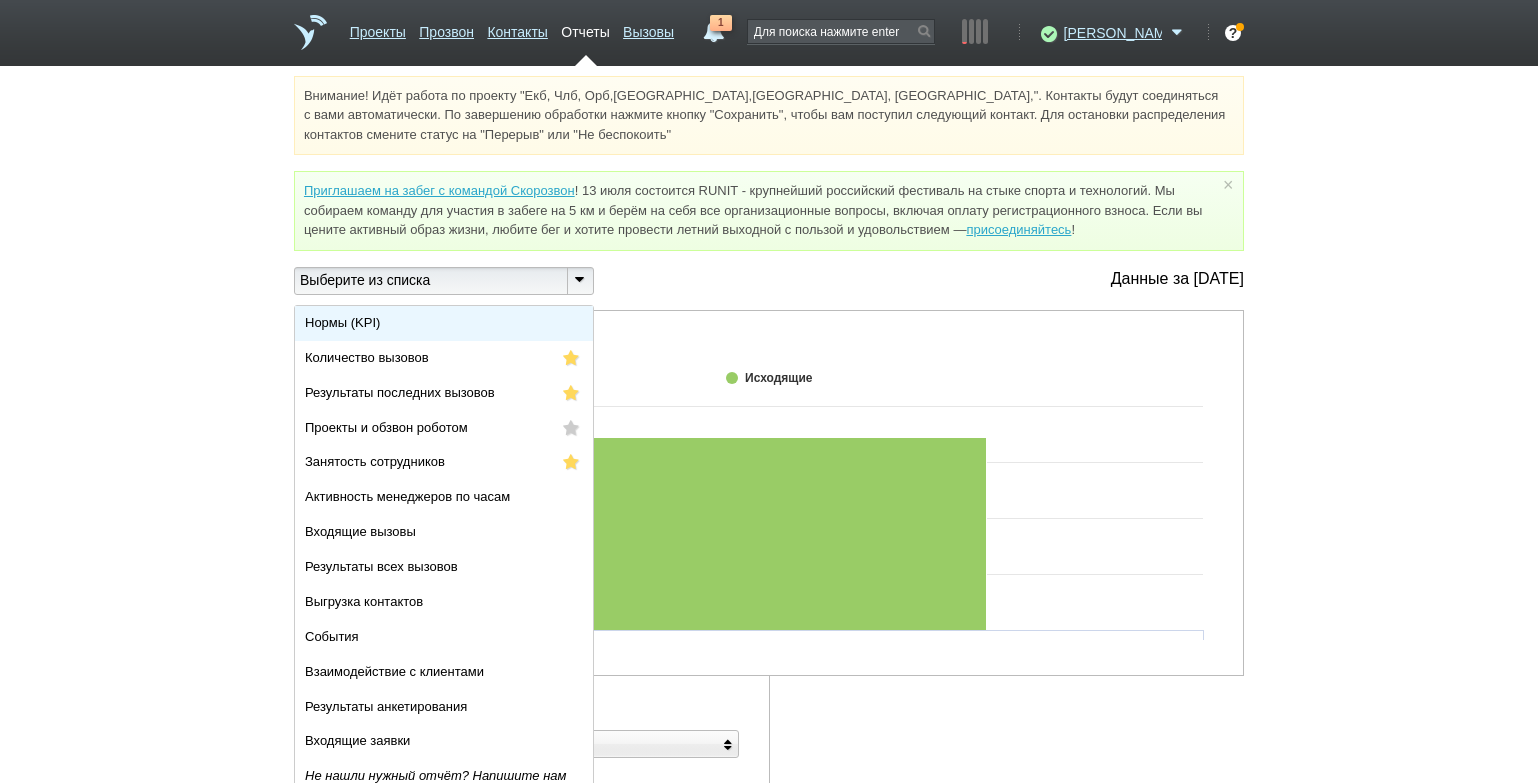 click on "Нормы (KPI)" at bounding box center (444, 323) 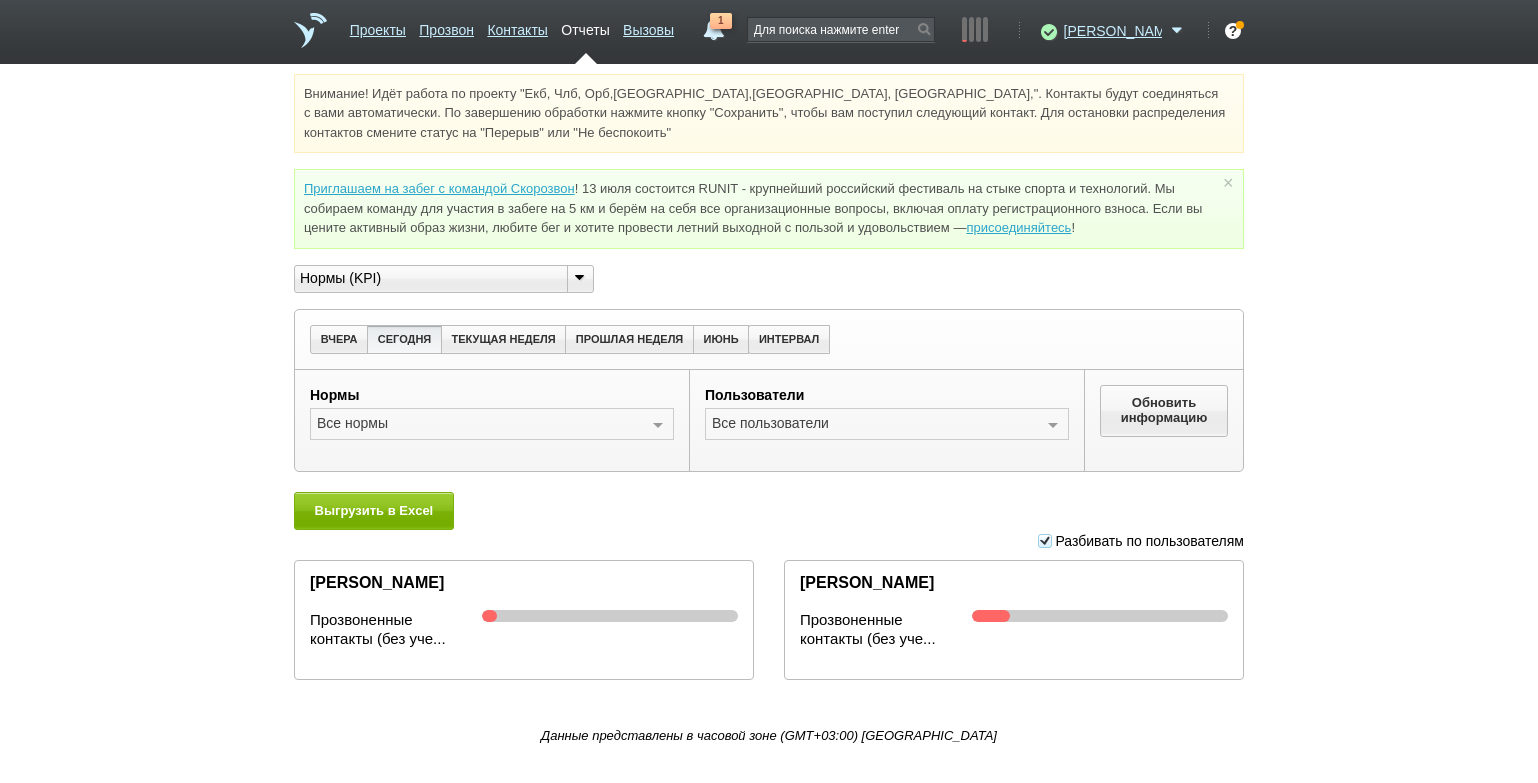 scroll, scrollTop: 0, scrollLeft: 0, axis: both 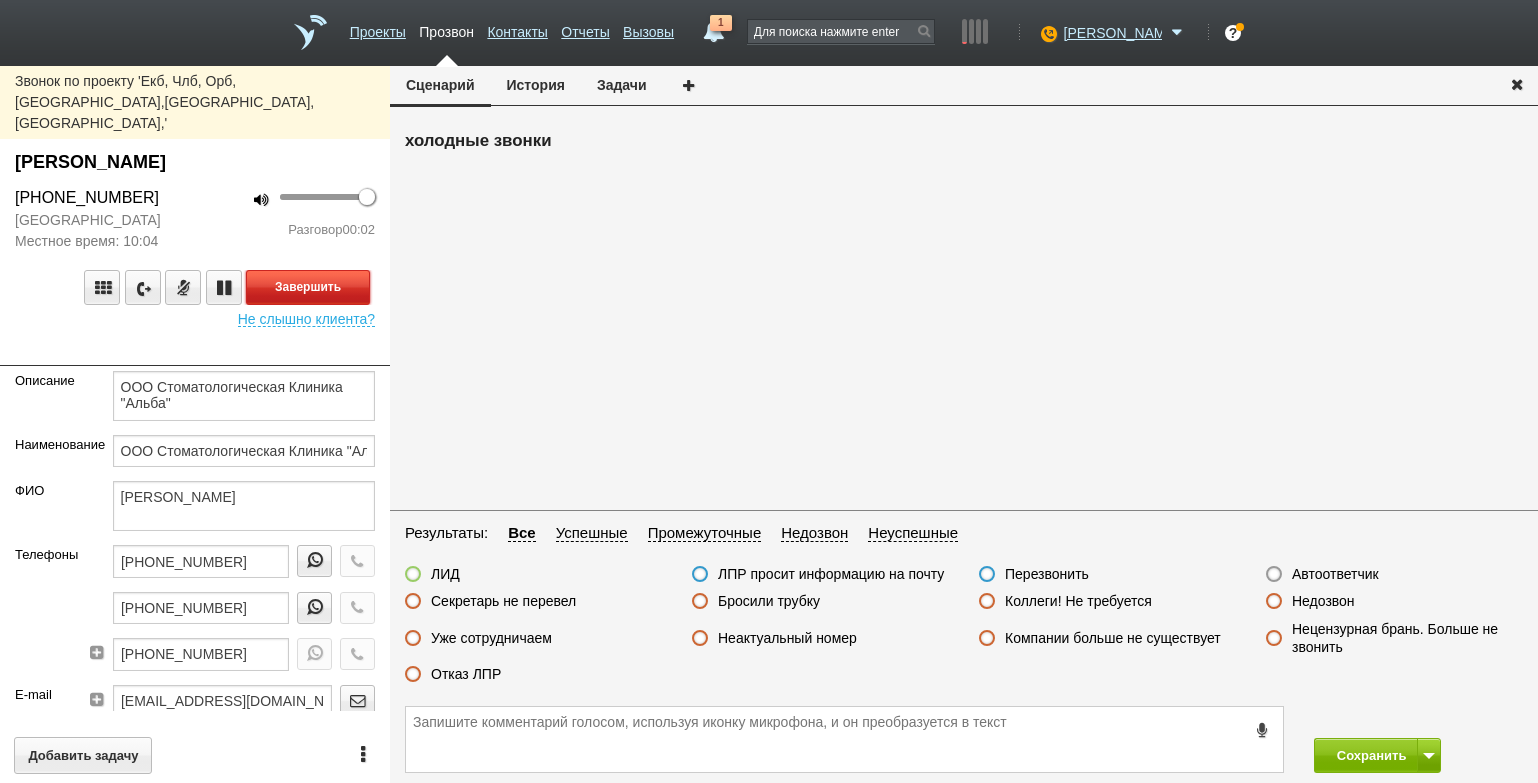 click on "Завершить" at bounding box center (308, 287) 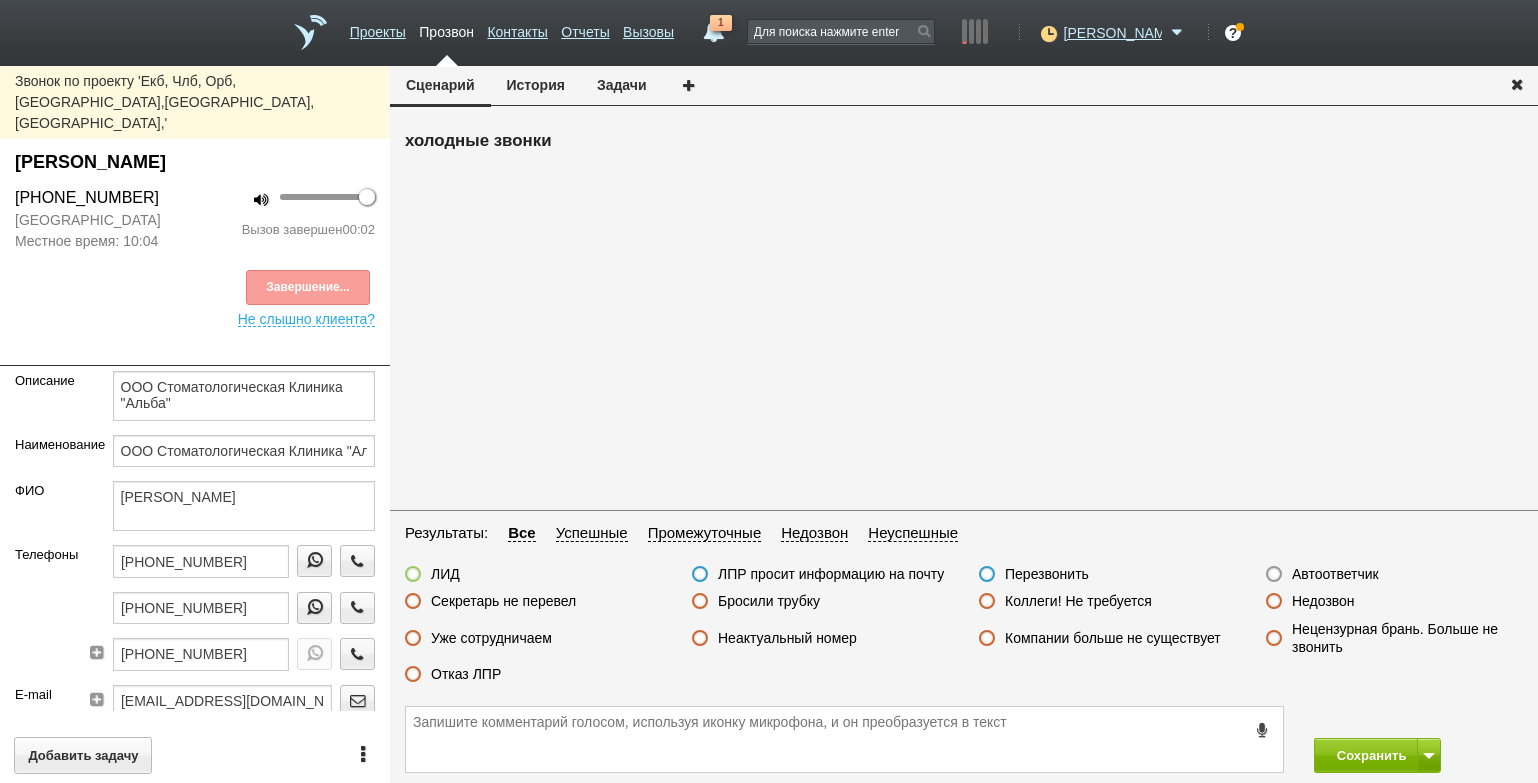 click on "Результаты: Все Успешные Промежуточные Недозвон Неуспешные ЛИД ЛПР просит информацию на почту Перезвонить Автоответчик Секретарь не перевел Бросили трубку Коллеги! Не требуется Недозвон Уже сотрудничаем Неактуальный номер Компании больше не существует Нецензурная брань. Больше не звонить Отказ ЛПР" at bounding box center (964, 609) 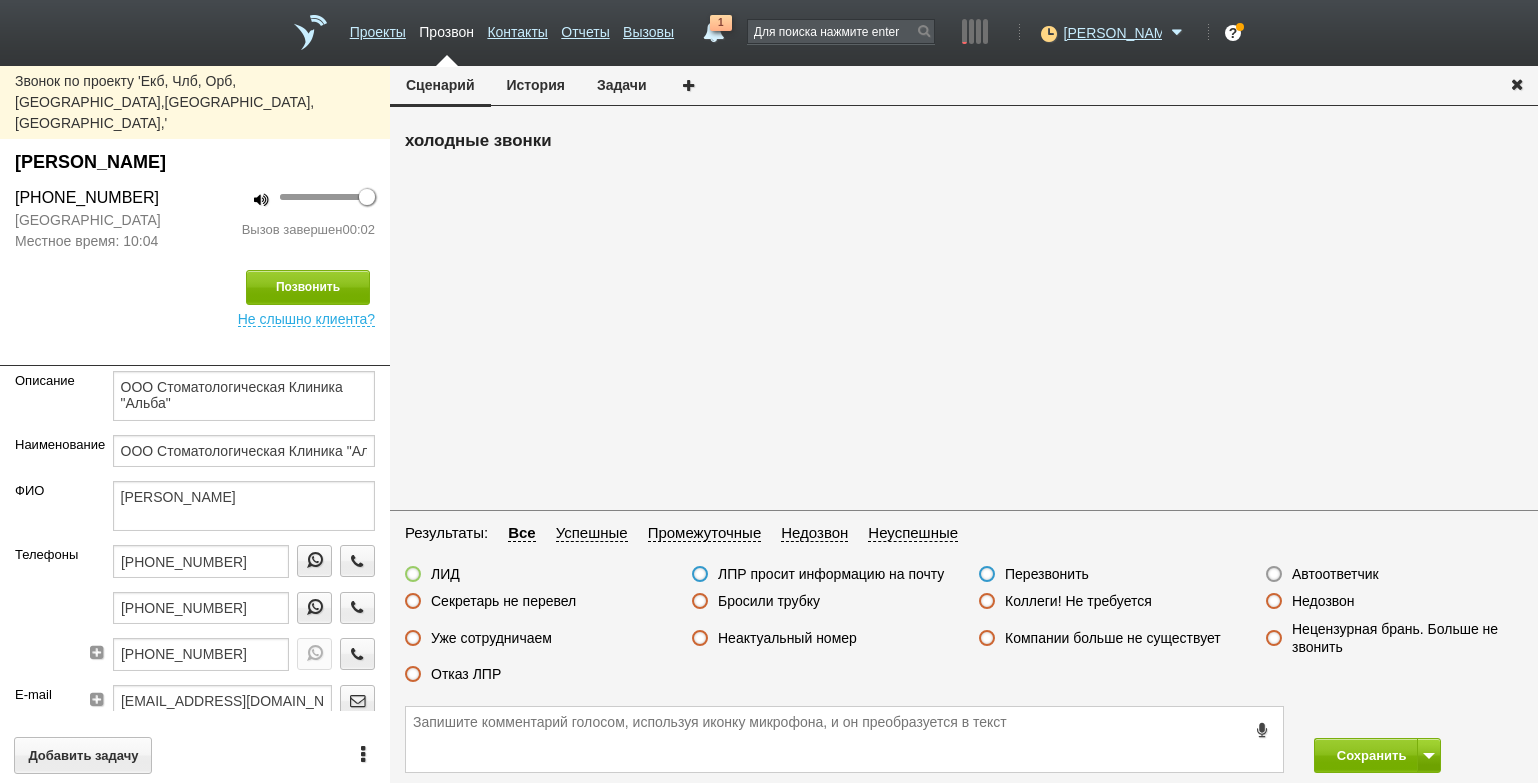 click on "Автоответчик" at bounding box center (1335, 574) 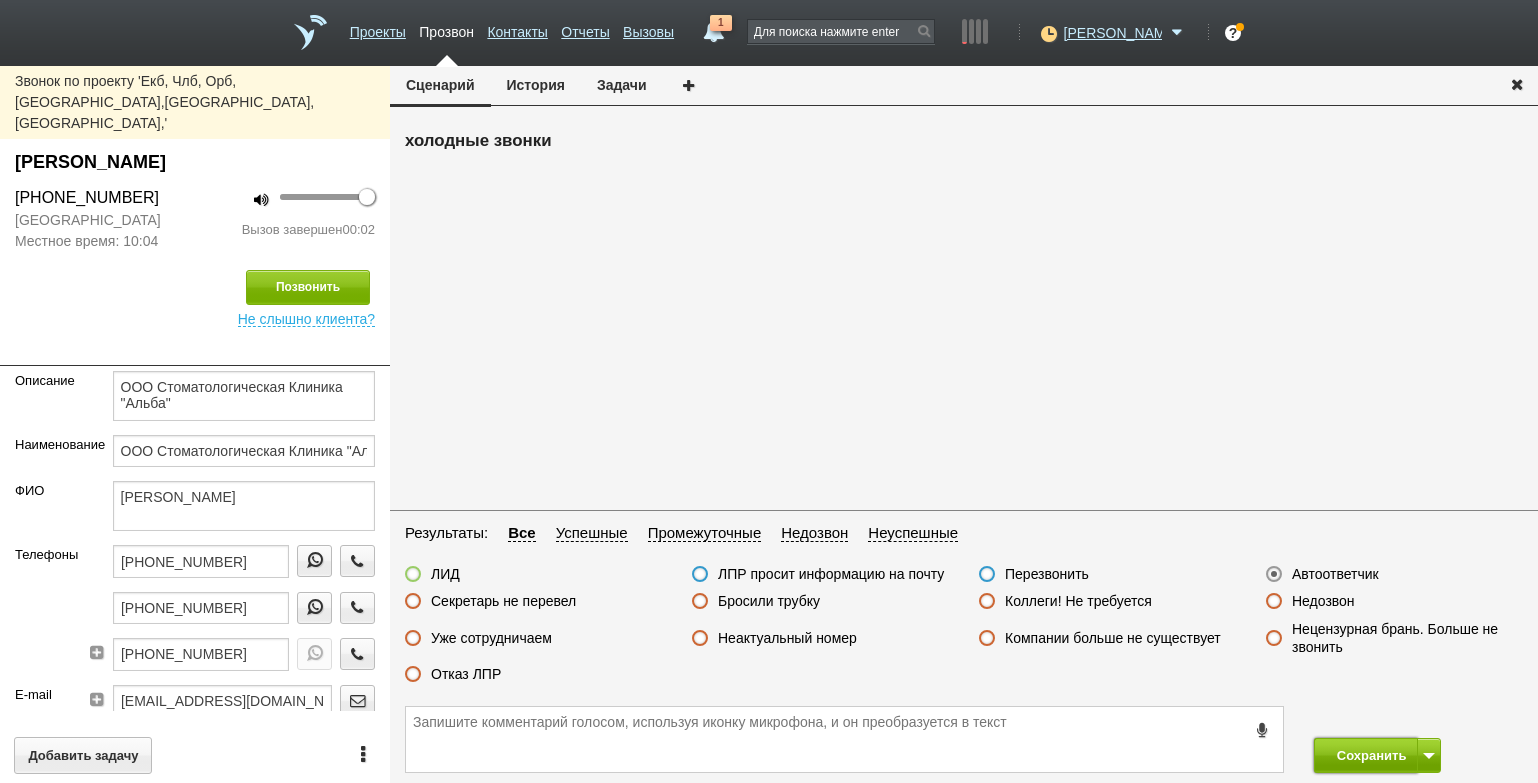 click on "Сохранить" at bounding box center (1366, 755) 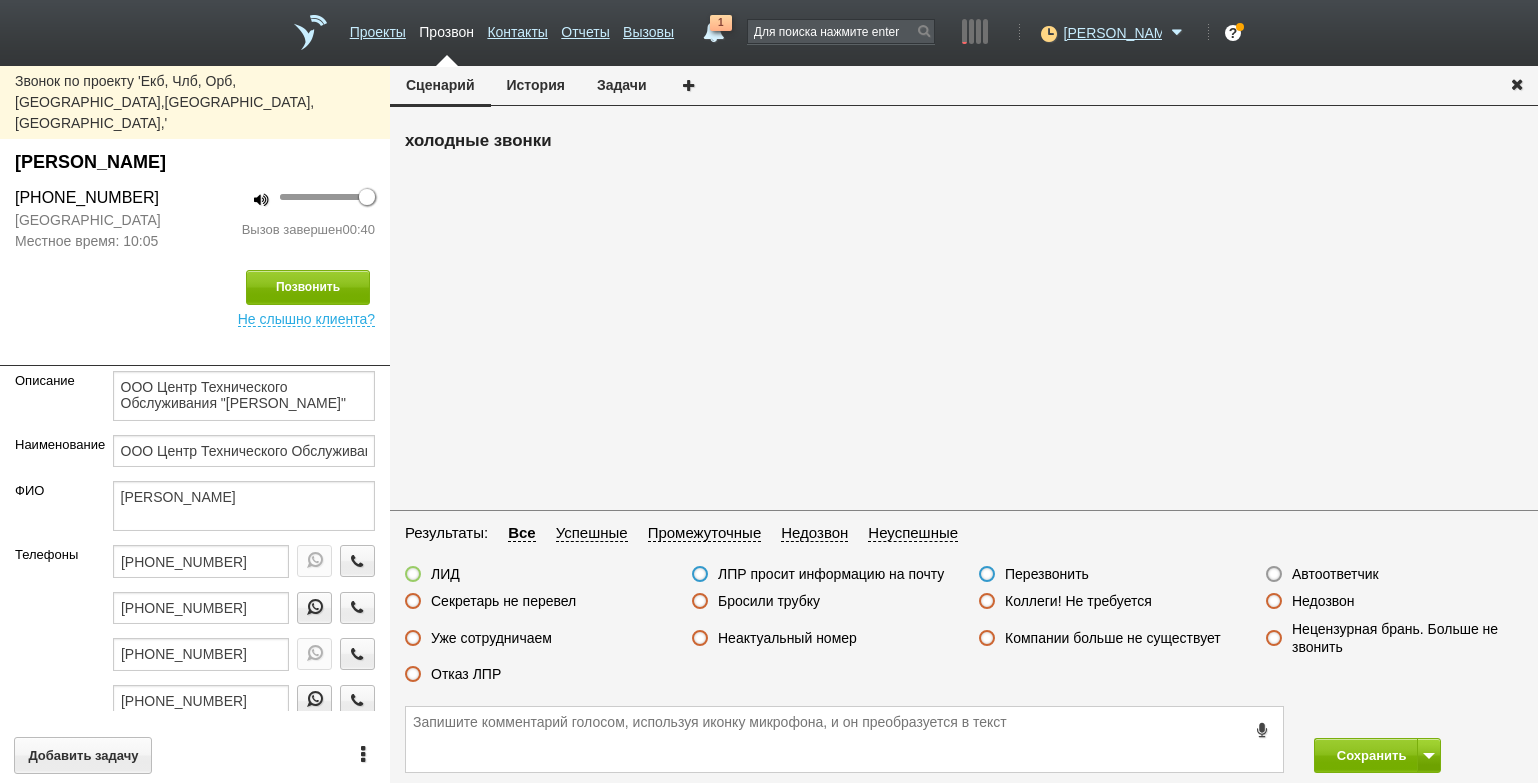 click on "Отказ ЛПР" at bounding box center (466, 674) 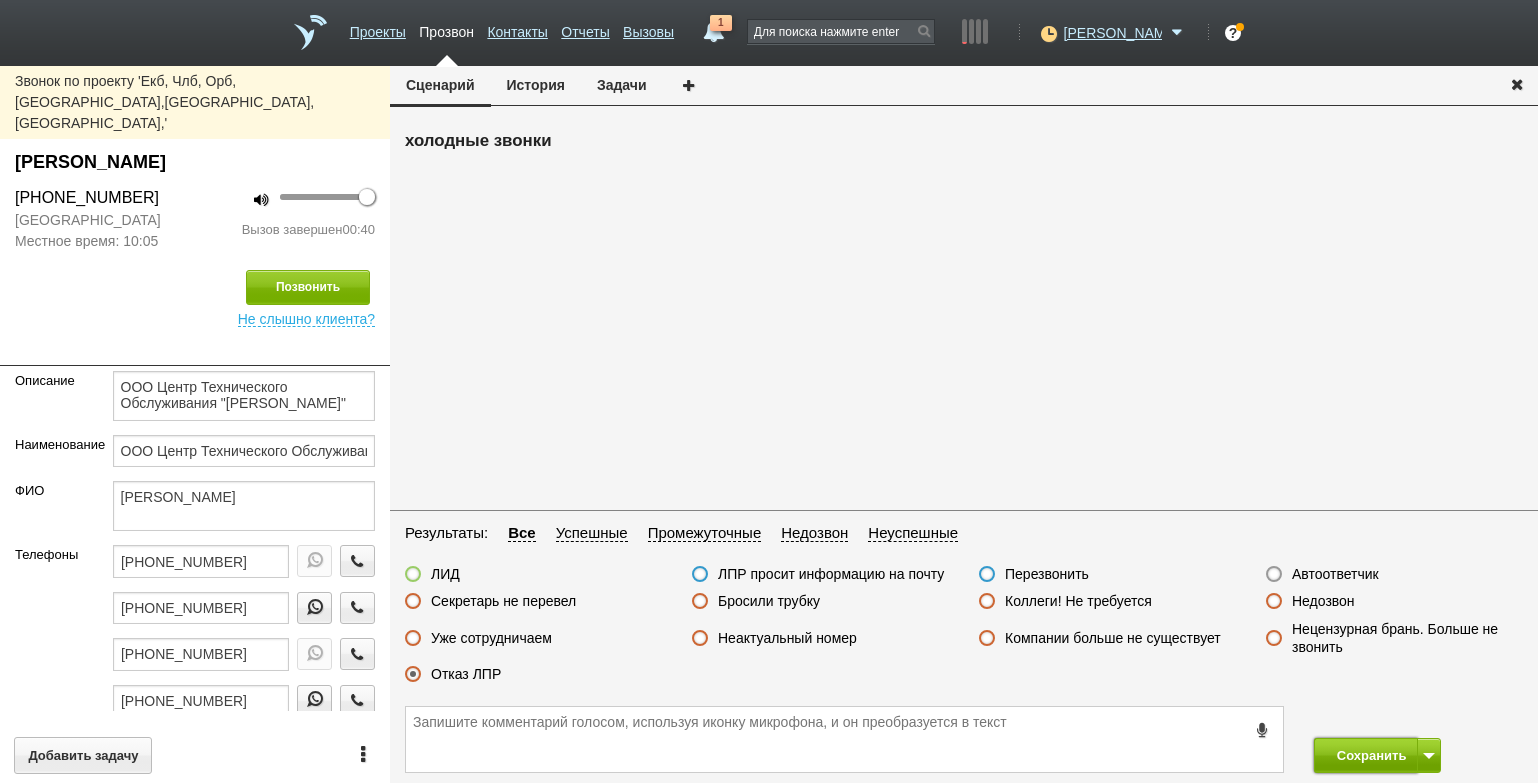 click on "Сохранить" at bounding box center [1366, 755] 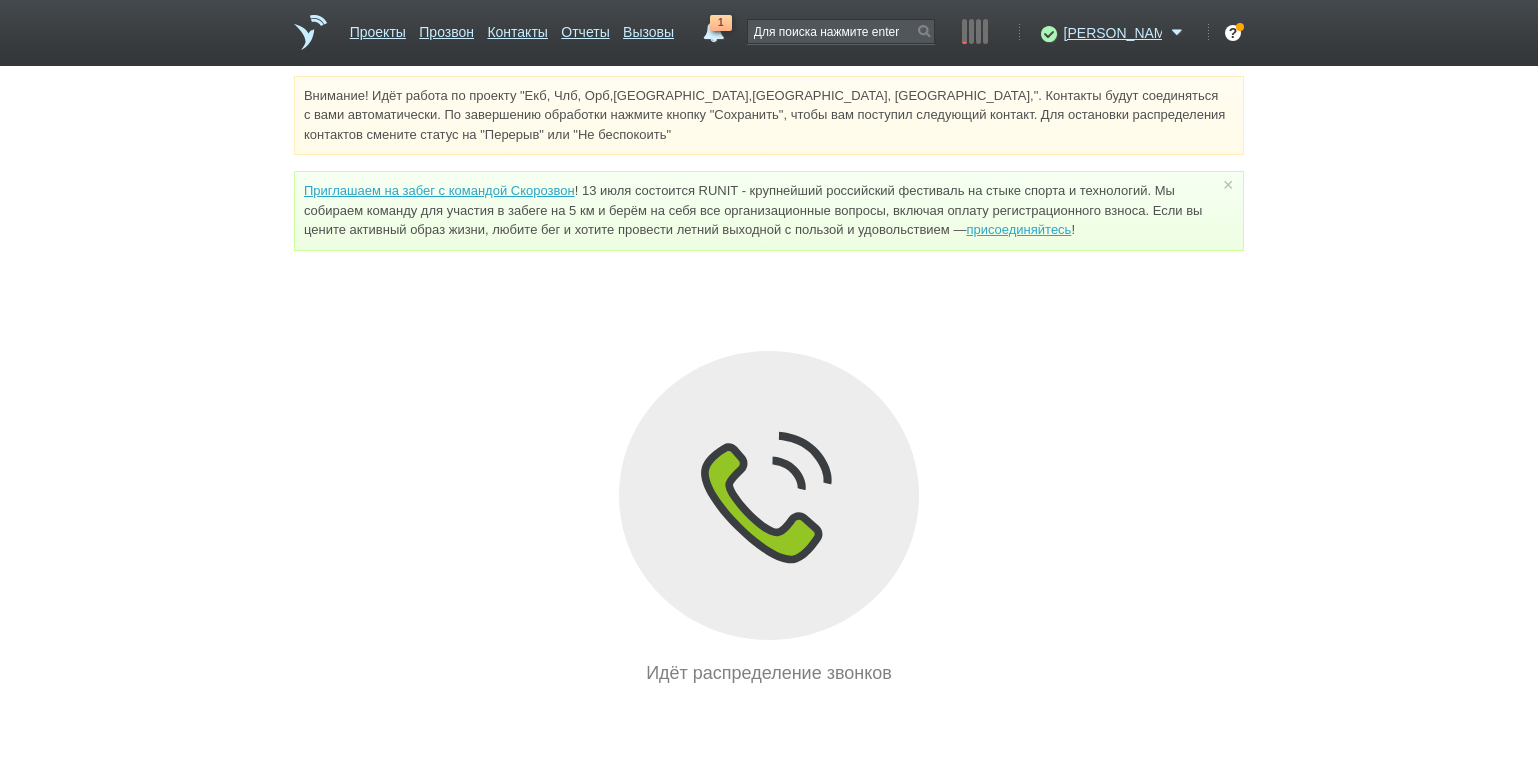 click on "Внимание! Идёт работа по проекту "Екб, Члб, Орб,[GEOGRAPHIC_DATA],[GEOGRAPHIC_DATA], [GEOGRAPHIC_DATA],". Контакты будут соединяться с вами автоматически. По завершению обработки нажмите кнопку "Сохранить", чтобы вам поступил следующий контакт. Для остановки распределения контактов смените статус на "Перерыв" или "Не беспокоить"
Приглашаем на забег с командой Скорозвон присоединяйтесь !
×
Вы можете звонить напрямую из строки поиска - введите номер и нажмите "Позвонить"
Идёт распределение звонков" at bounding box center (769, 381) 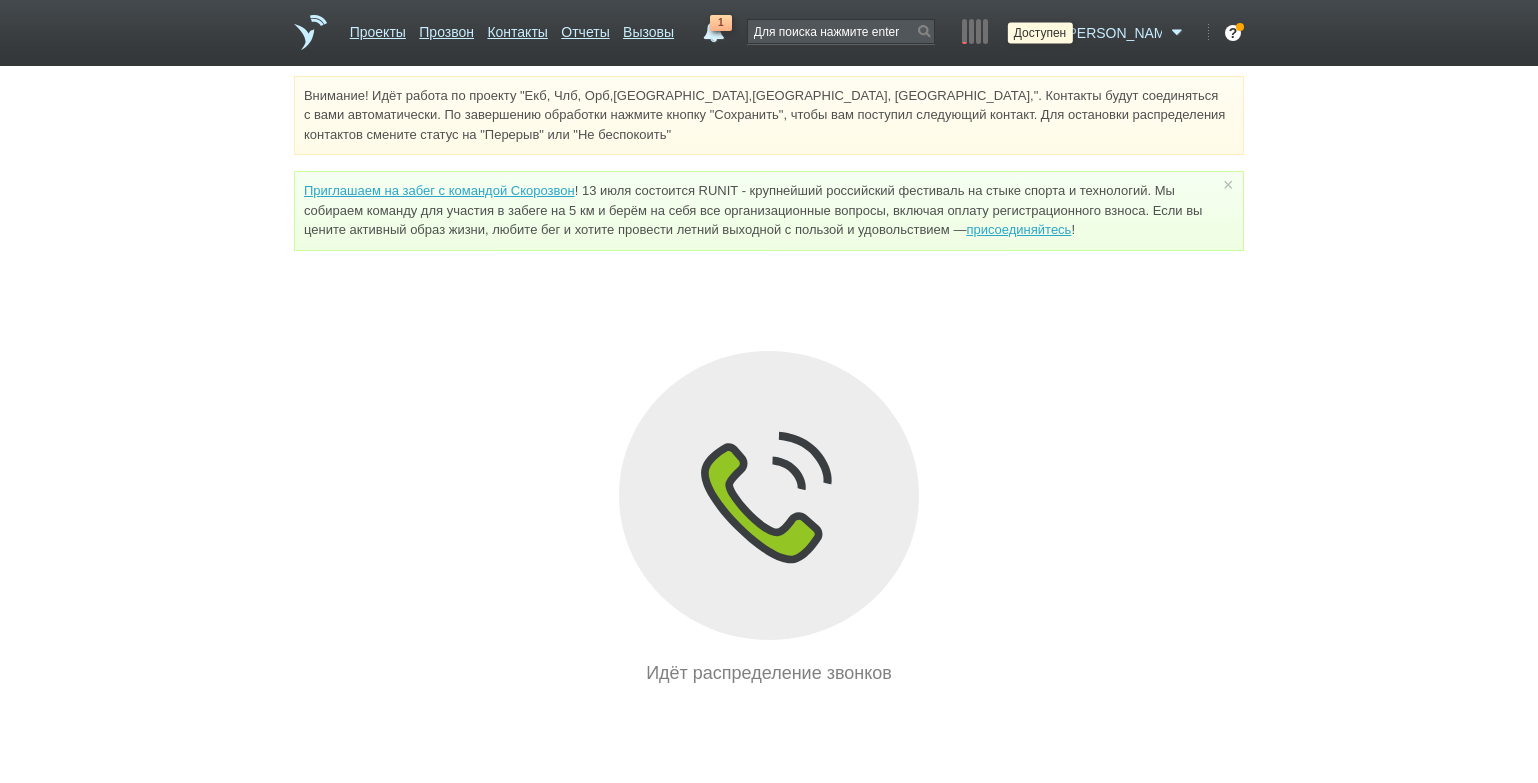 click at bounding box center (1046, 33) 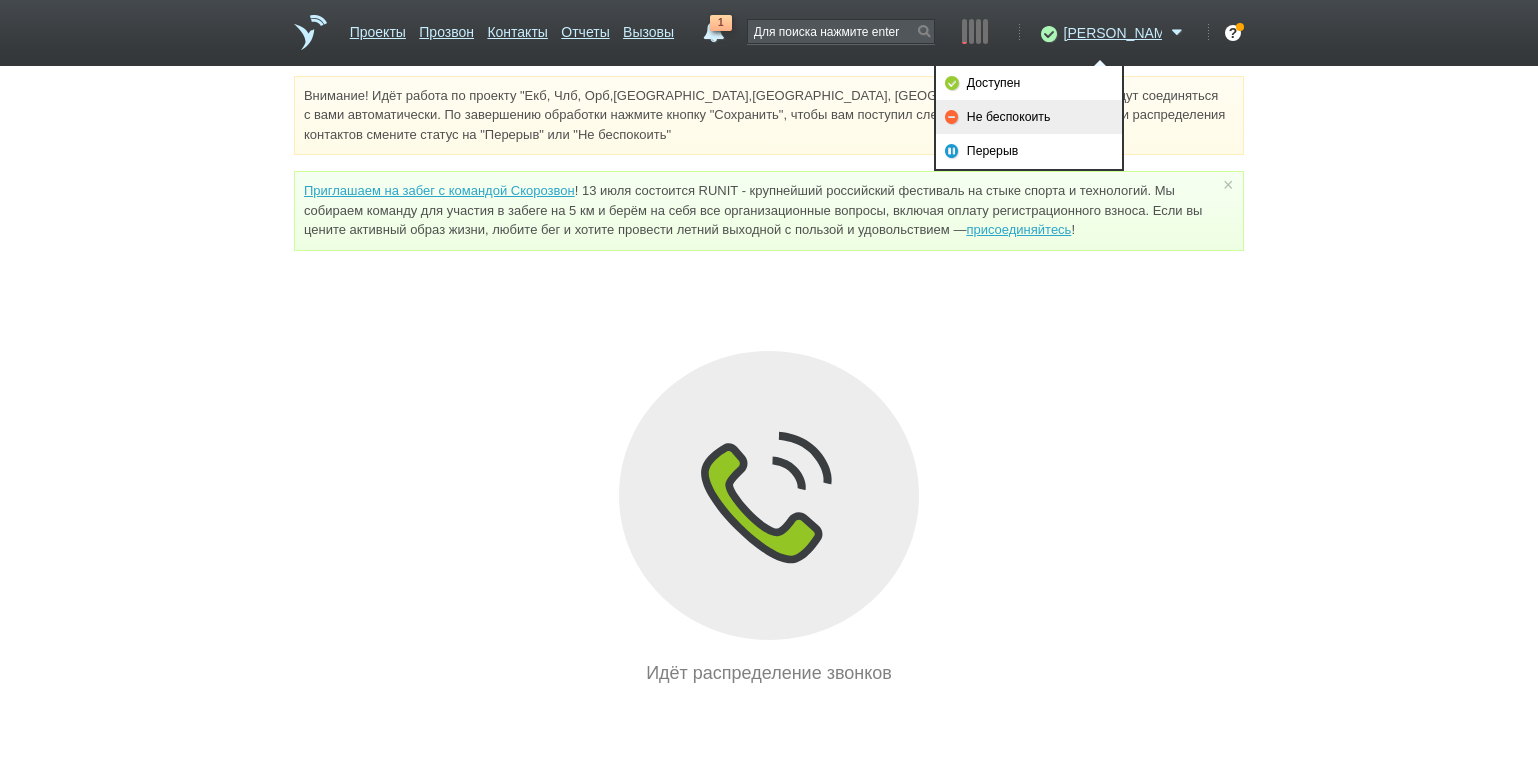 click on "Не беспокоить" at bounding box center (1029, 117) 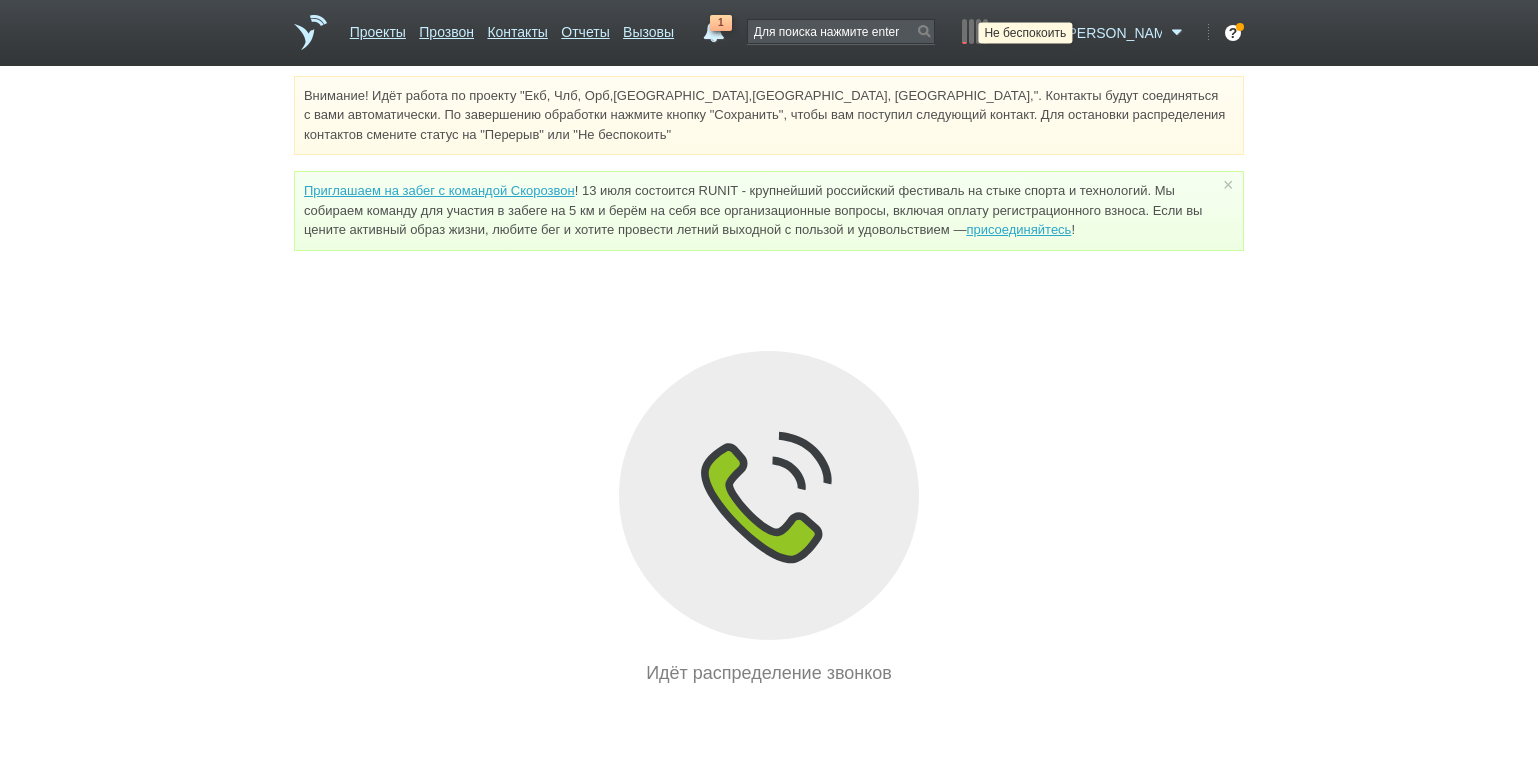 click at bounding box center (1046, 33) 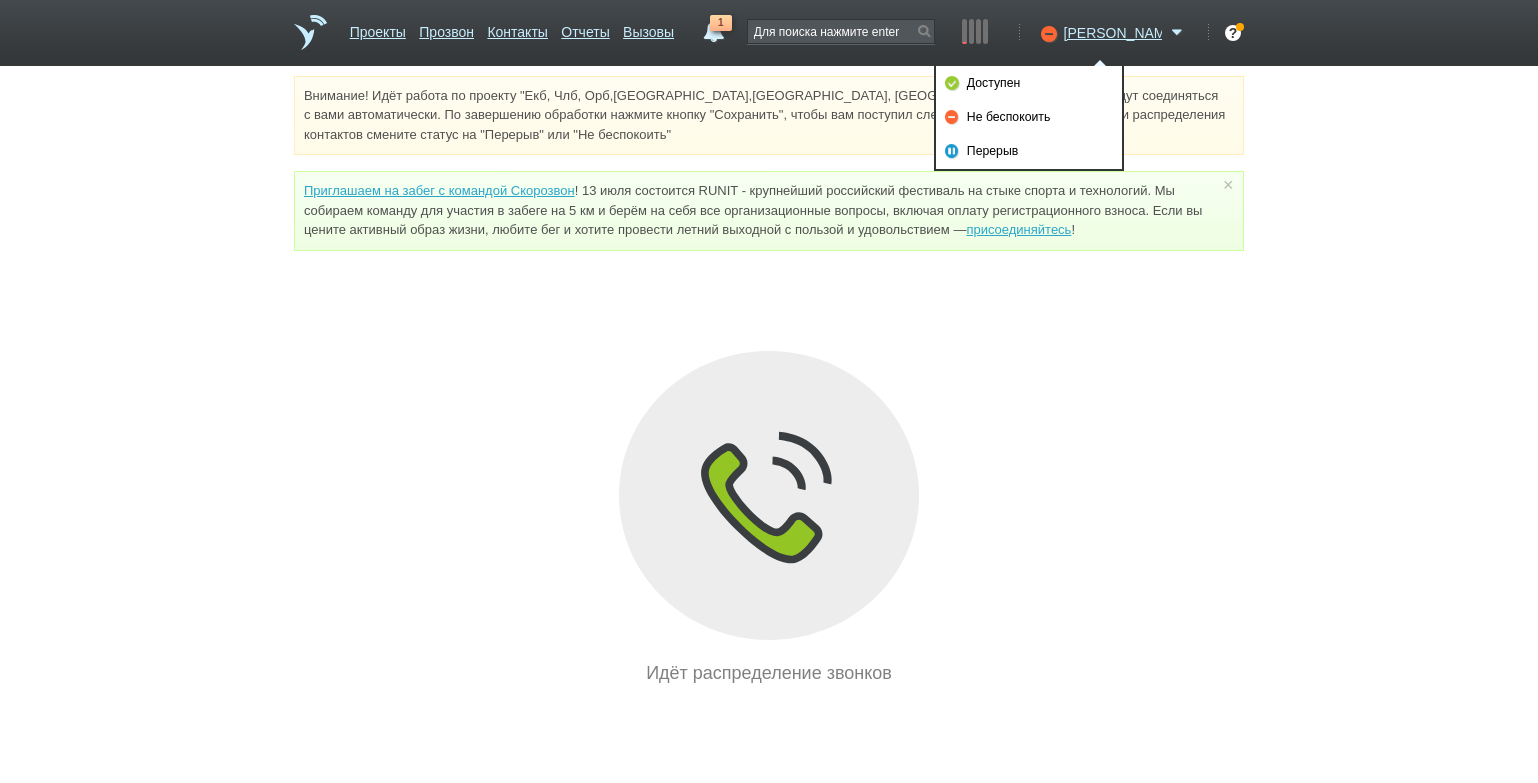 click on "Доступен" at bounding box center (1029, 83) 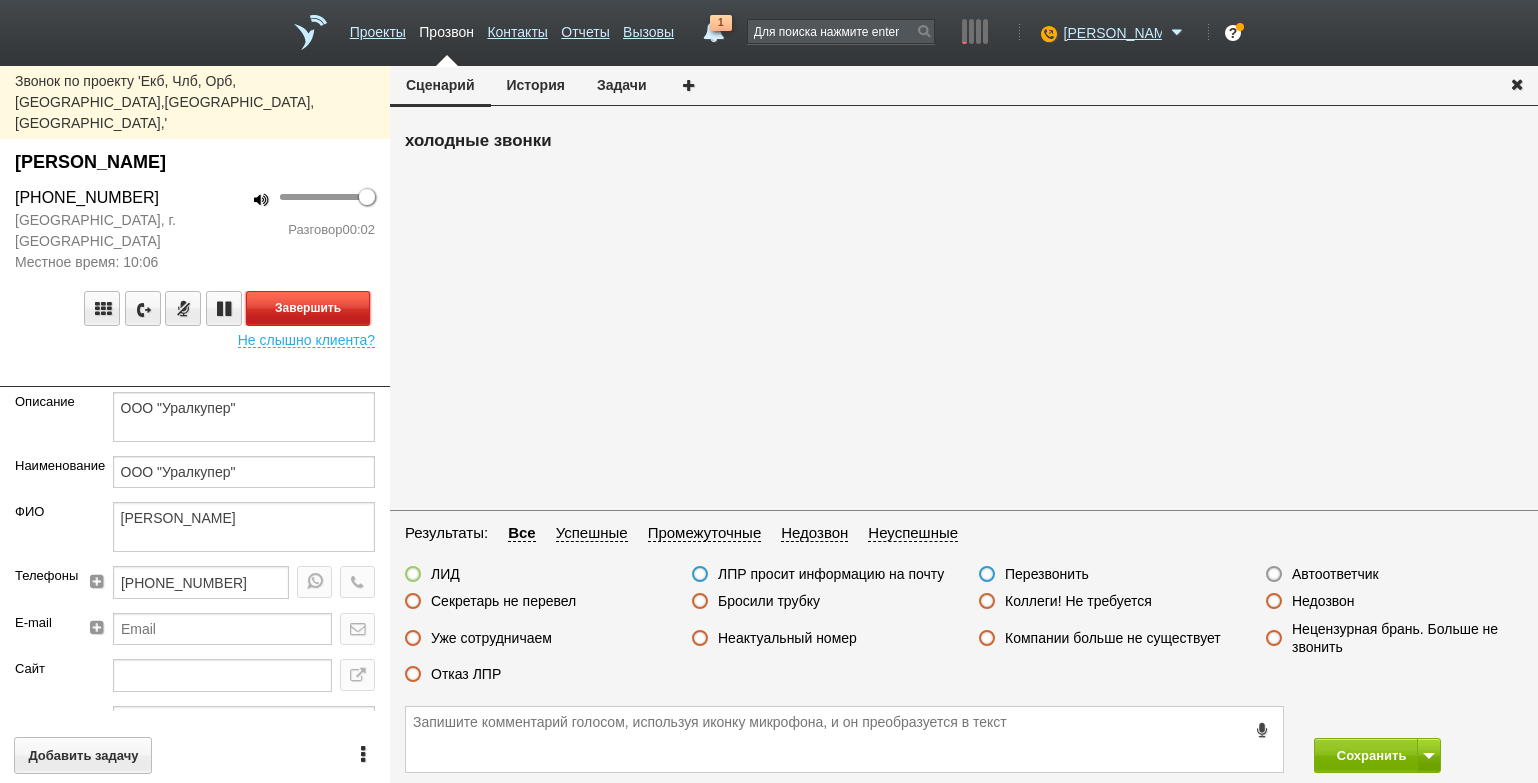 click on "Завершить" at bounding box center (308, 308) 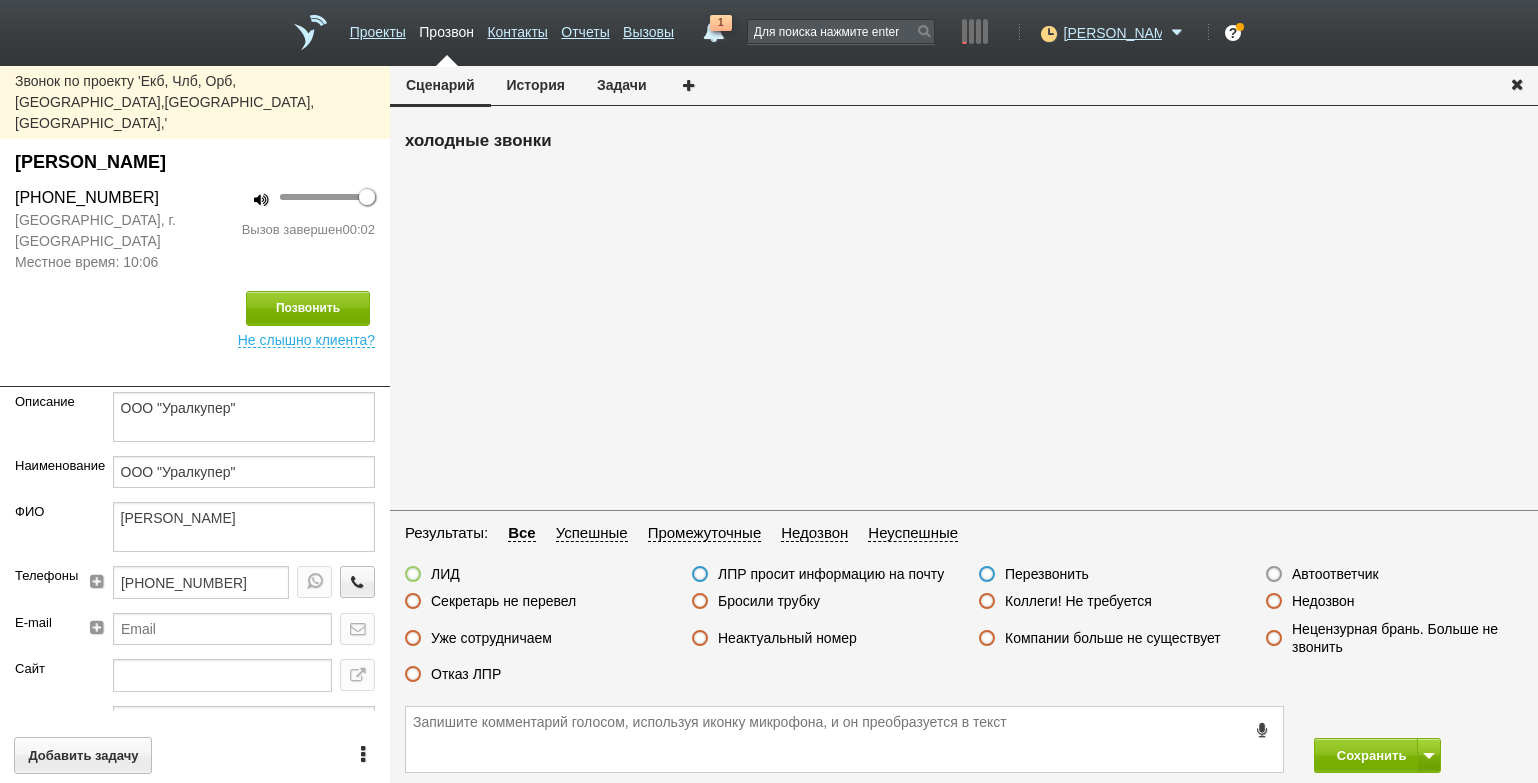 click on "Автоответчик" at bounding box center [1335, 574] 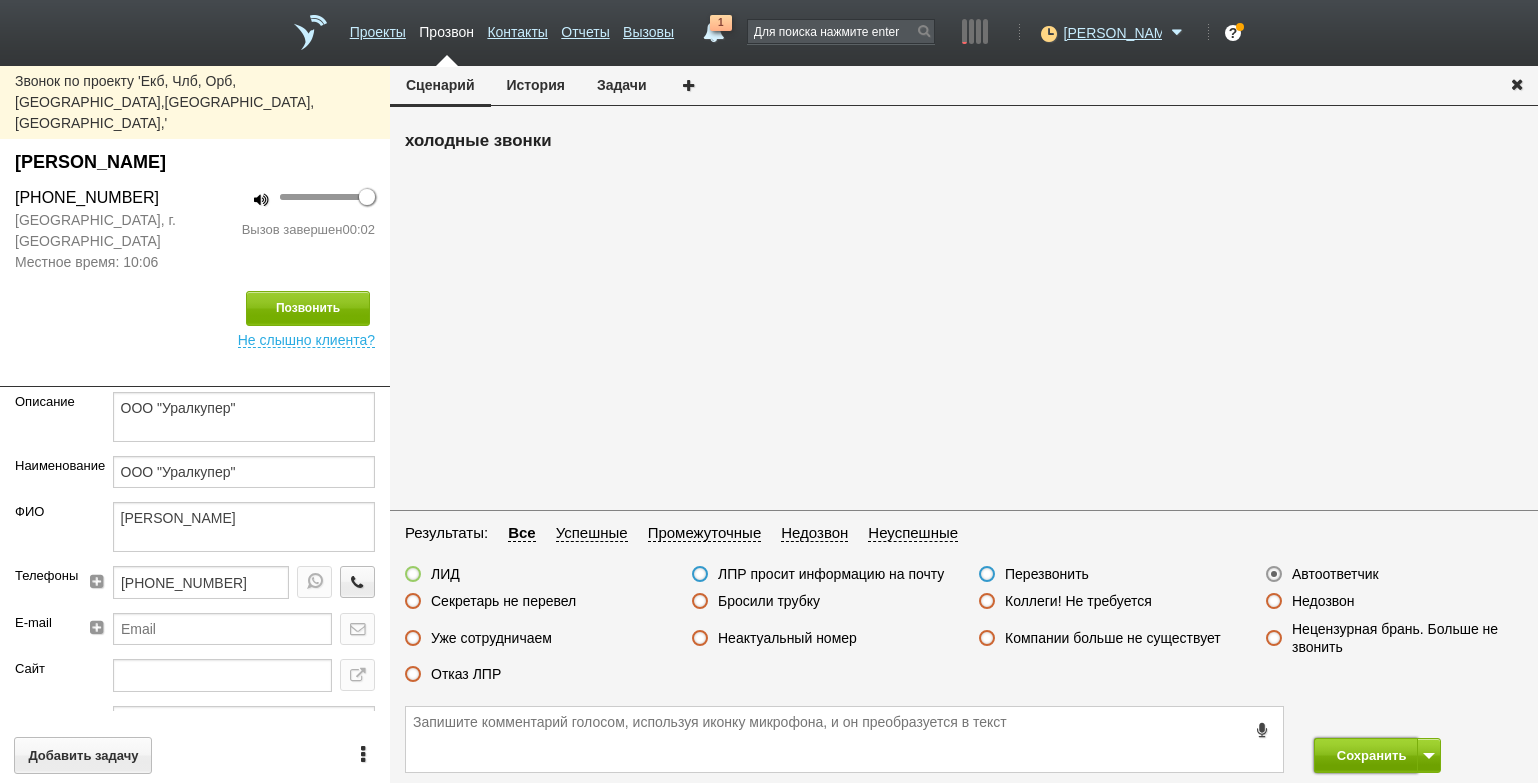 click on "Сохранить" at bounding box center [1366, 755] 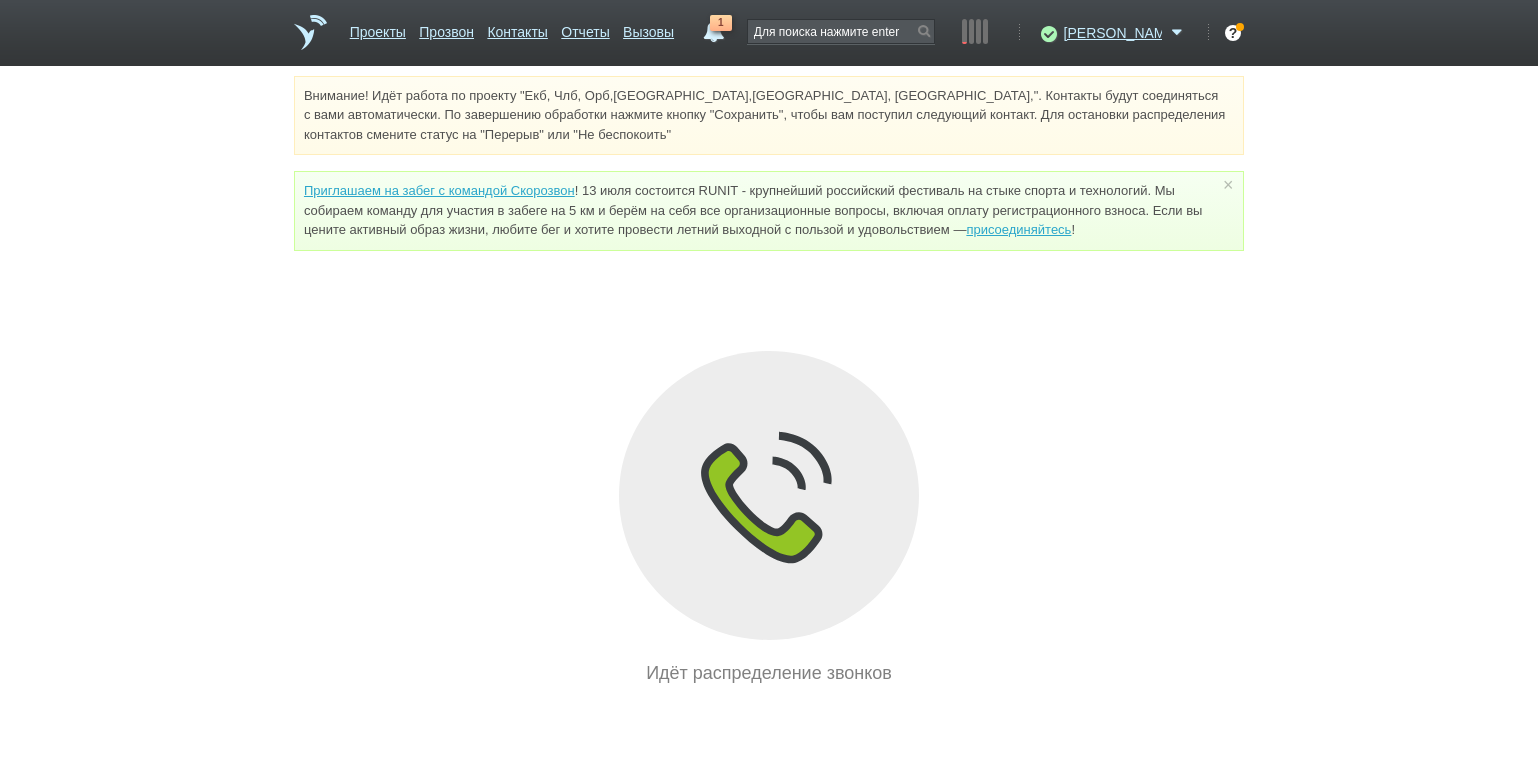 click on "Внимание! Идёт работа по проекту "Екб, Члб, Орб,[GEOGRAPHIC_DATA],[GEOGRAPHIC_DATA], [GEOGRAPHIC_DATA],". Контакты будут соединяться с вами автоматически. По завершению обработки нажмите кнопку "Сохранить", чтобы вам поступил следующий контакт. Для остановки распределения контактов смените статус на "Перерыв" или "Не беспокоить"
Приглашаем на забег с командой Скорозвон присоединяйтесь !
×
Вы можете звонить напрямую из строки поиска - введите номер и нажмите "Позвонить"
Идёт распределение звонков" at bounding box center [769, 381] 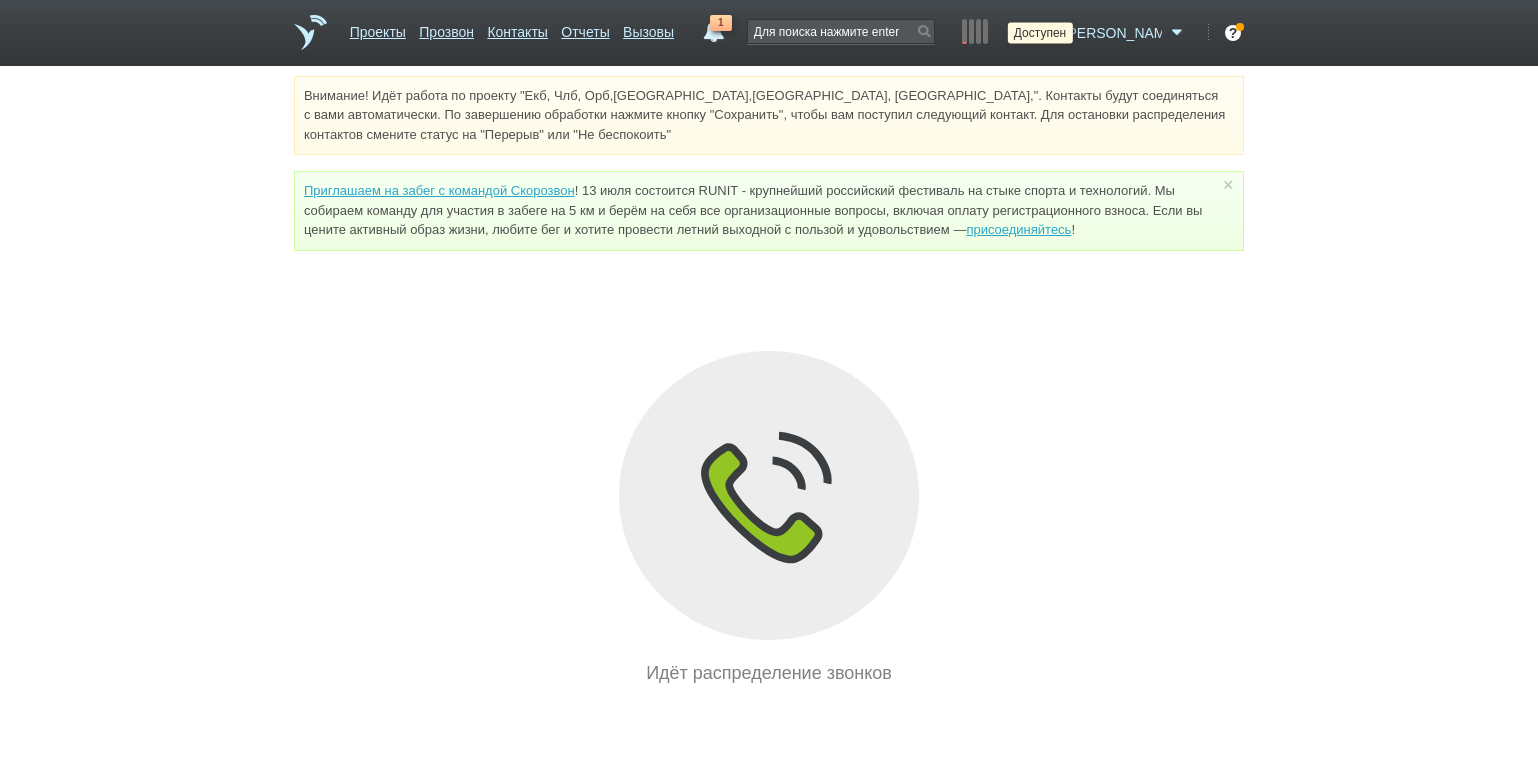 click at bounding box center [1046, 33] 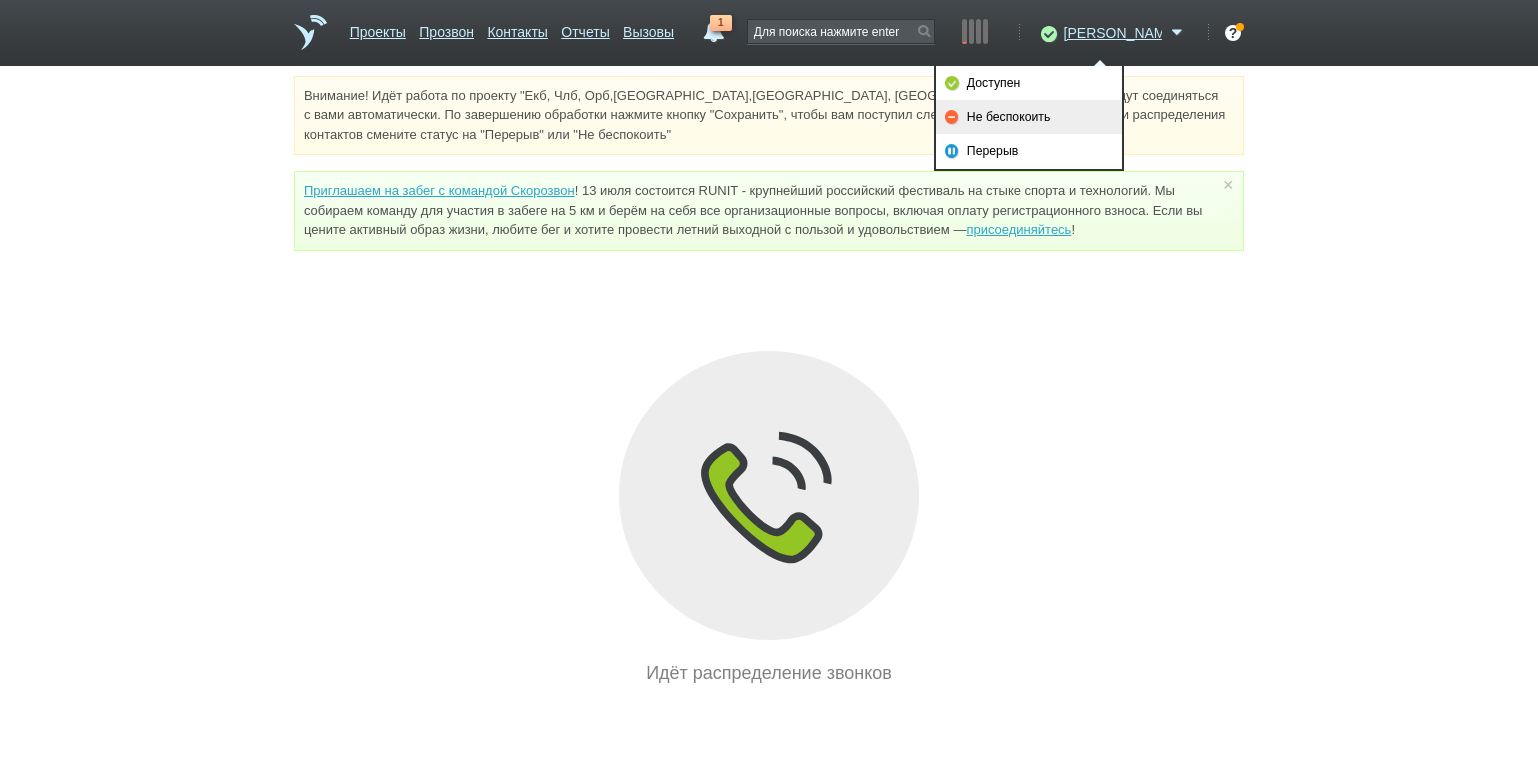 click on "Не беспокоить" at bounding box center [1029, 117] 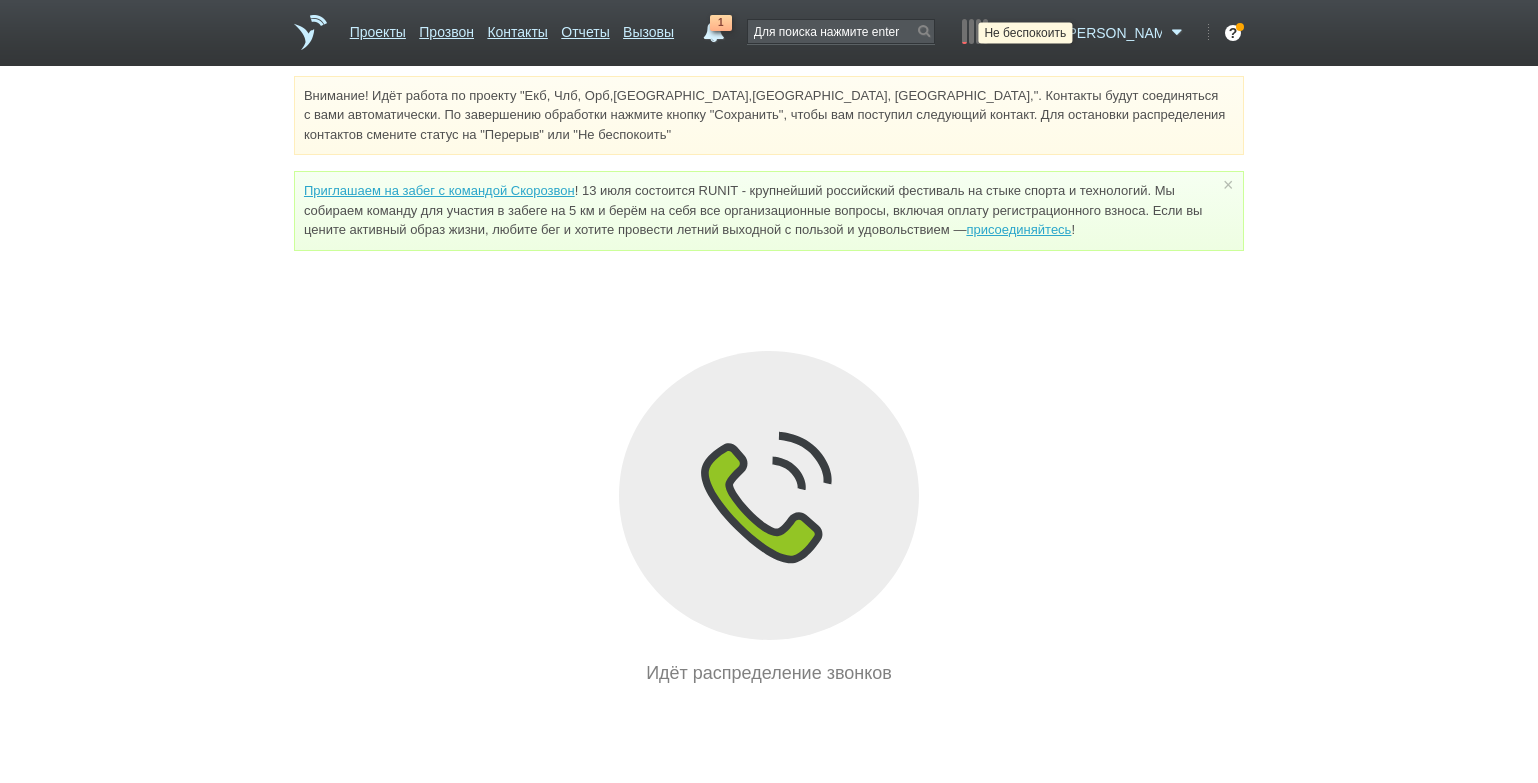 click at bounding box center (1046, 33) 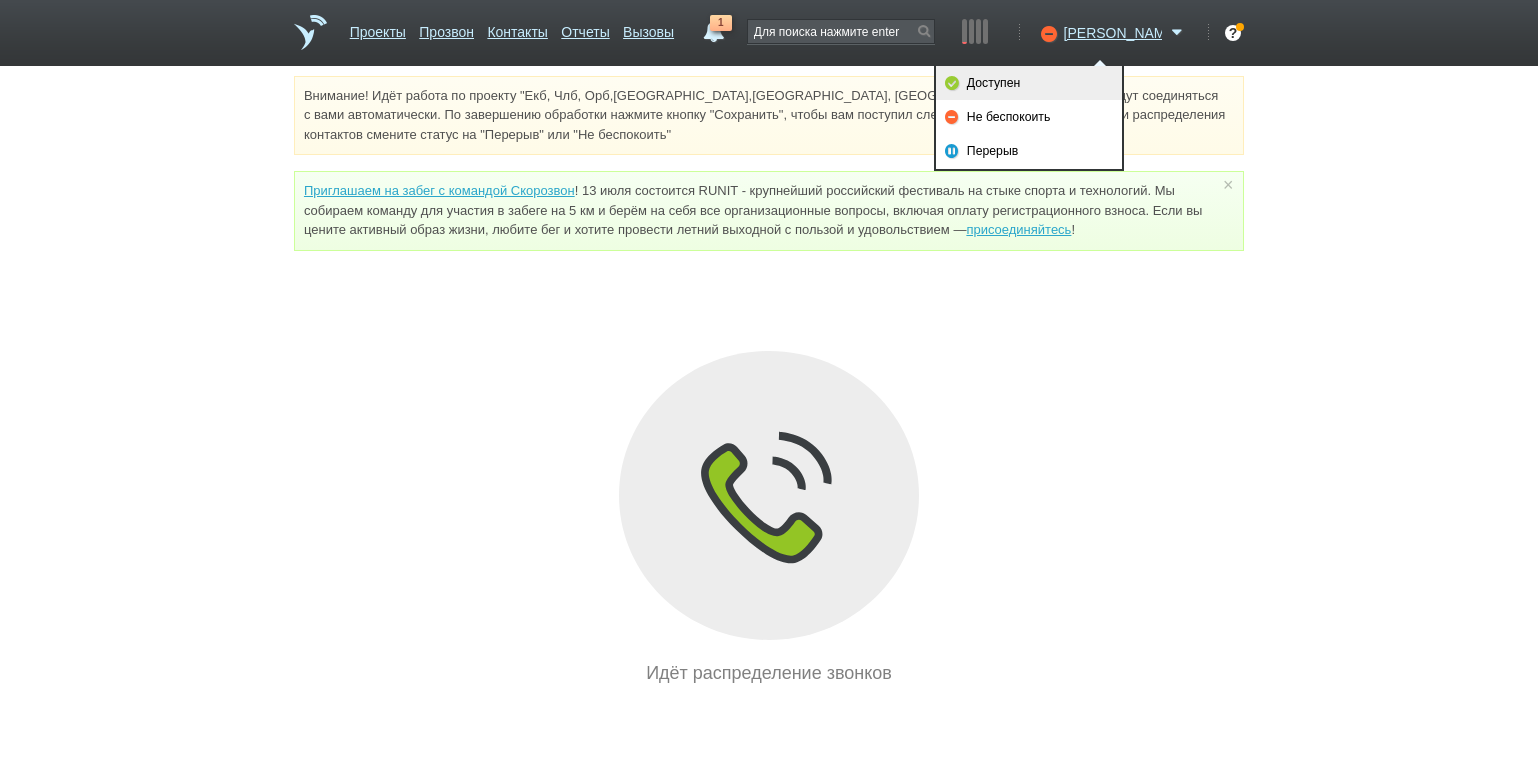 click on "Доступен" at bounding box center [1029, 83] 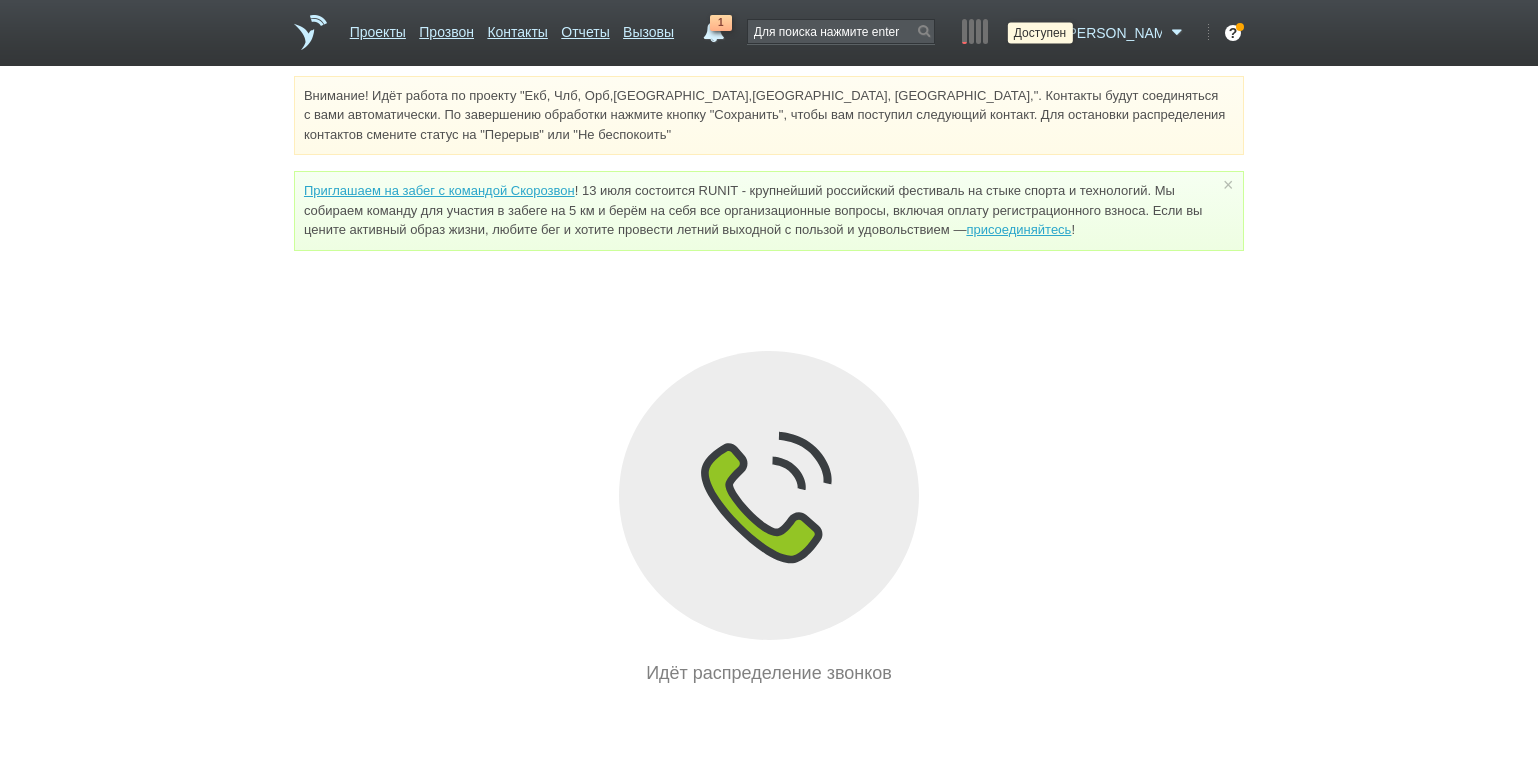 click at bounding box center (1046, 33) 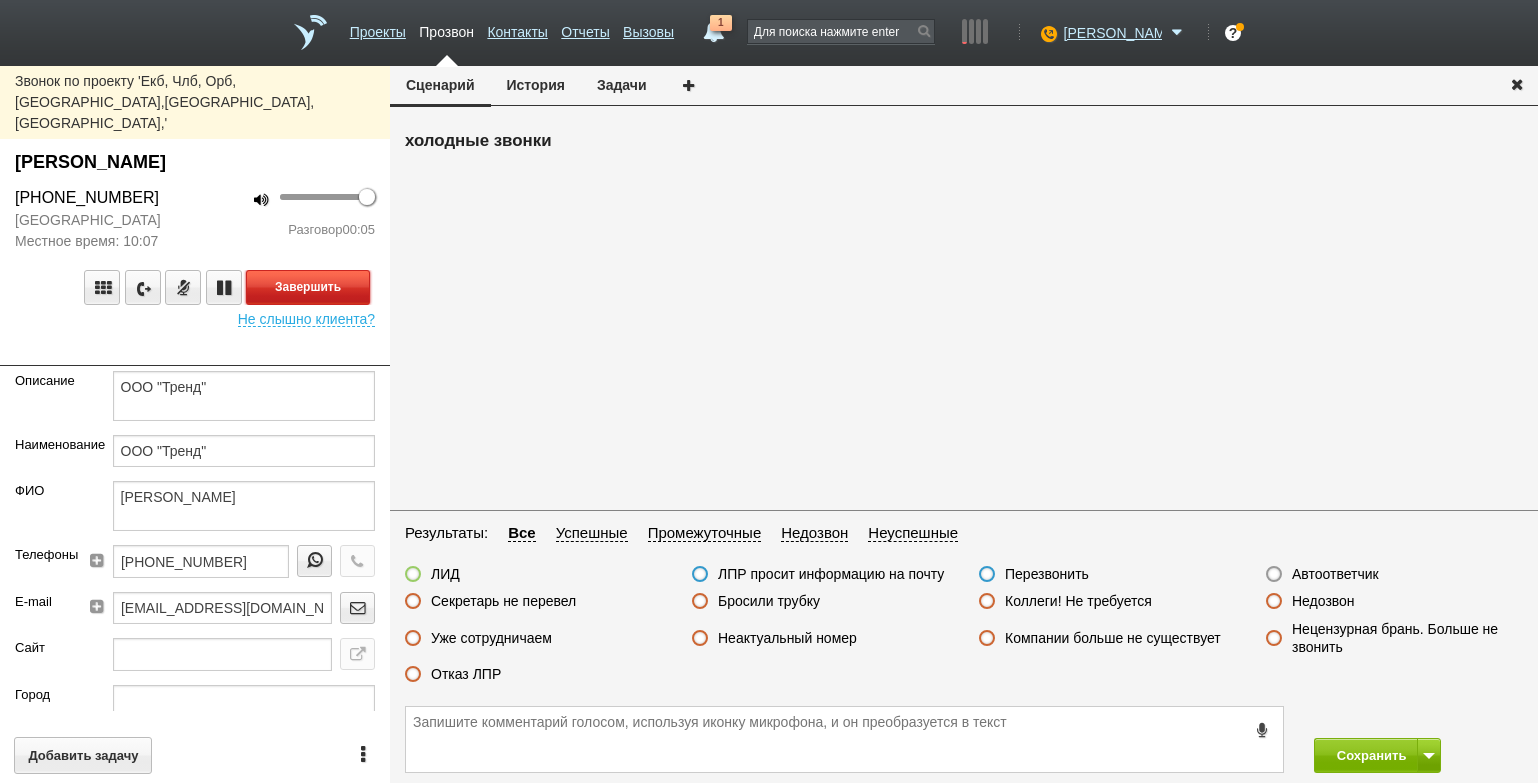 click on "Завершить" at bounding box center (308, 287) 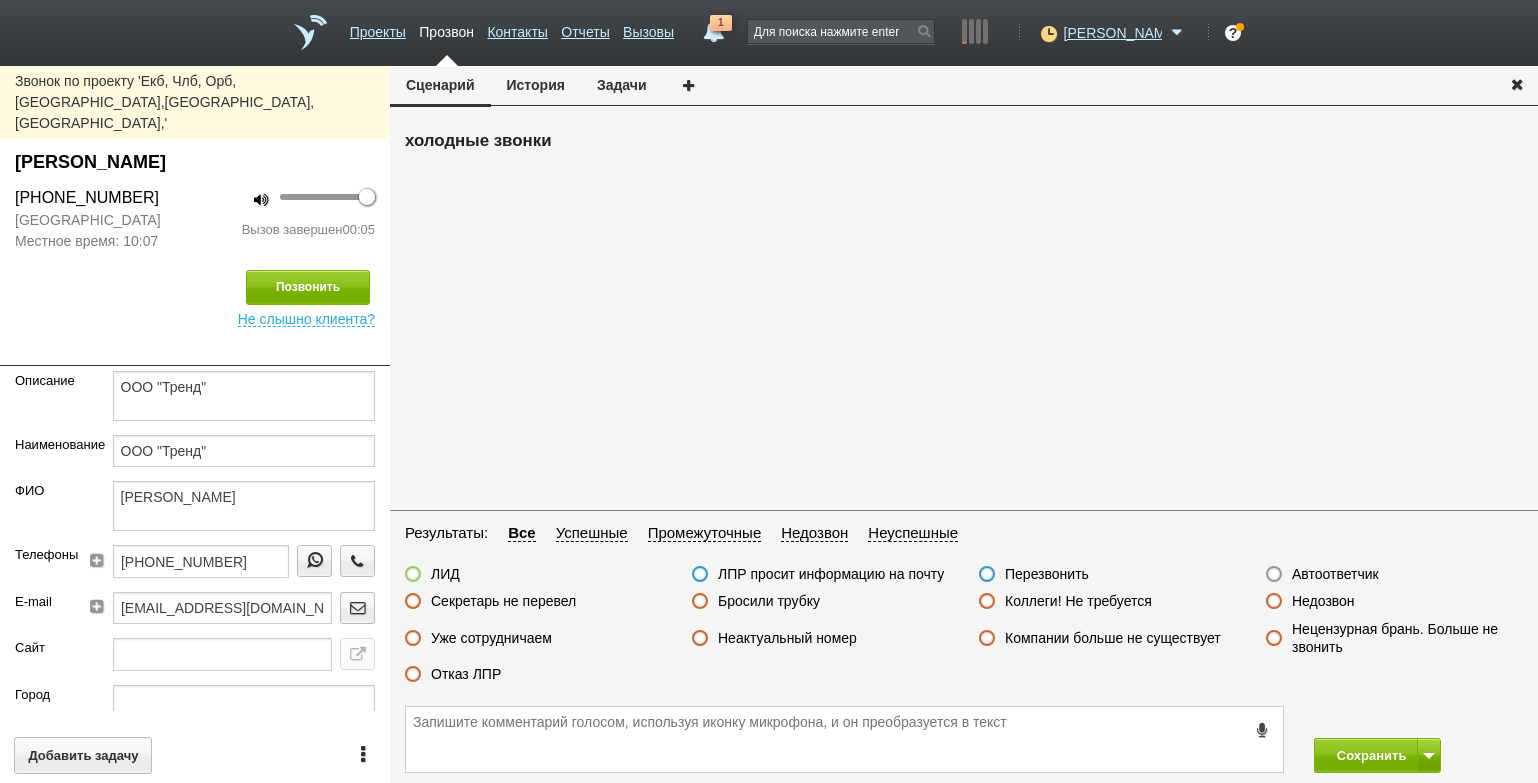 click on "Автоответчик" at bounding box center (1335, 574) 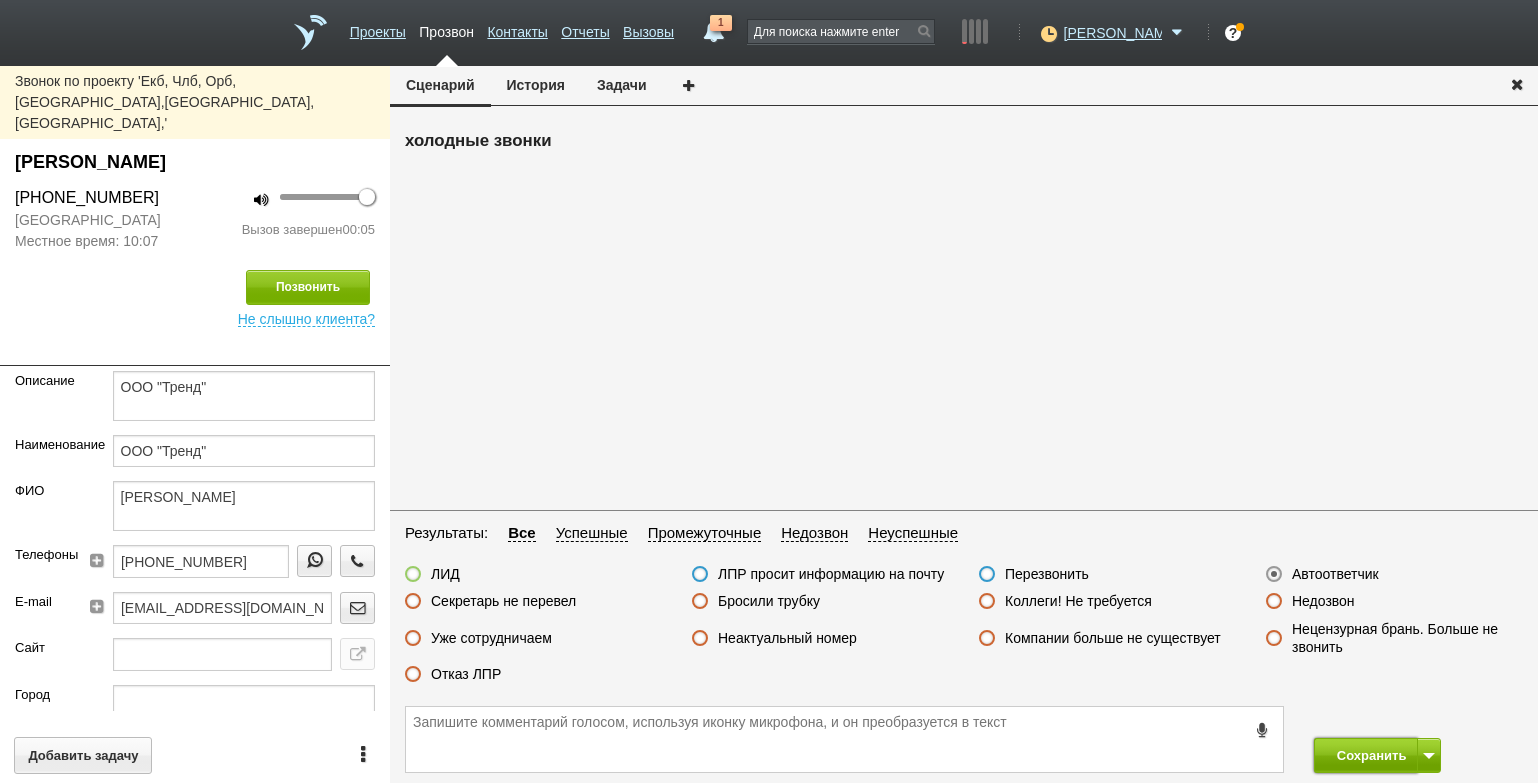 click on "Сохранить" at bounding box center (1366, 755) 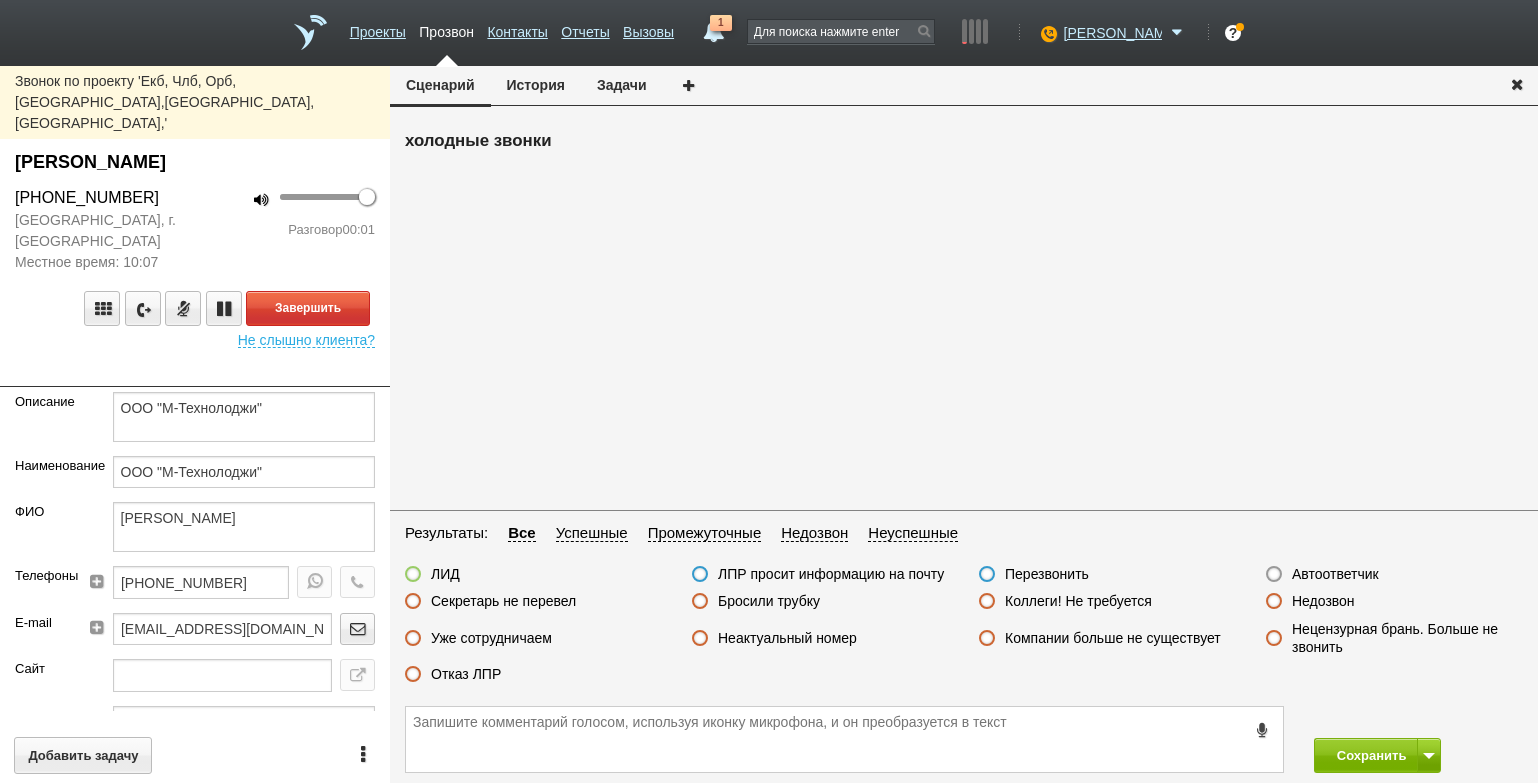 click on "Завершить Не слышно клиента?" at bounding box center [195, 310] 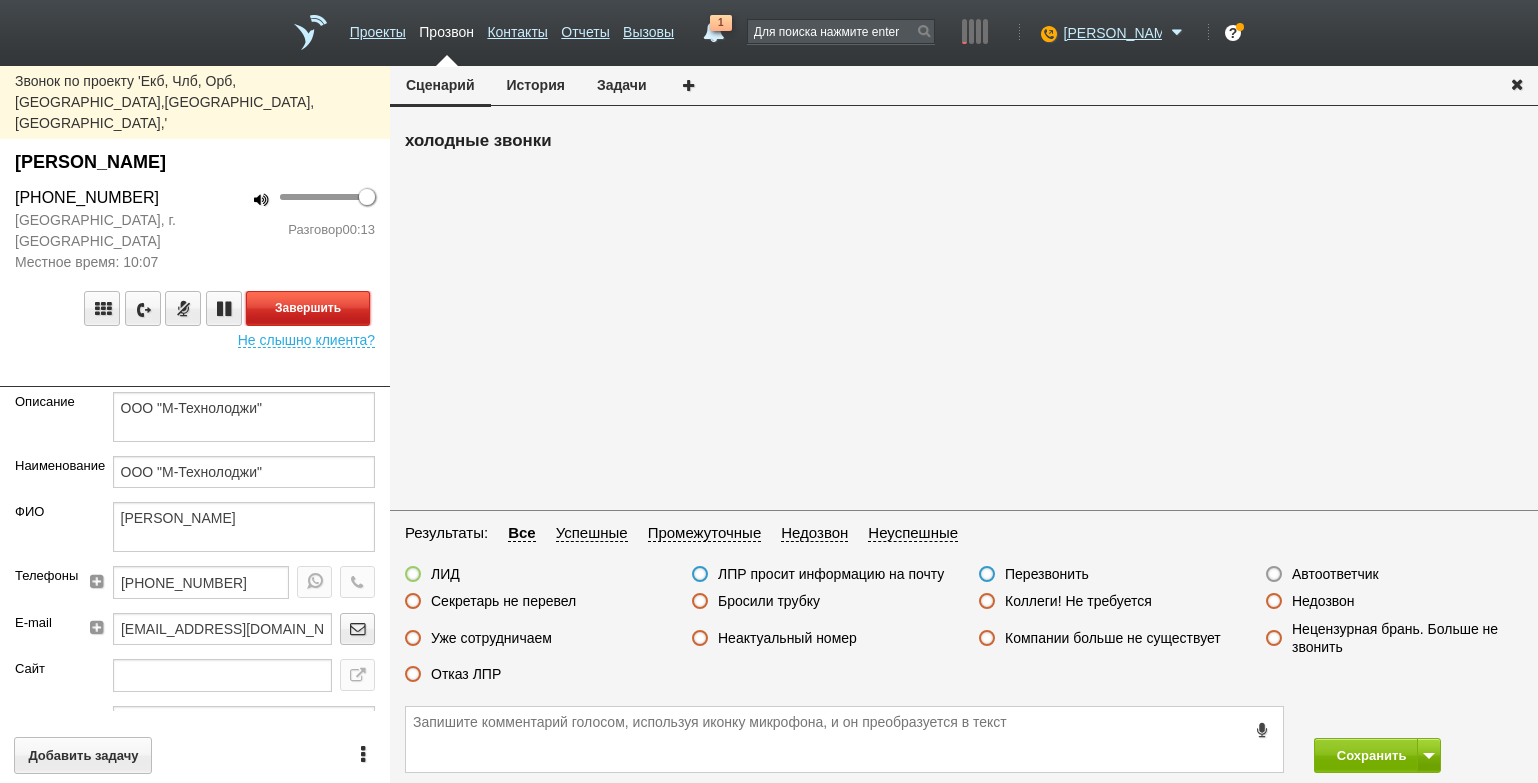 click on "Завершить" at bounding box center (308, 308) 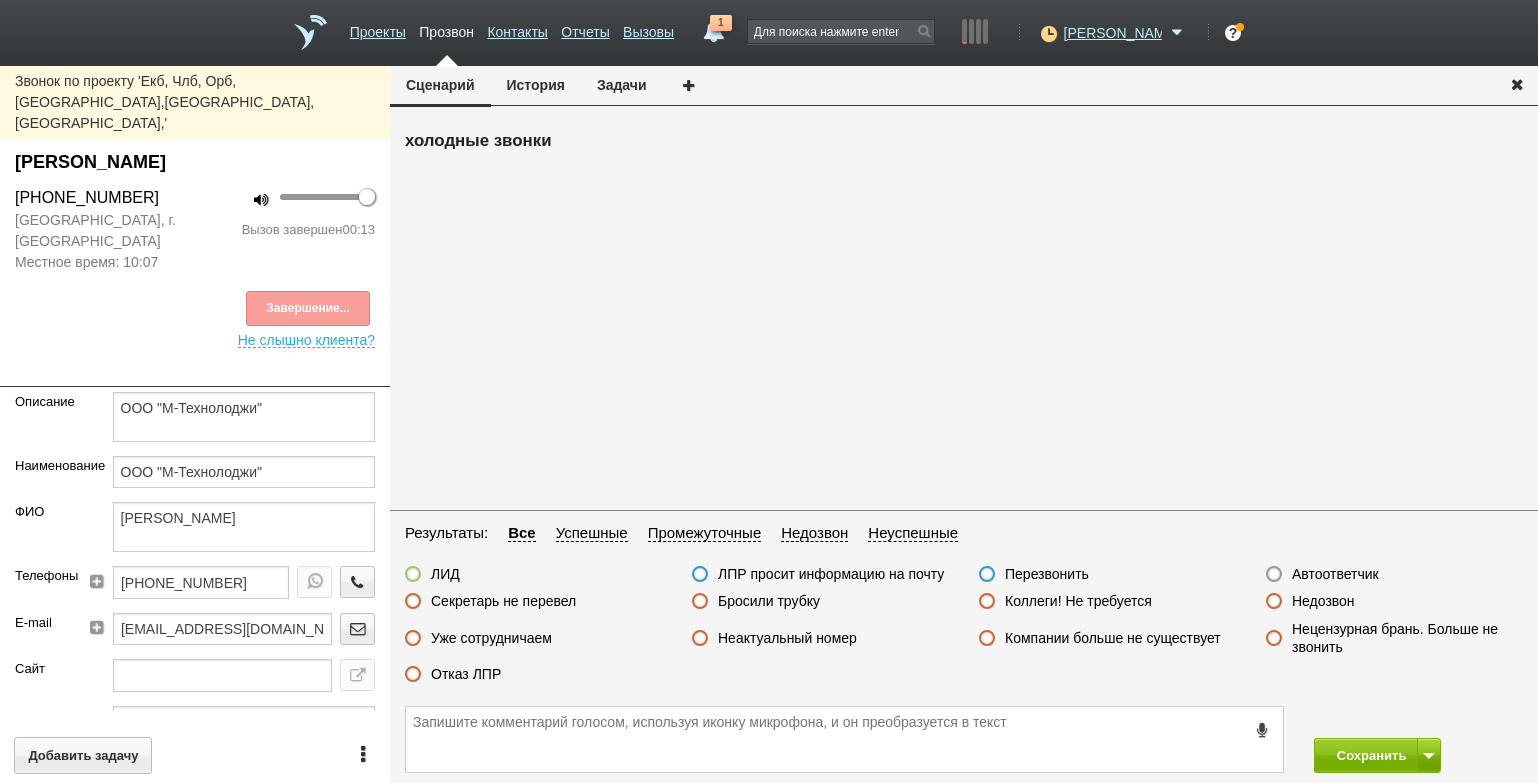 click on "ЛИД ЛПР просит информацию на почту Перезвонить Автоответчик Секретарь не перевел Бросили трубку Коллеги! Не требуется Недозвон Уже сотрудничаем Неактуальный номер Компании больше не существует Нецензурная брань. Больше не звонить Отказ ЛПР" at bounding box center (964, 629) 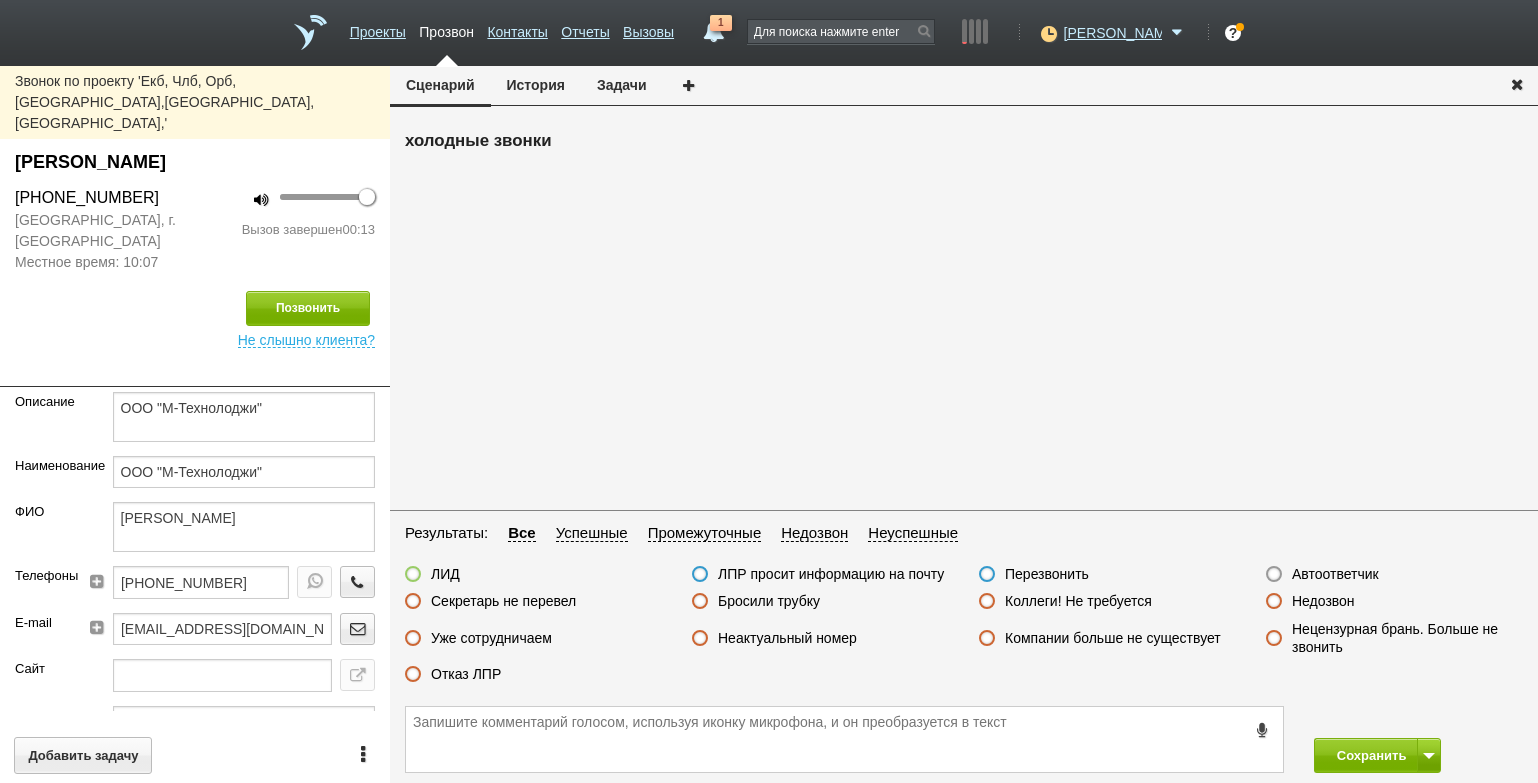 click on "Отказ ЛПР" at bounding box center [466, 674] 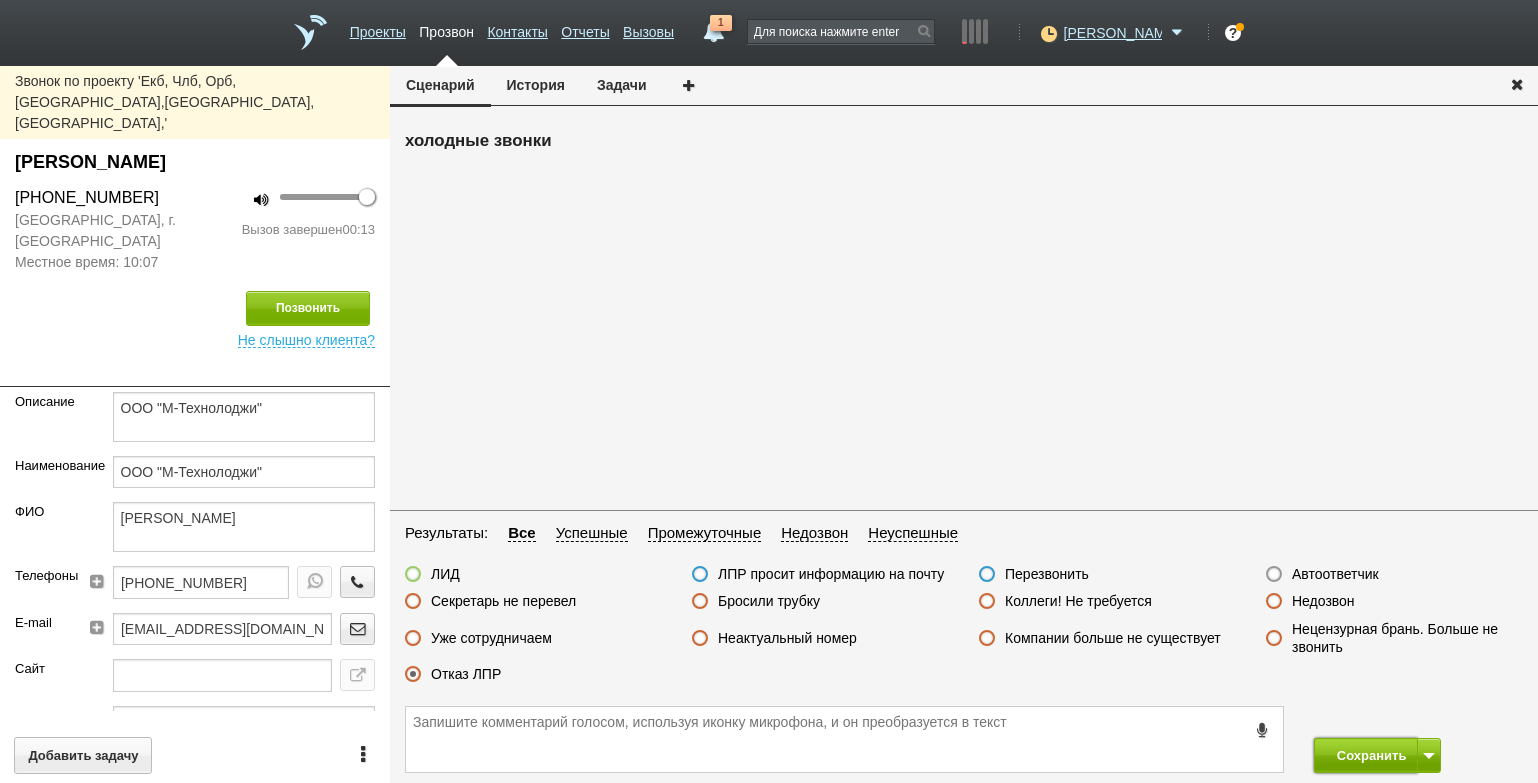 click on "Сохранить" at bounding box center [1366, 755] 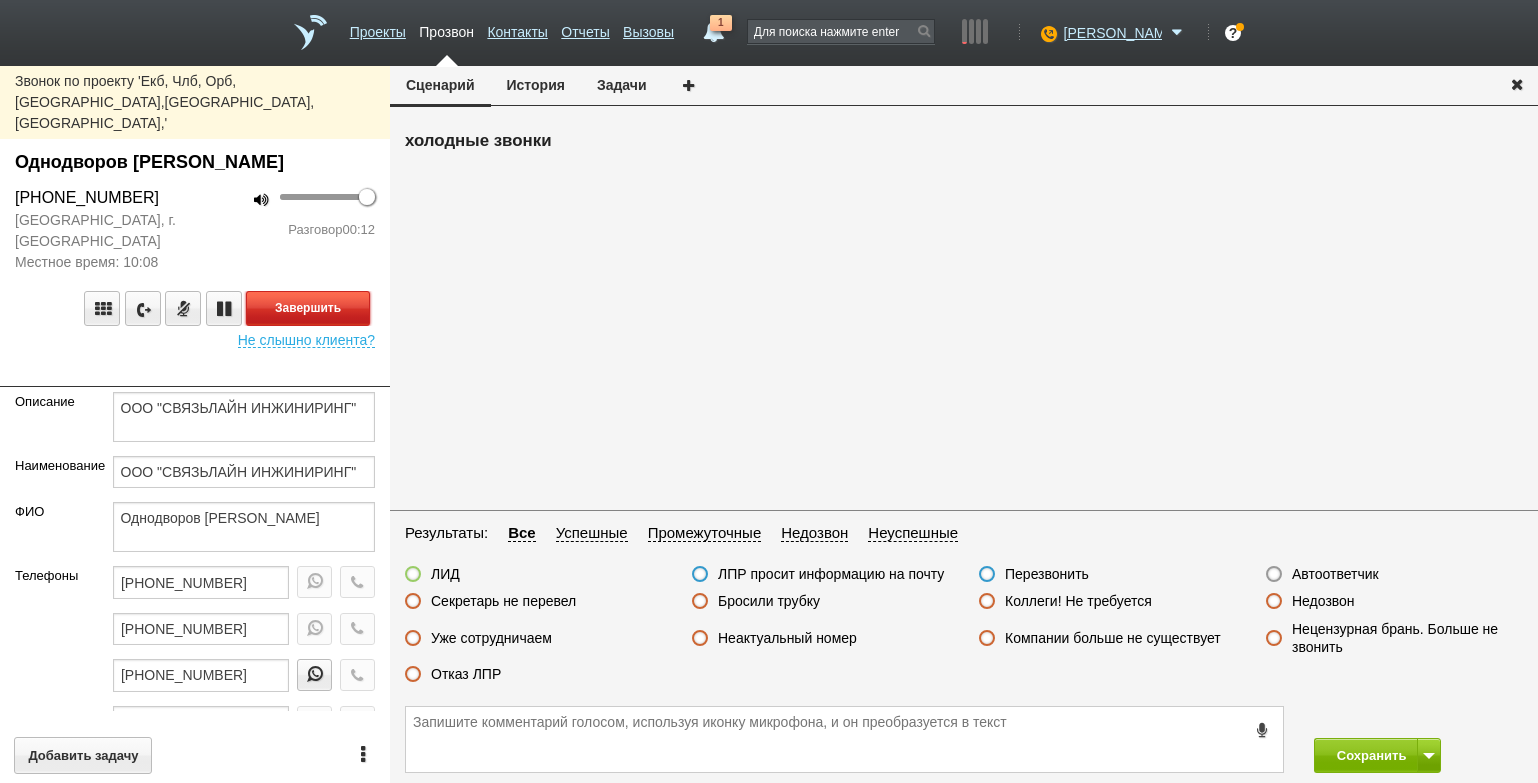 click on "Завершить" at bounding box center [308, 308] 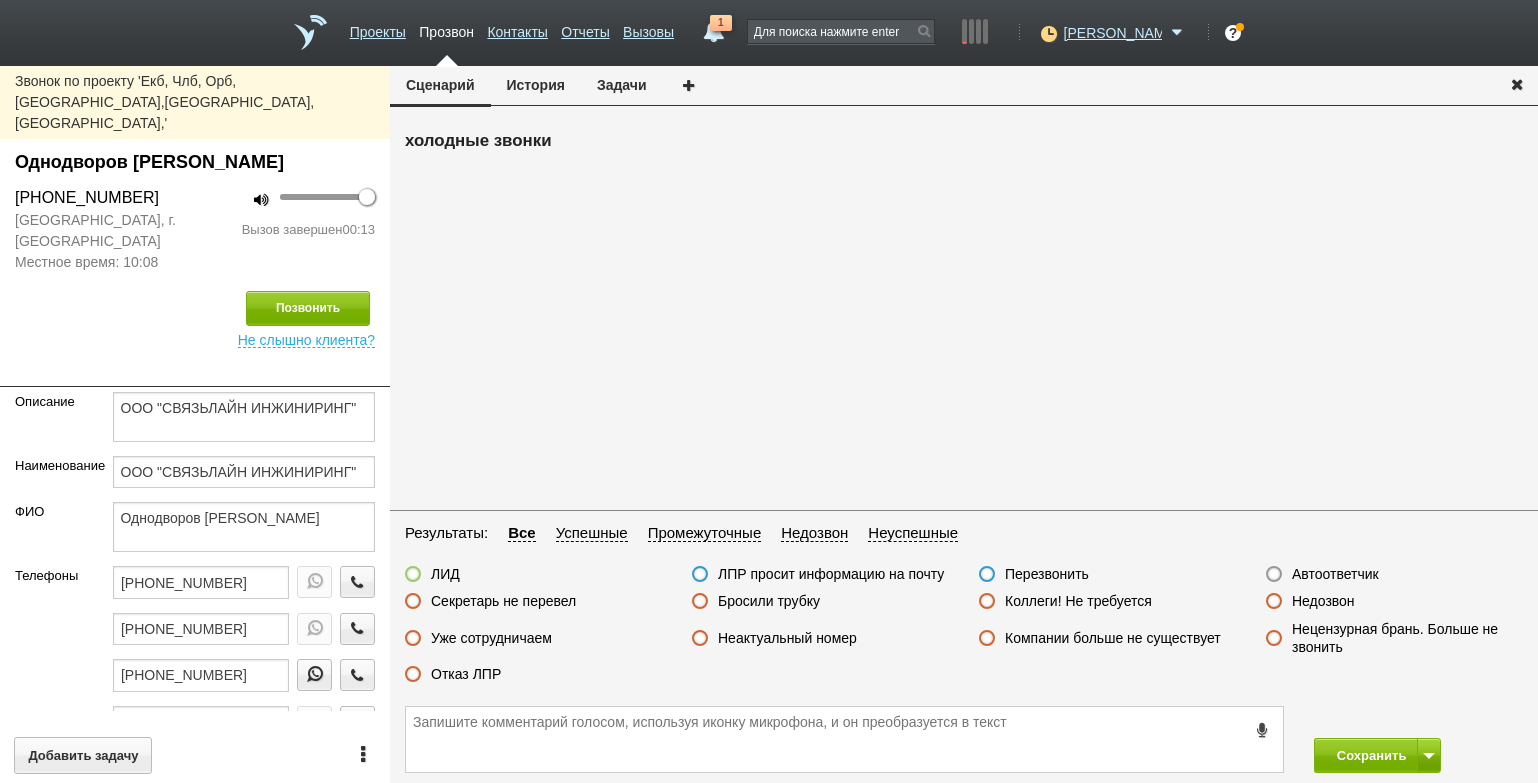 click on "Секретарь не перевел" at bounding box center [503, 601] 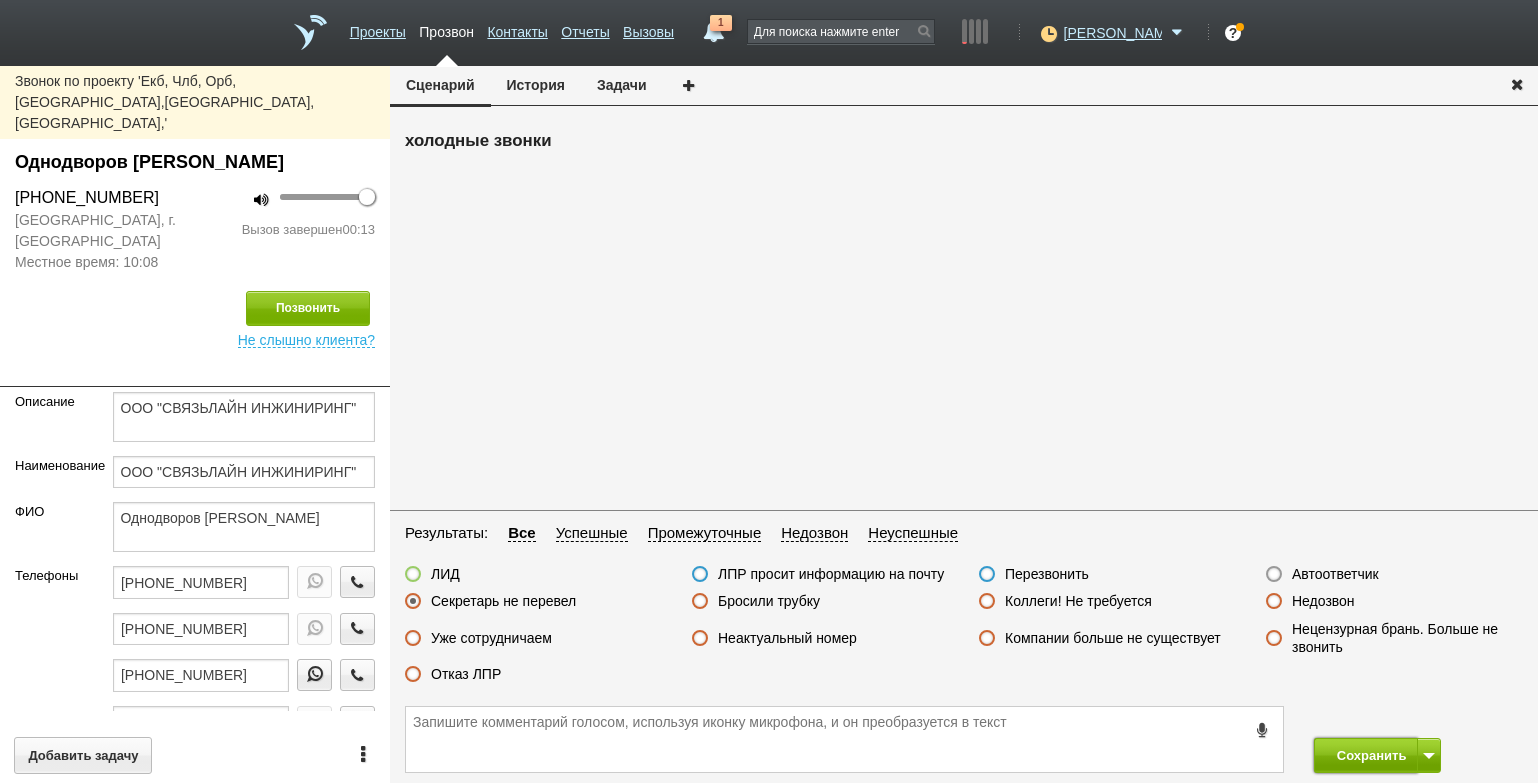 click on "Сохранить" at bounding box center [1366, 755] 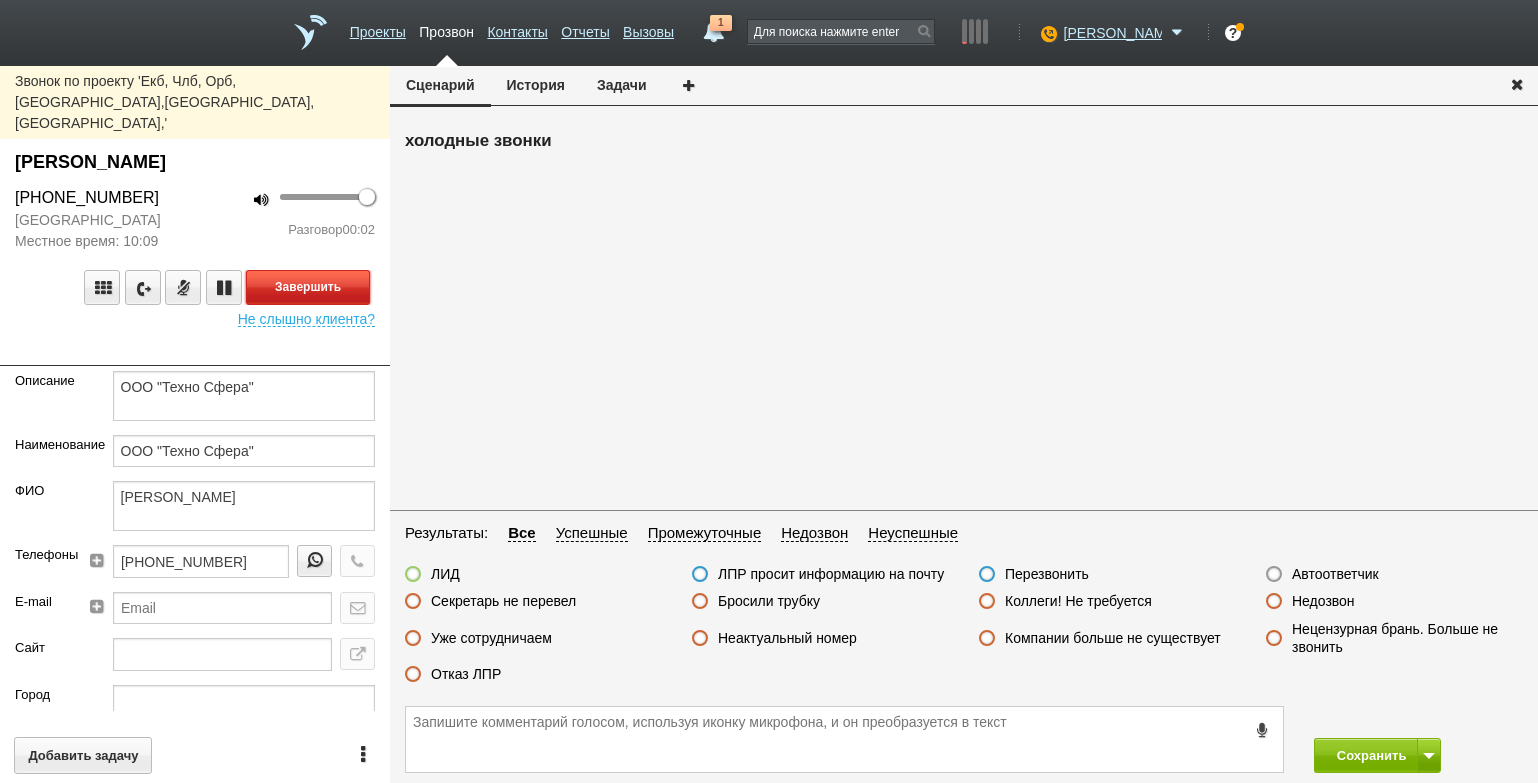 click on "Завершить" at bounding box center (308, 287) 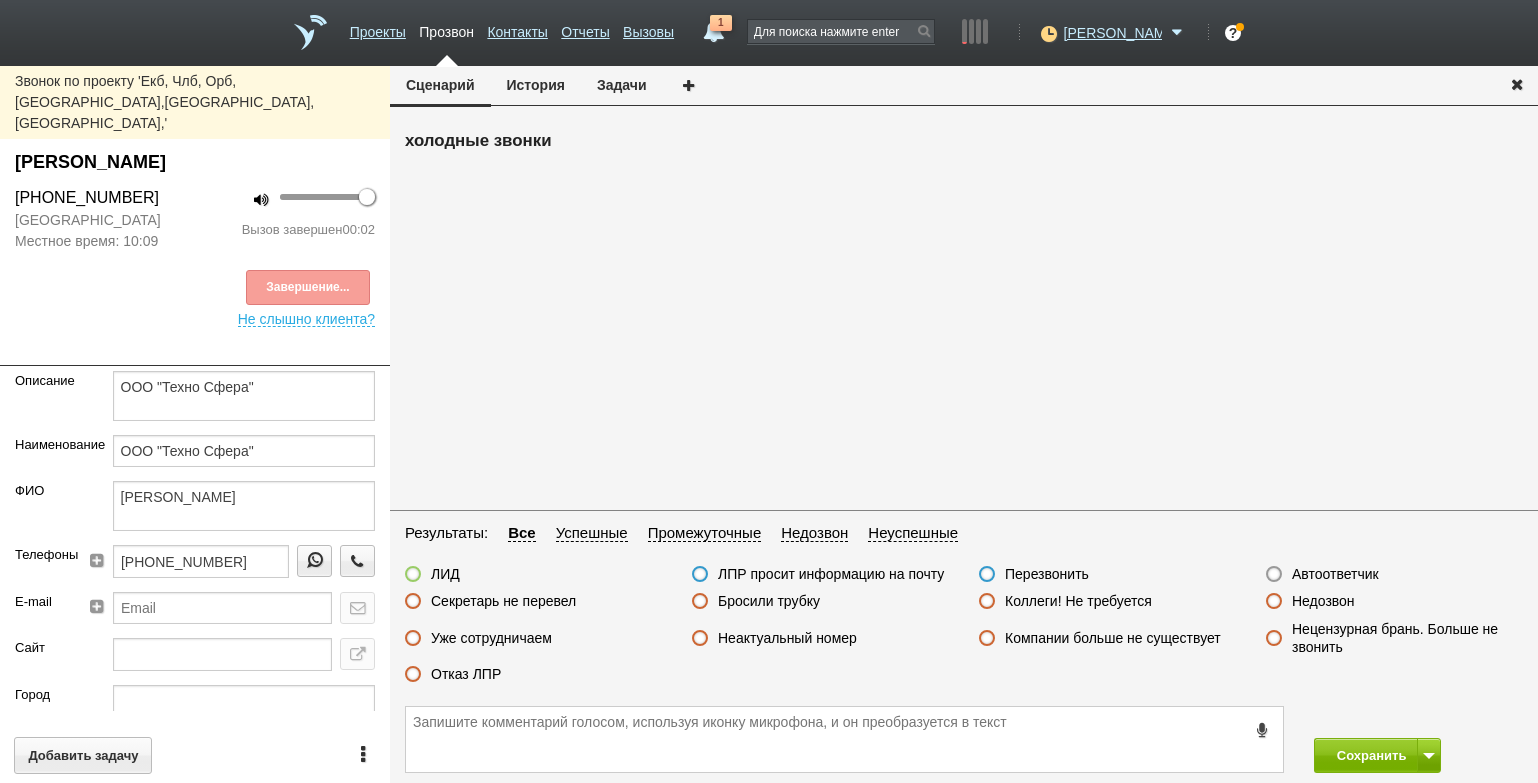 click on "Автоответчик" at bounding box center (1335, 574) 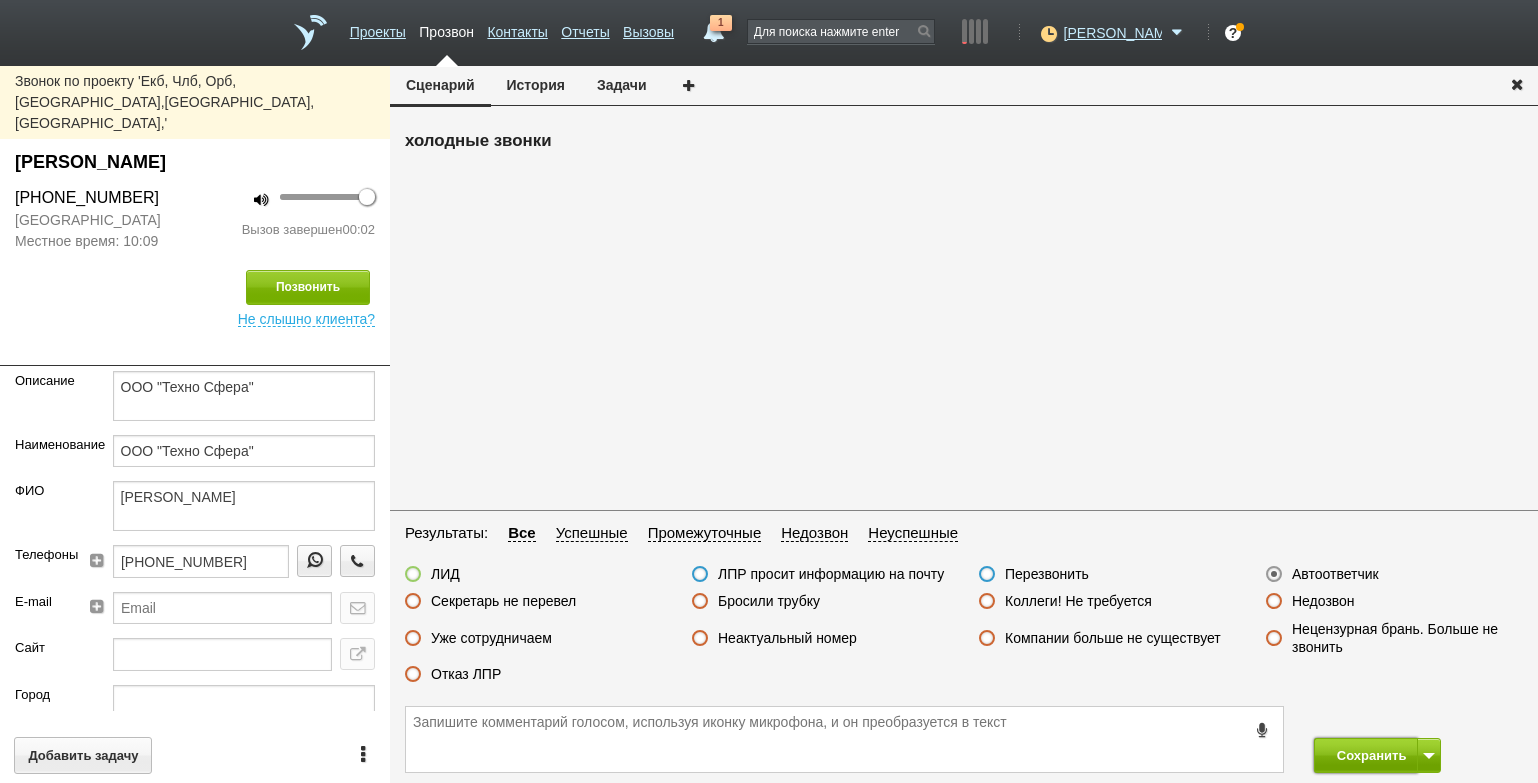 click on "Сохранить" at bounding box center [1366, 755] 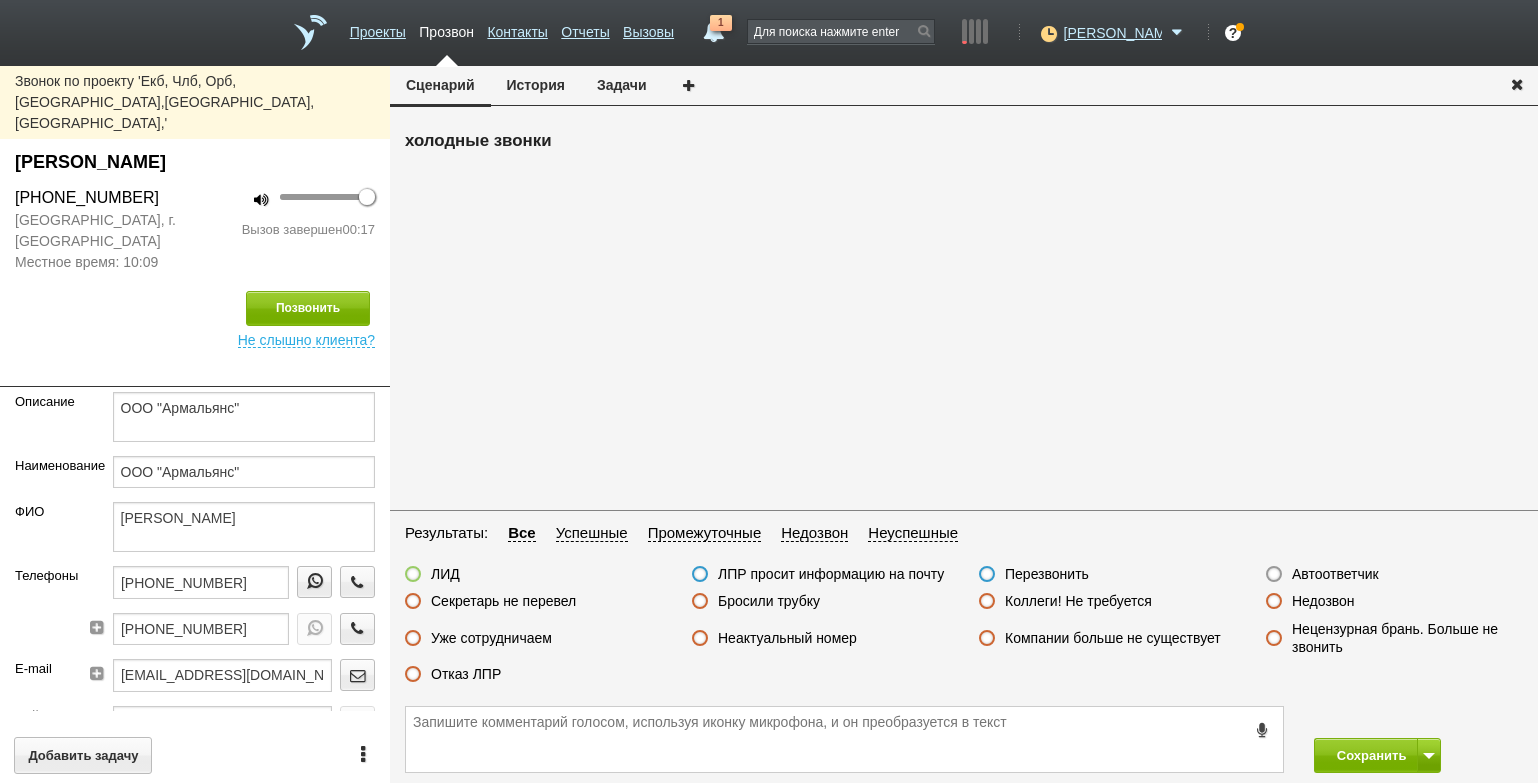 click on "Отказ ЛПР" at bounding box center (466, 674) 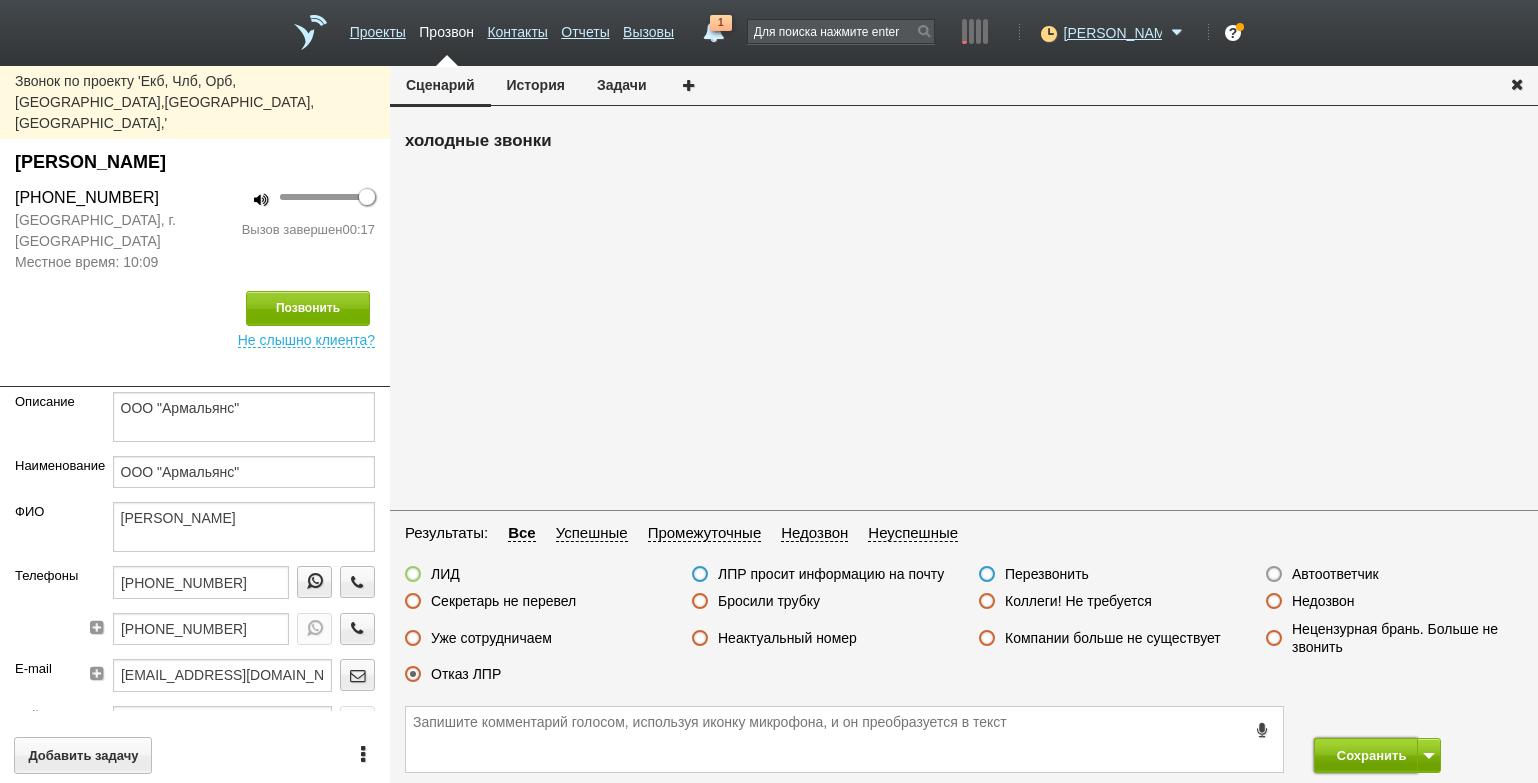 click on "Сохранить" at bounding box center (1366, 755) 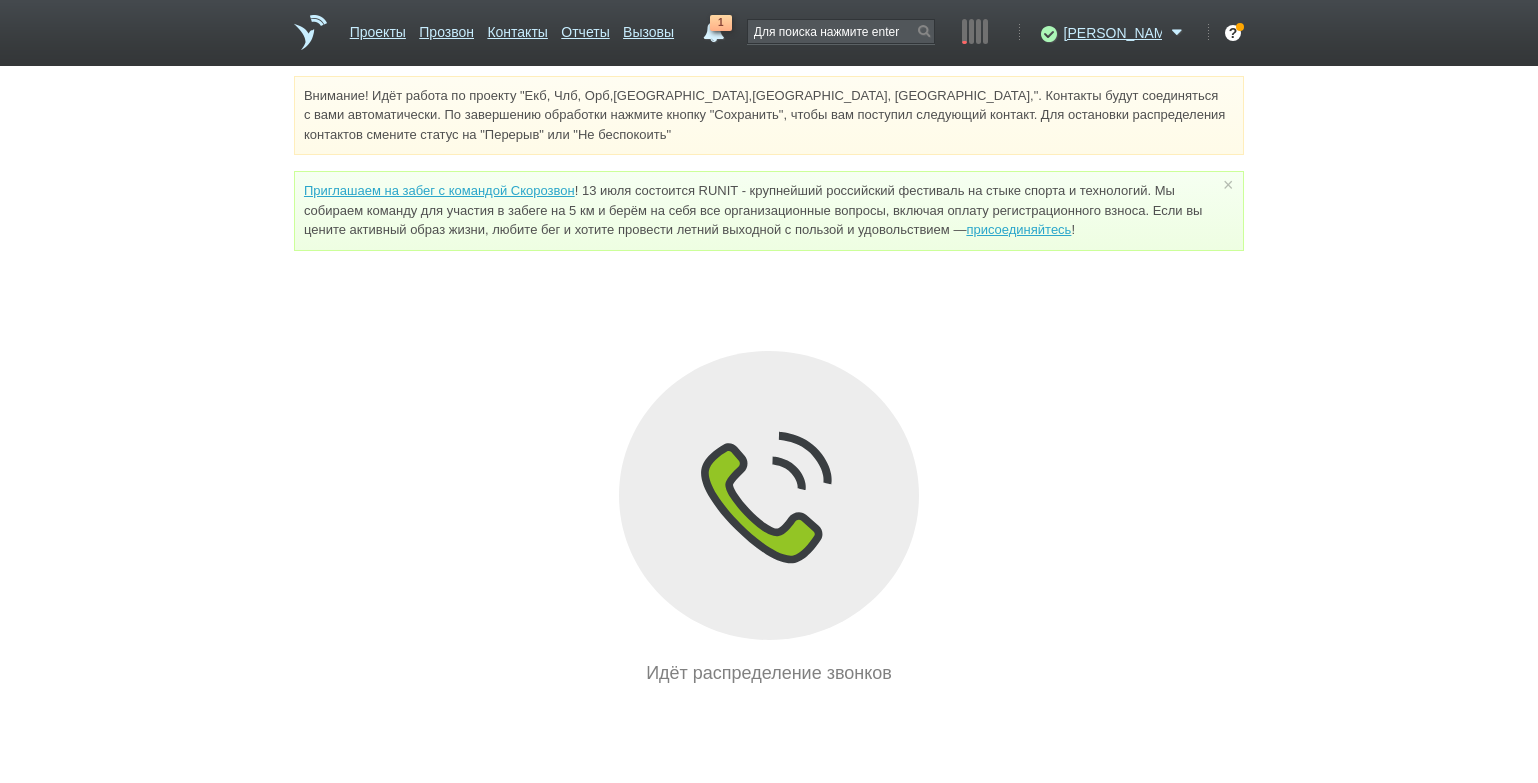 click on "Внимание! Идёт работа по проекту "Екб, Члб, Орб,[GEOGRAPHIC_DATA],[GEOGRAPHIC_DATA], [GEOGRAPHIC_DATA],". Контакты будут соединяться с вами автоматически. По завершению обработки нажмите кнопку "Сохранить", чтобы вам поступил следующий контакт. Для остановки распределения контактов смените статус на "Перерыв" или "Не беспокоить"
Приглашаем на забег с командой Скорозвон присоединяйтесь !
×
Вы можете звонить напрямую из строки поиска - введите номер и нажмите "Позвонить"
Идёт распределение звонков" at bounding box center (769, 381) 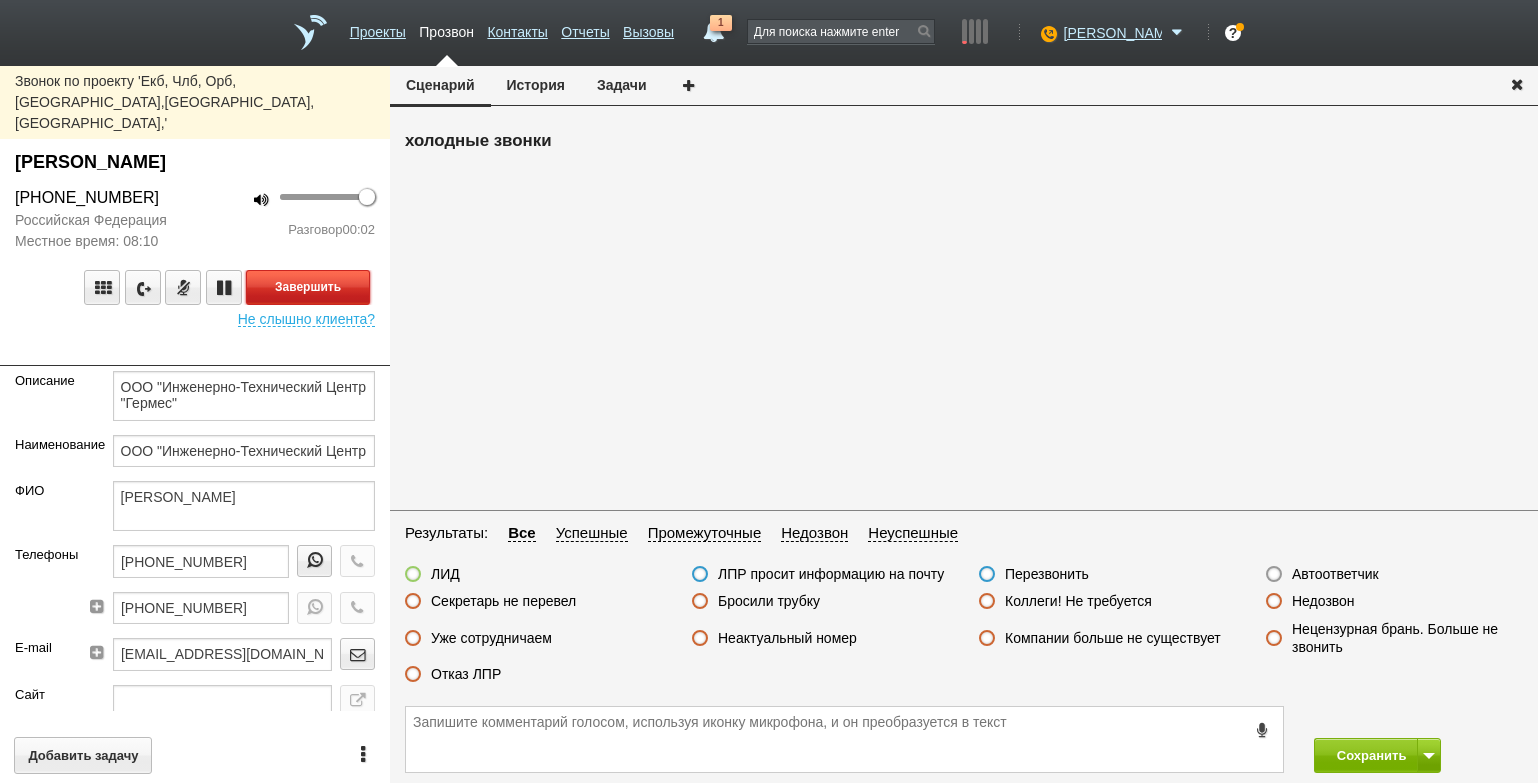 click on "Завершить" at bounding box center [308, 287] 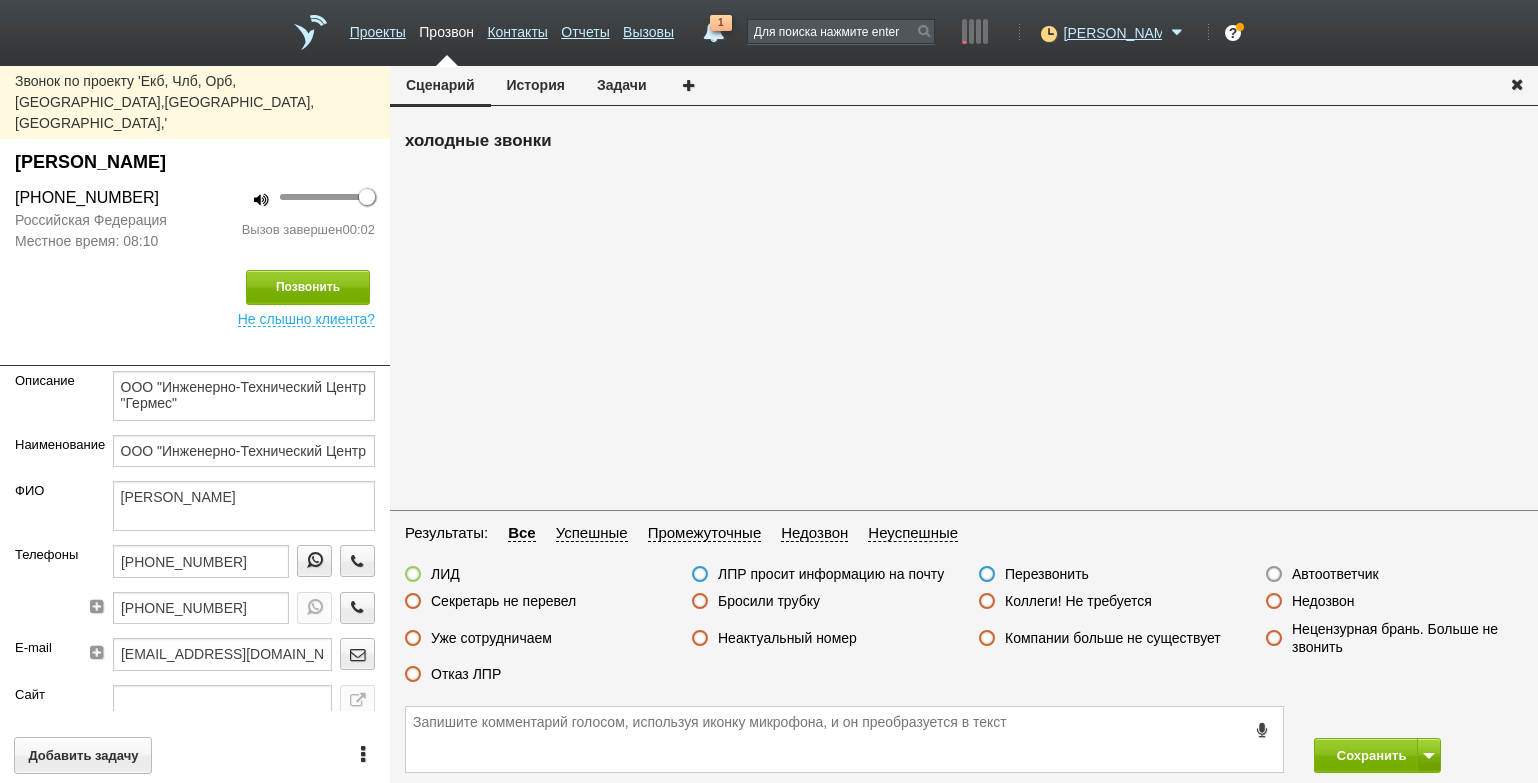 click on "Автоответчик" at bounding box center (1335, 574) 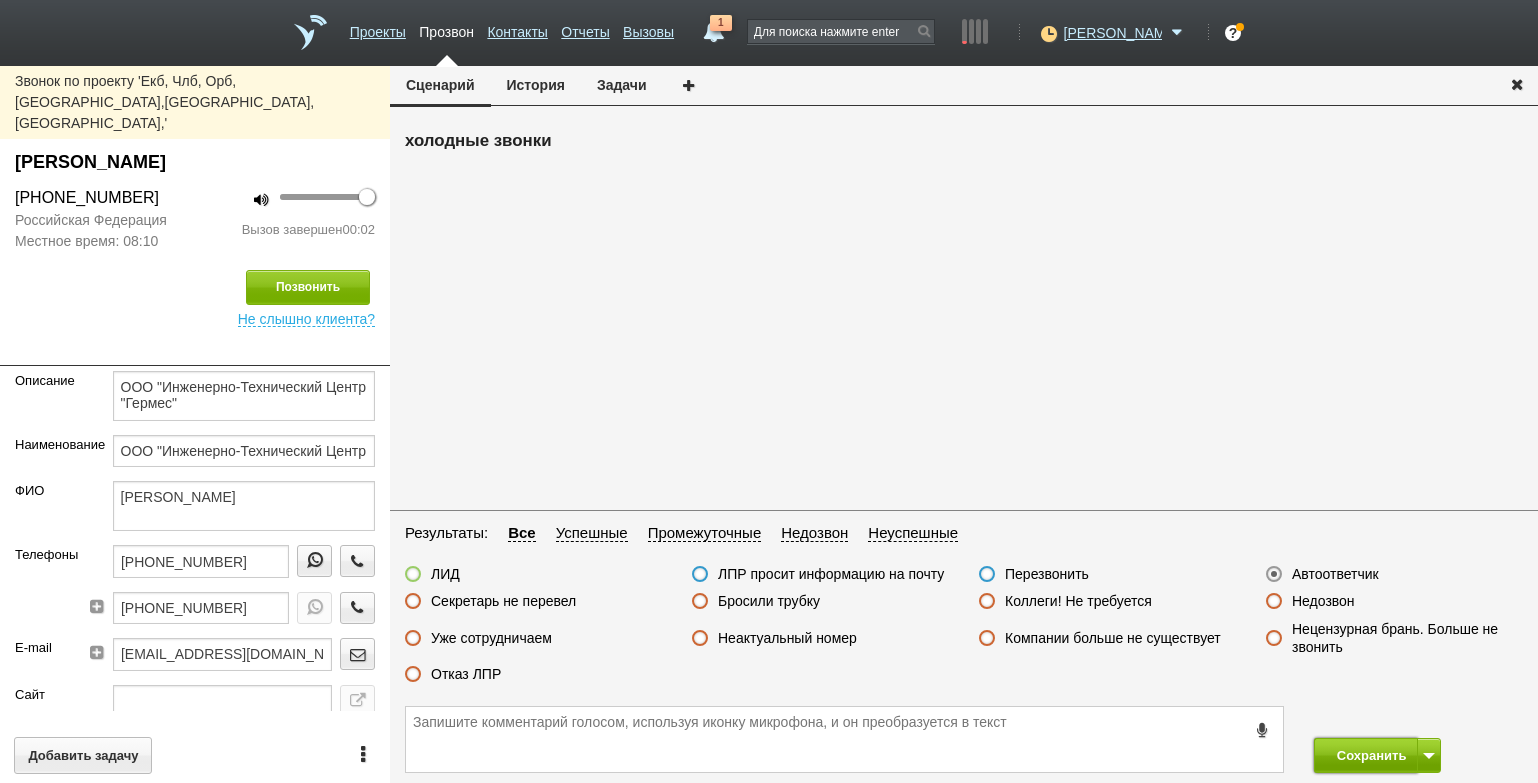 drag, startPoint x: 1355, startPoint y: 765, endPoint x: 1349, endPoint y: 750, distance: 16.155495 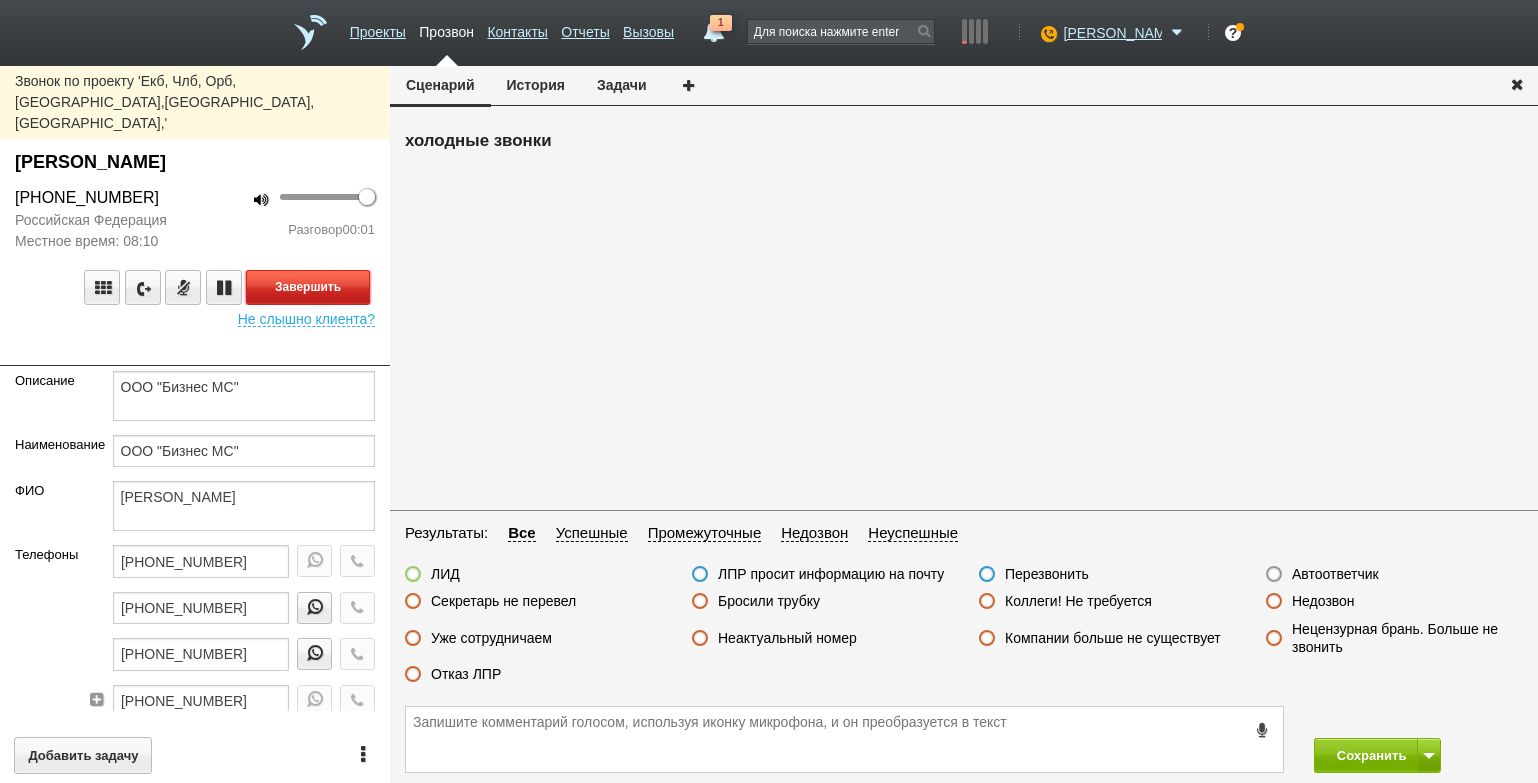 click on "Завершить" at bounding box center [308, 287] 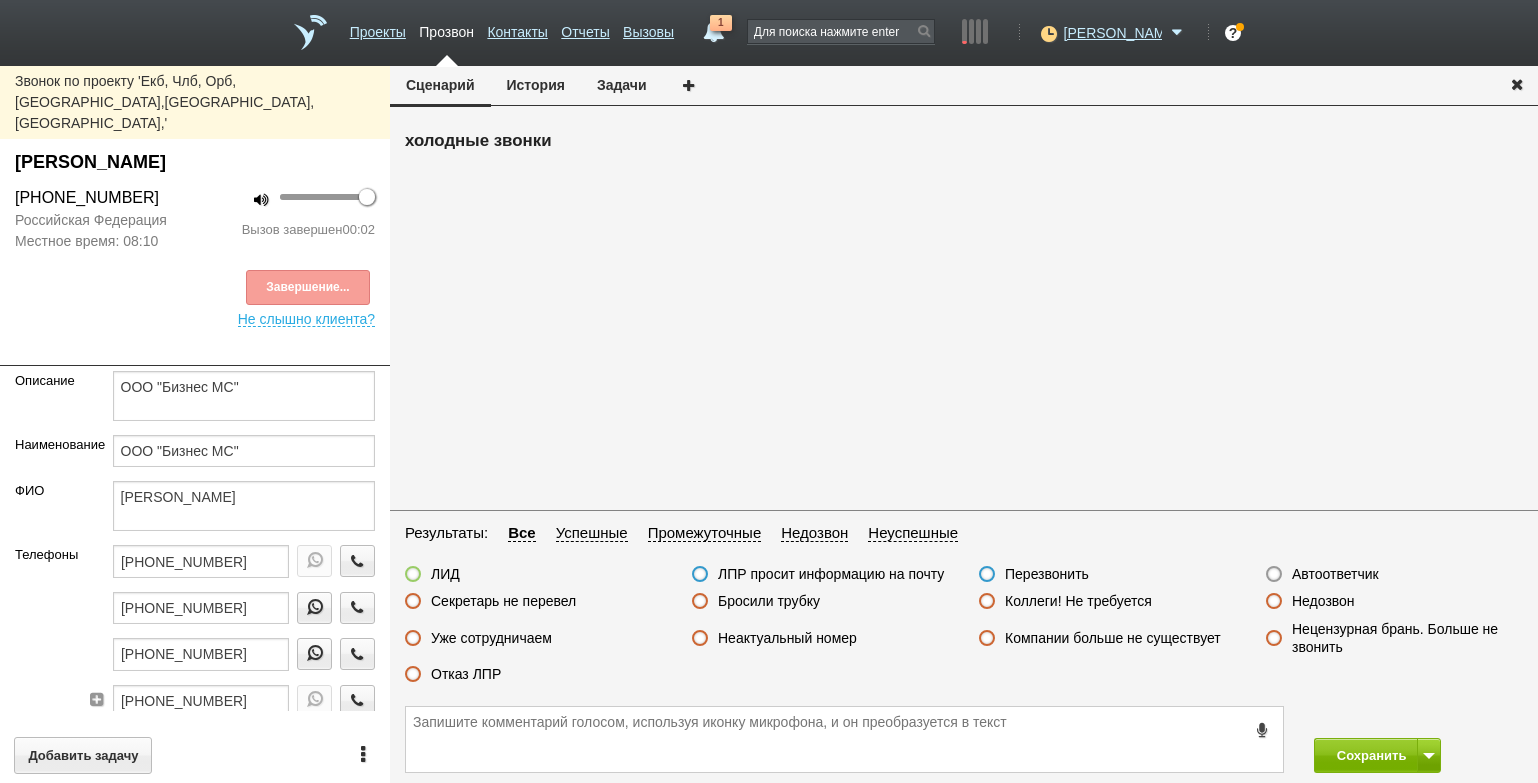 click on "Автоответчик" at bounding box center [1335, 574] 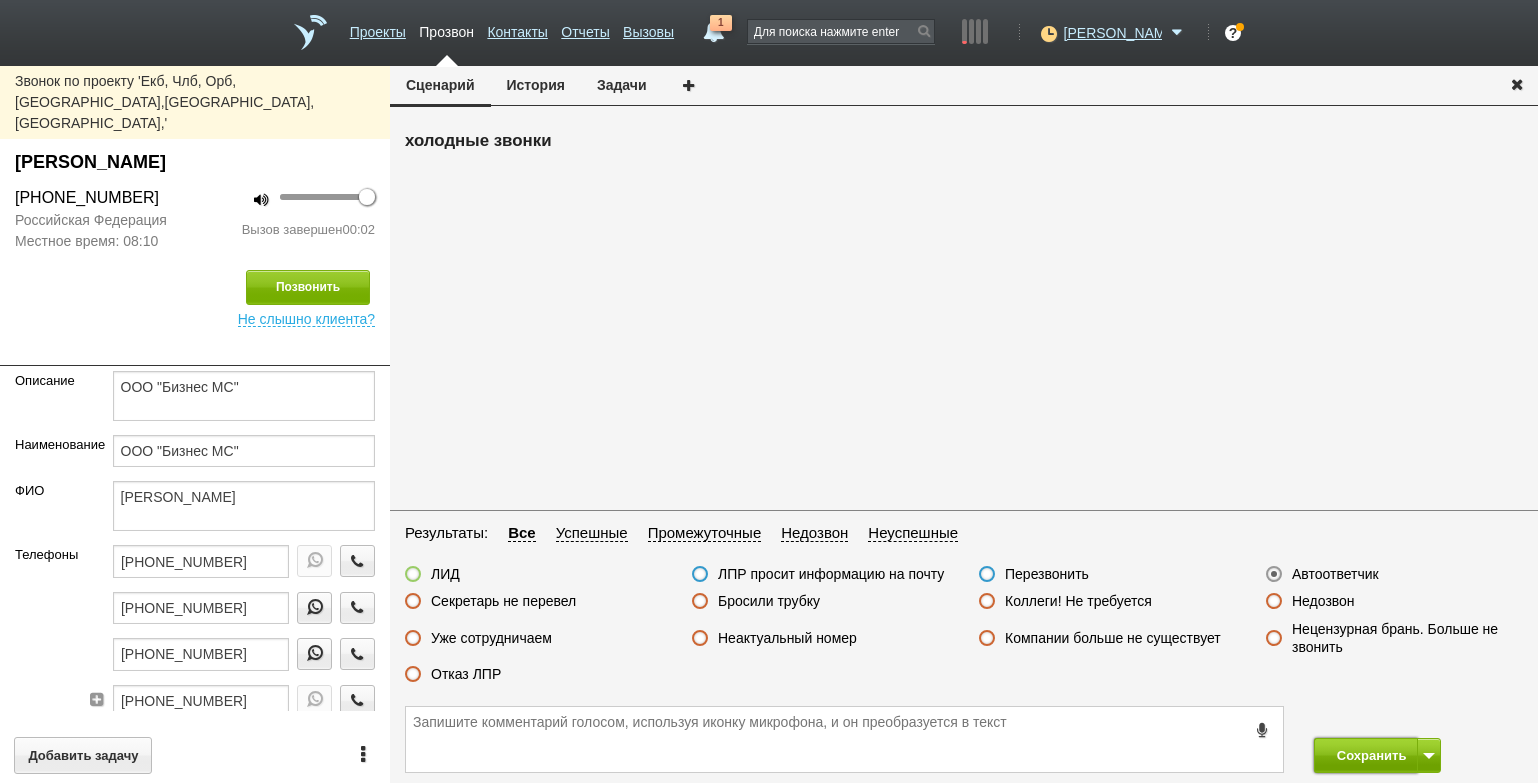 click on "Сохранить" at bounding box center [1366, 755] 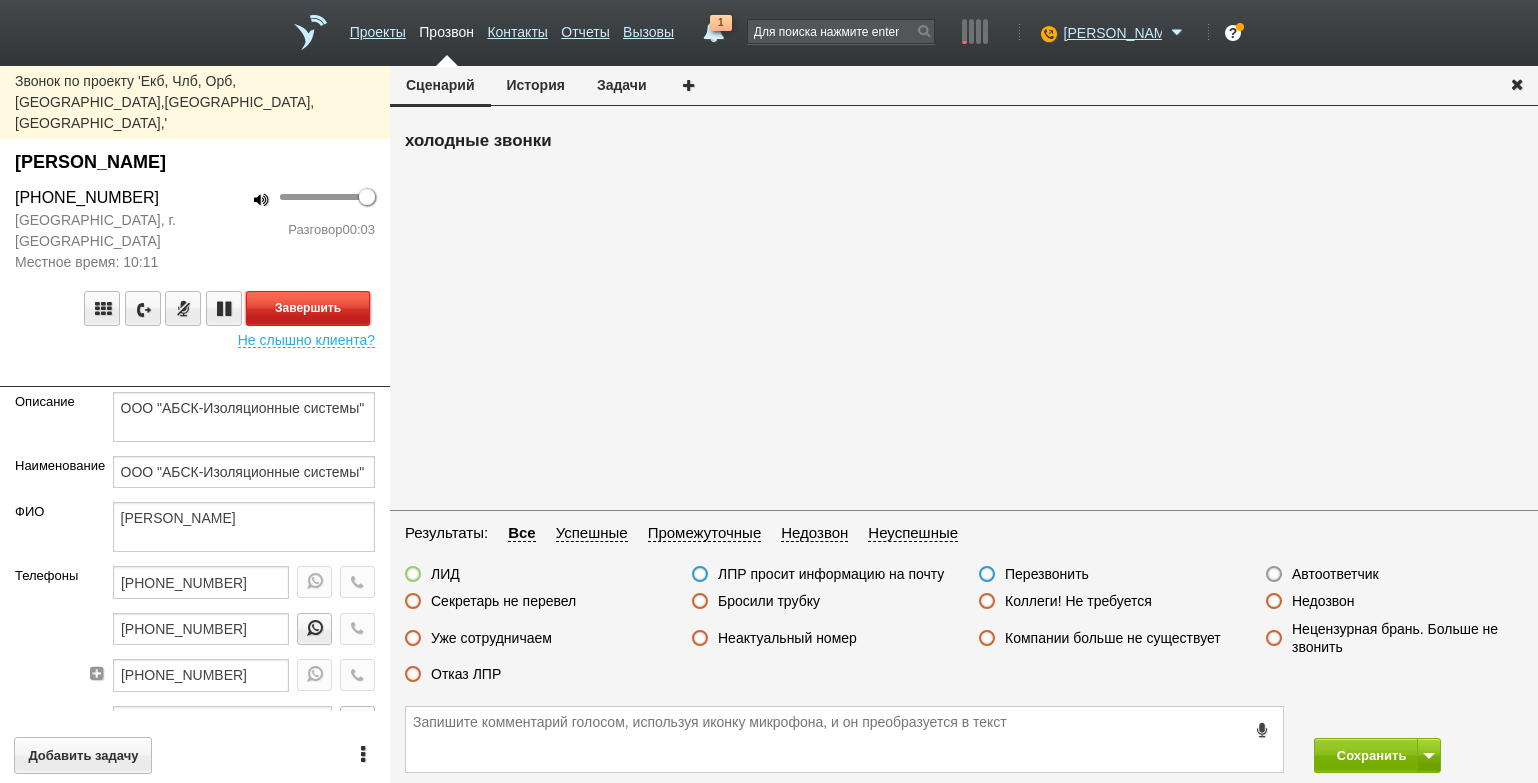 click on "Завершить" at bounding box center (308, 308) 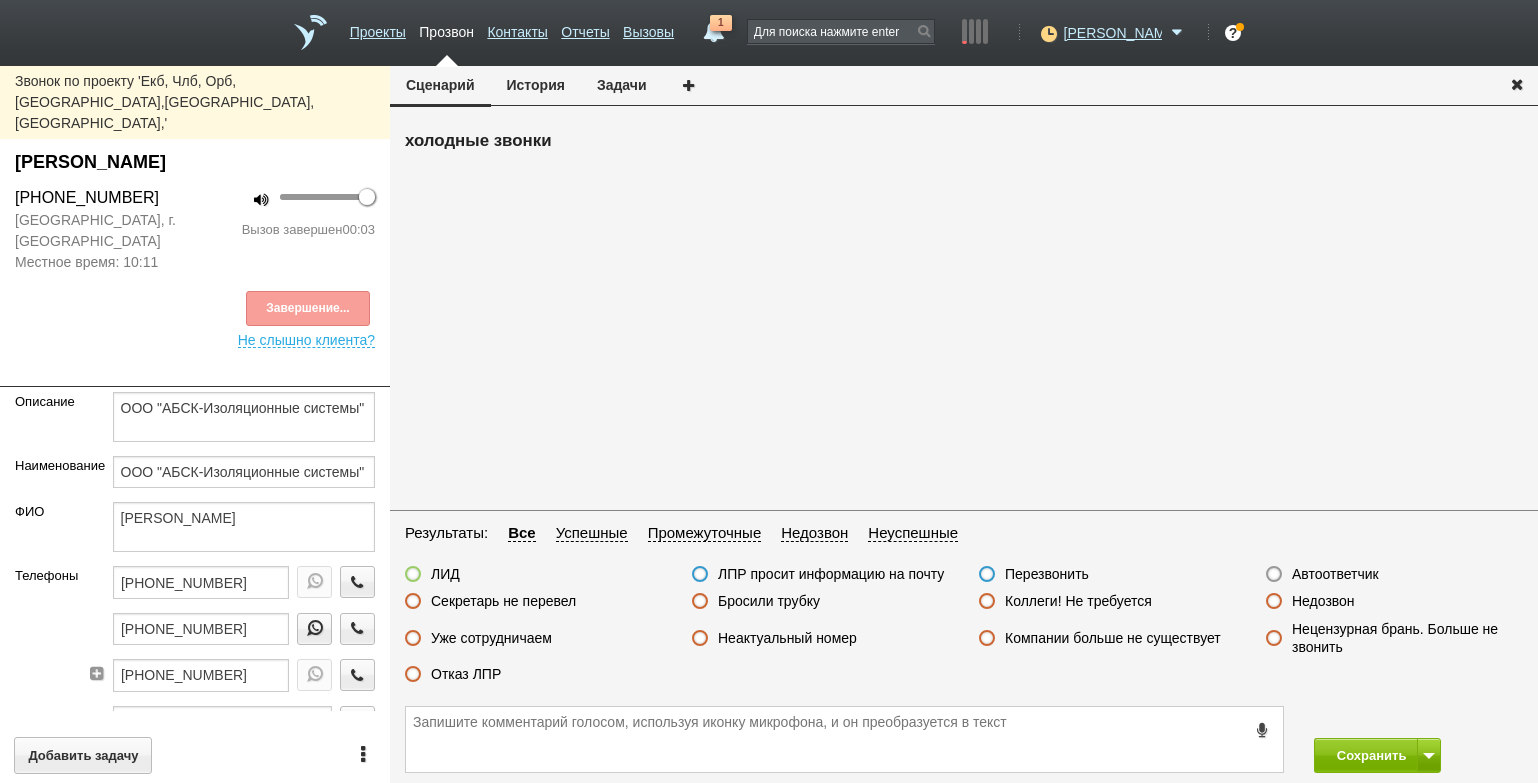 click on "Недозвон" at bounding box center (1323, 601) 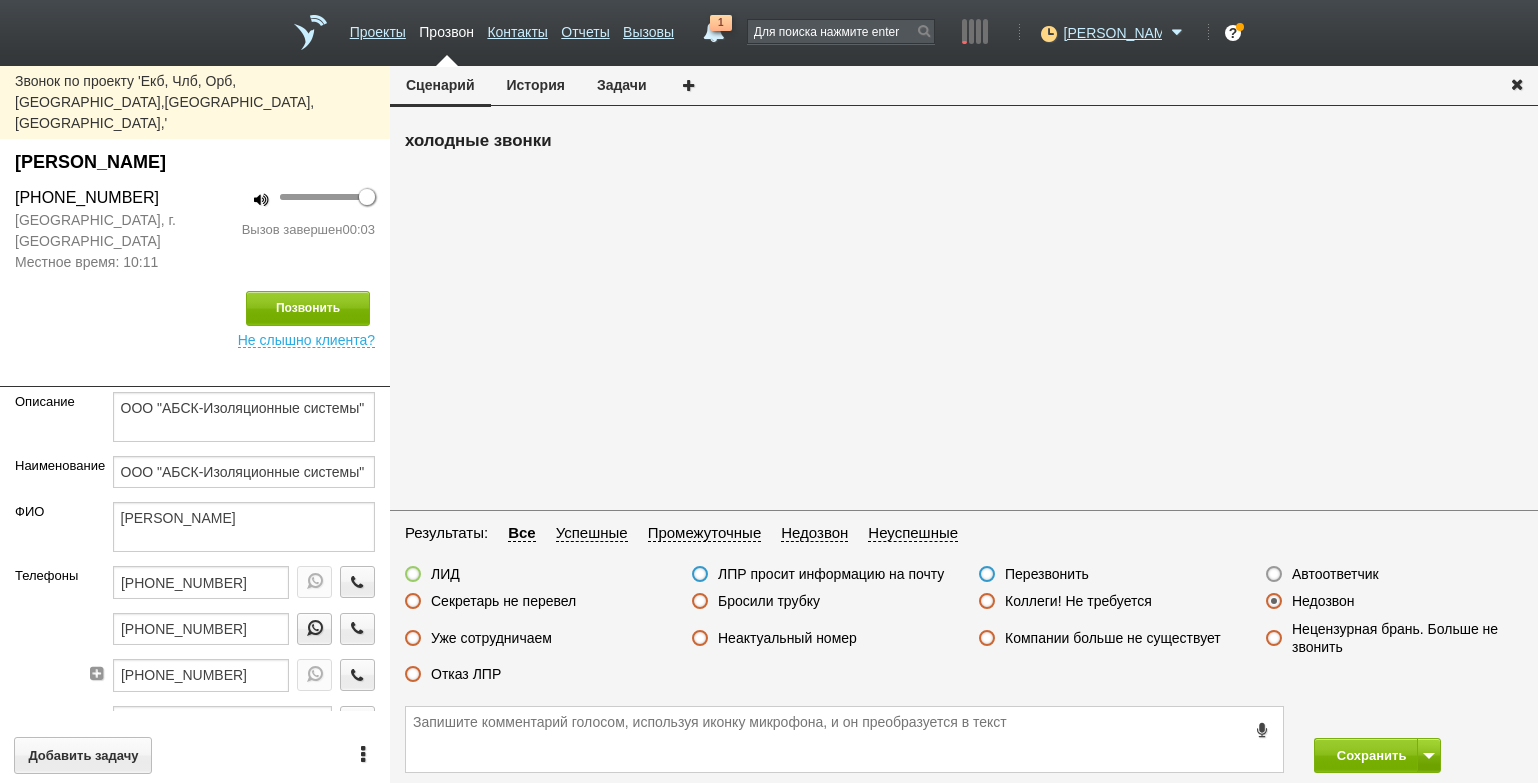 click on "Сохранить" at bounding box center (964, 739) 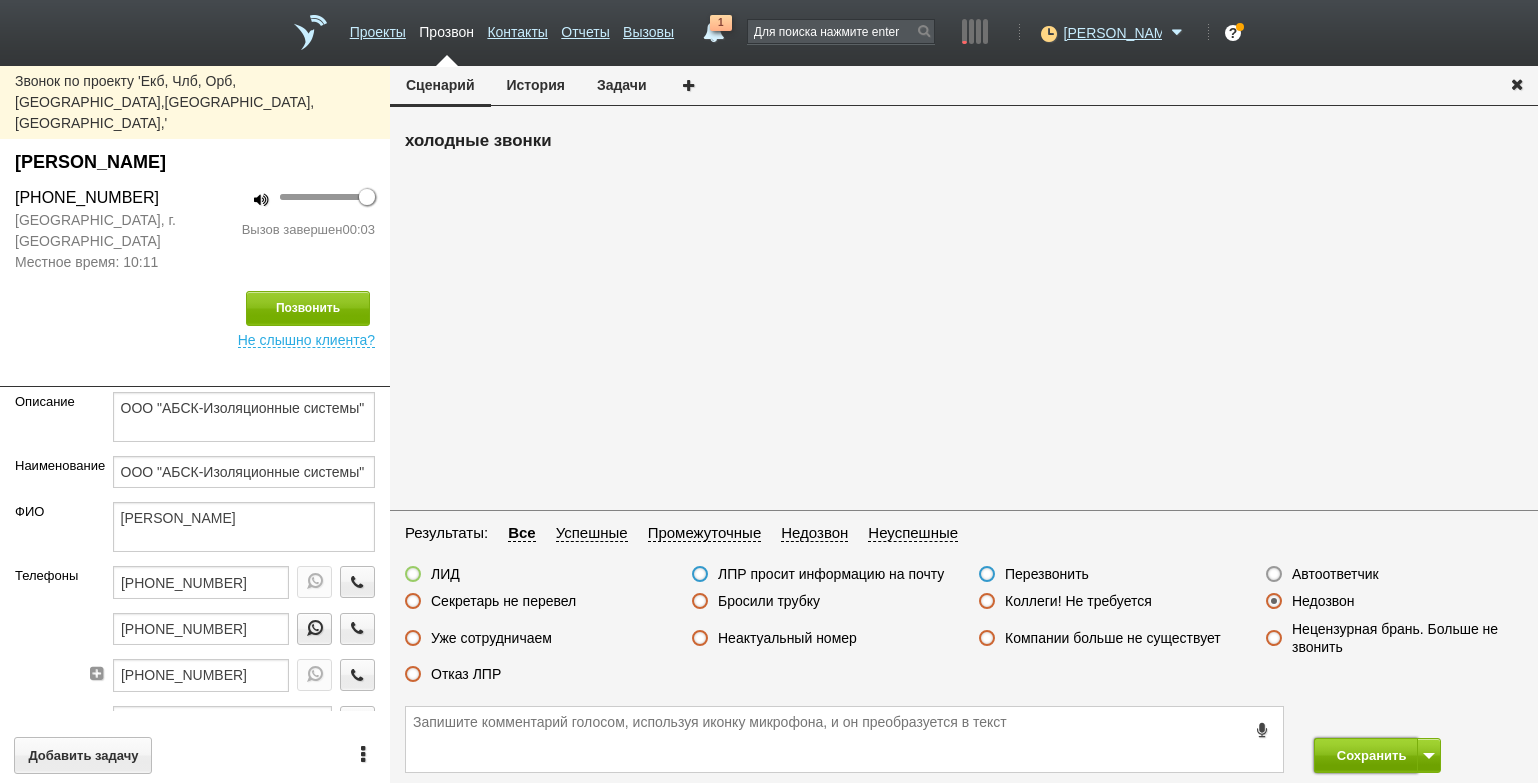 click on "Сохранить" at bounding box center (1366, 755) 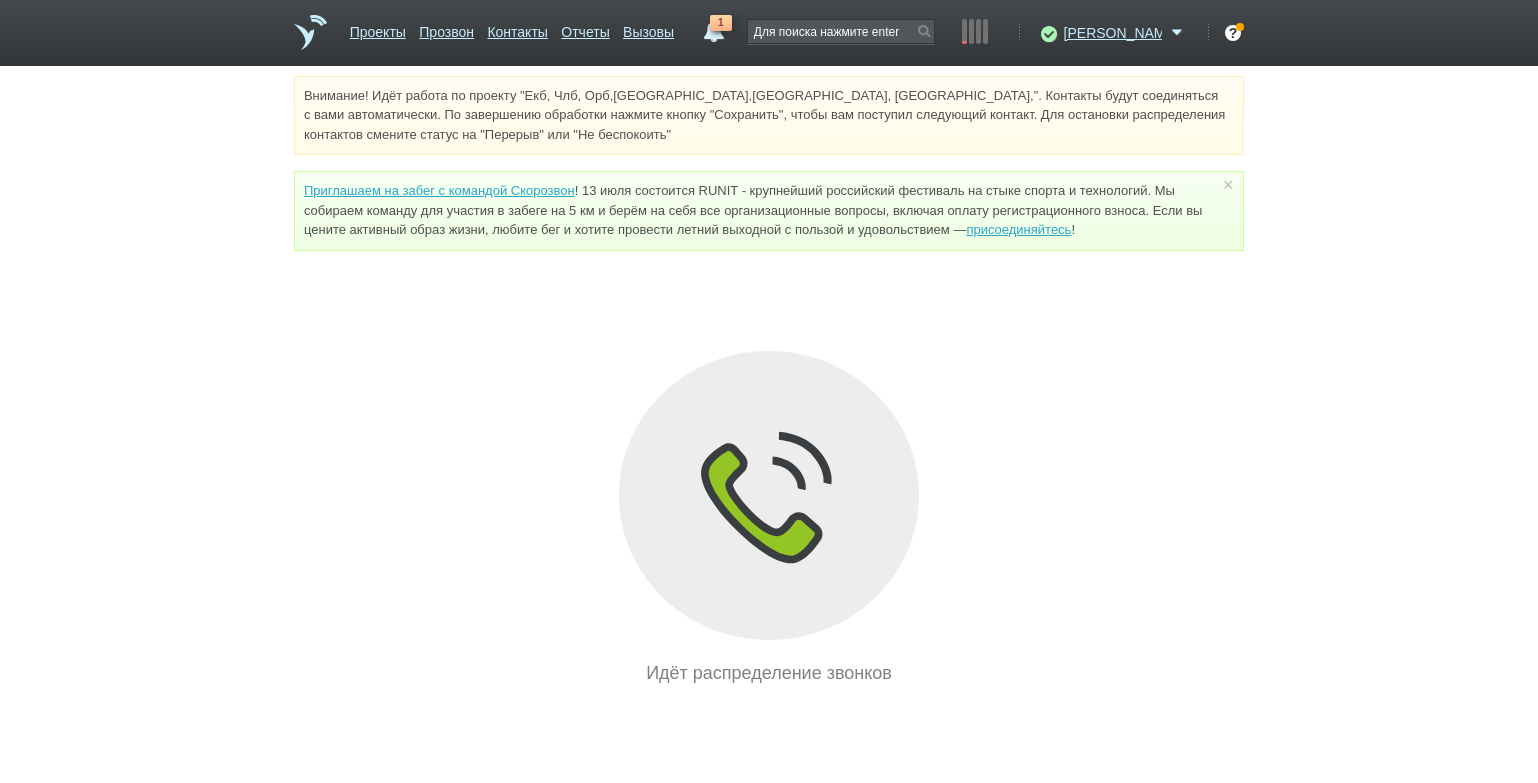 click on "Внимание! Идёт работа по проекту "Екб, Члб, Орб,[GEOGRAPHIC_DATA],[GEOGRAPHIC_DATA], [GEOGRAPHIC_DATA],". Контакты будут соединяться с вами автоматически. По завершению обработки нажмите кнопку "Сохранить", чтобы вам поступил следующий контакт. Для остановки распределения контактов смените статус на "Перерыв" или "Не беспокоить"
Приглашаем на забег с командой Скорозвон присоединяйтесь !
×
Вы можете звонить напрямую из строки поиска - введите номер и нажмите "Позвонить"
Идёт распределение звонков" at bounding box center (769, 381) 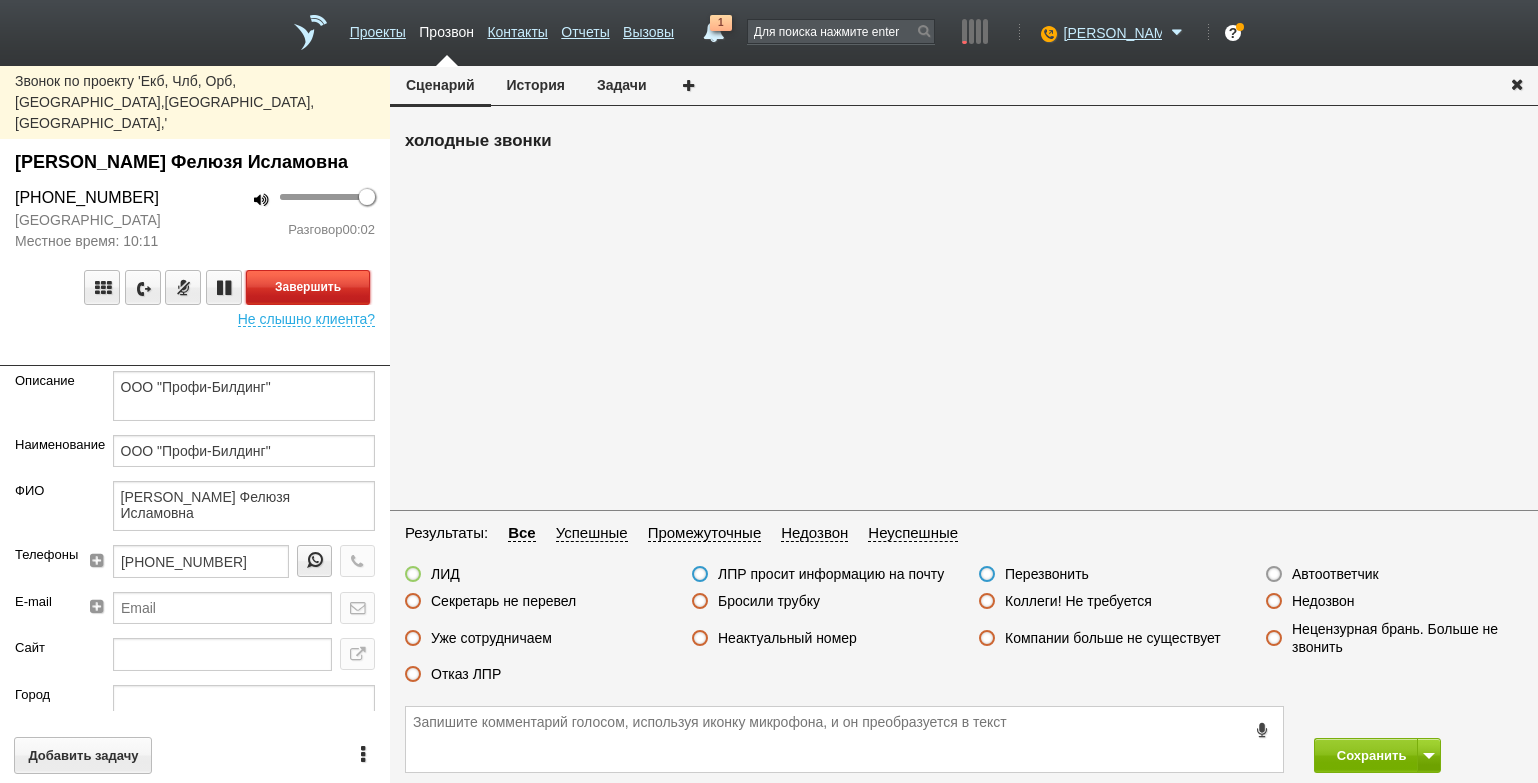 click on "Завершить" at bounding box center (308, 287) 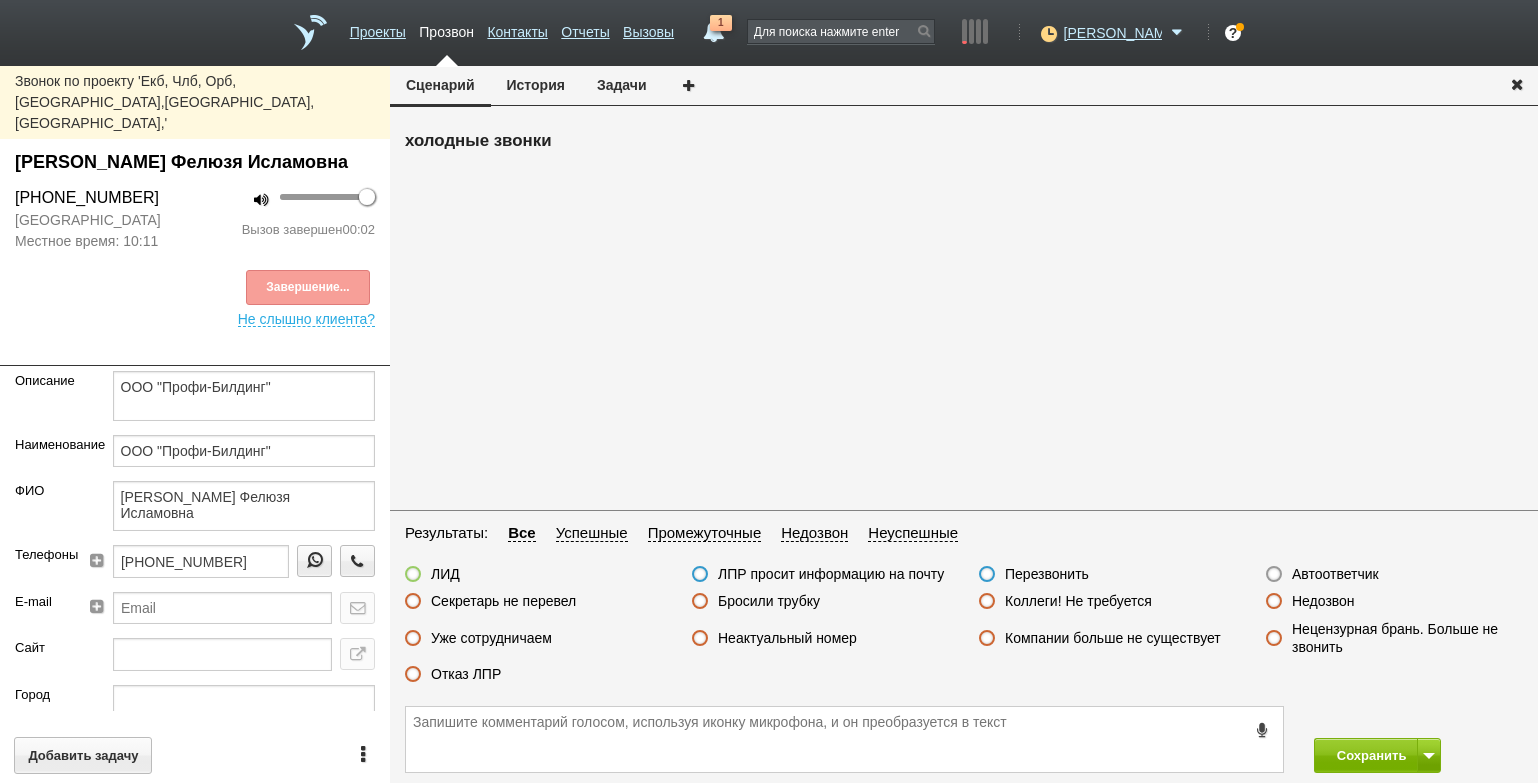 click on "Автоответчик" at bounding box center [1335, 574] 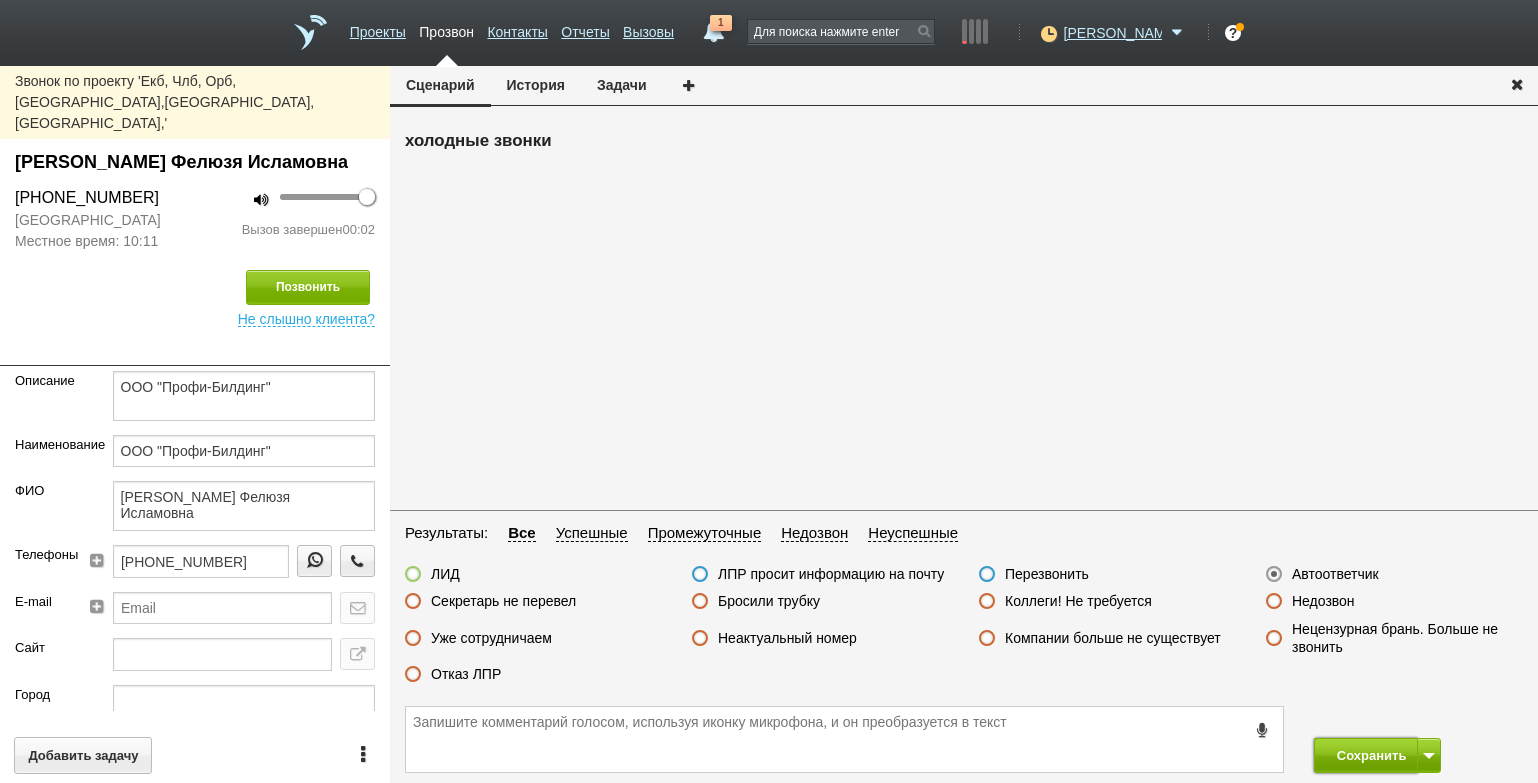 click on "Сохранить" at bounding box center [1366, 755] 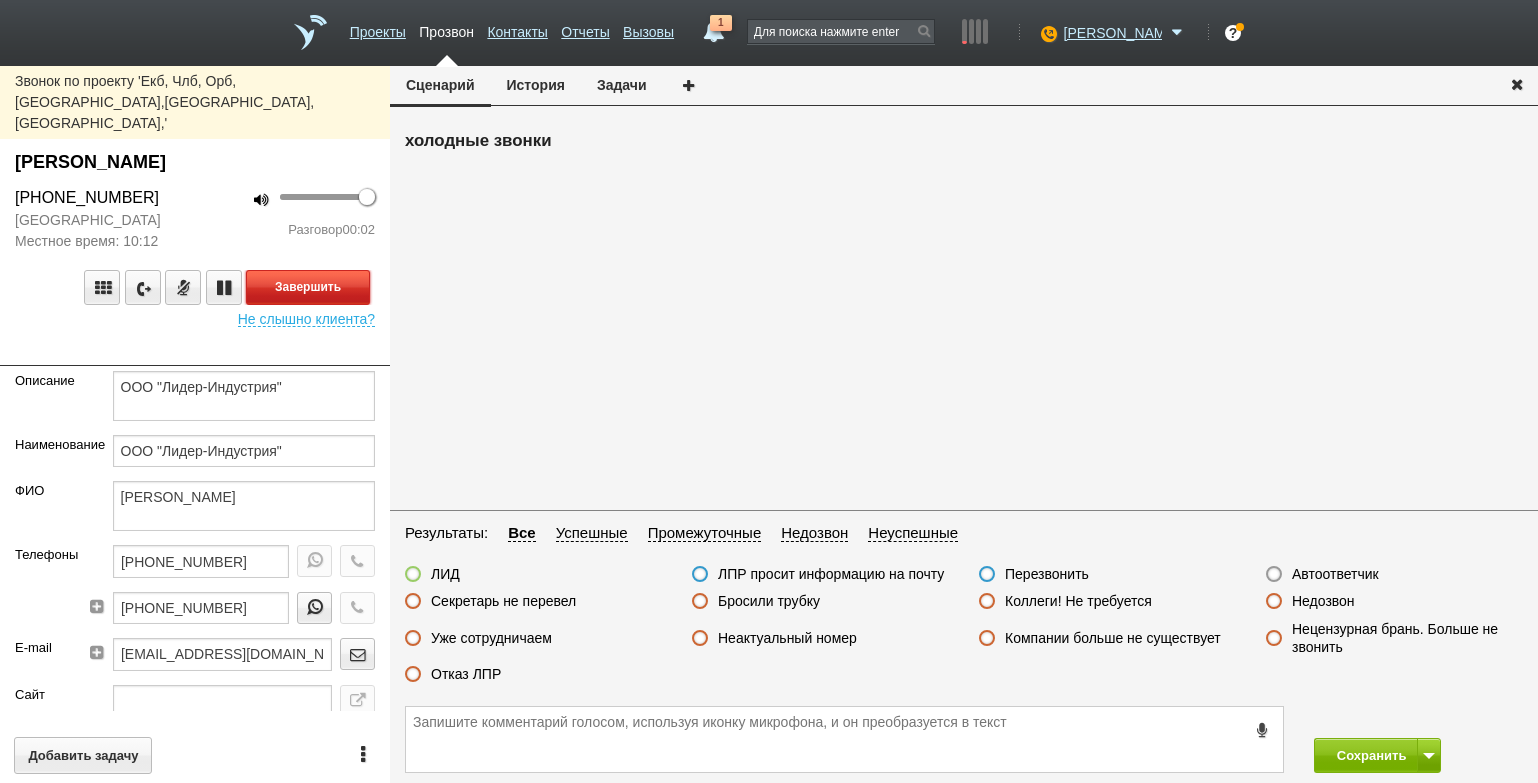 click on "Завершить" at bounding box center (308, 287) 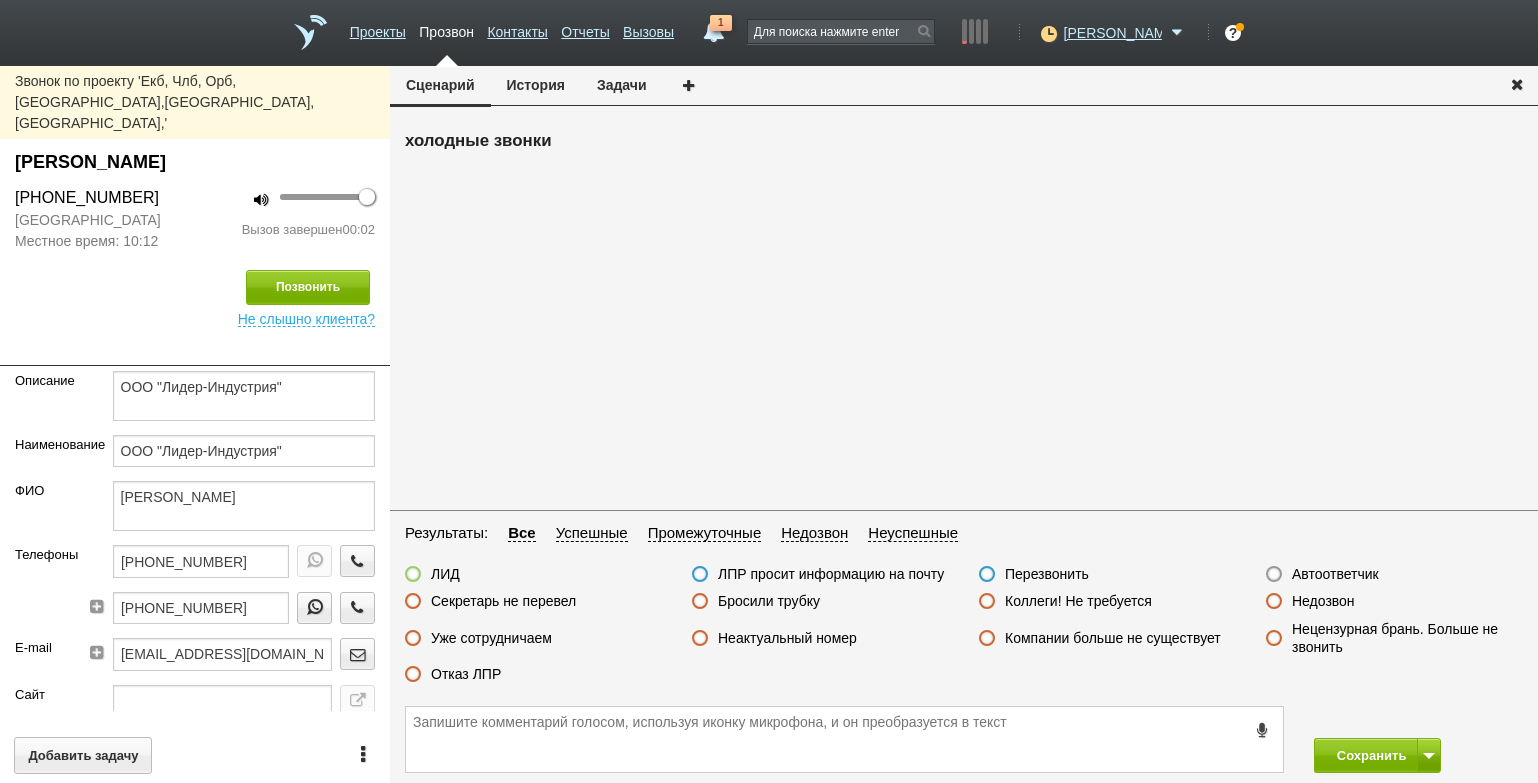 click on "Автоответчик" at bounding box center (1335, 574) 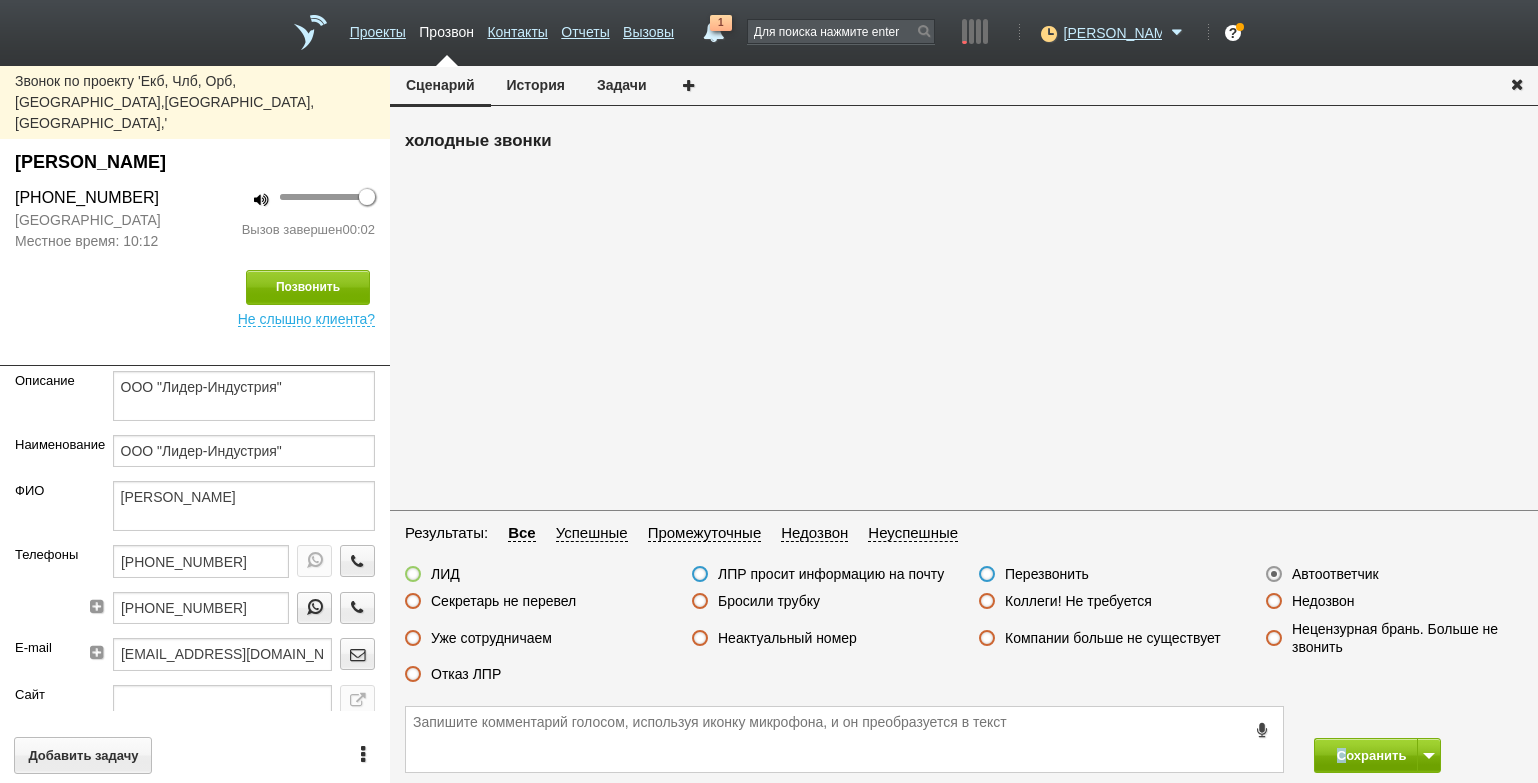 click on "Сохранить" at bounding box center (964, 739) 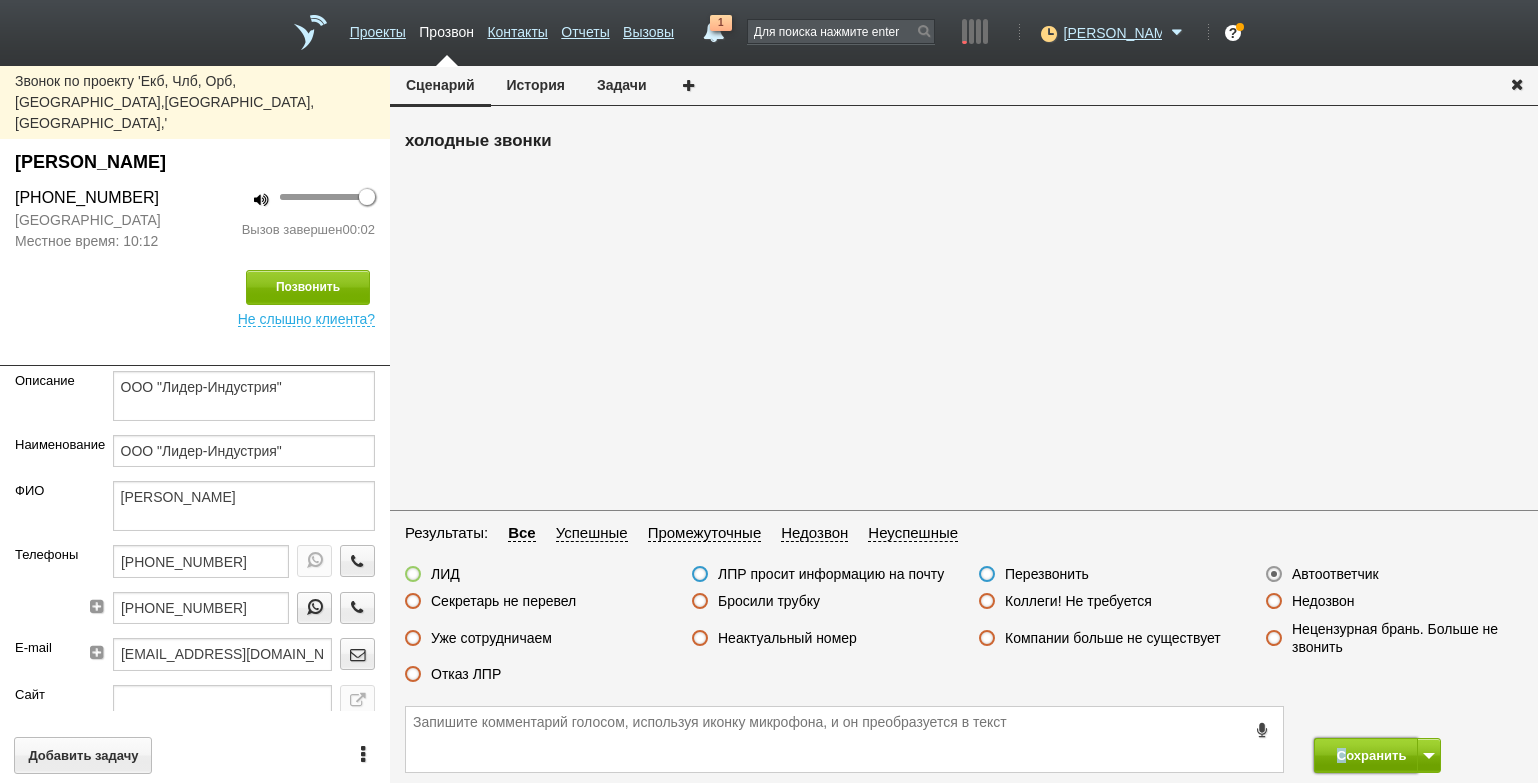click on "Сохранить" at bounding box center [1366, 755] 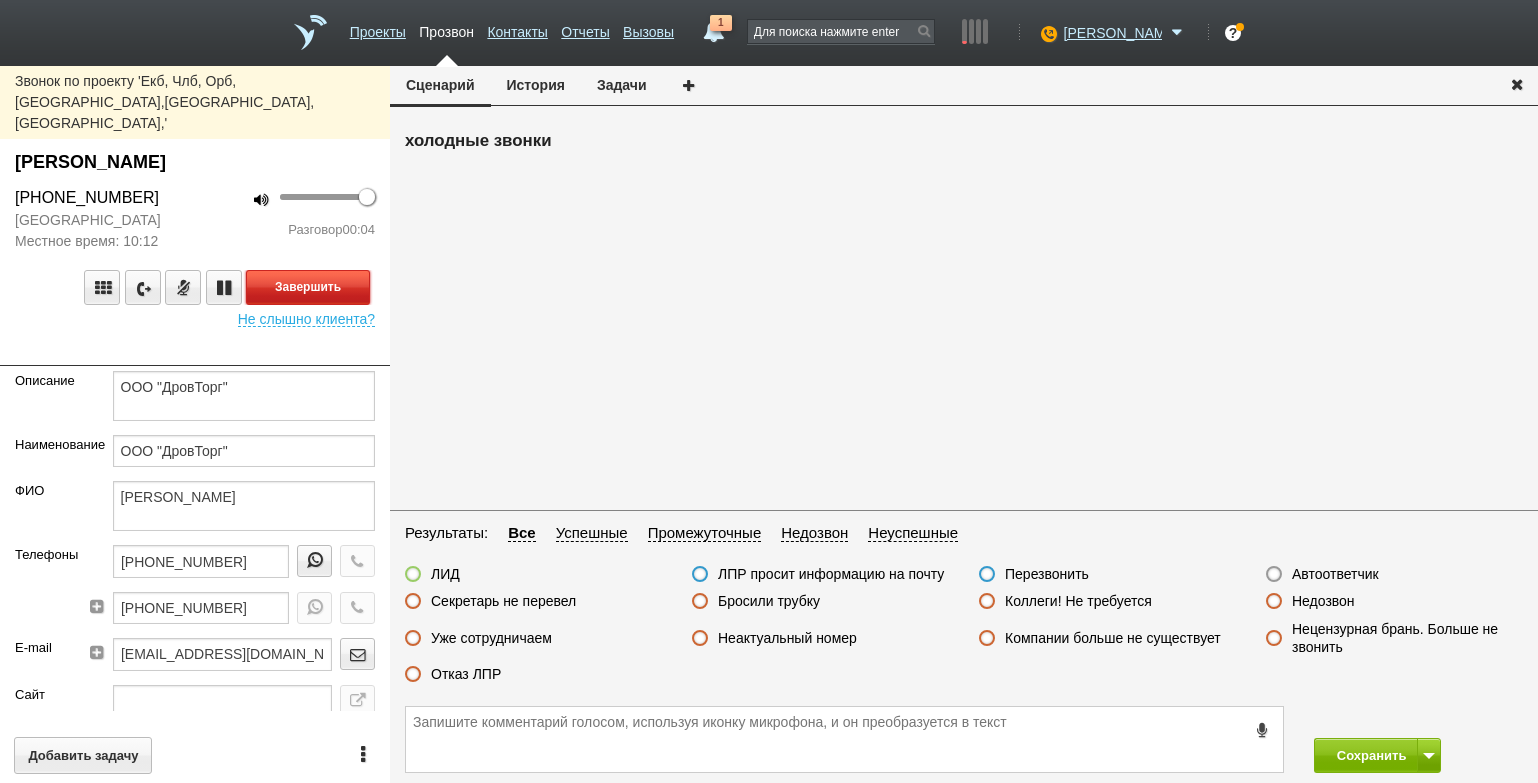 click on "Завершить" at bounding box center [308, 287] 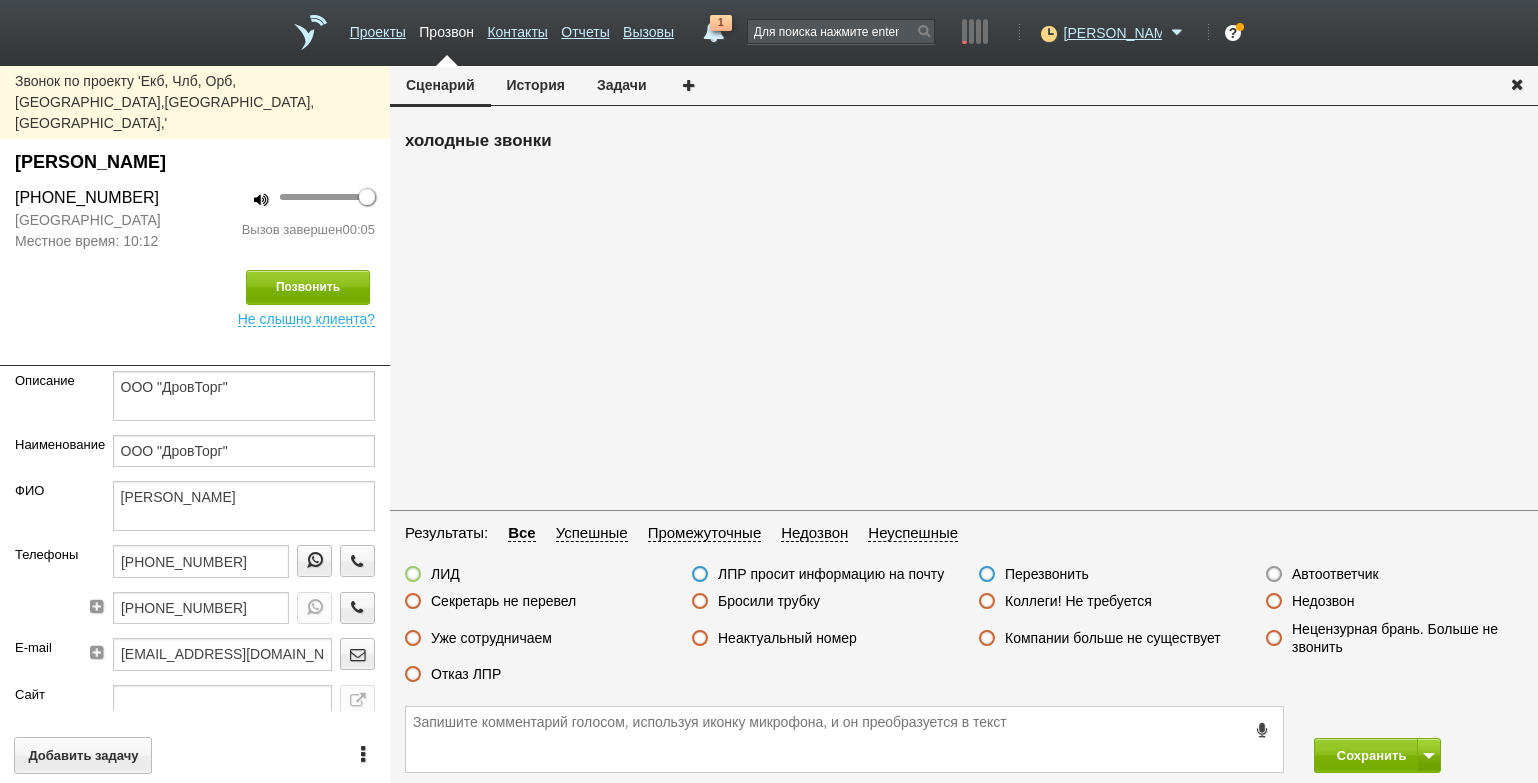 click on "Автоответчик" at bounding box center (1322, 575) 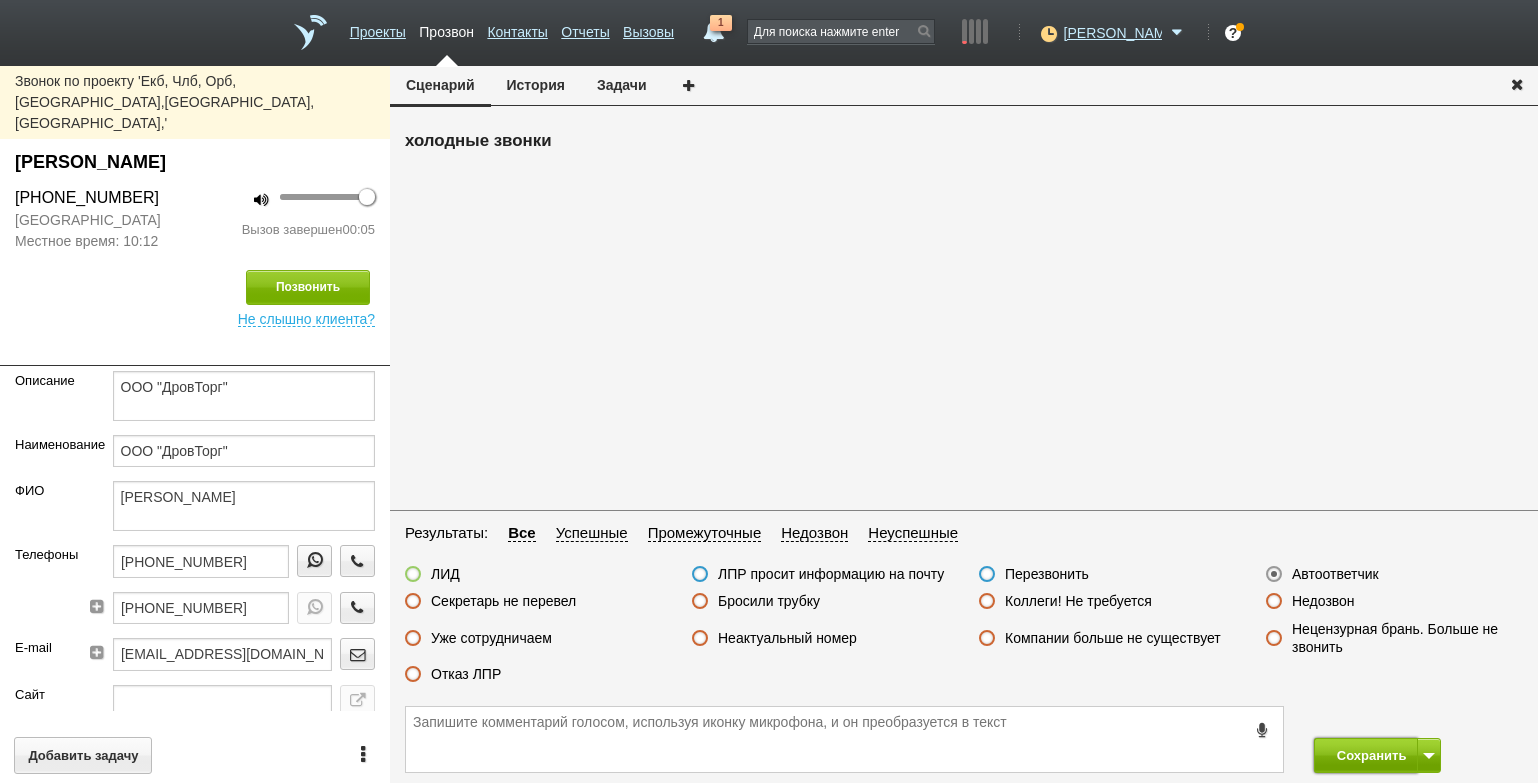 click on "Сохранить" at bounding box center (1366, 755) 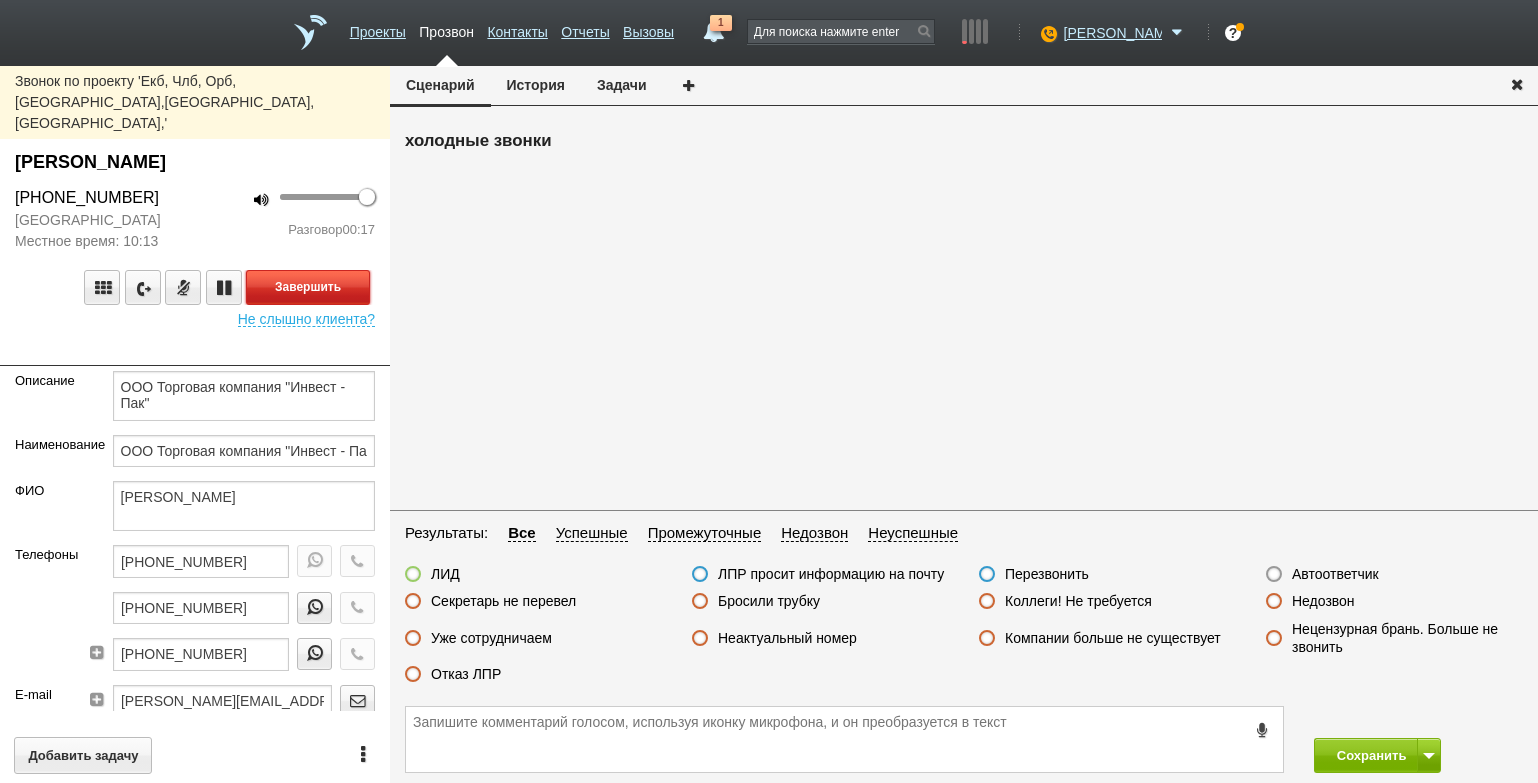 click on "Завершить" at bounding box center (308, 287) 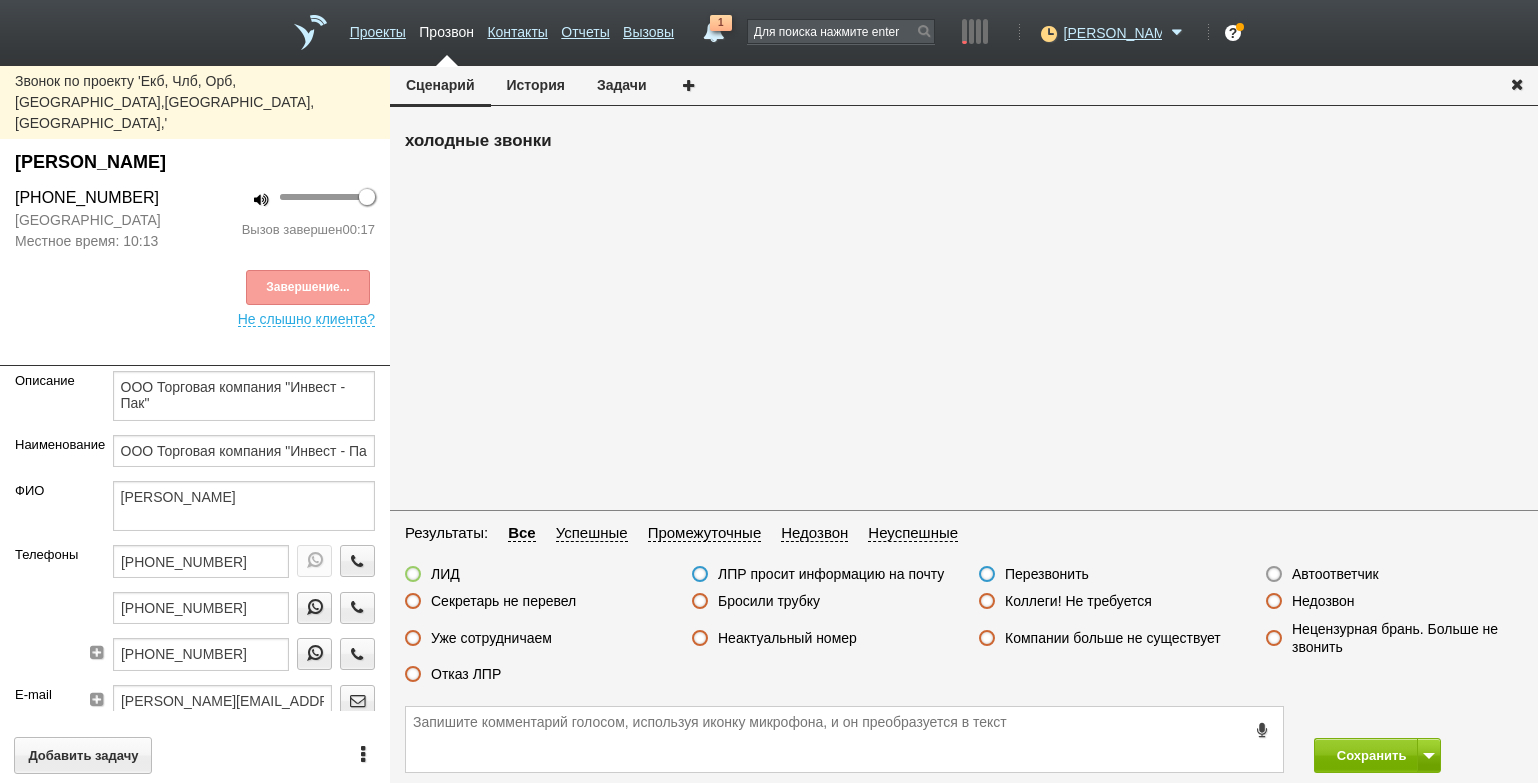 click on "Отказ ЛПР" at bounding box center (466, 674) 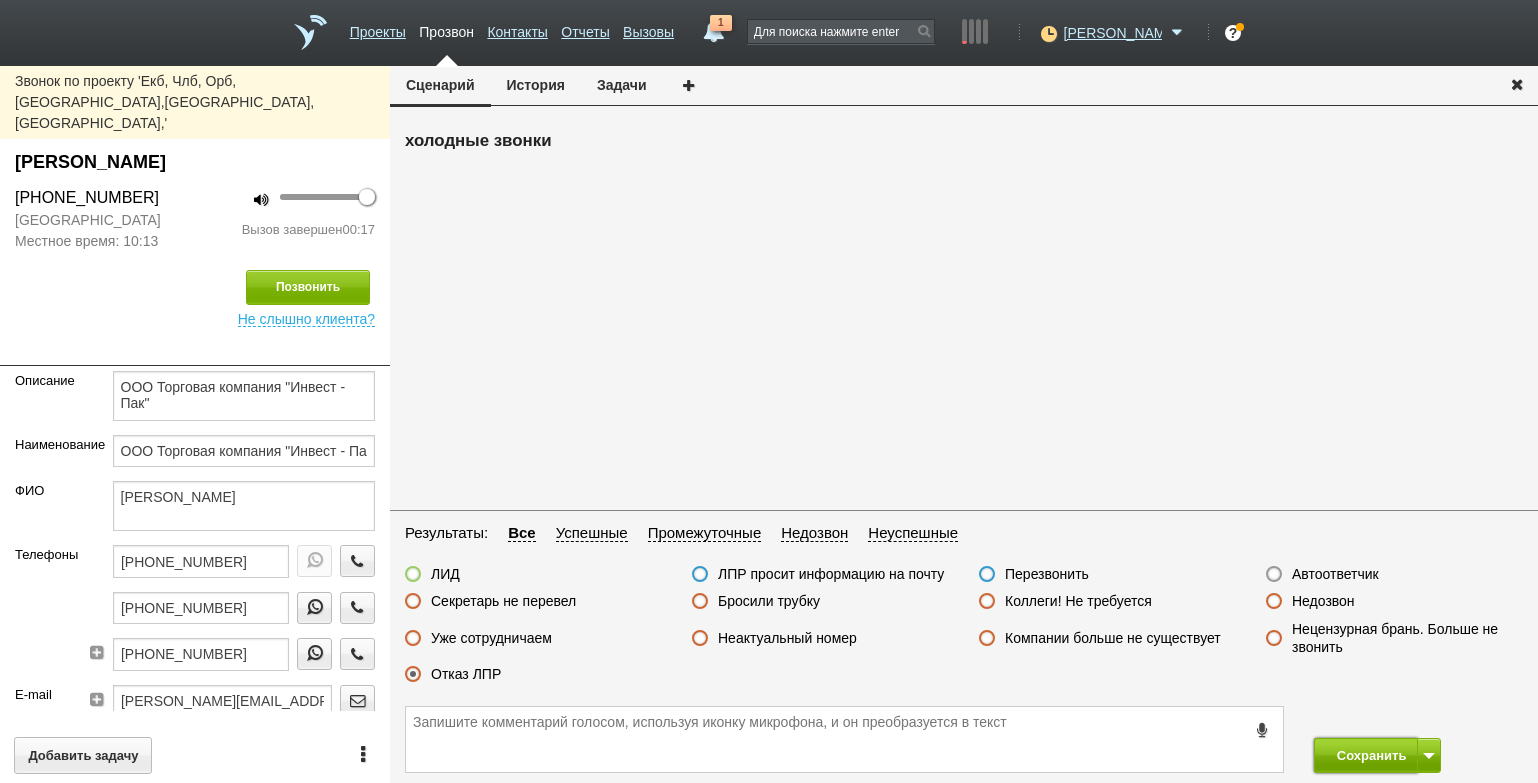 click on "Сохранить" at bounding box center (1366, 755) 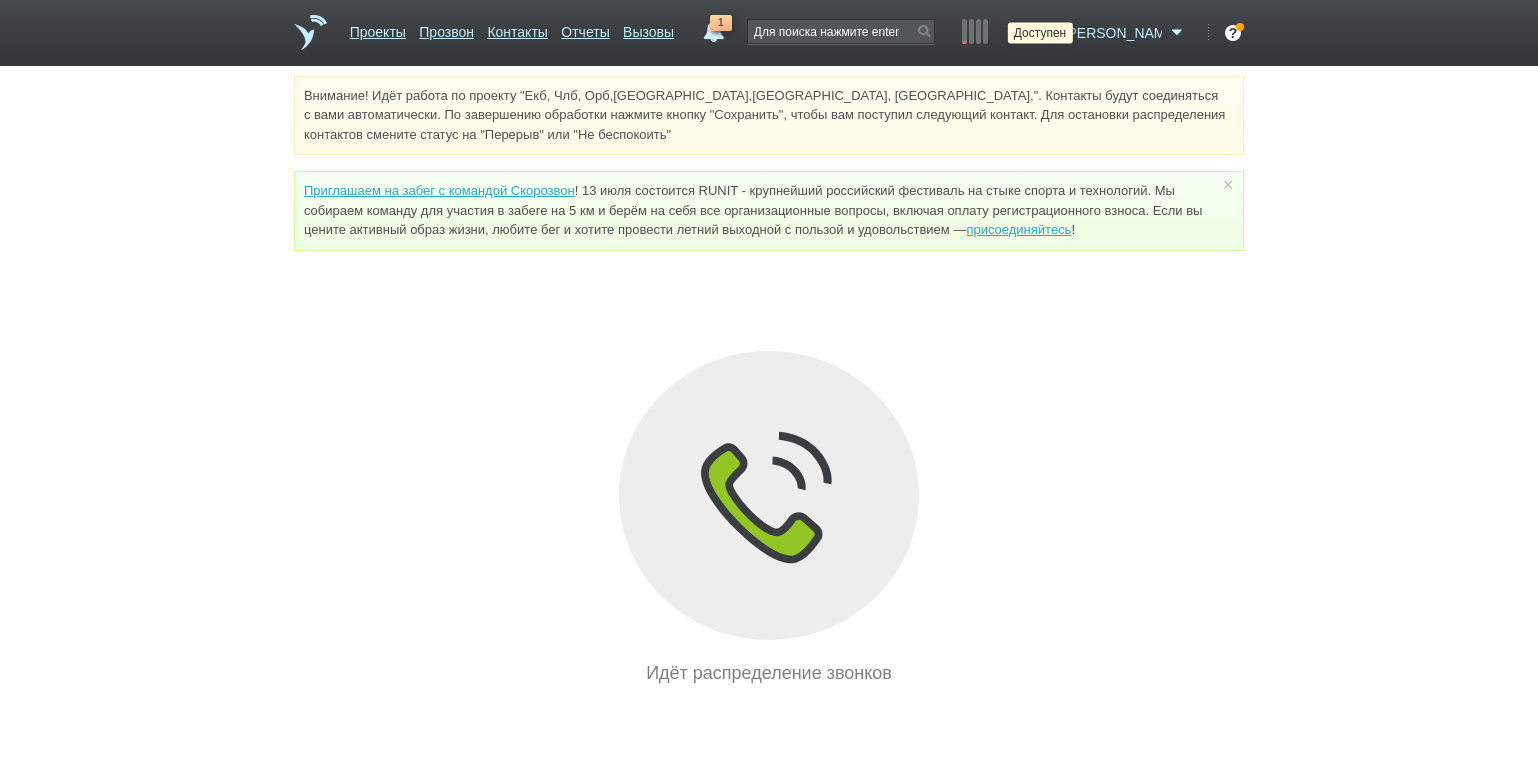 click at bounding box center (1046, 33) 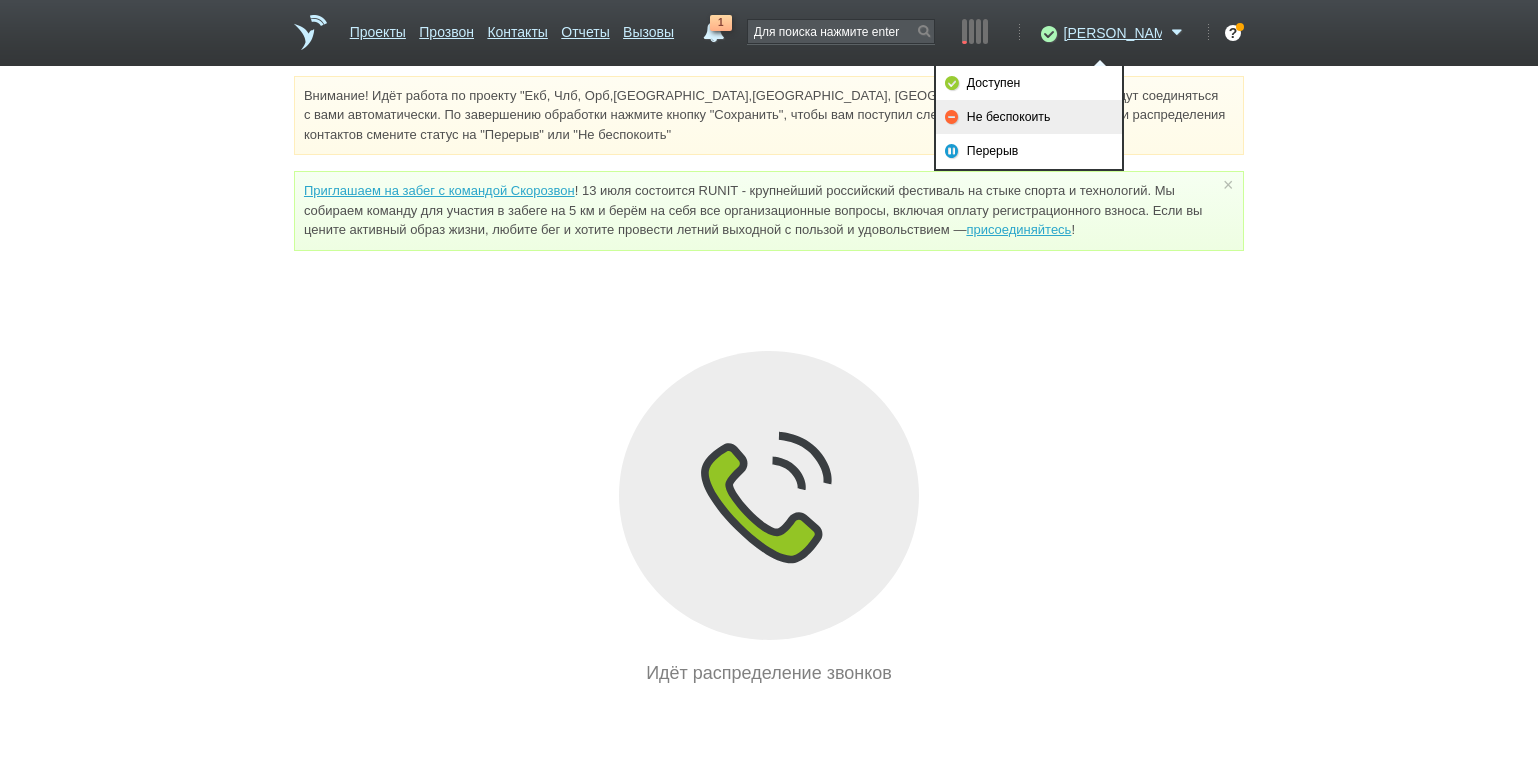 click on "Не беспокоить" at bounding box center (1029, 117) 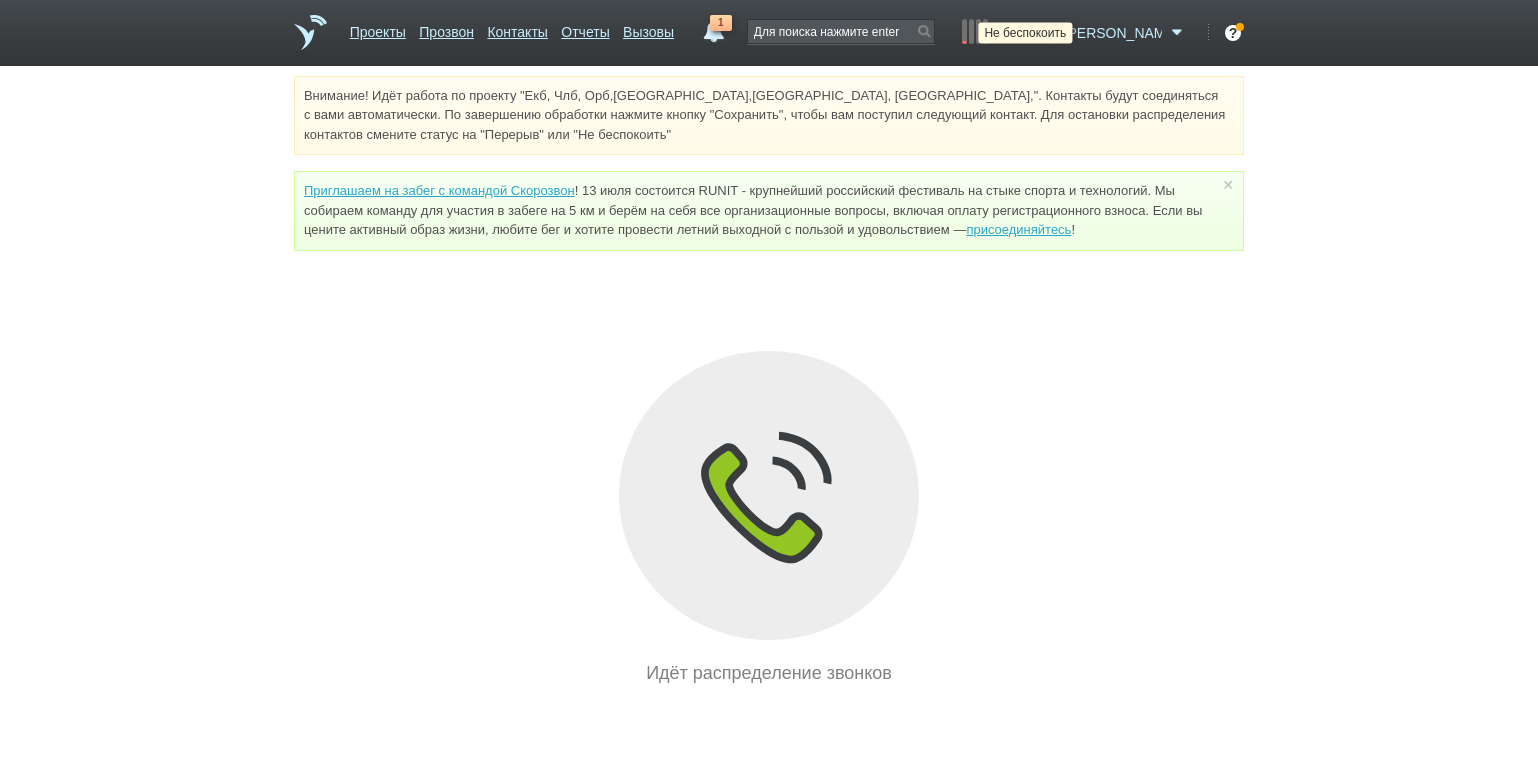 click at bounding box center [1046, 33] 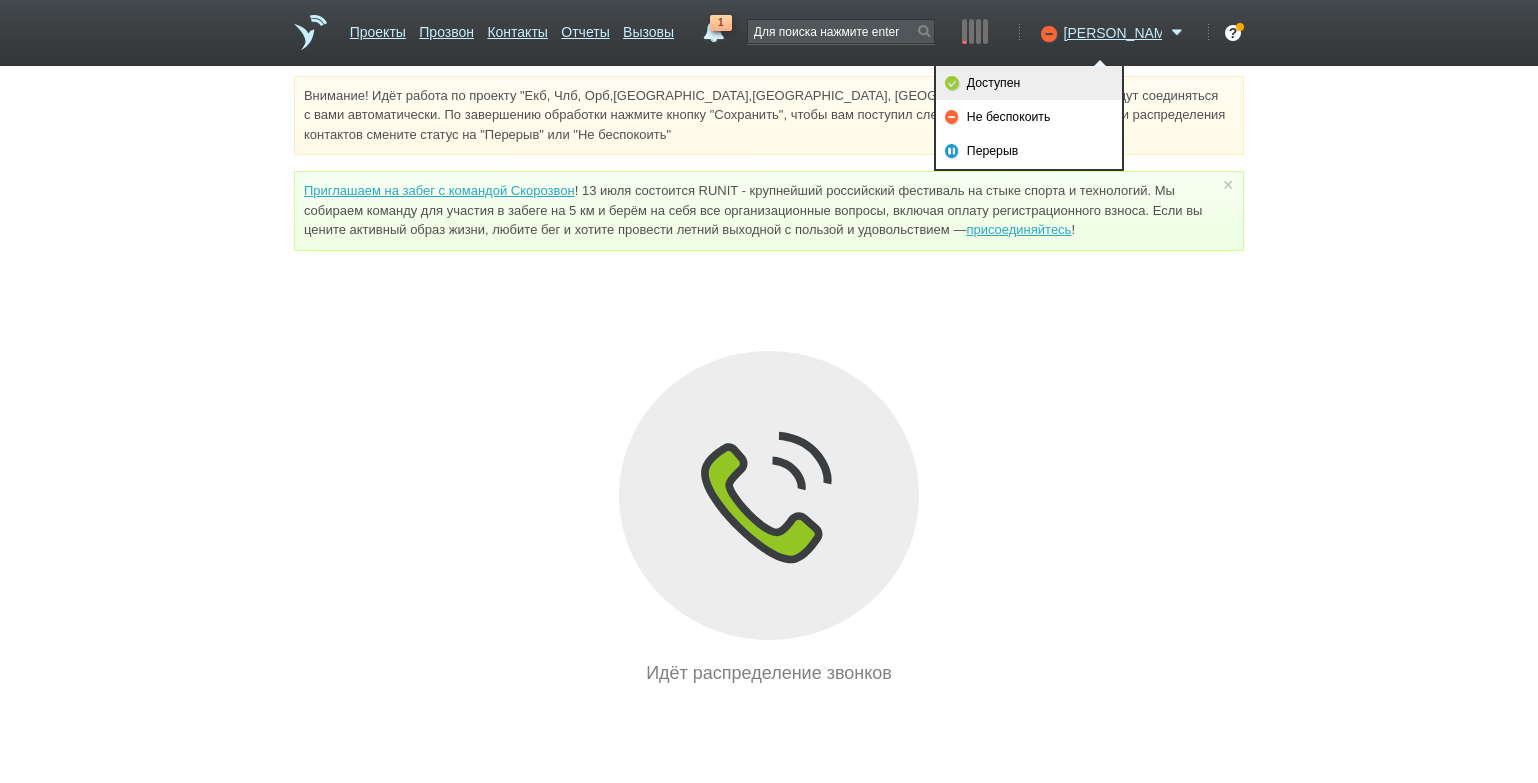 click on "Доступен" at bounding box center (1029, 83) 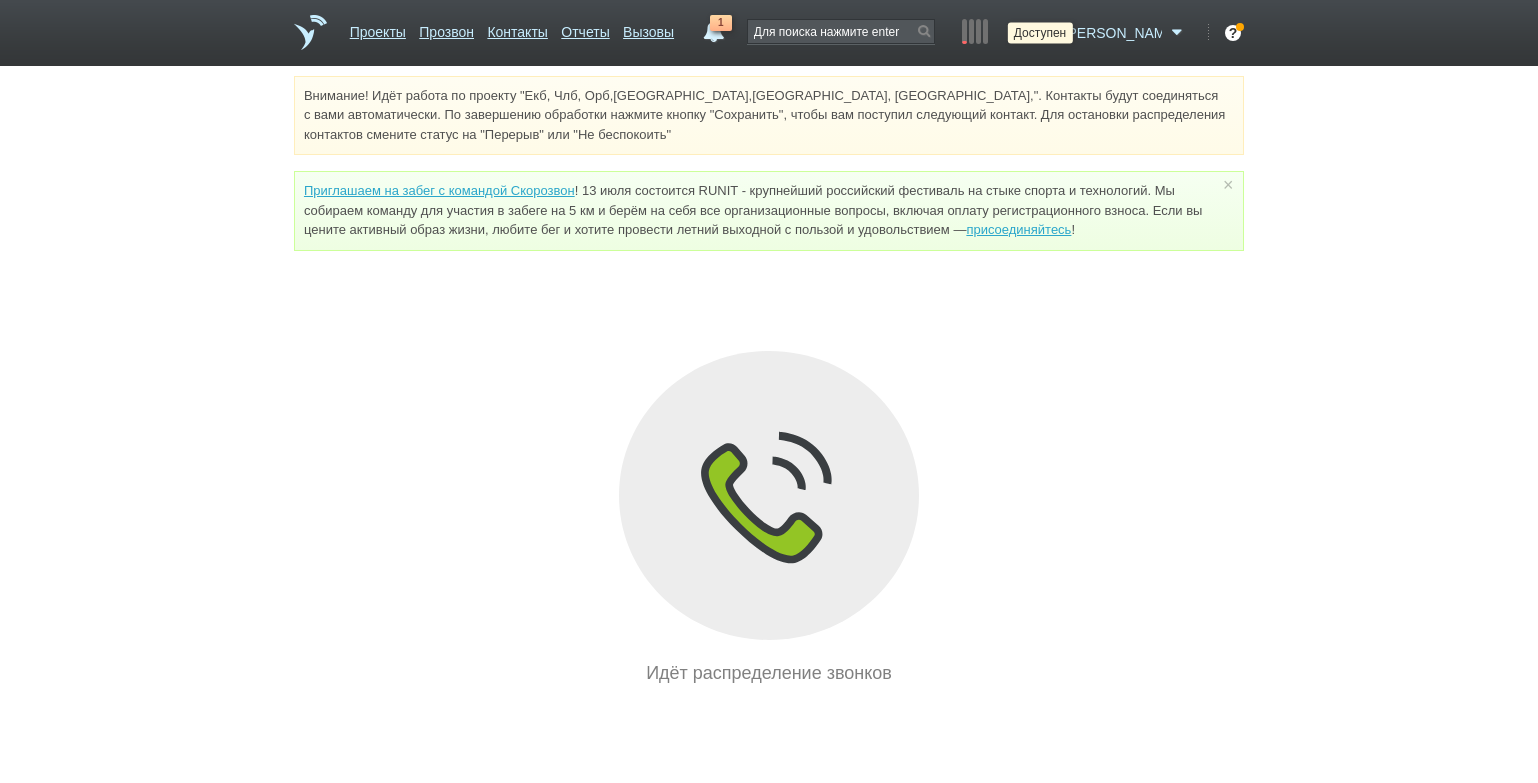 click at bounding box center [1046, 33] 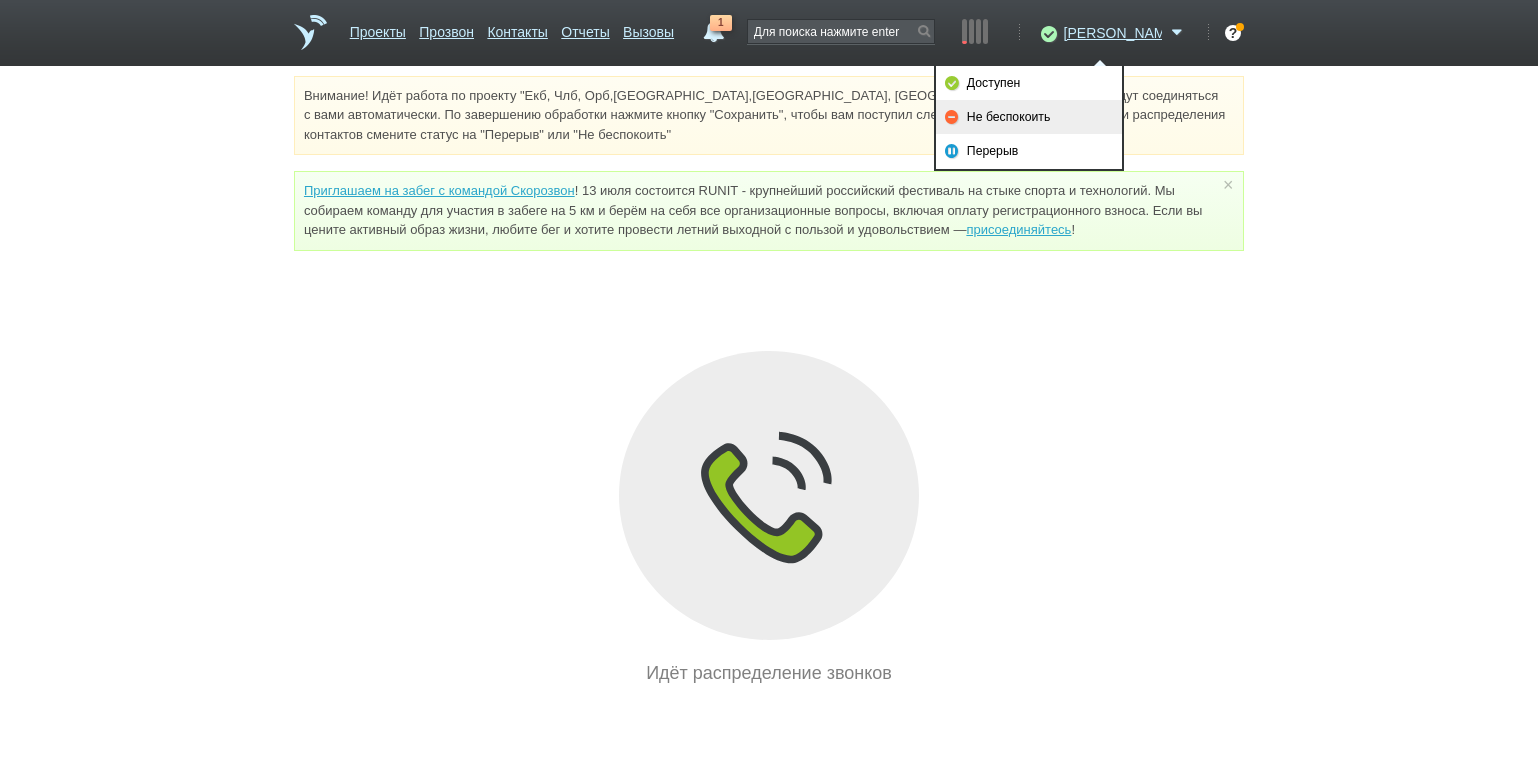click on "Не беспокоить" at bounding box center (1029, 117) 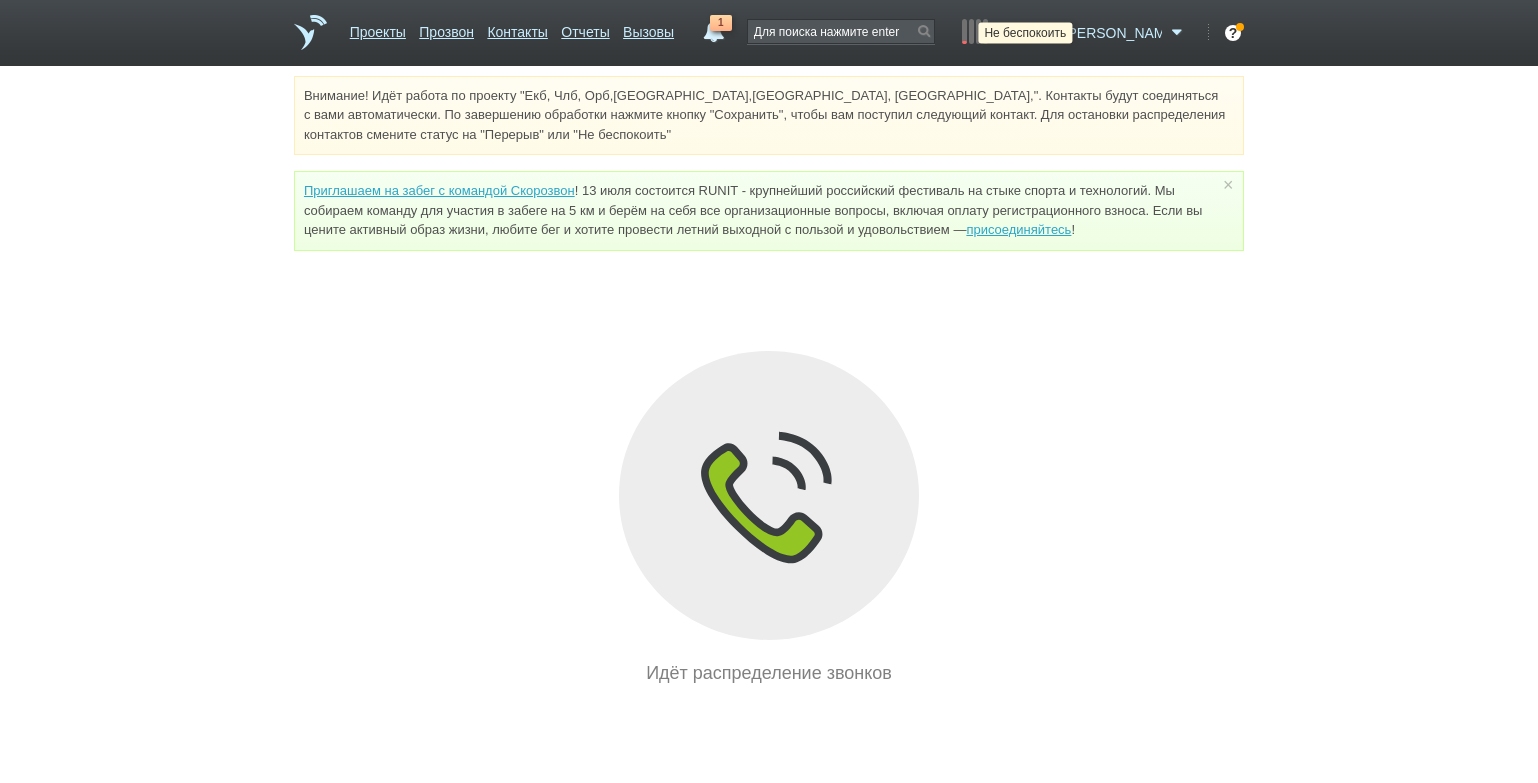 click at bounding box center [1046, 33] 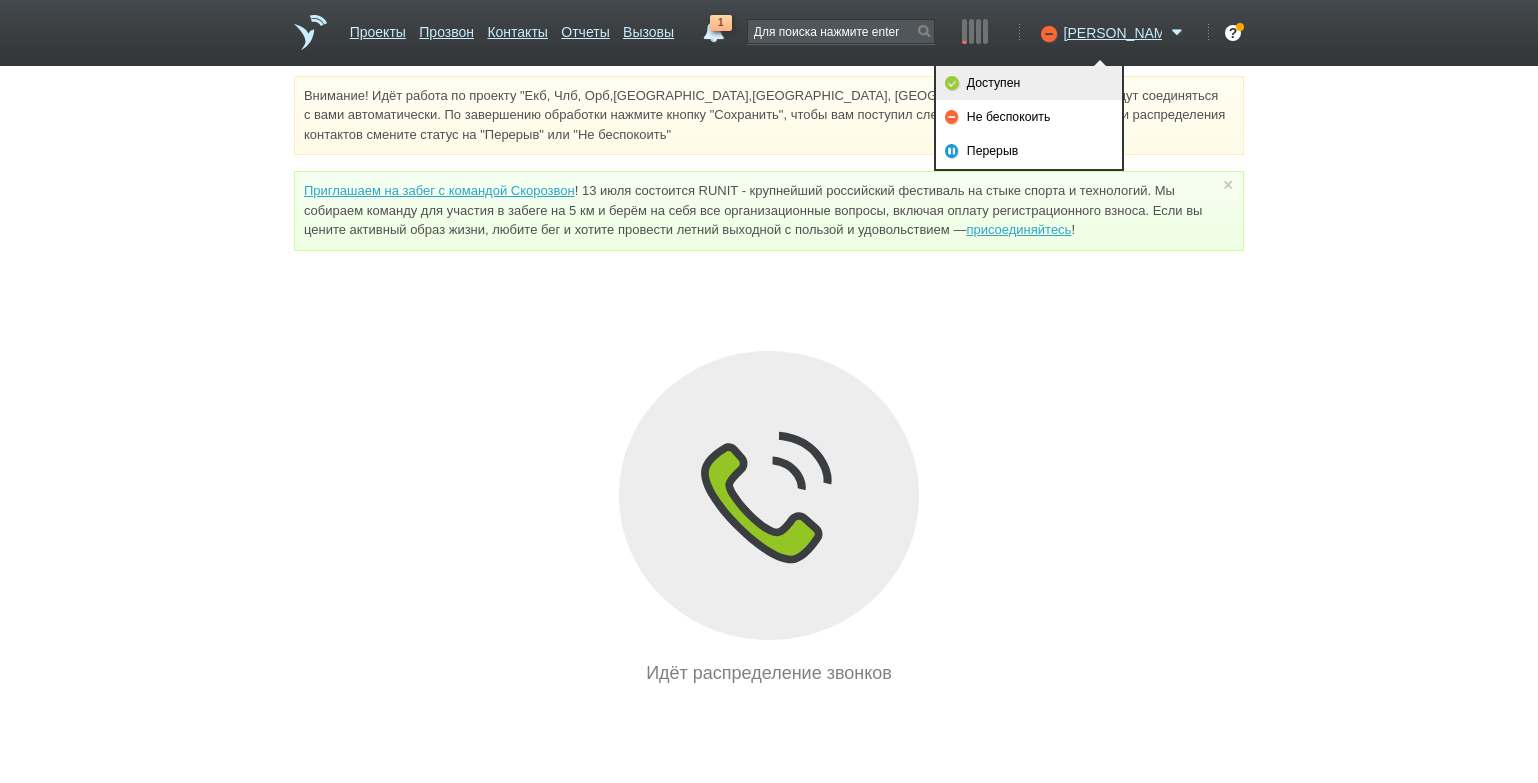 click on "Доступен" at bounding box center (1029, 83) 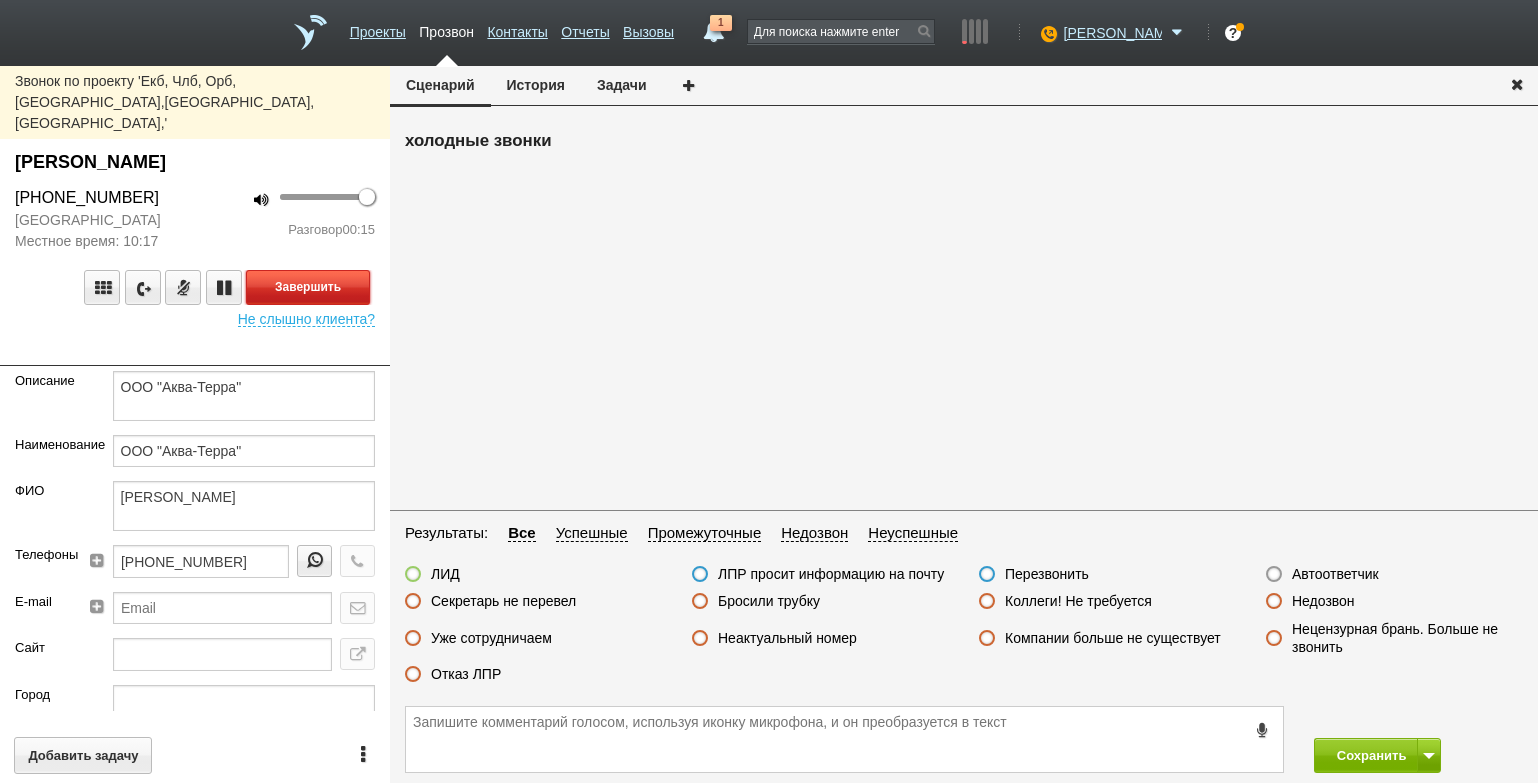 click on "Завершить" at bounding box center (308, 287) 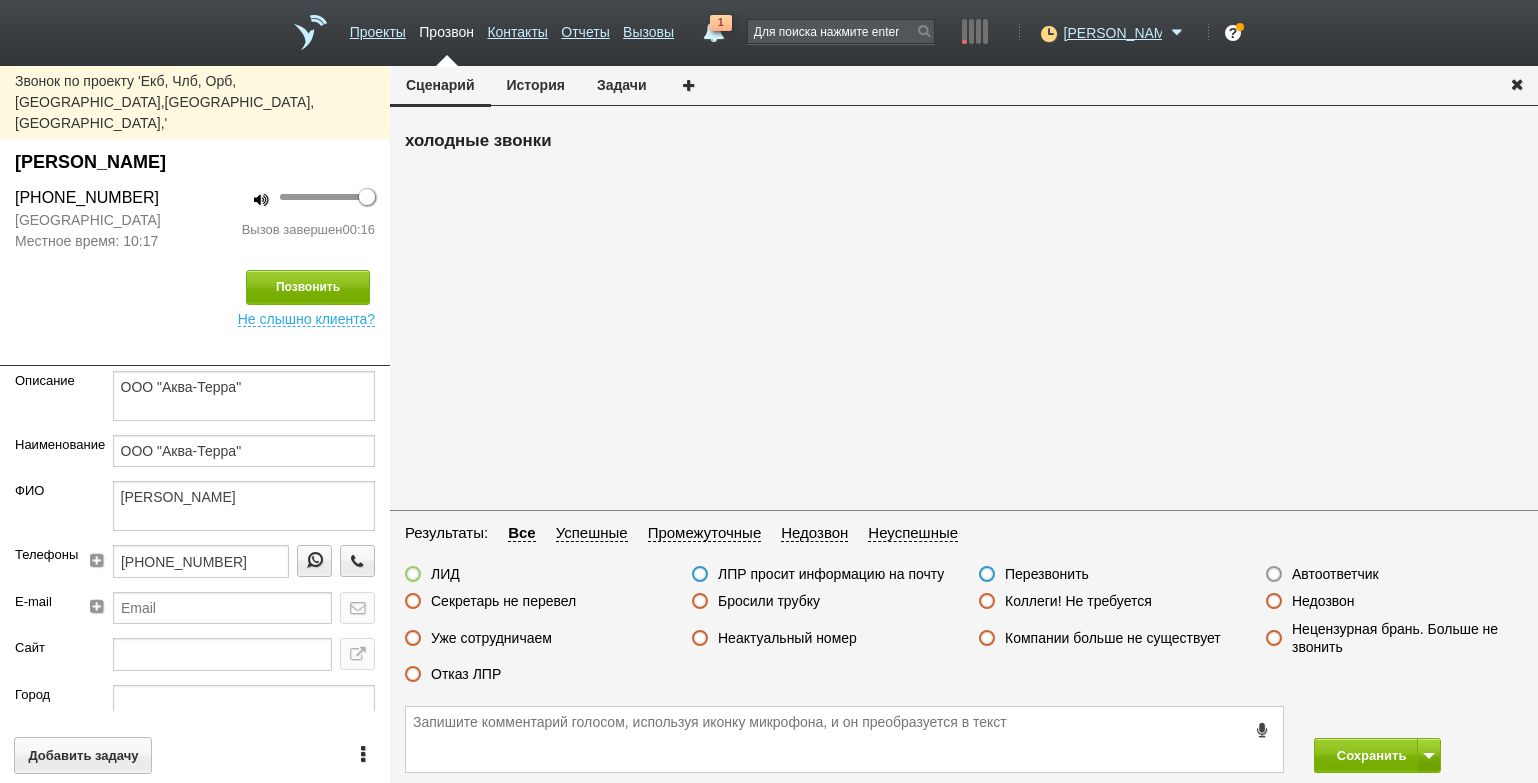 click on "Отказ ЛПР" at bounding box center (466, 674) 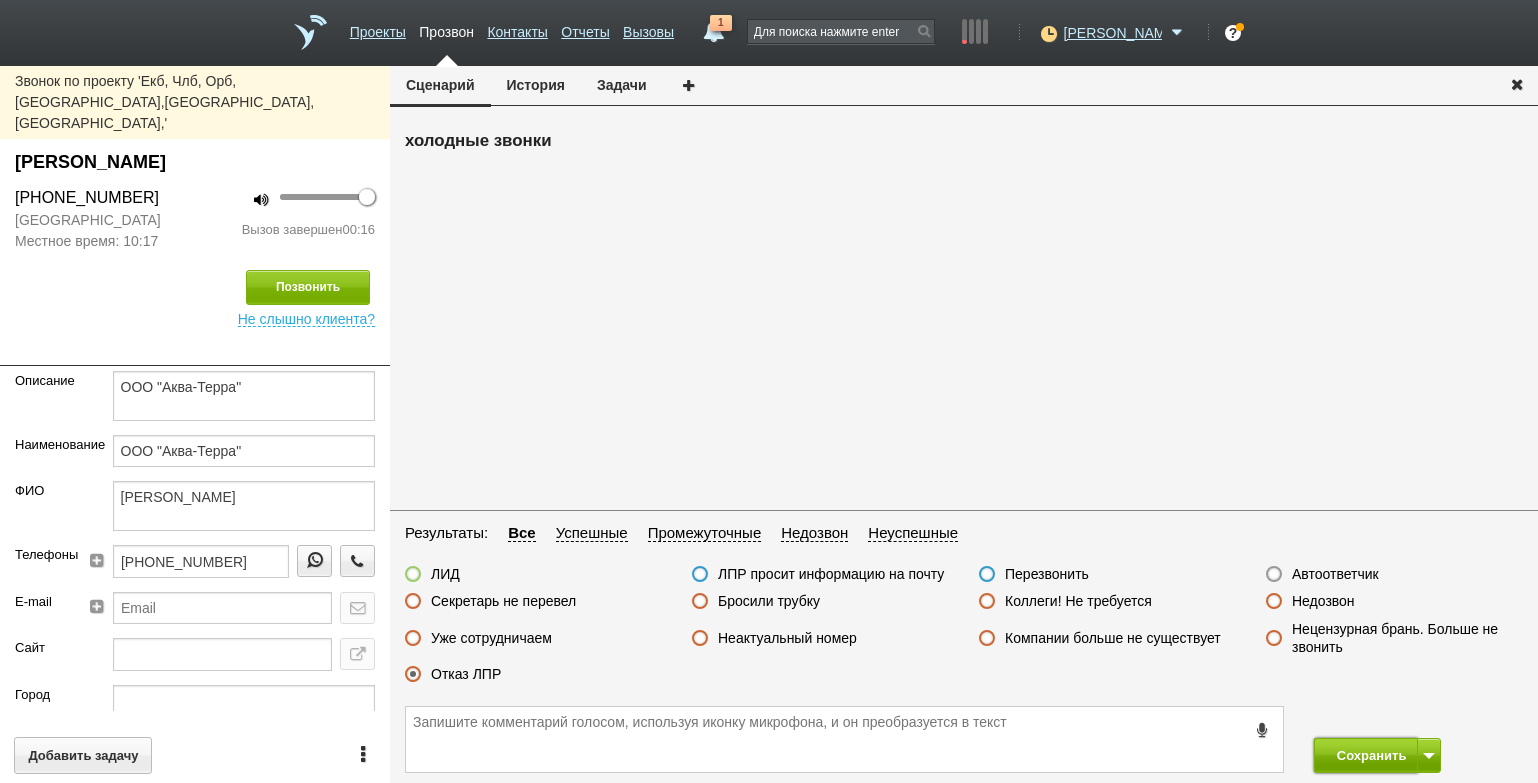 click on "Сохранить" at bounding box center (1366, 755) 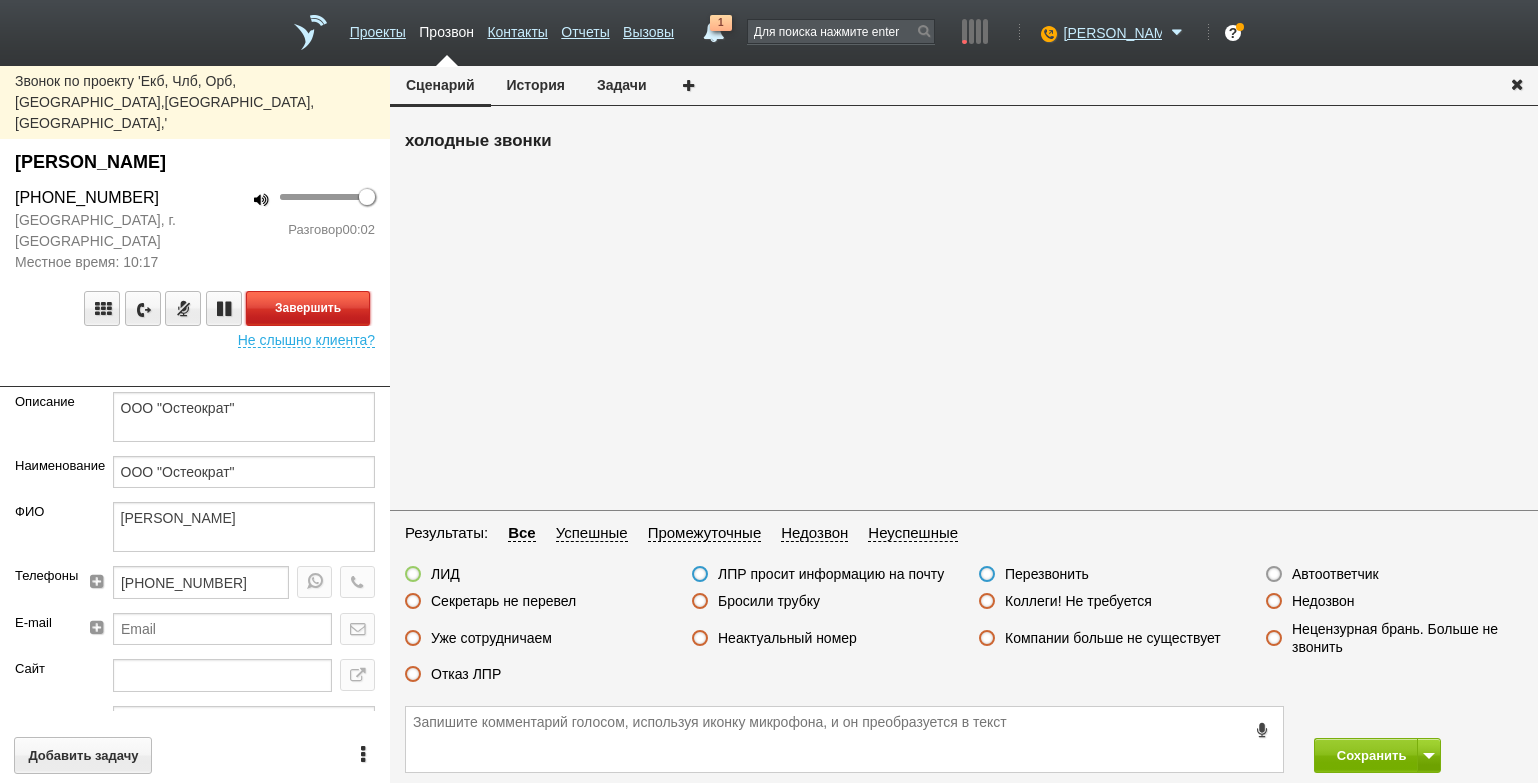 click on "Завершить" at bounding box center [308, 308] 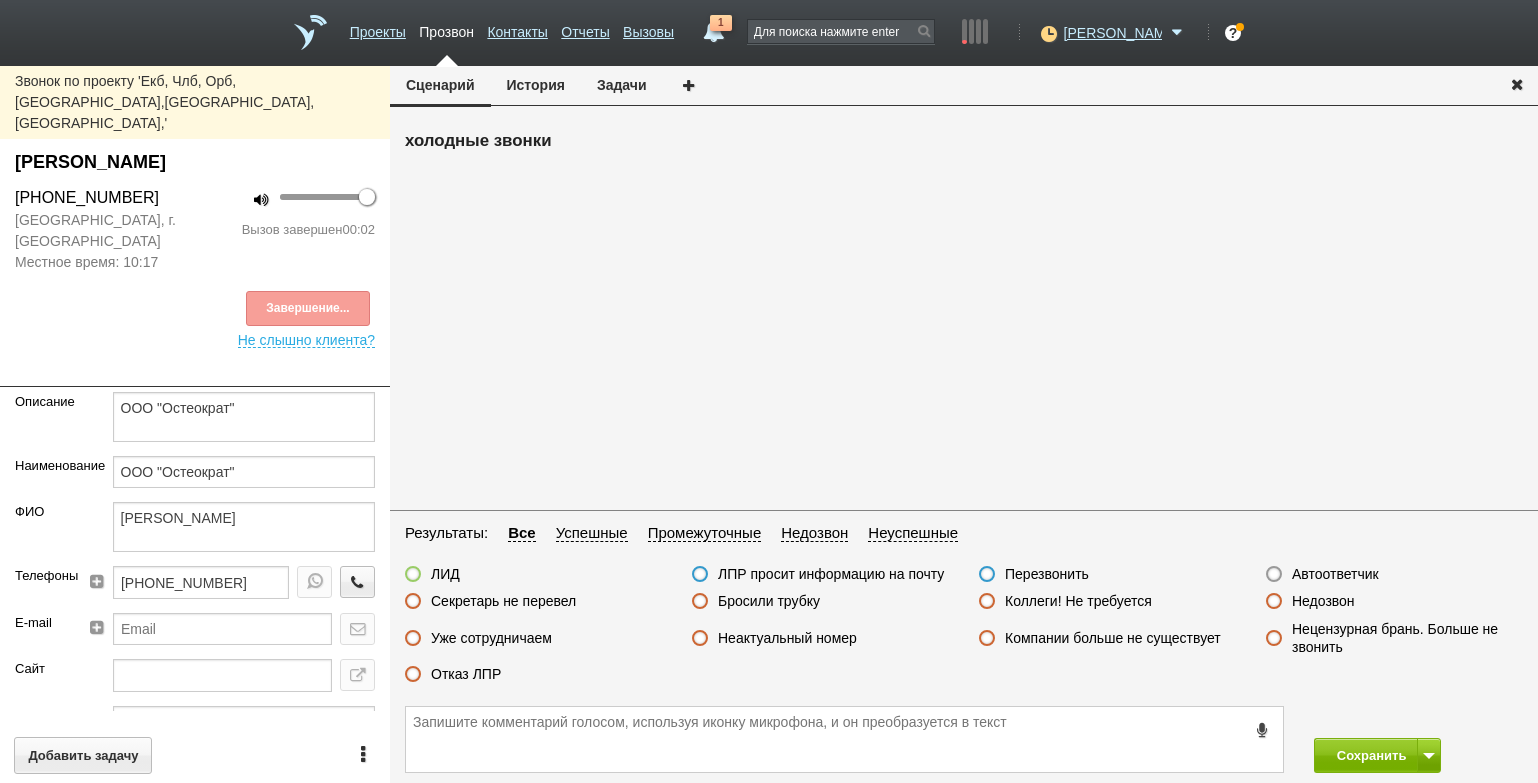 drag, startPoint x: 1303, startPoint y: 569, endPoint x: 1324, endPoint y: 590, distance: 29.698484 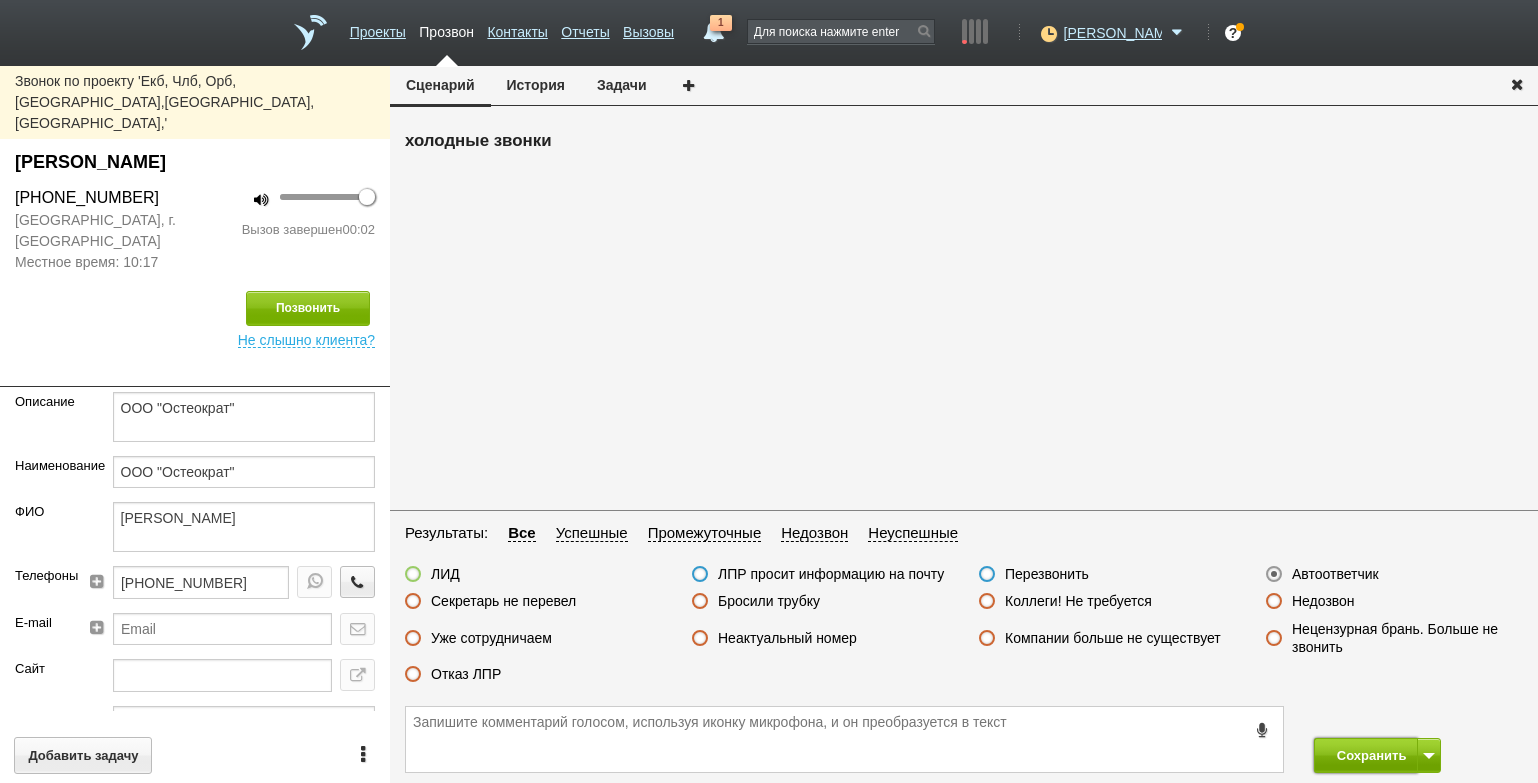 click on "Сохранить" at bounding box center [1366, 755] 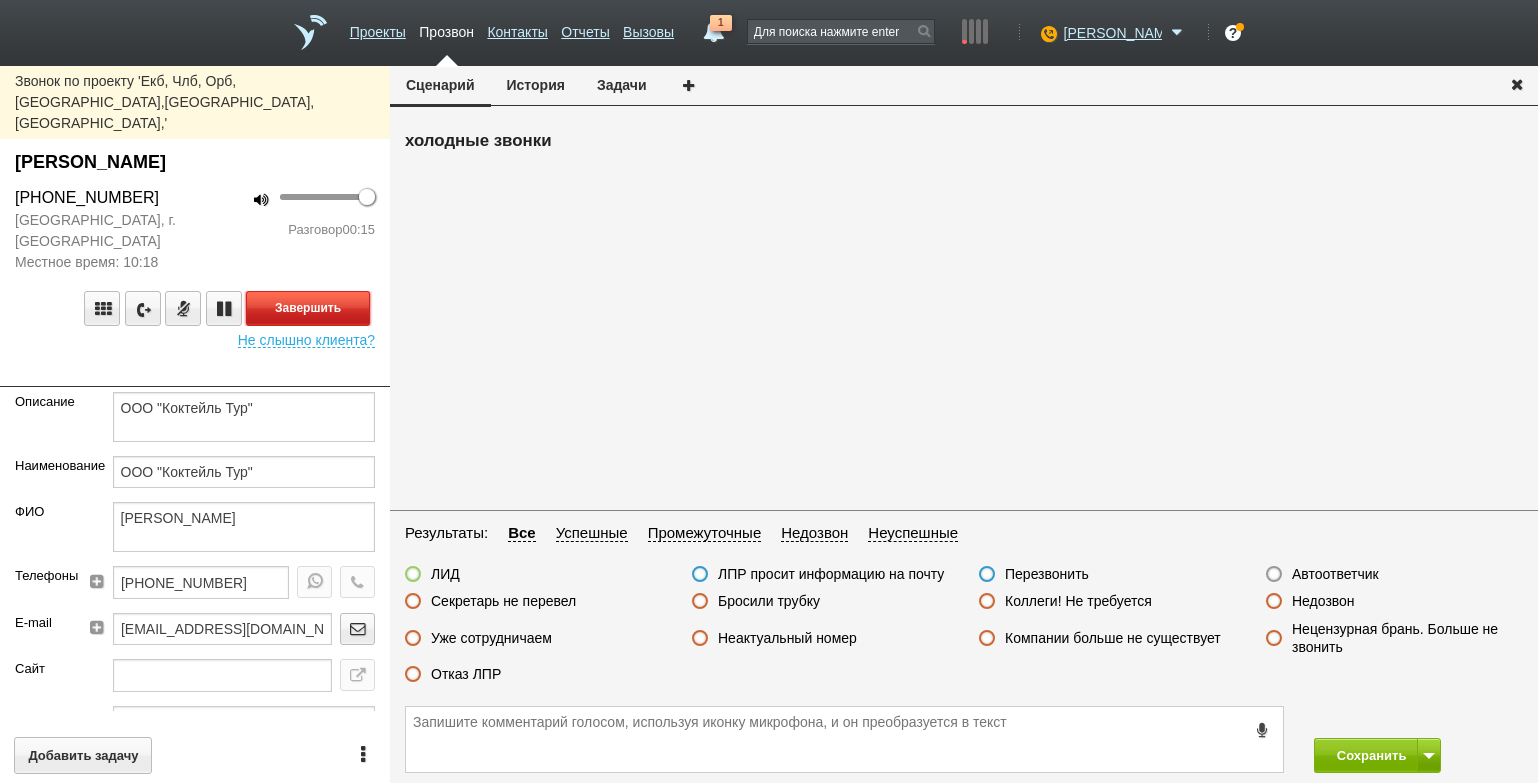 click on "Завершить" at bounding box center (308, 308) 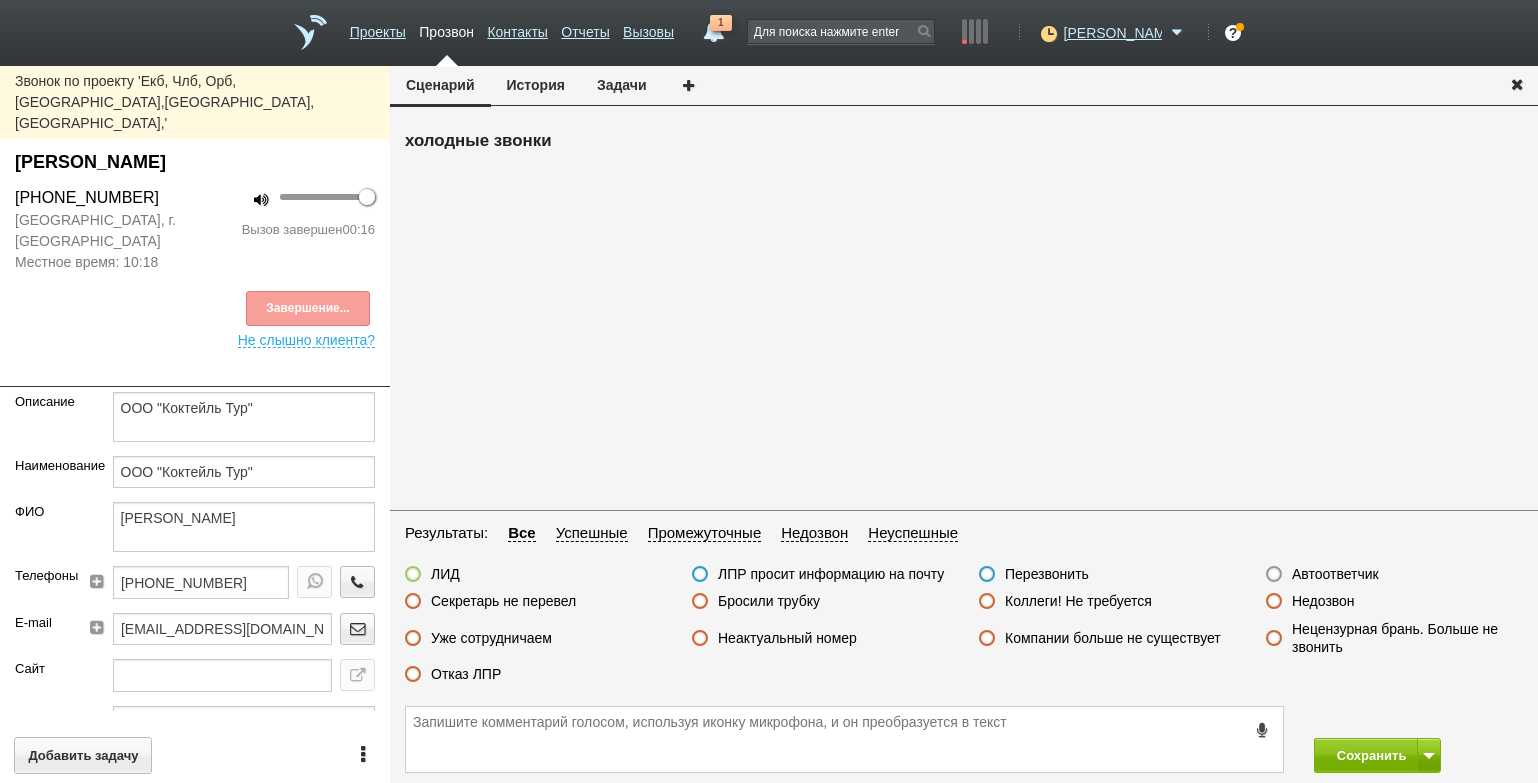click on "Отказ ЛПР" at bounding box center [466, 674] 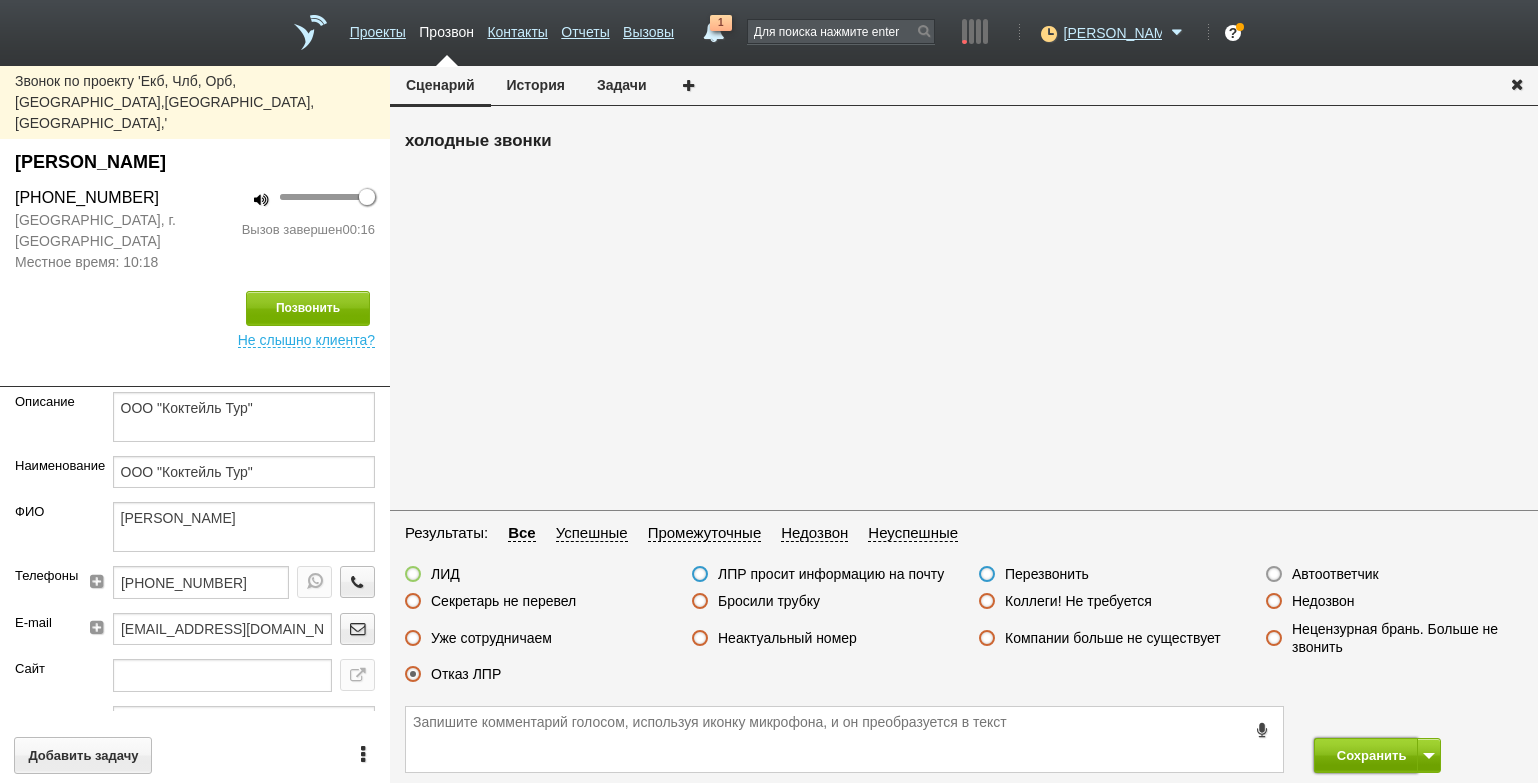click on "Сохранить" at bounding box center (1366, 755) 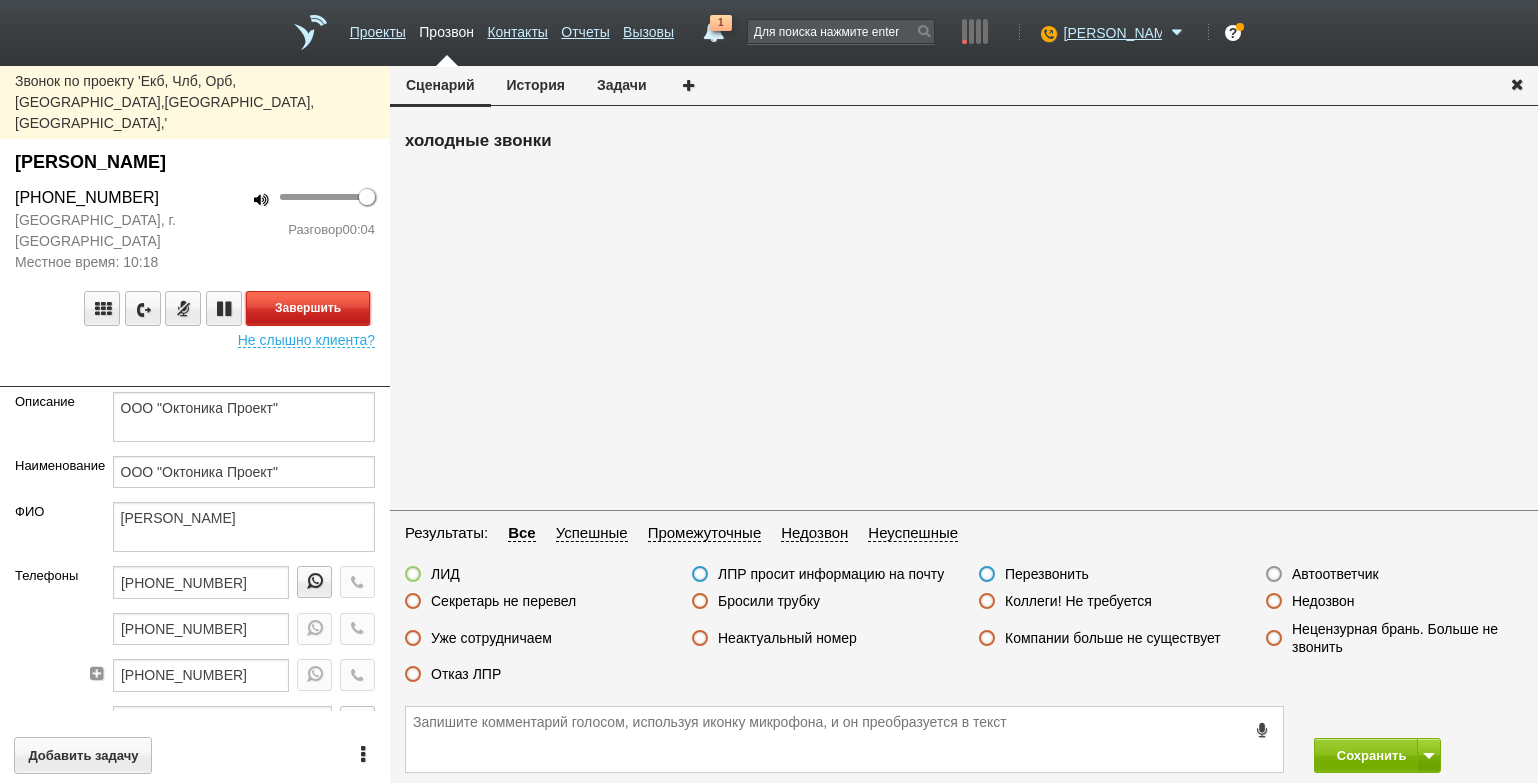 click on "Завершить" at bounding box center [308, 308] 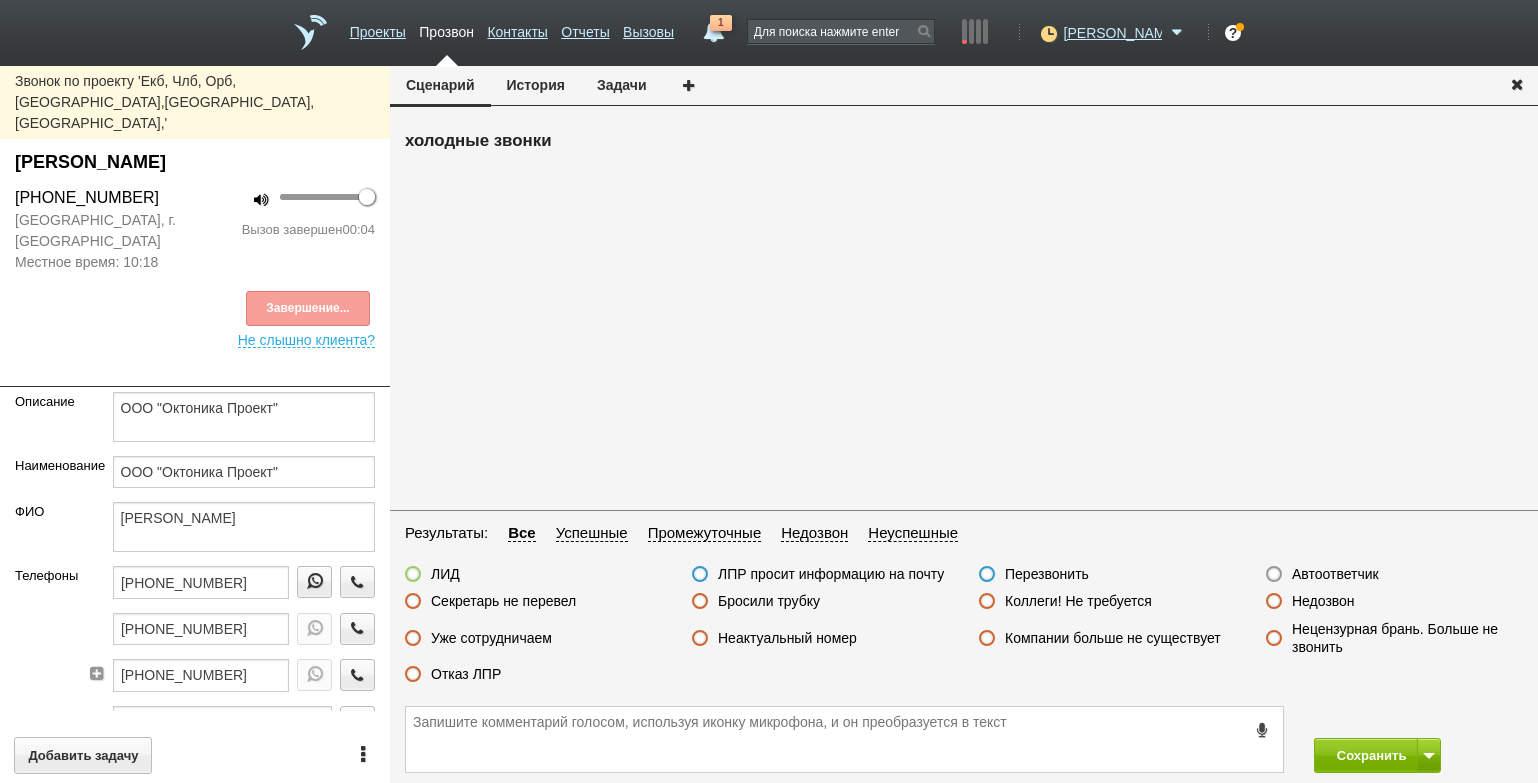 click on "Автоответчик" at bounding box center [1335, 574] 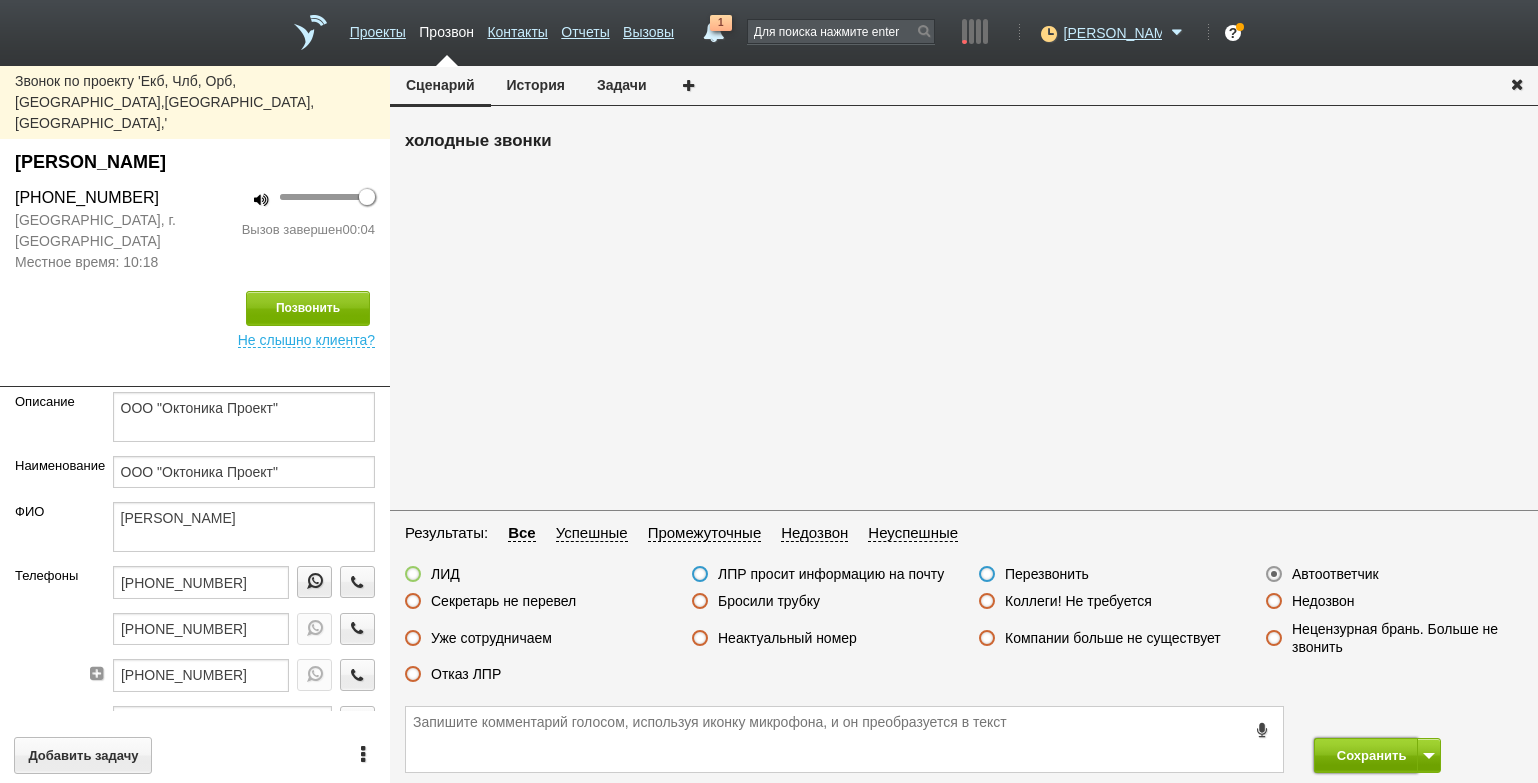 click on "Сохранить" at bounding box center [1366, 755] 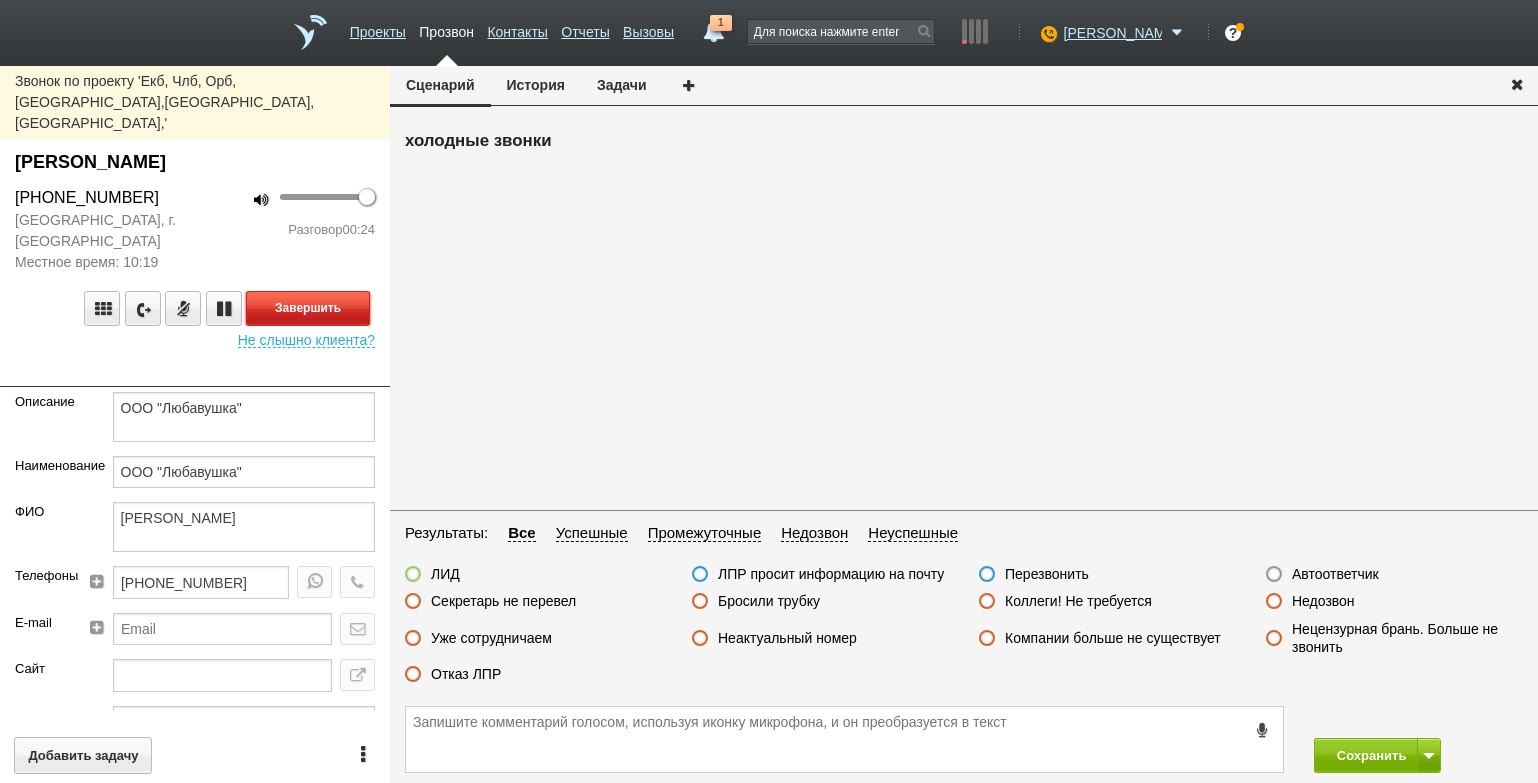 click on "Завершить" at bounding box center [308, 308] 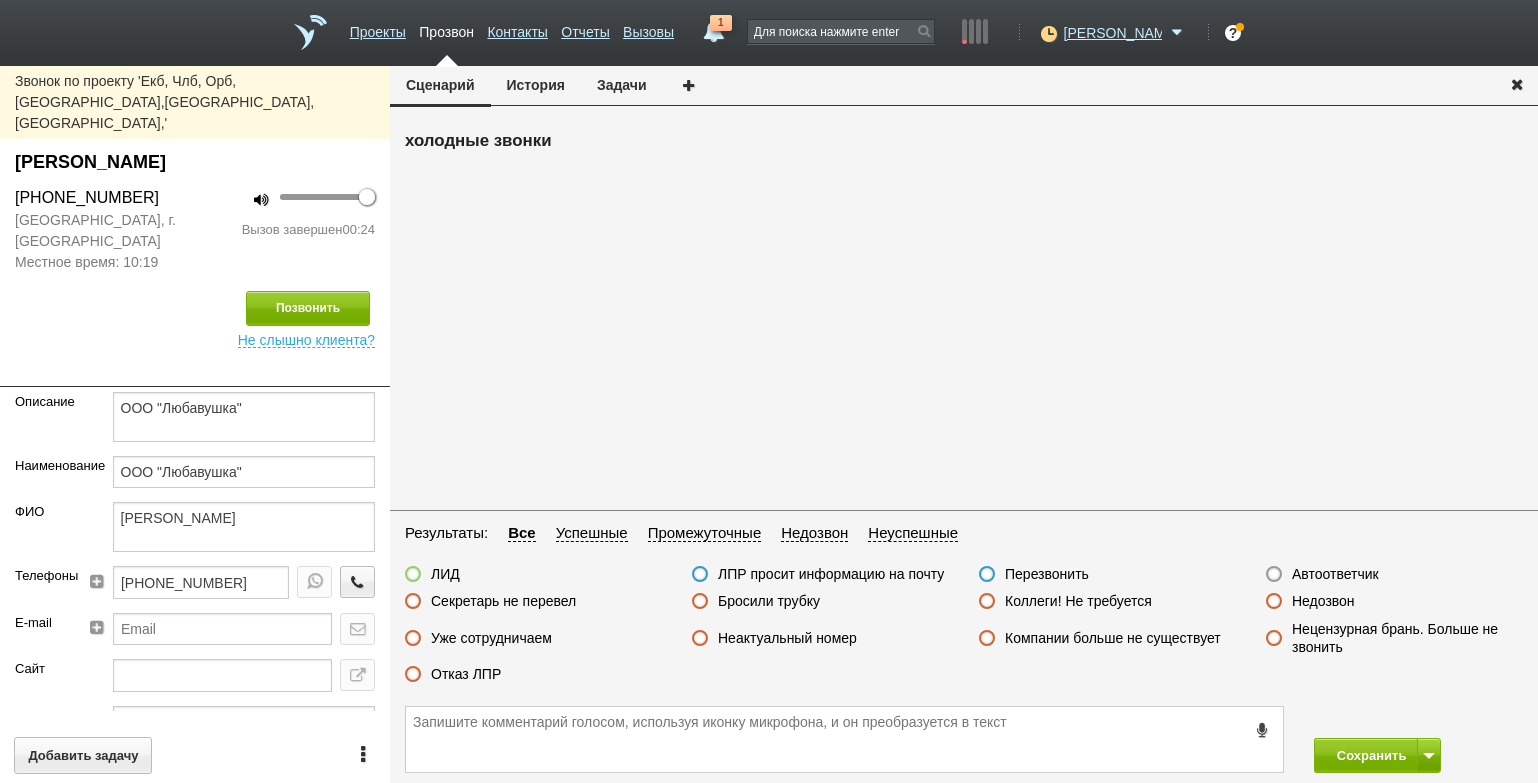 click on "Секретарь не перевел" at bounding box center (503, 601) 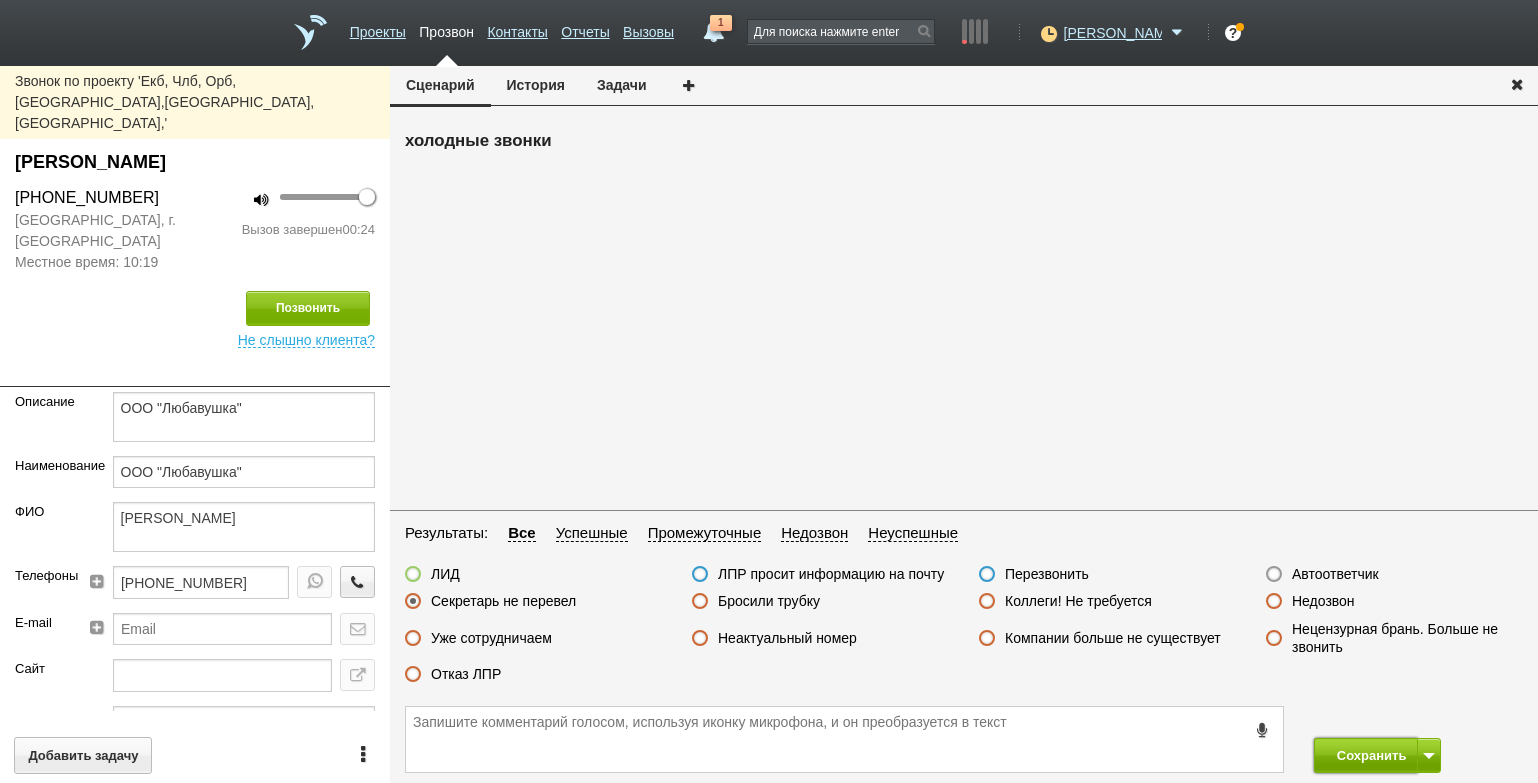 click on "Сохранить" at bounding box center (1366, 755) 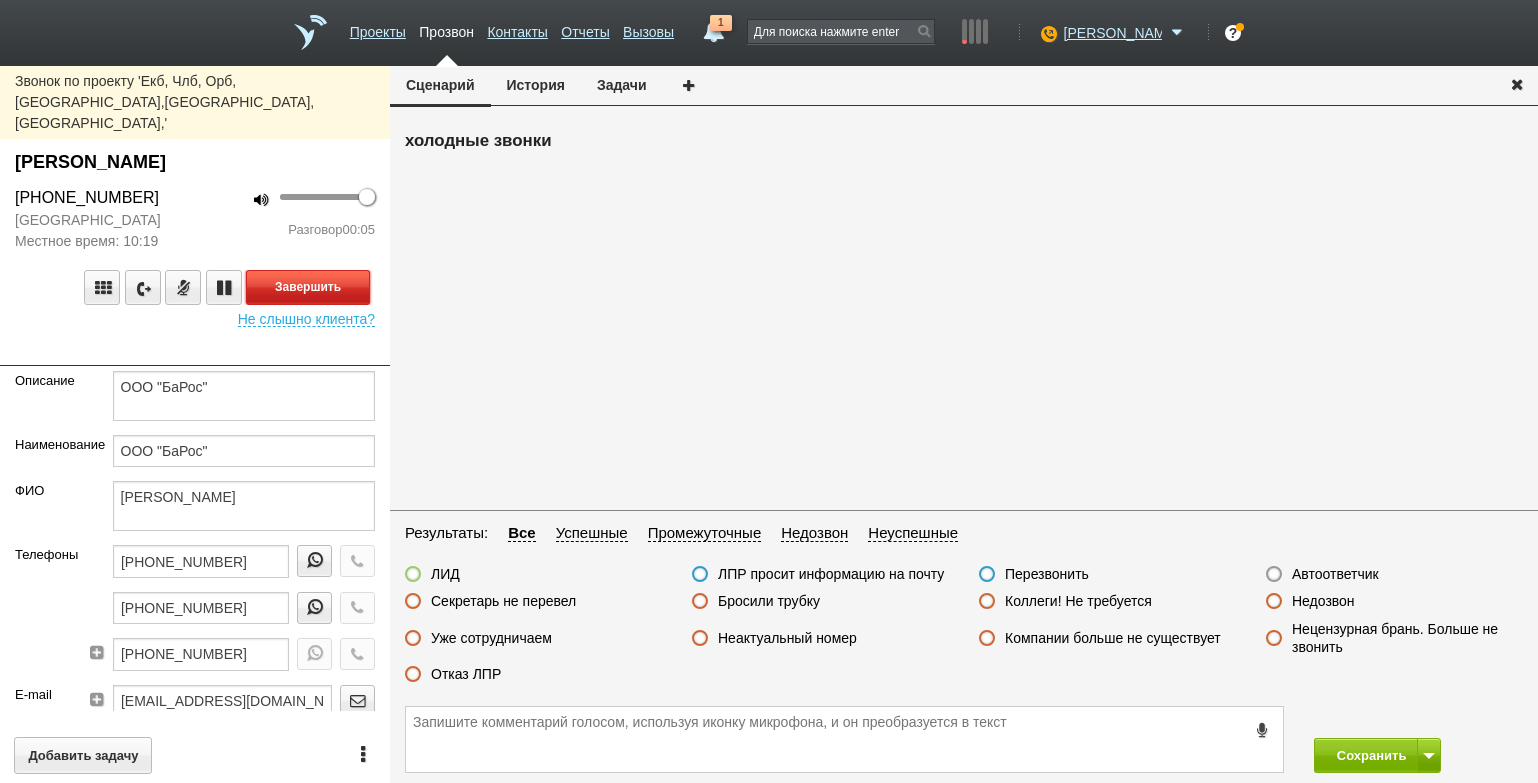 click on "Завершить" at bounding box center [308, 287] 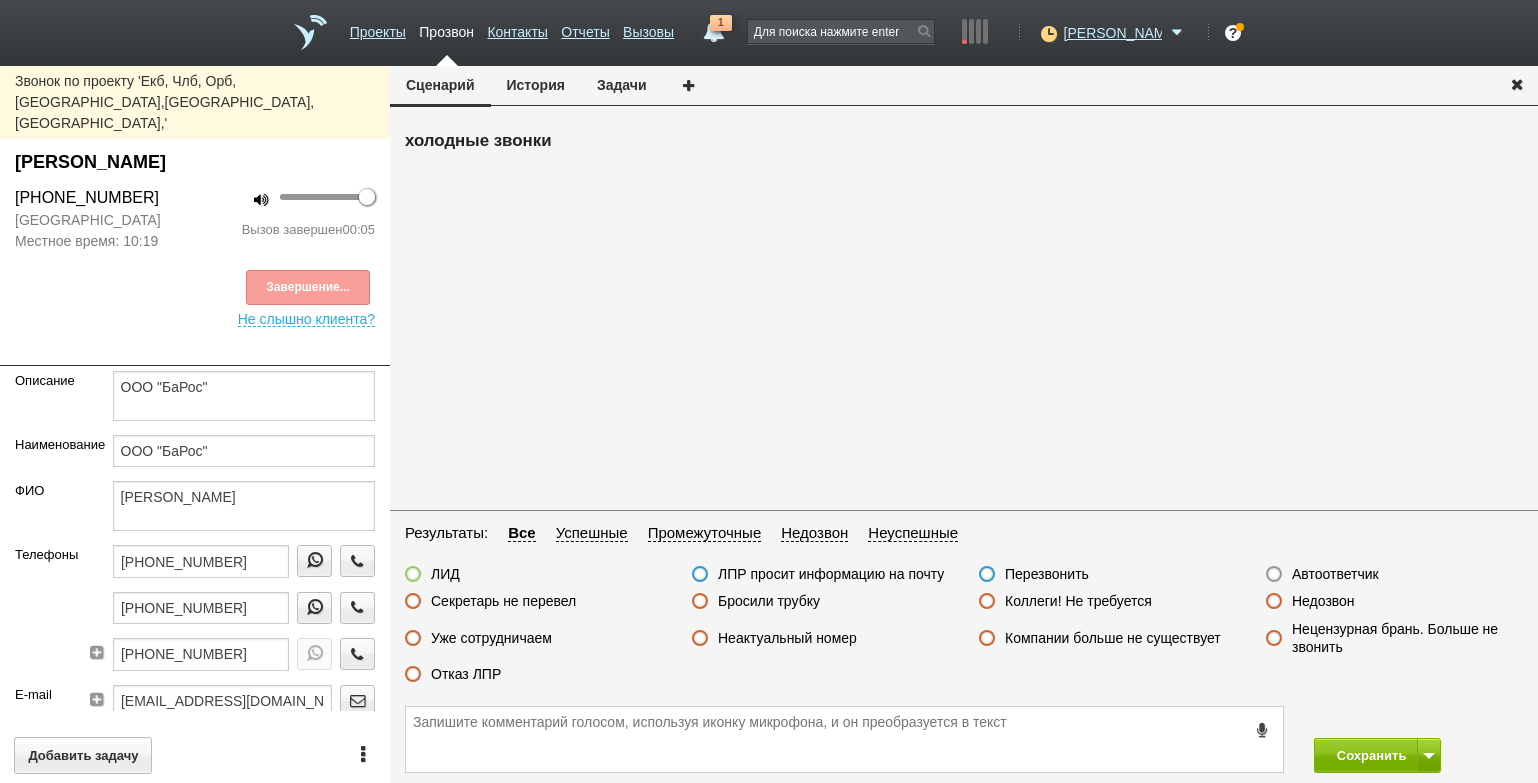 click on "Автоответчик" at bounding box center (1335, 574) 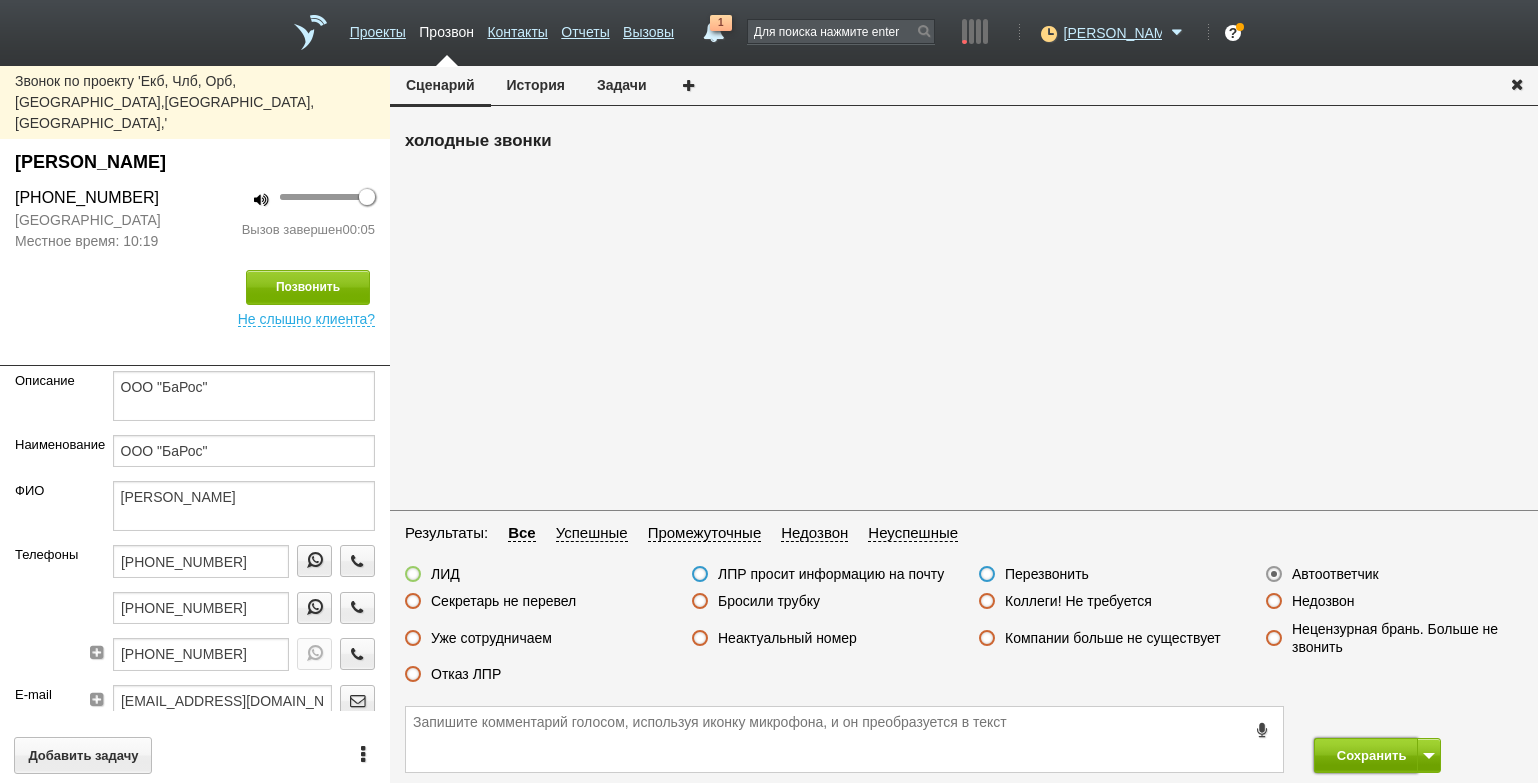 click on "Сохранить" at bounding box center (1366, 755) 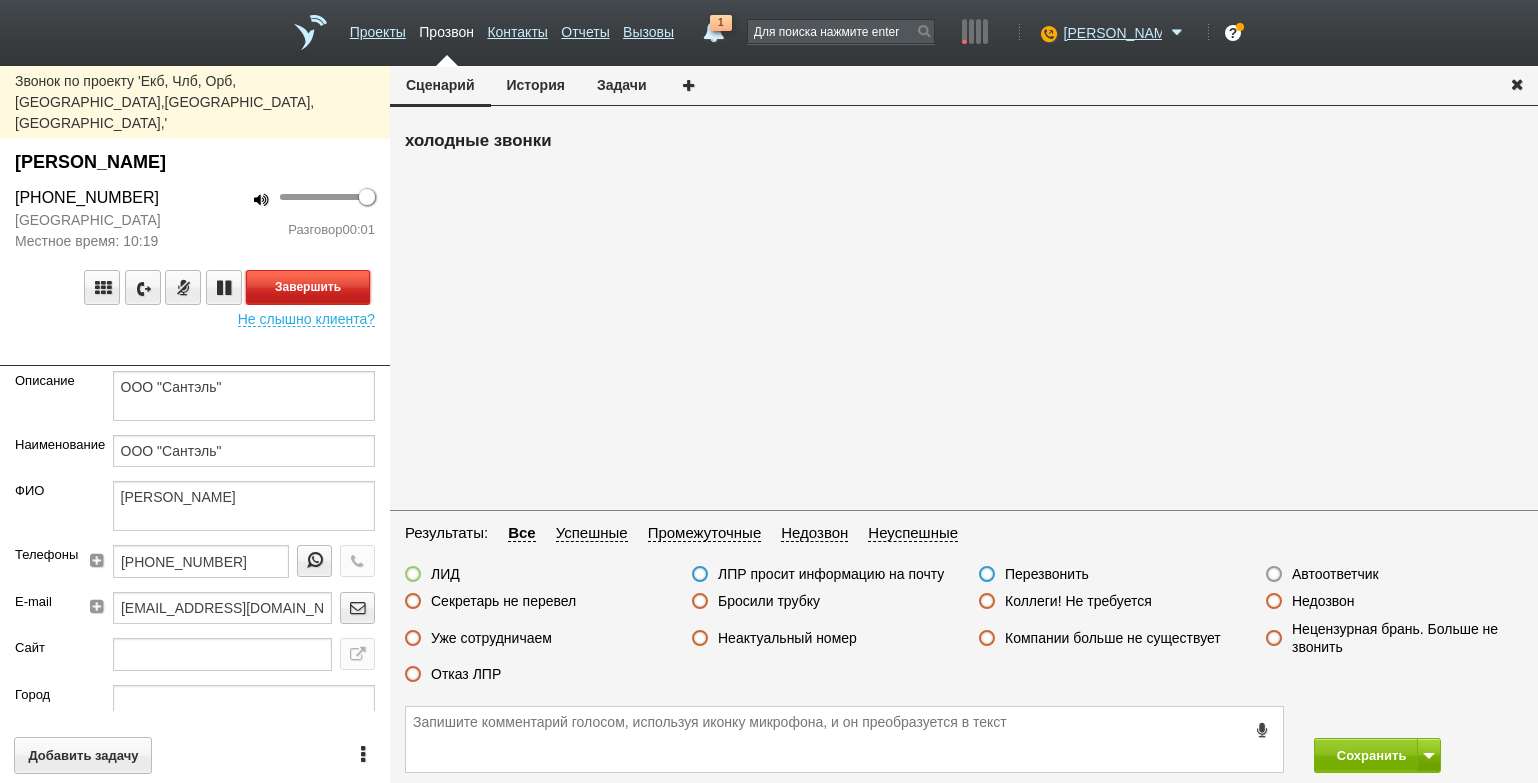 click on "Завершить" at bounding box center [308, 287] 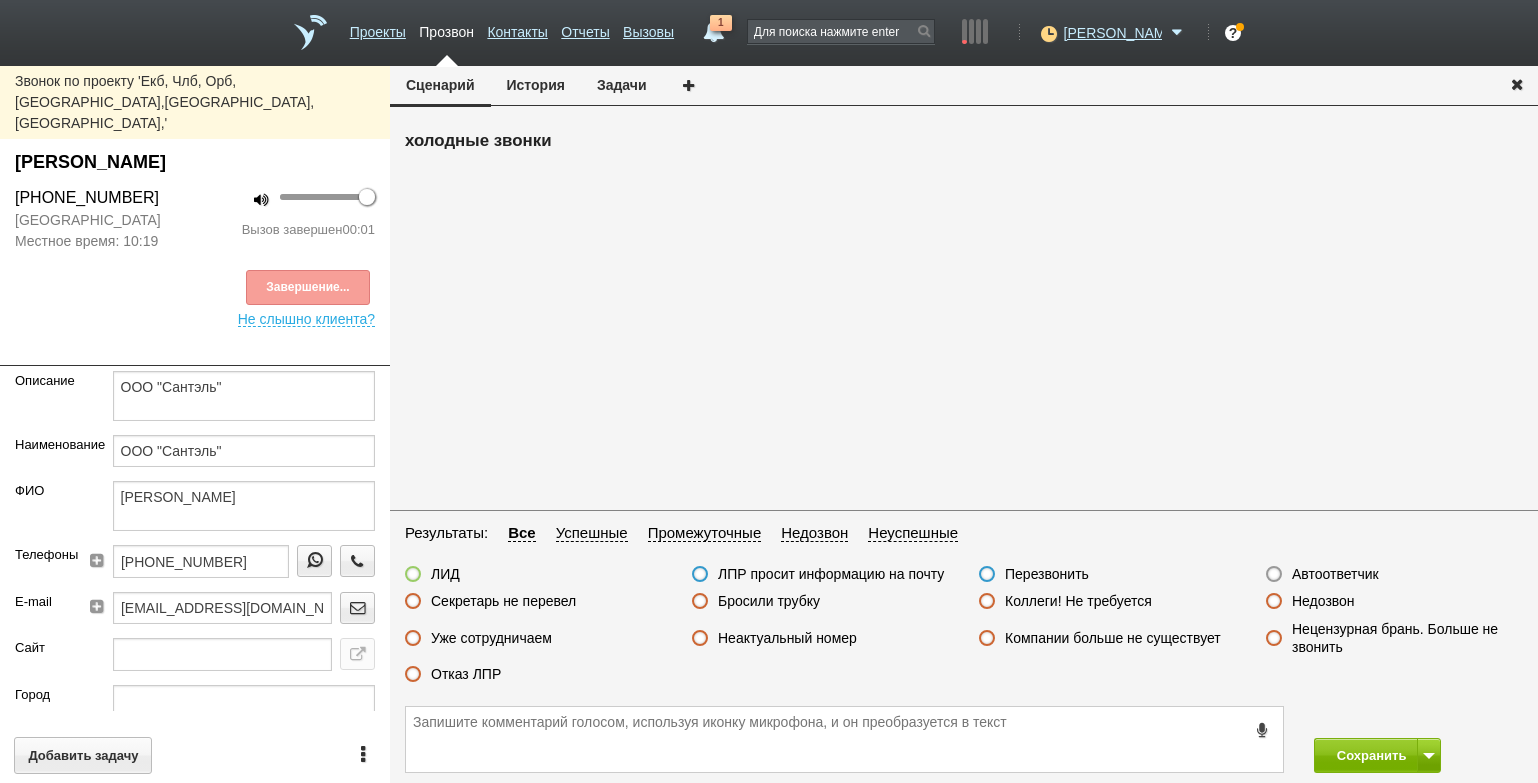click on "Автоответчик" at bounding box center (1335, 574) 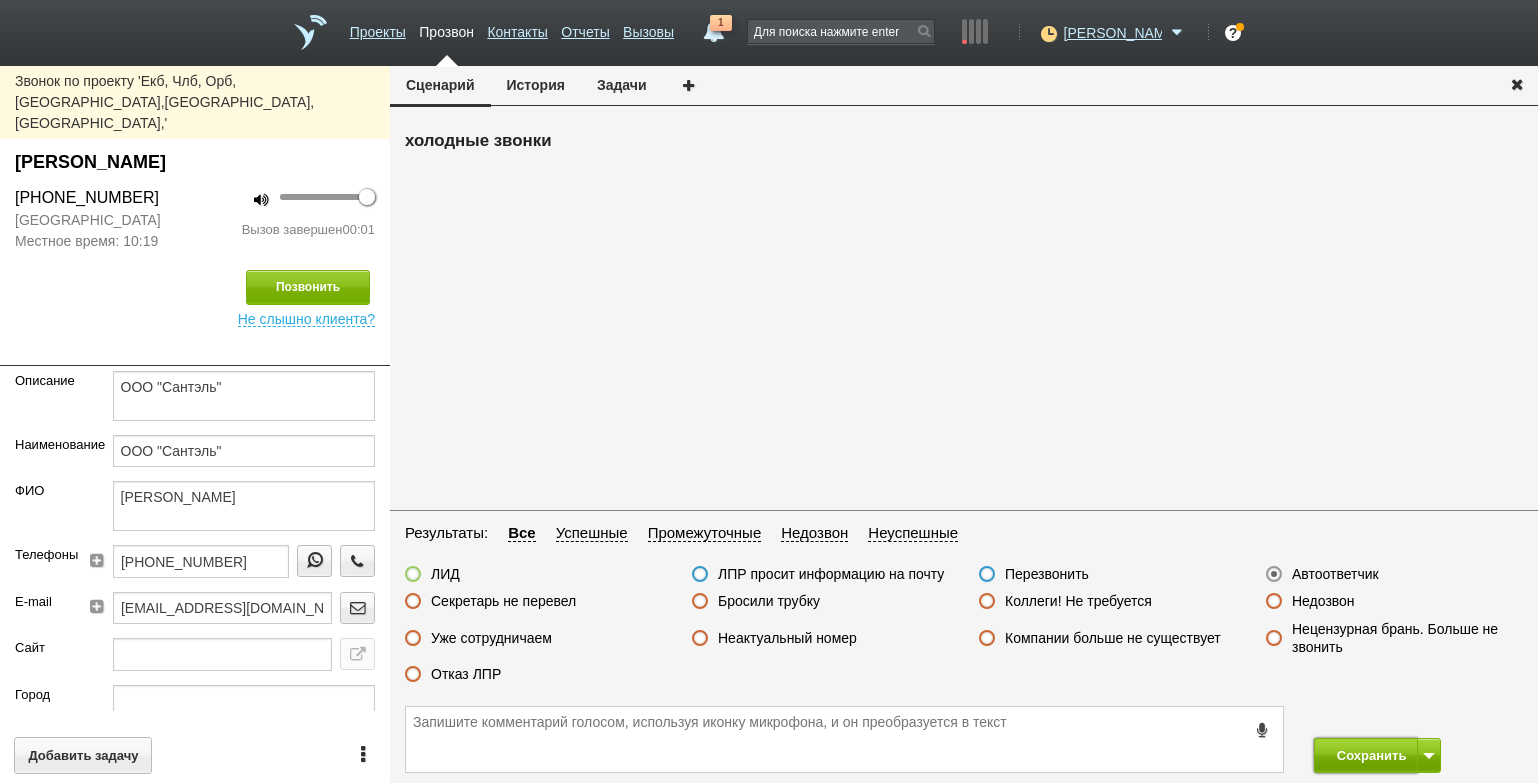 click on "Сохранить" at bounding box center (1366, 755) 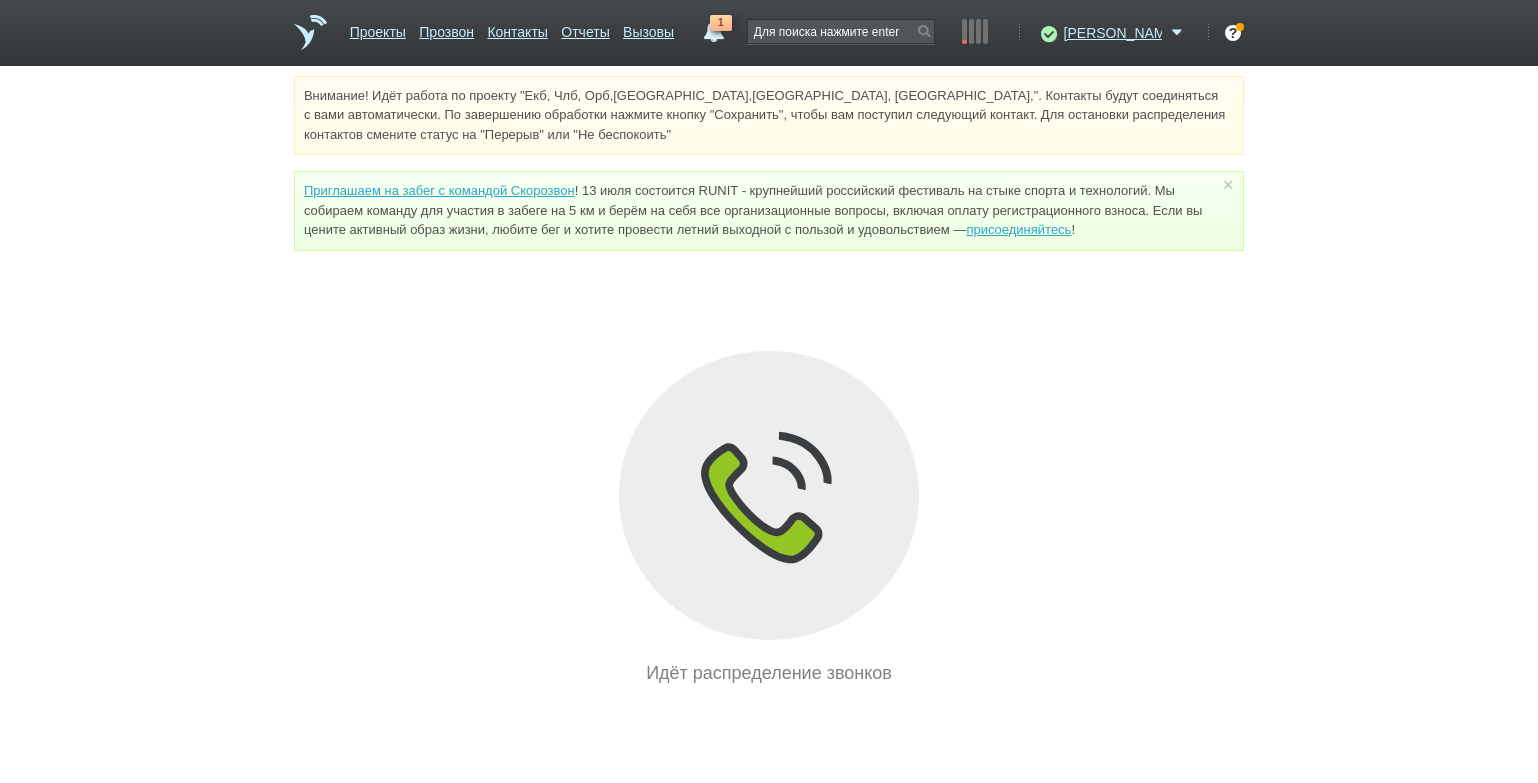click on "Внимание! Идёт работа по проекту "Екб, Члб, Орб,[GEOGRAPHIC_DATA],[GEOGRAPHIC_DATA], [GEOGRAPHIC_DATA],". Контакты будут соединяться с вами автоматически. По завершению обработки нажмите кнопку "Сохранить", чтобы вам поступил следующий контакт. Для остановки распределения контактов смените статус на "Перерыв" или "Не беспокоить"
Приглашаем на забег с командой Скорозвон присоединяйтесь !
×
Вы можете звонить напрямую из строки поиска - введите номер и нажмите "Позвонить"
Идёт распределение звонков" at bounding box center (769, 381) 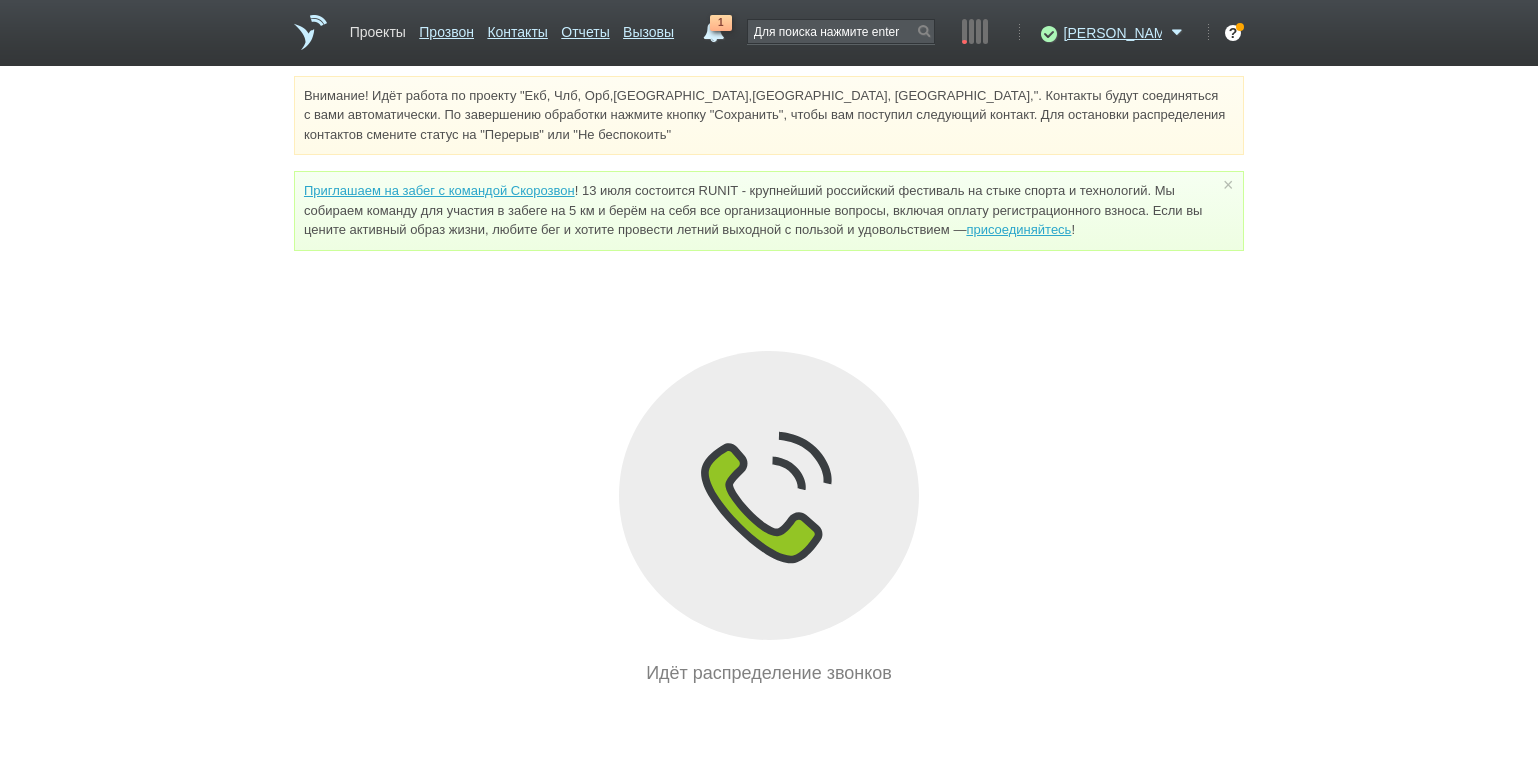 click on "Проекты" at bounding box center [378, 28] 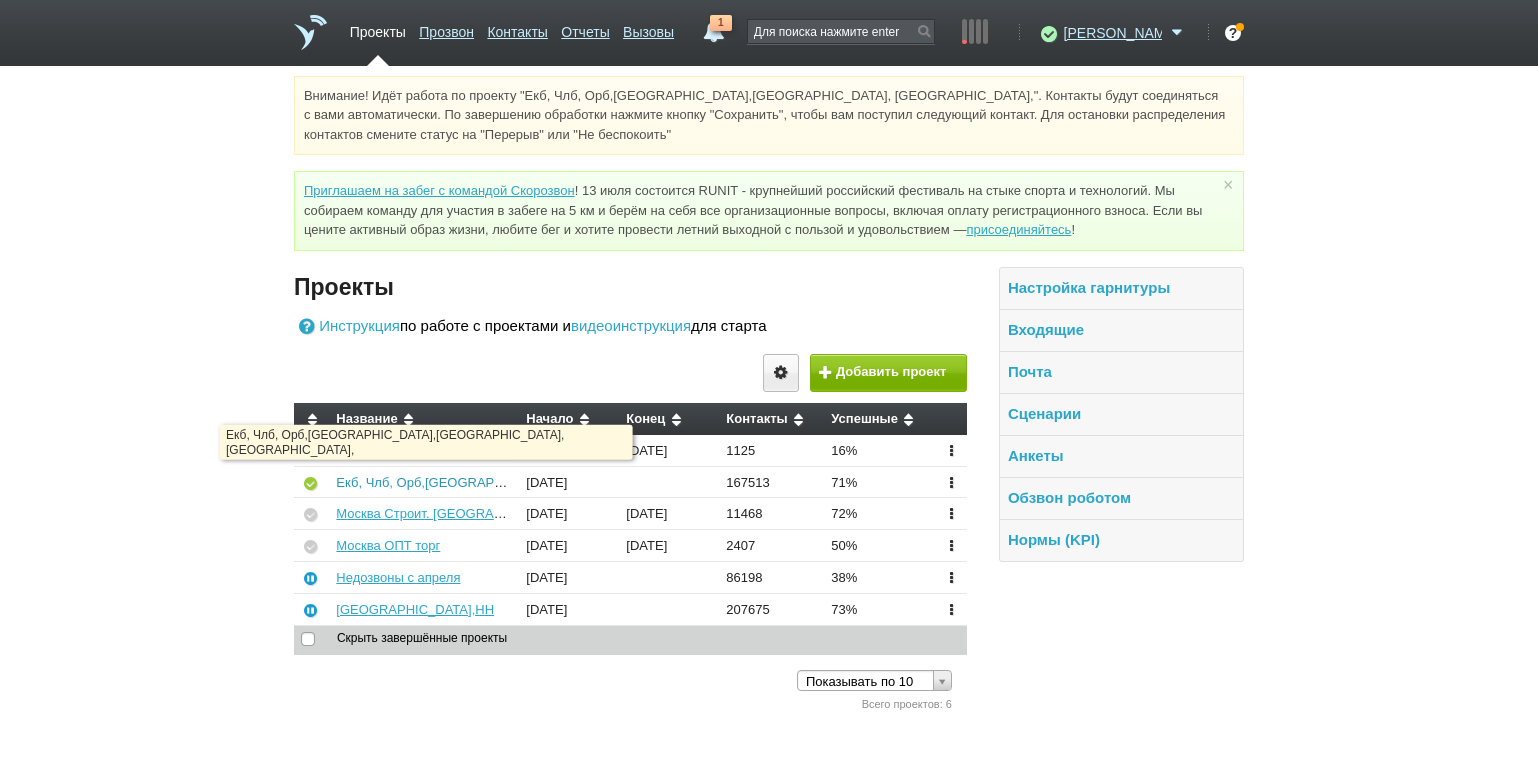 click on "Екб, Члб, Орб,[GEOGRAPHIC_DATA],[GEOGRAPHIC_DATA], [GEOGRAPHIC_DATA]," at bounding box center (590, 482) 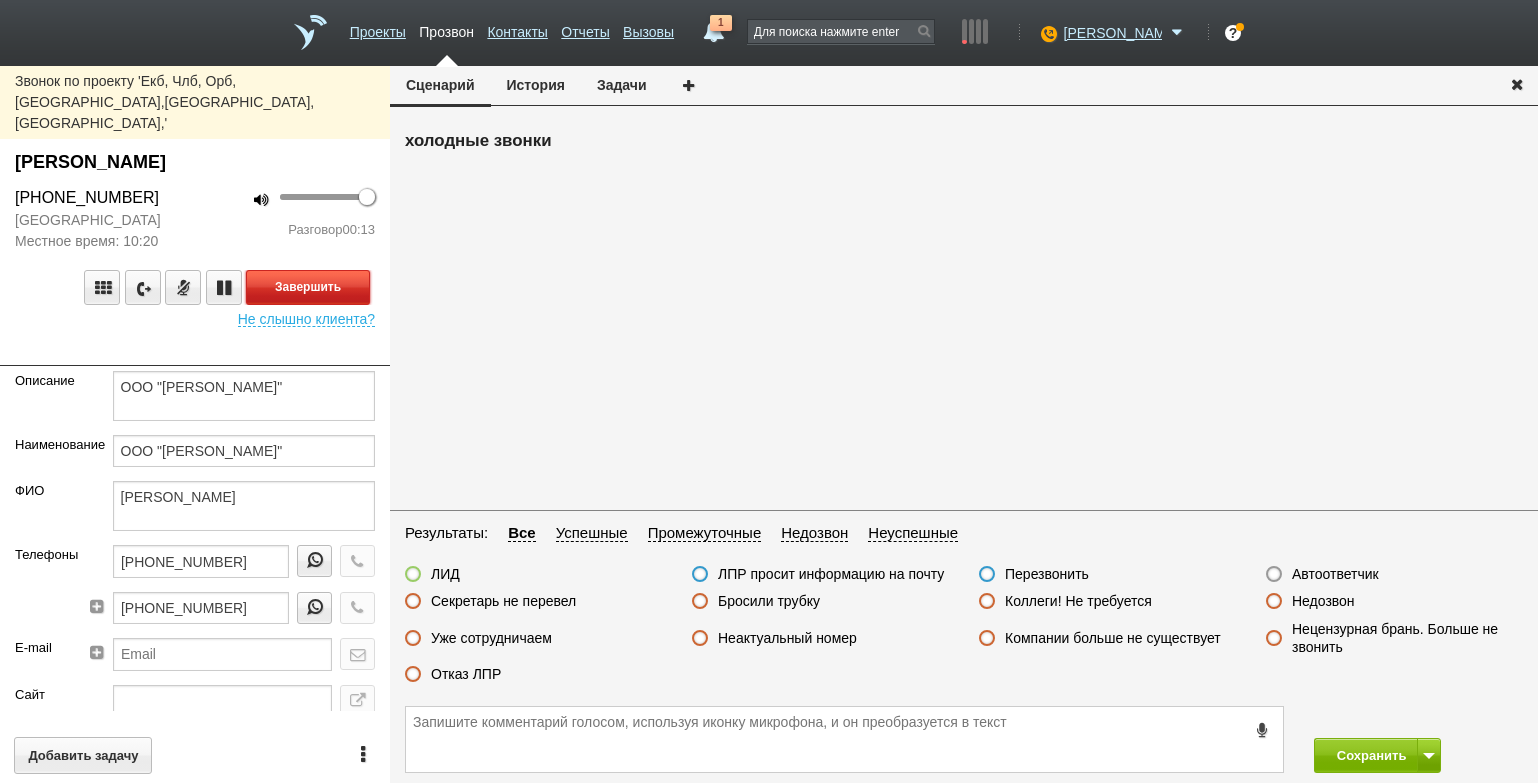 click on "Завершить" at bounding box center [308, 287] 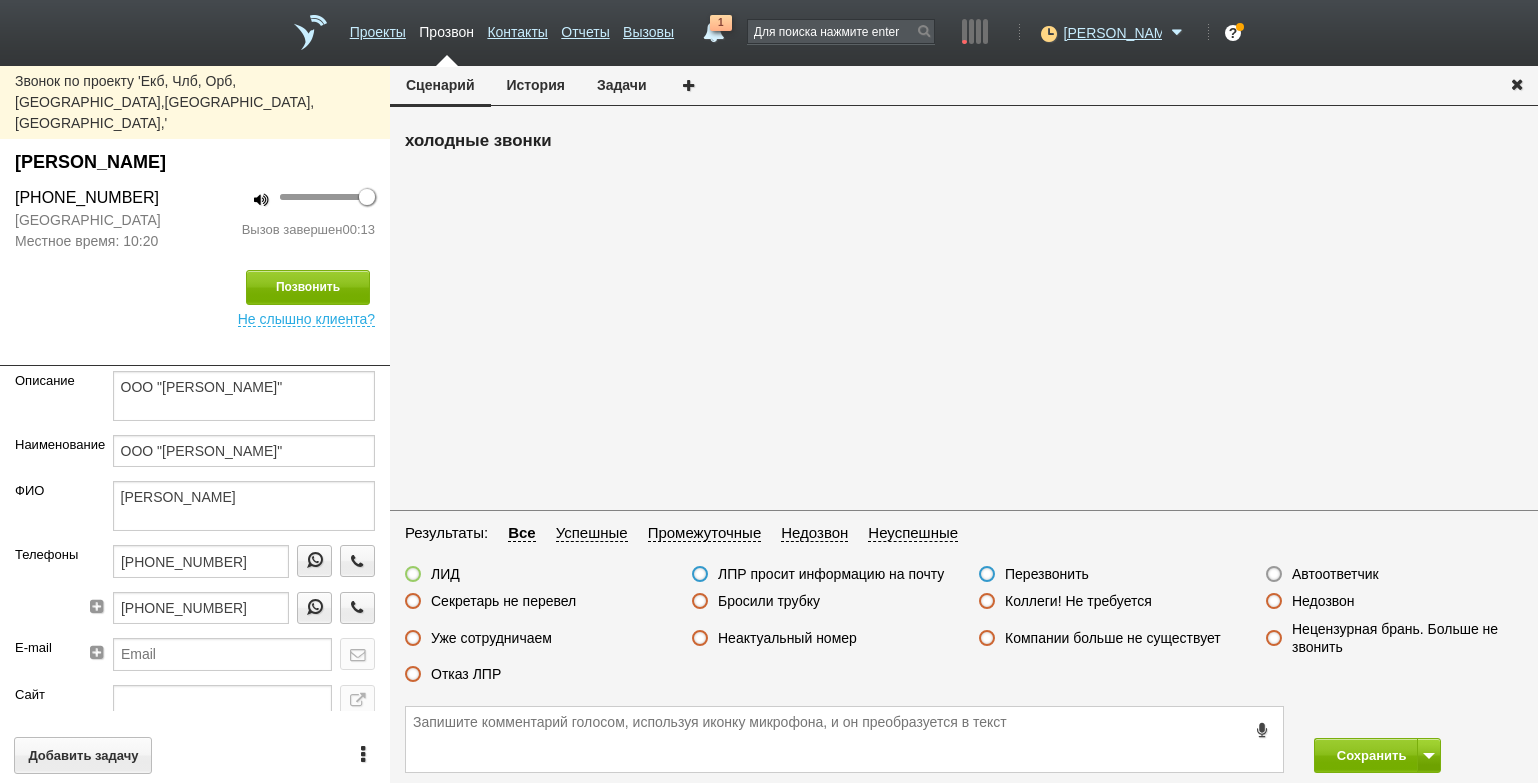 click on "Отказ ЛПР" at bounding box center [466, 674] 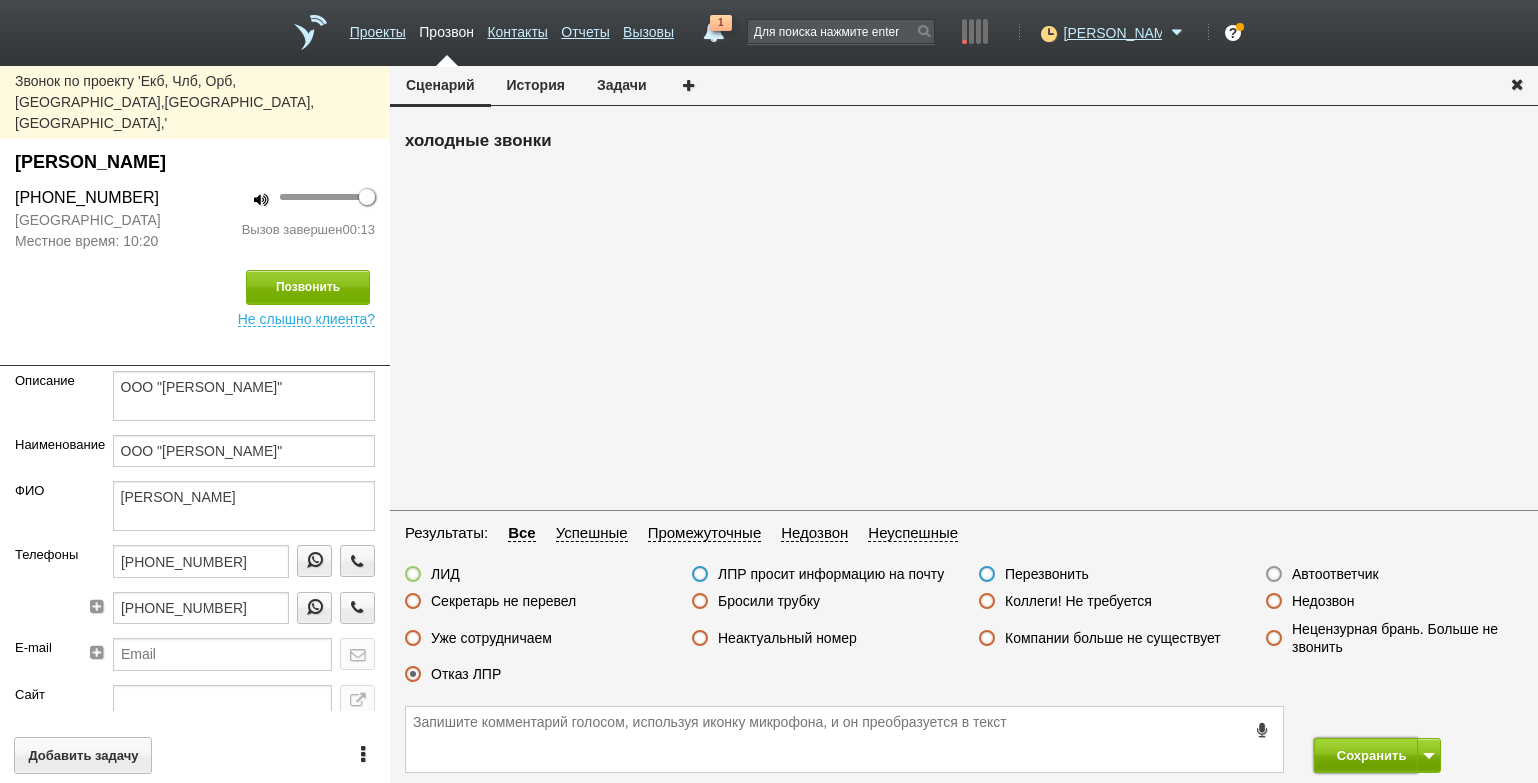 click on "Сохранить" at bounding box center [1366, 755] 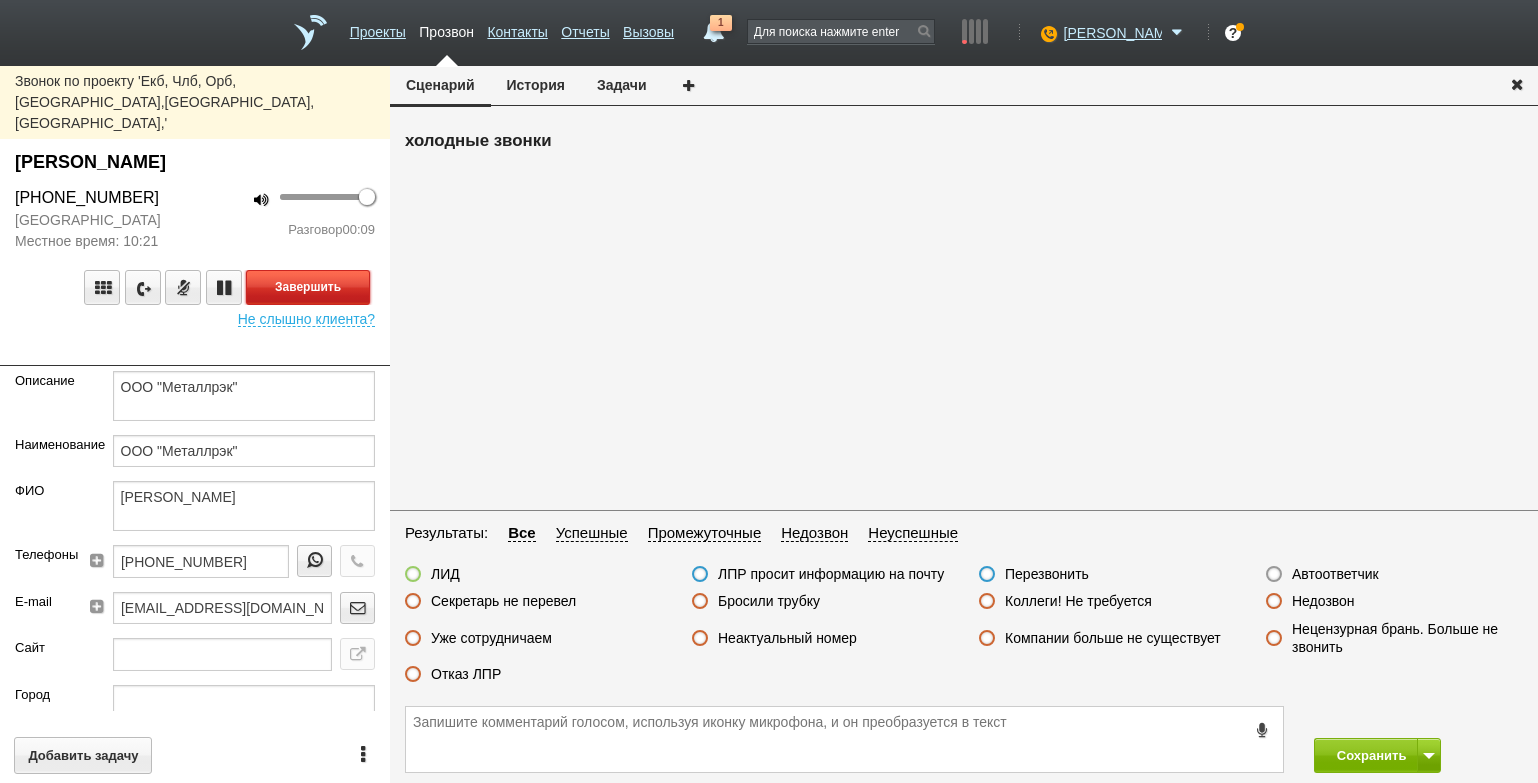 click on "Завершить" at bounding box center [308, 287] 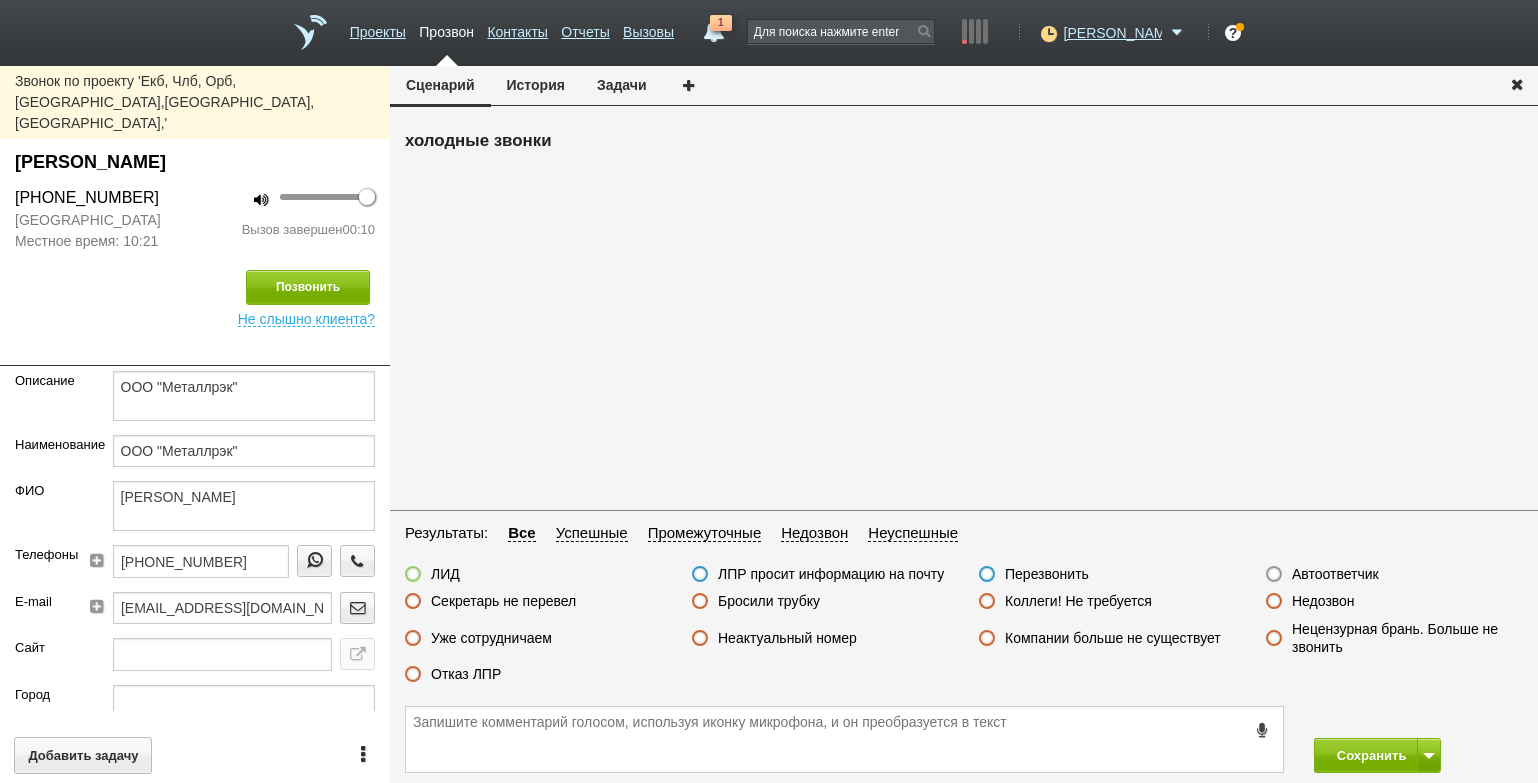 click on "Неактуальный номер" at bounding box center [787, 638] 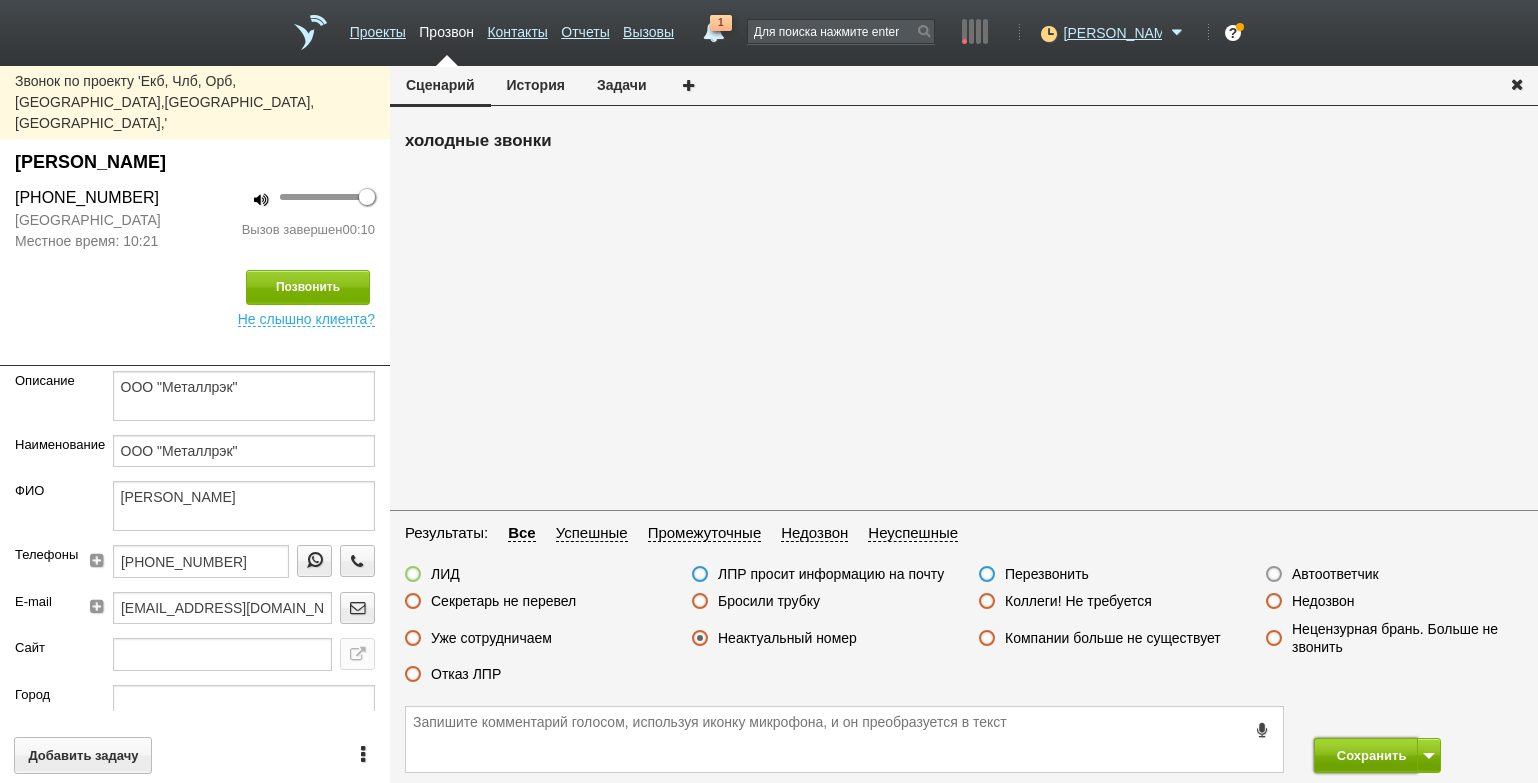 click on "Сохранить" at bounding box center [1366, 755] 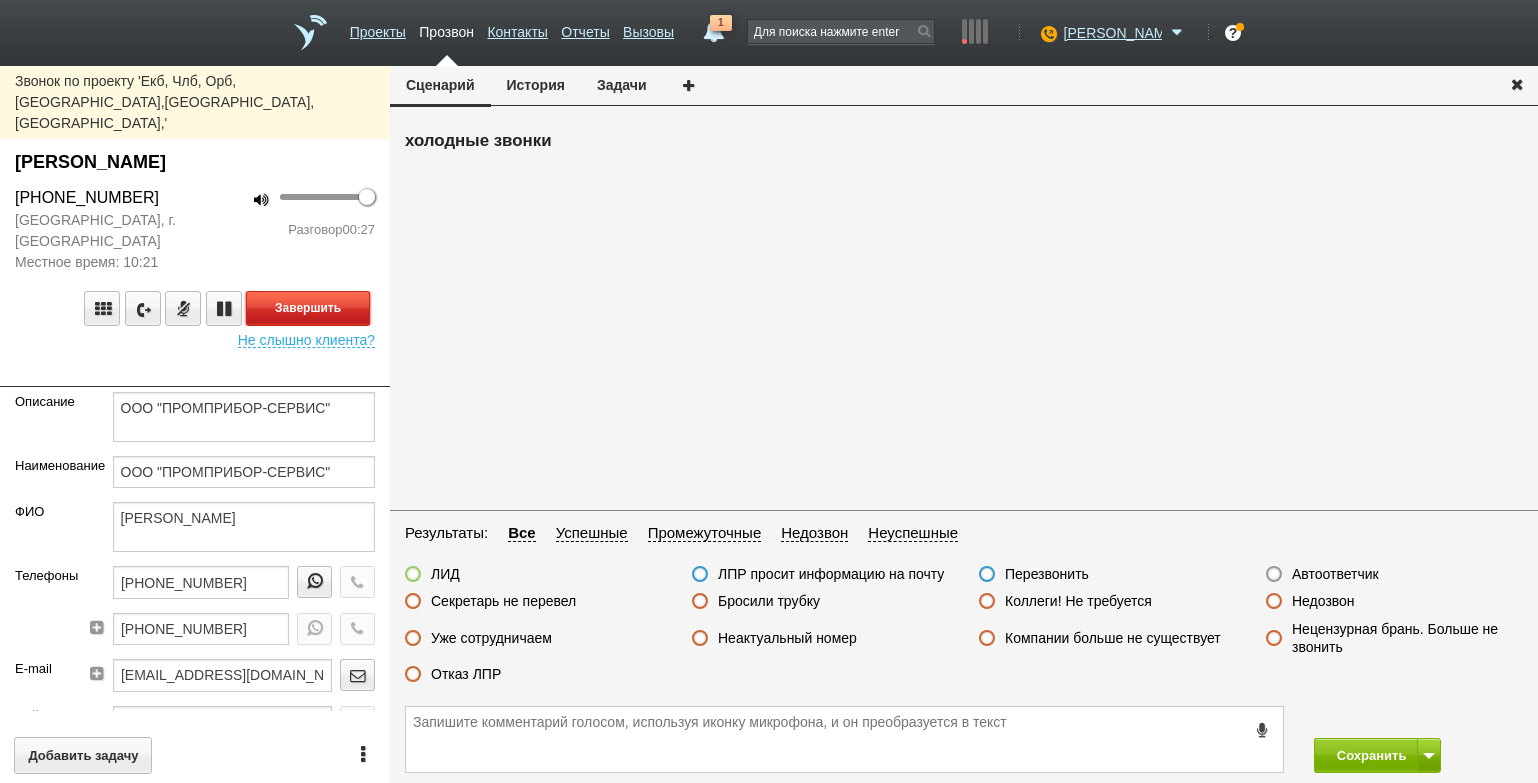 click on "Завершить" at bounding box center [308, 308] 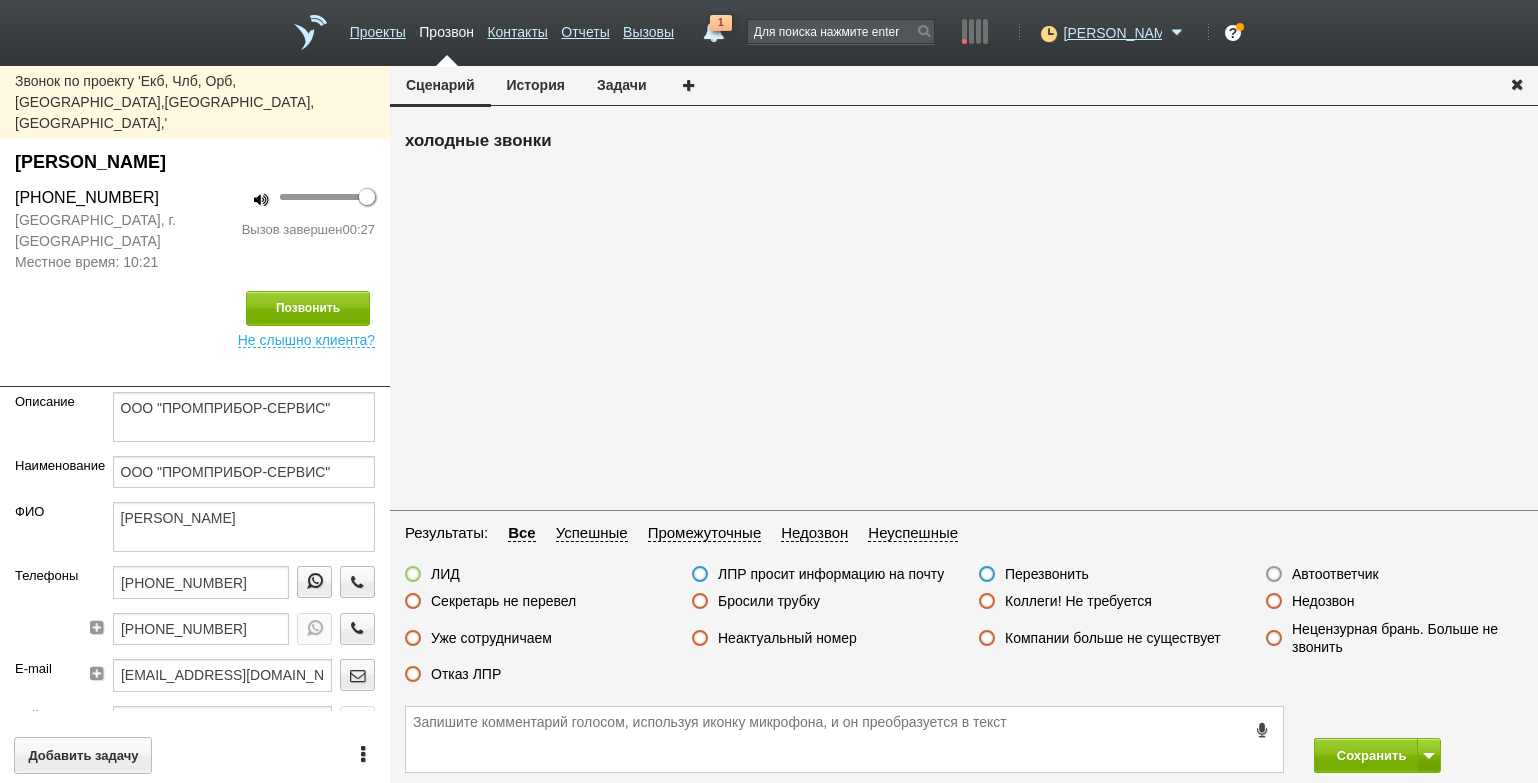 click on "История" at bounding box center (536, 85) 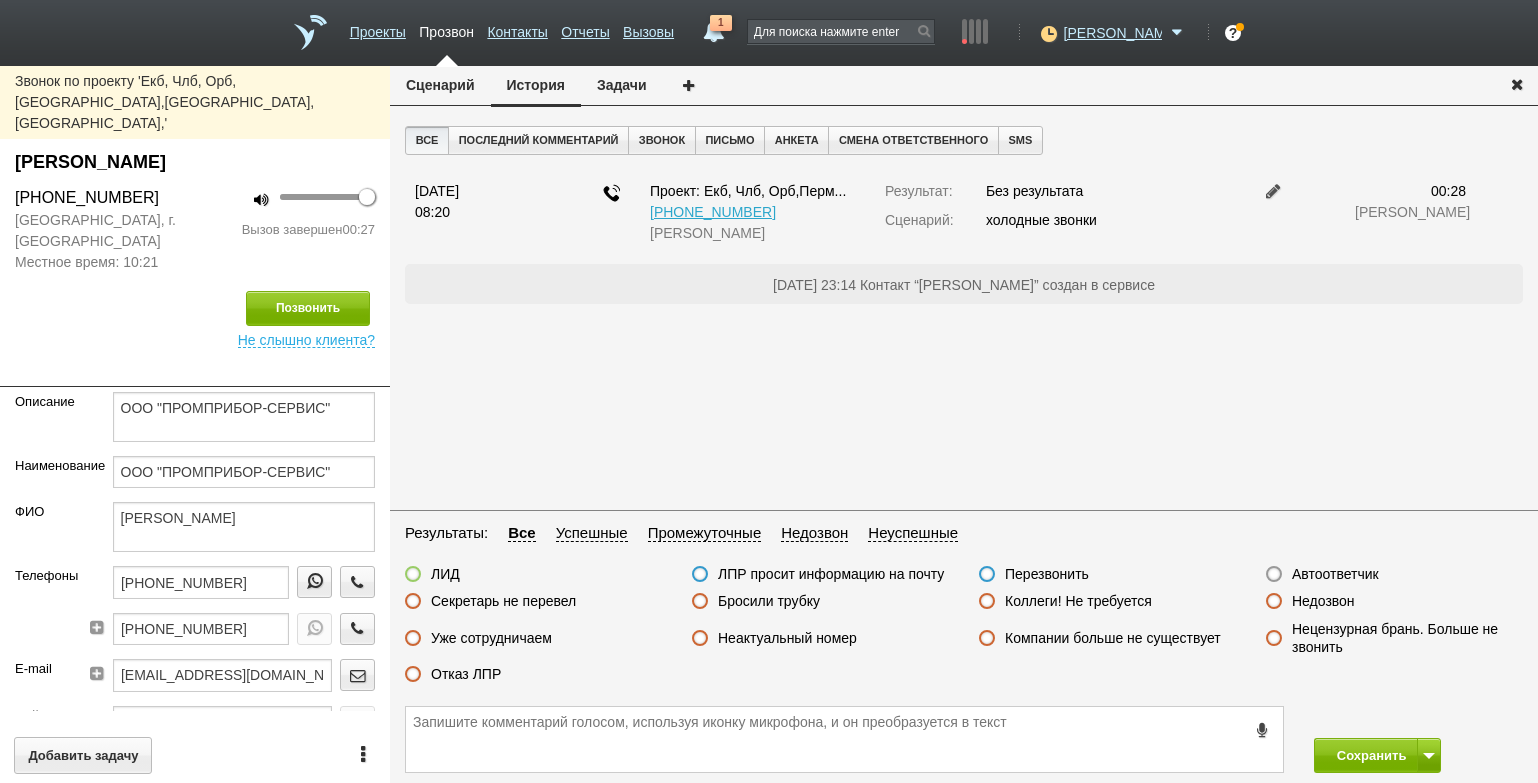 click on "Задачи" at bounding box center [622, 85] 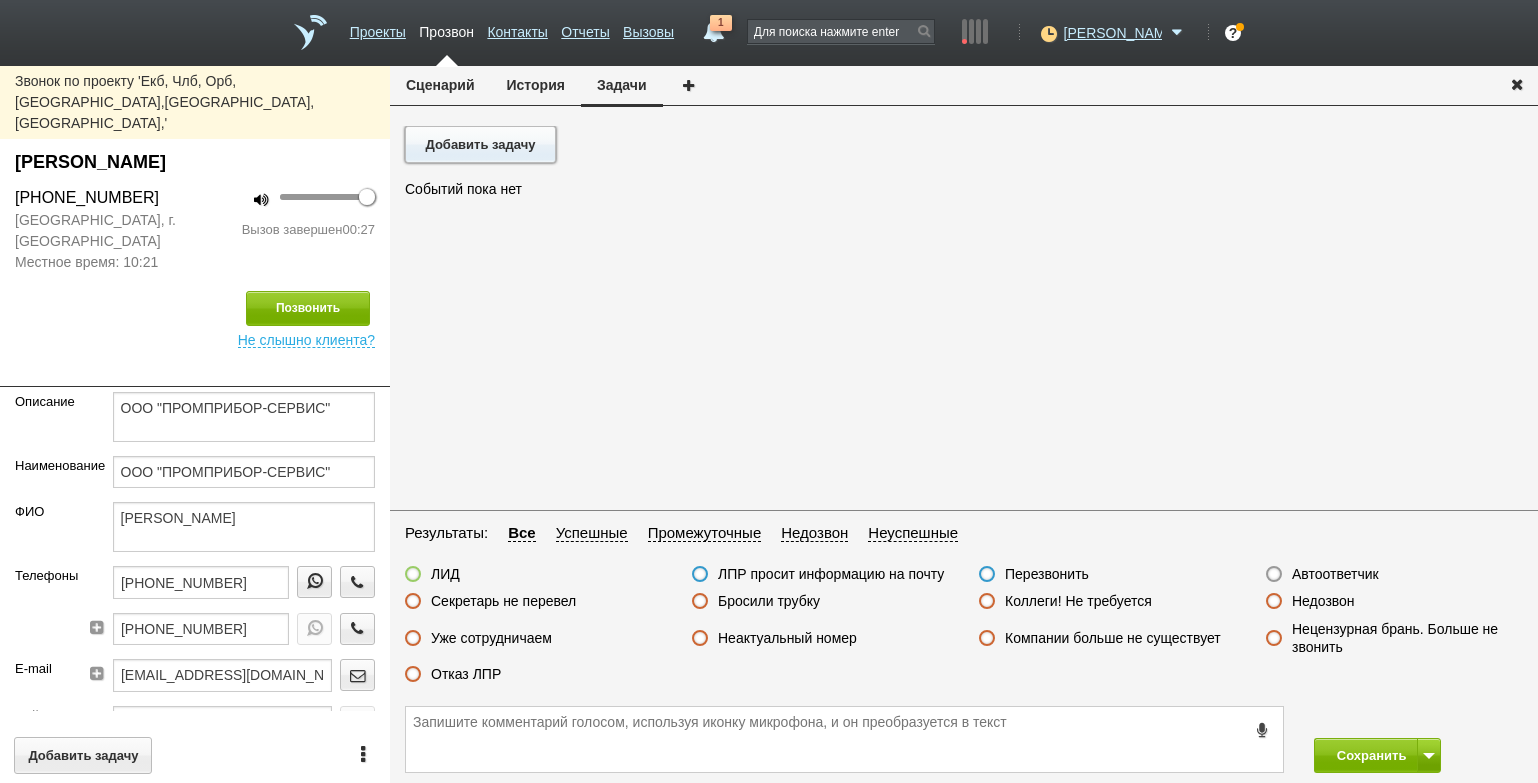 click on "Добавить задачу" at bounding box center (480, 144) 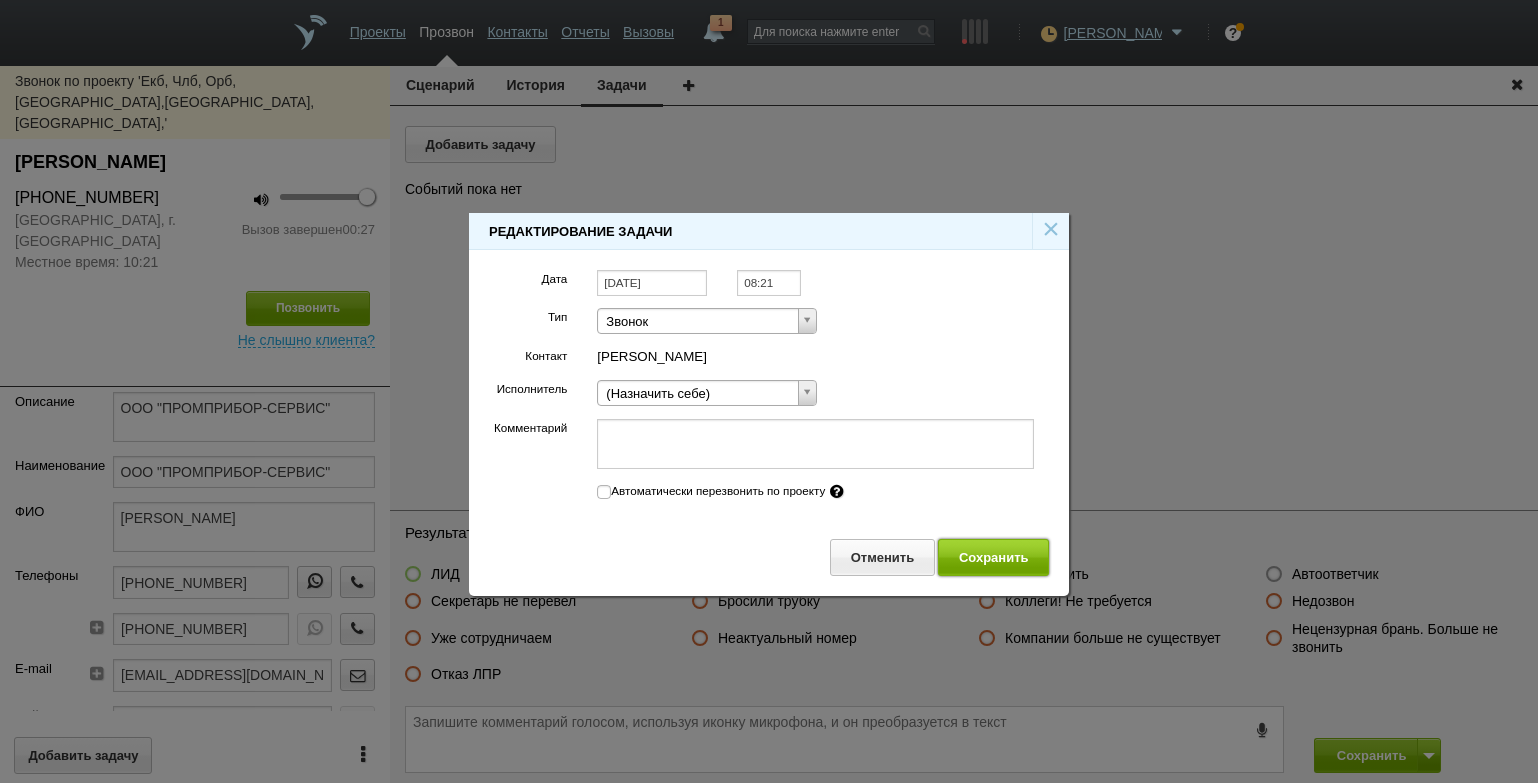 click on "Сохранить" at bounding box center [993, 557] 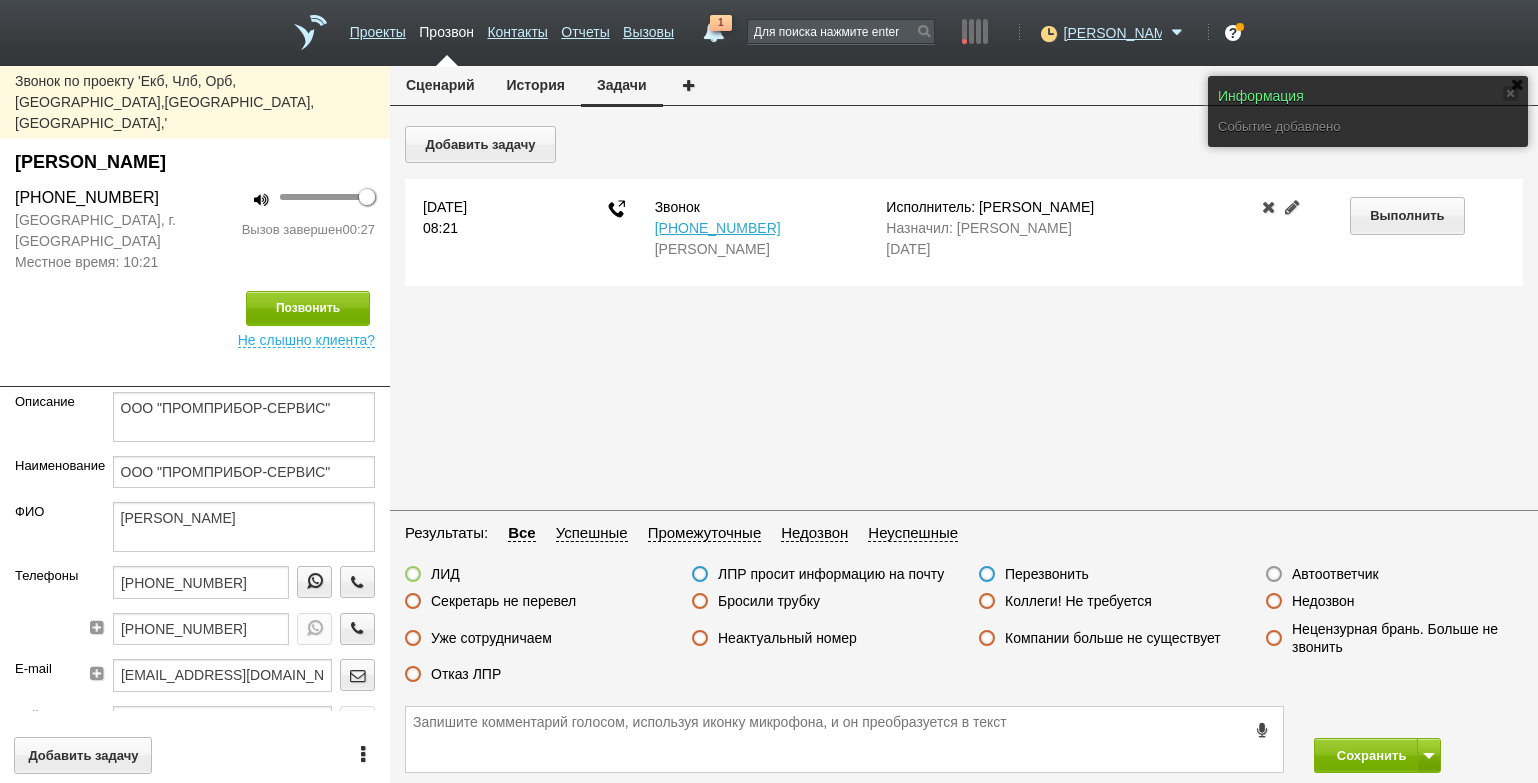 click on "Перезвонить" at bounding box center (1047, 574) 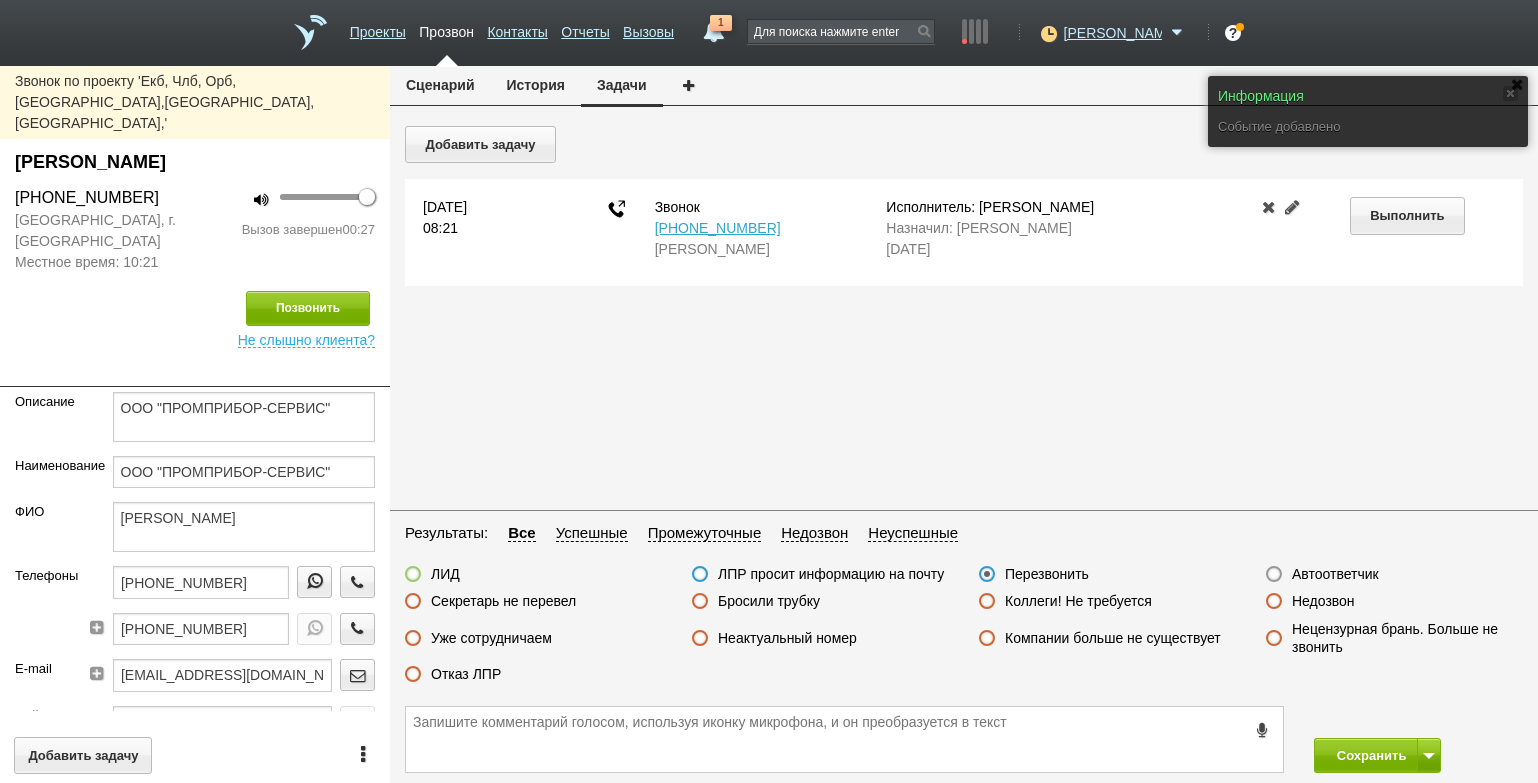click on "Сохранить" at bounding box center [964, 739] 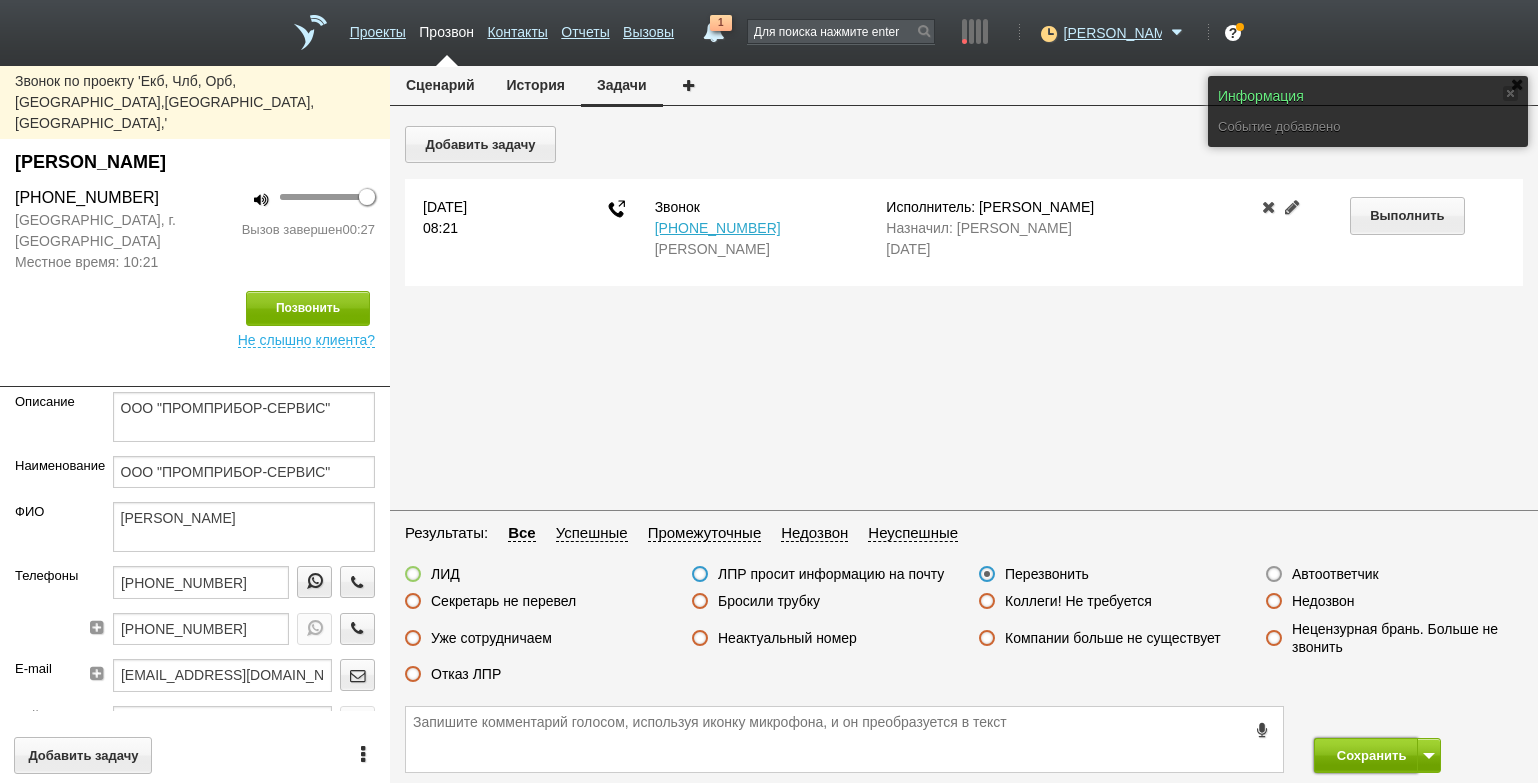 click on "Сохранить" at bounding box center (1366, 755) 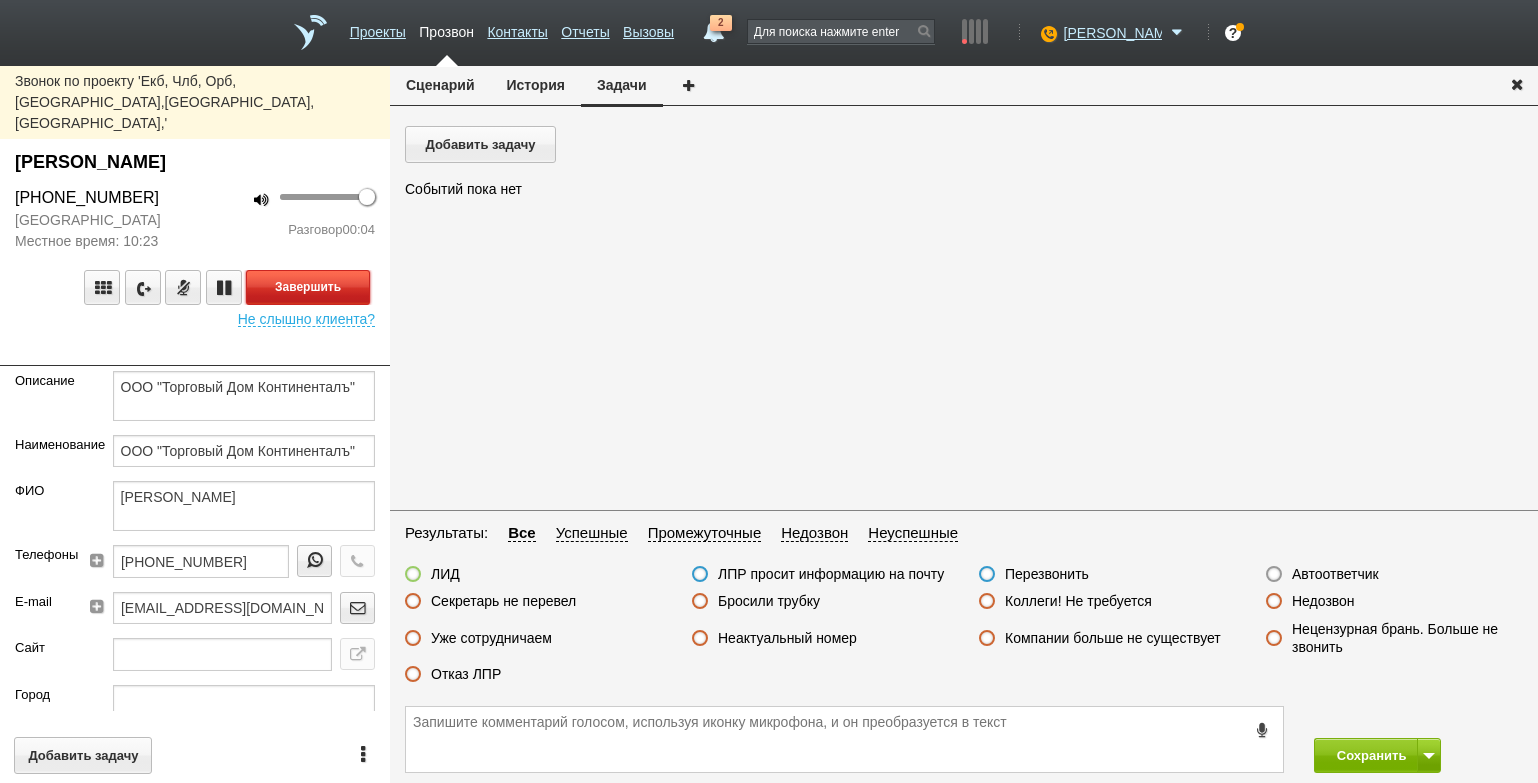 click on "Завершить" at bounding box center [308, 287] 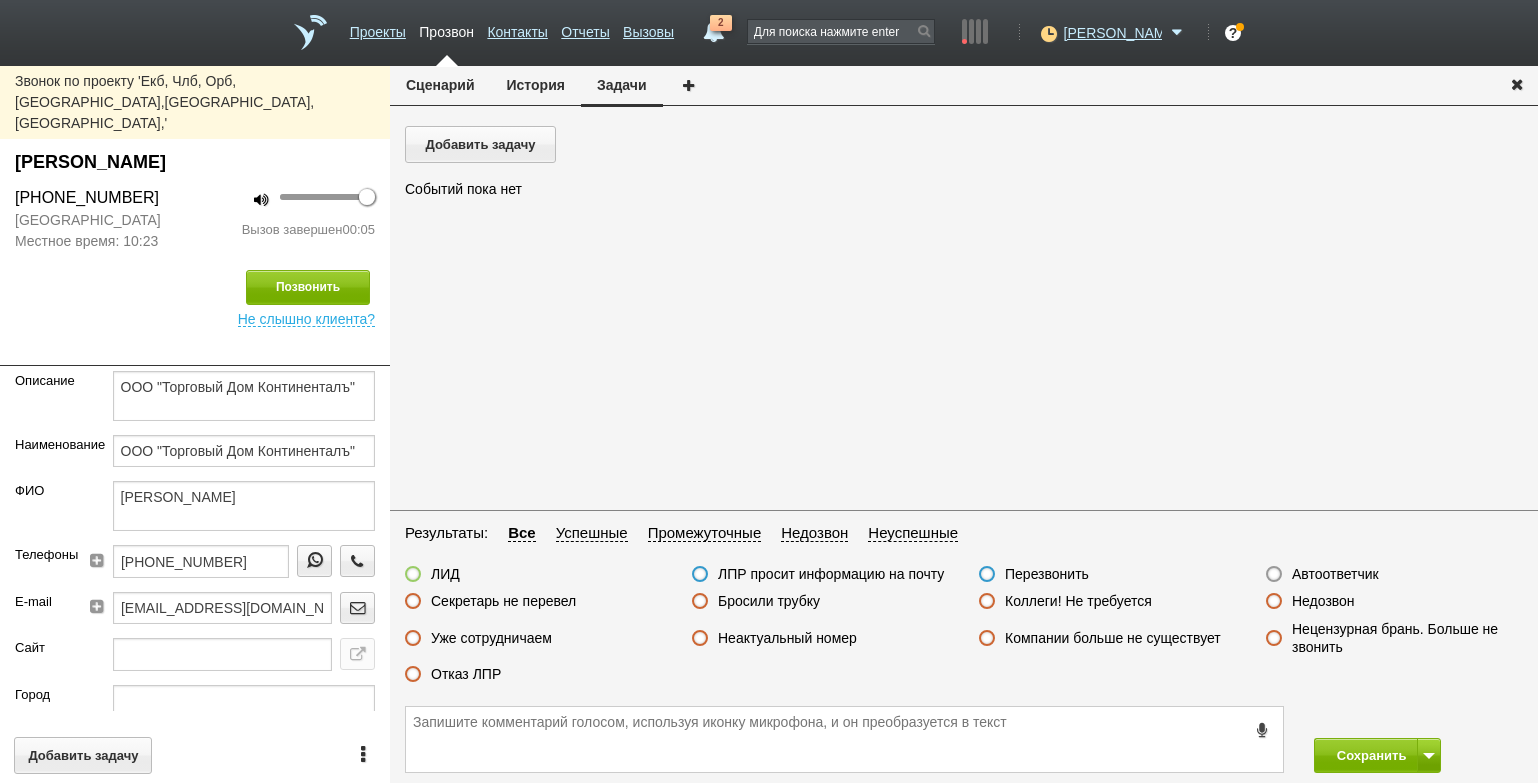 click on "Автоответчик" at bounding box center [1335, 574] 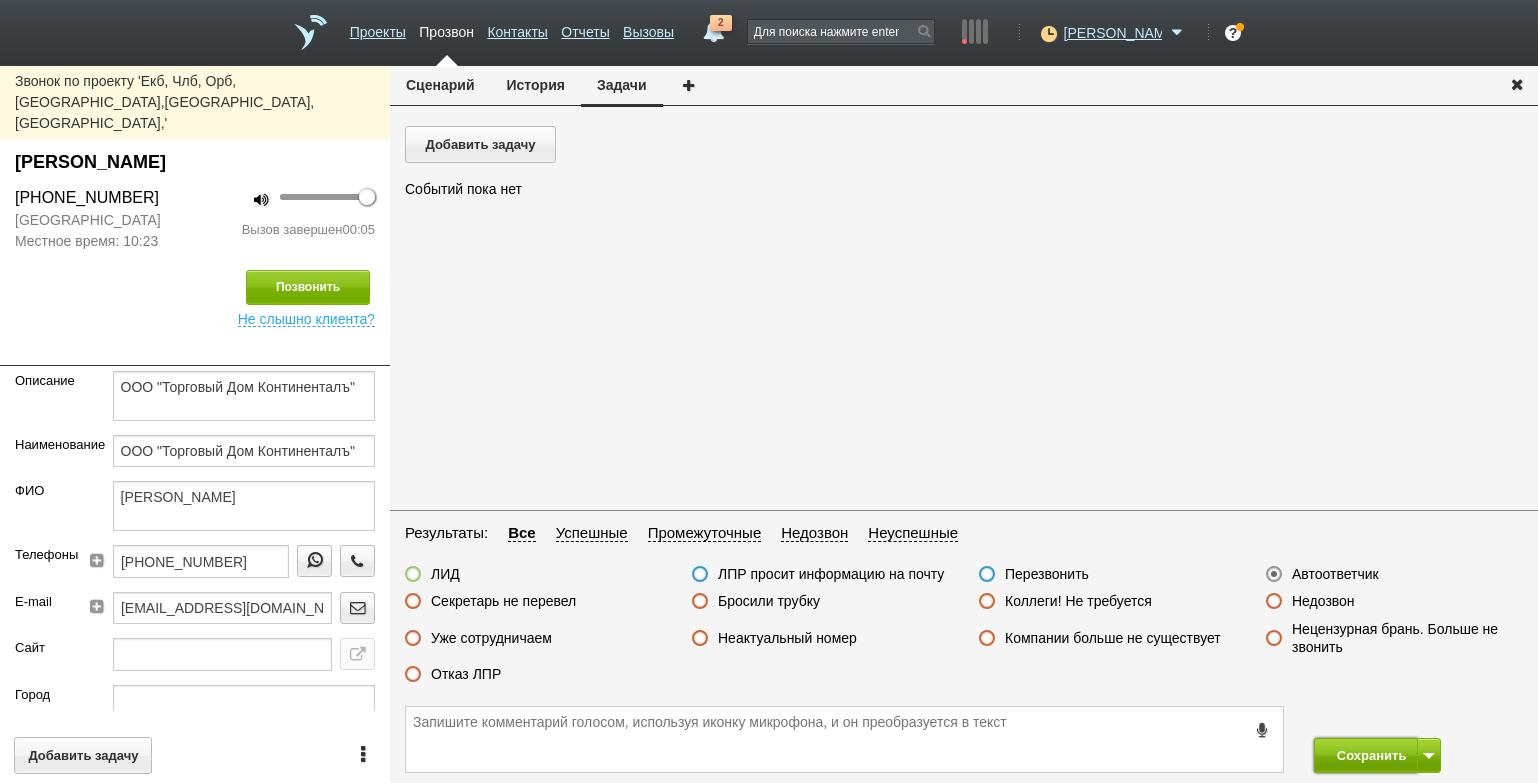 click on "Сохранить" at bounding box center (1366, 755) 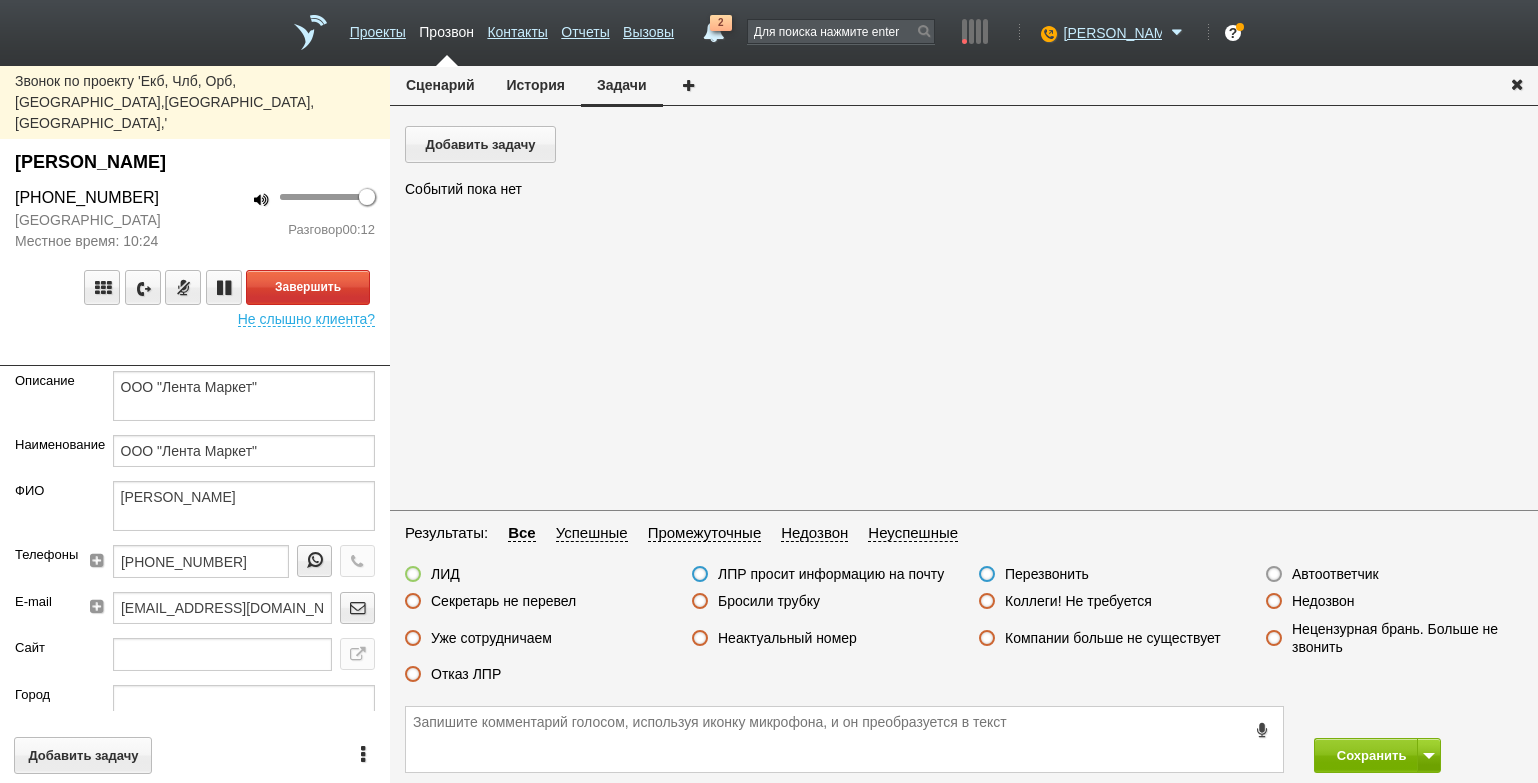 click on "Завершить Не слышно клиента?" at bounding box center (195, 289) 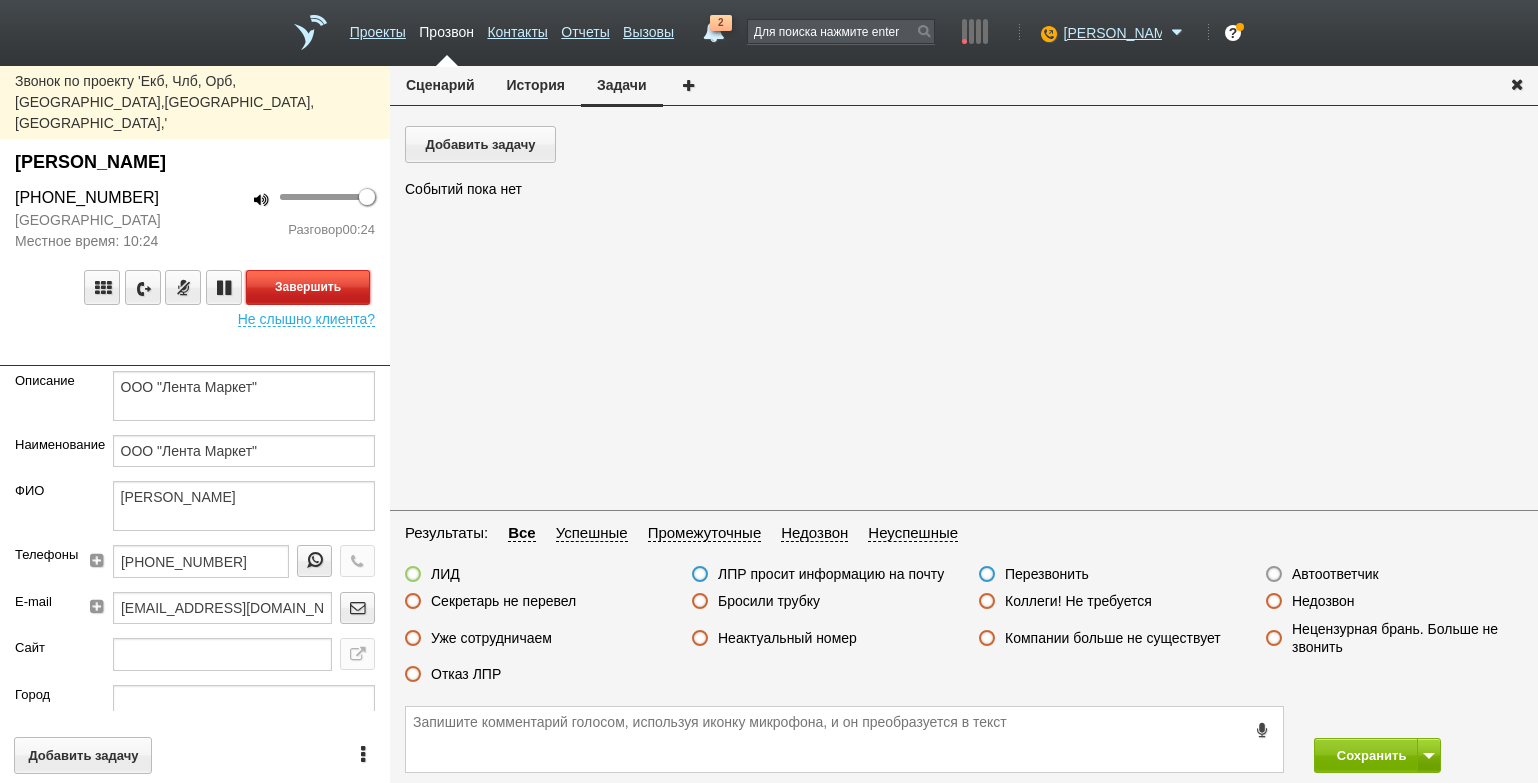 click on "Завершить" at bounding box center (308, 287) 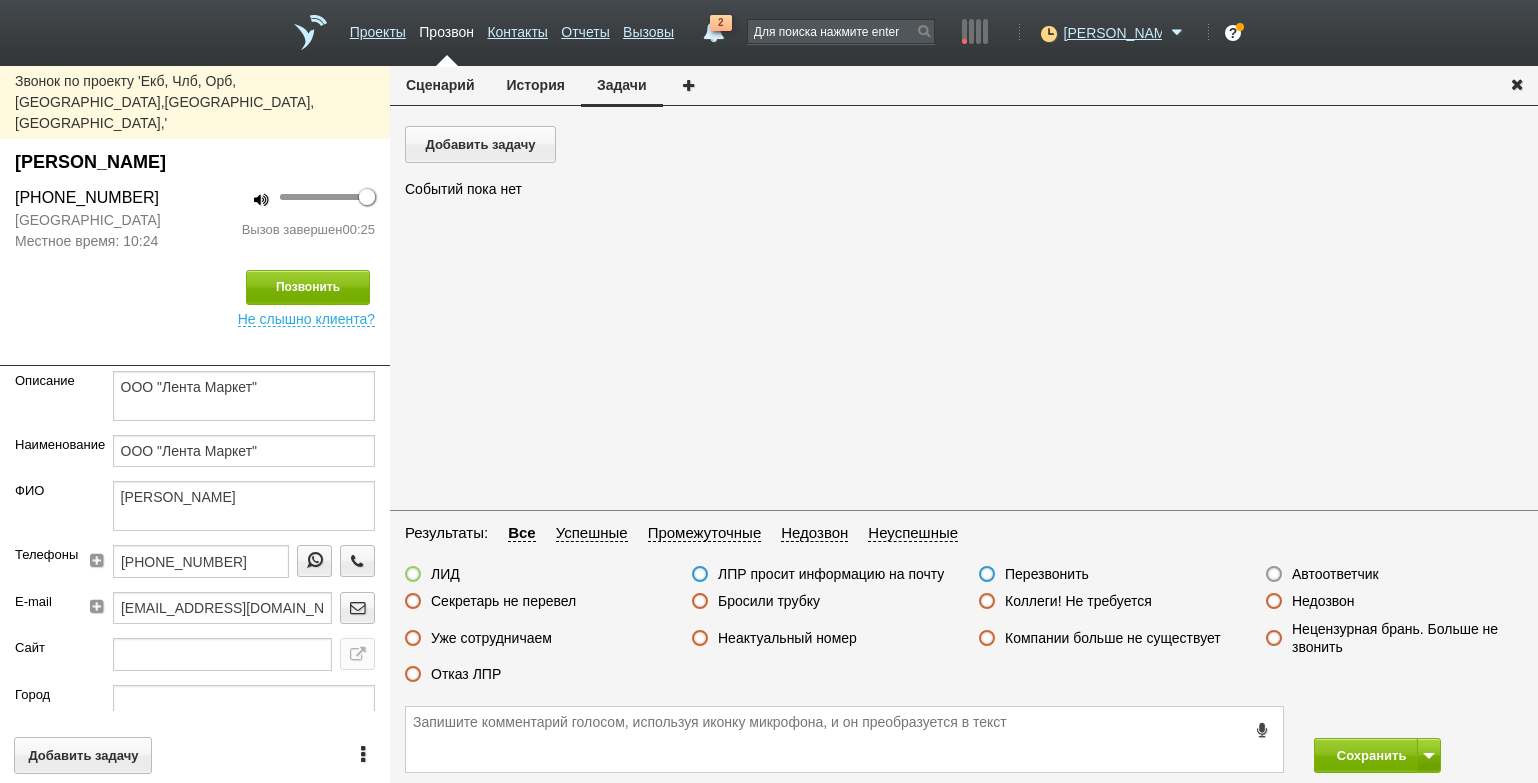 drag, startPoint x: 464, startPoint y: 674, endPoint x: 559, endPoint y: 685, distance: 95.63472 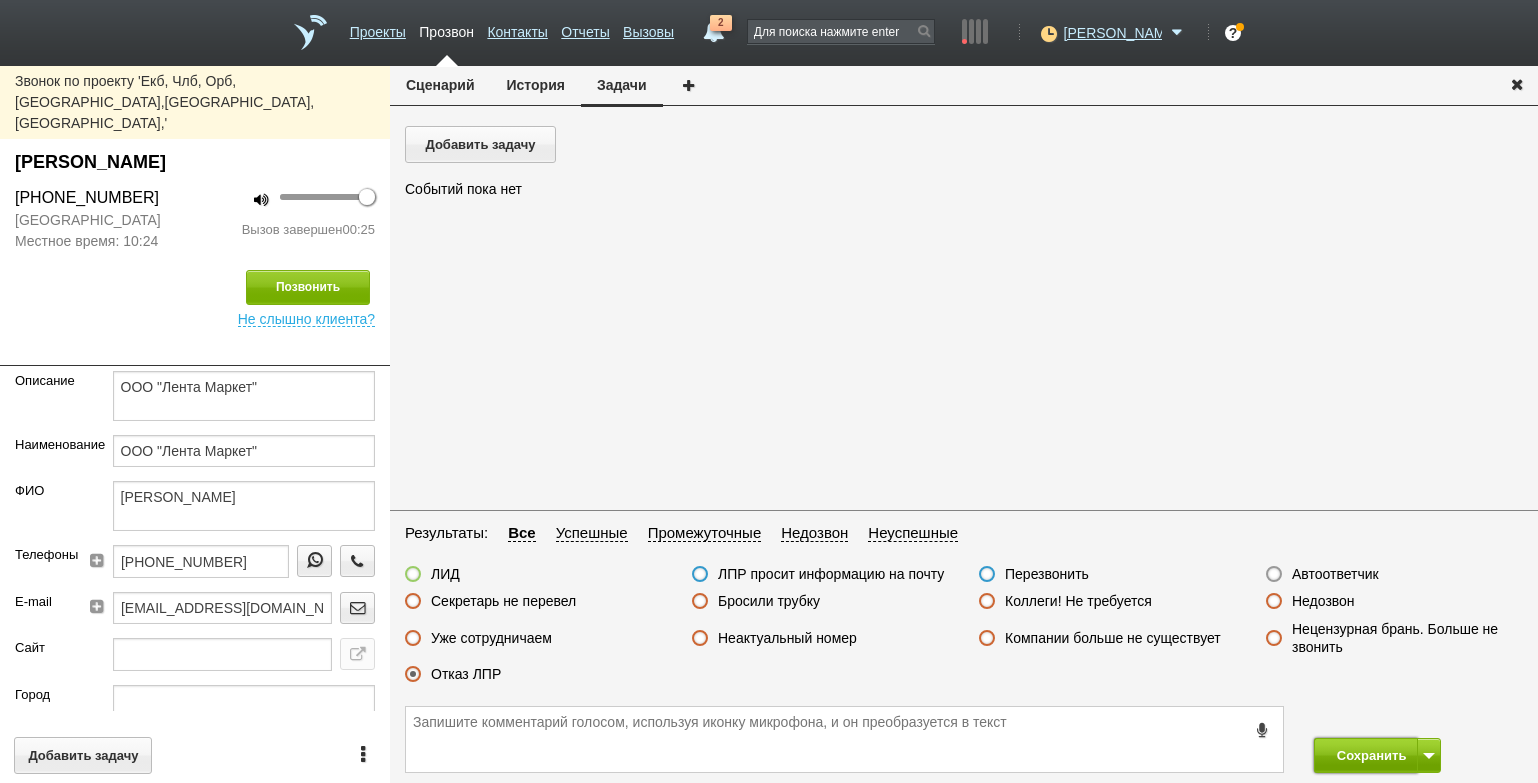 click on "Сохранить" at bounding box center [1366, 755] 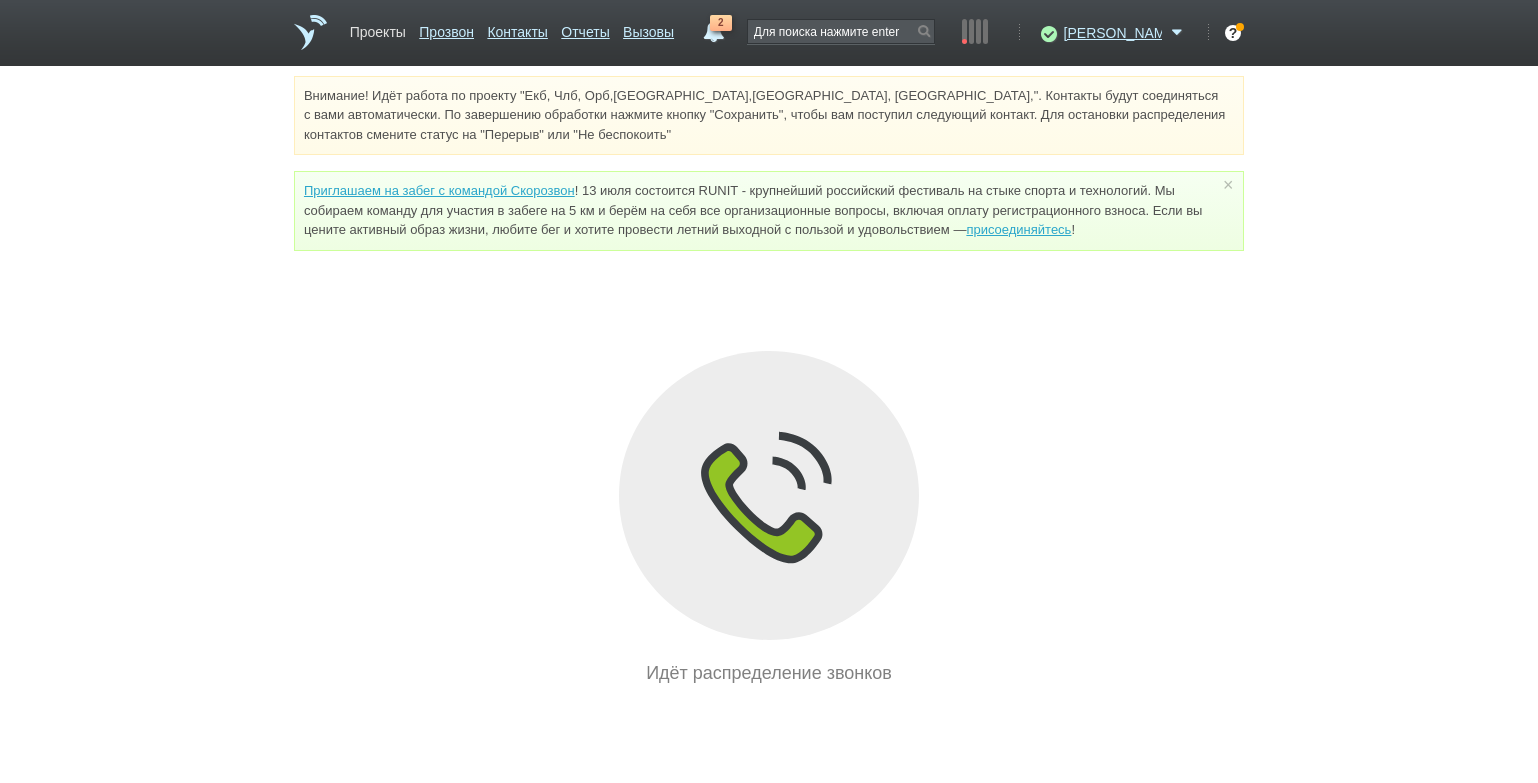 click on "Проекты" at bounding box center (378, 28) 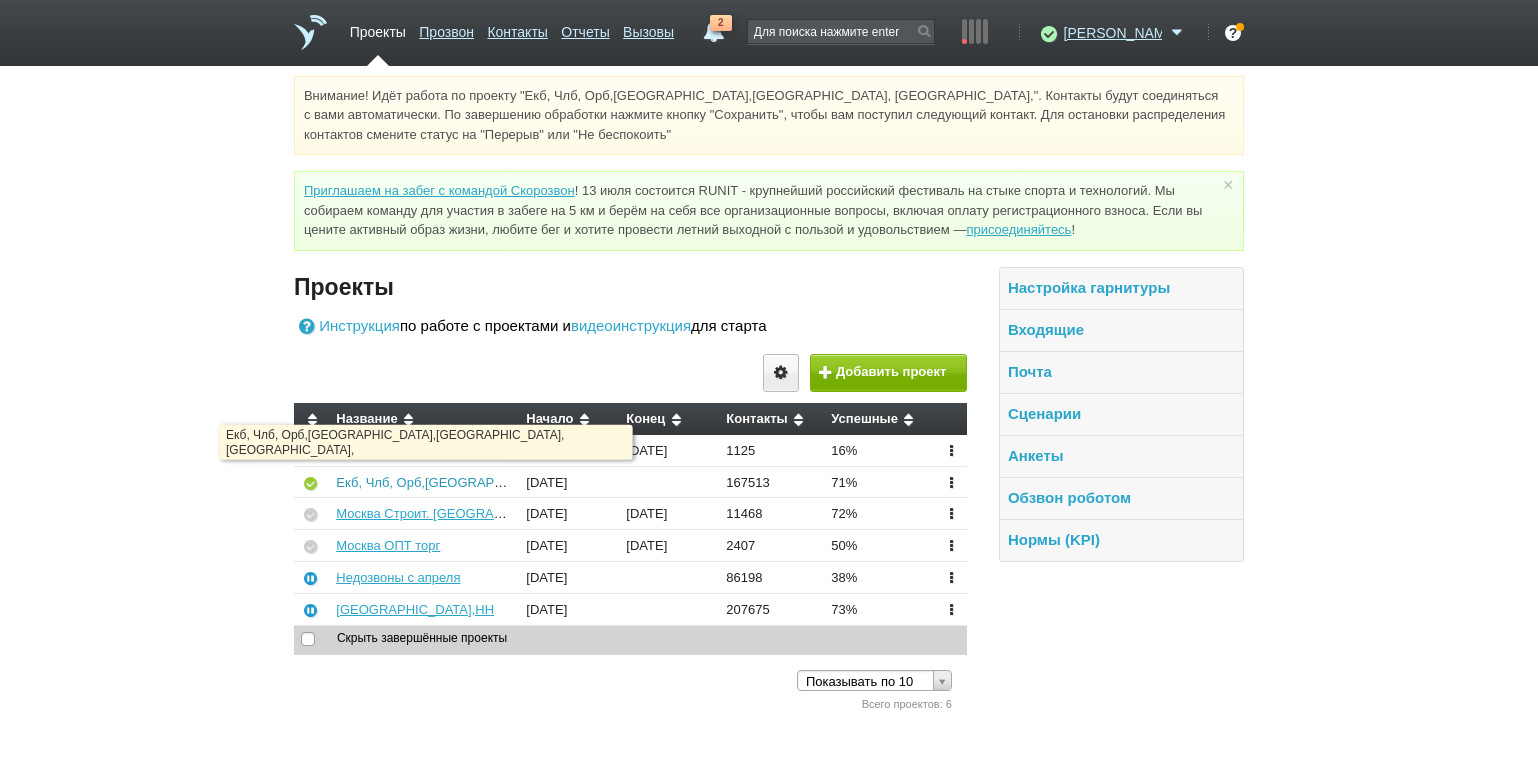 click on "Екб, Члб, Орб,[GEOGRAPHIC_DATA],[GEOGRAPHIC_DATA], [GEOGRAPHIC_DATA]," at bounding box center [590, 482] 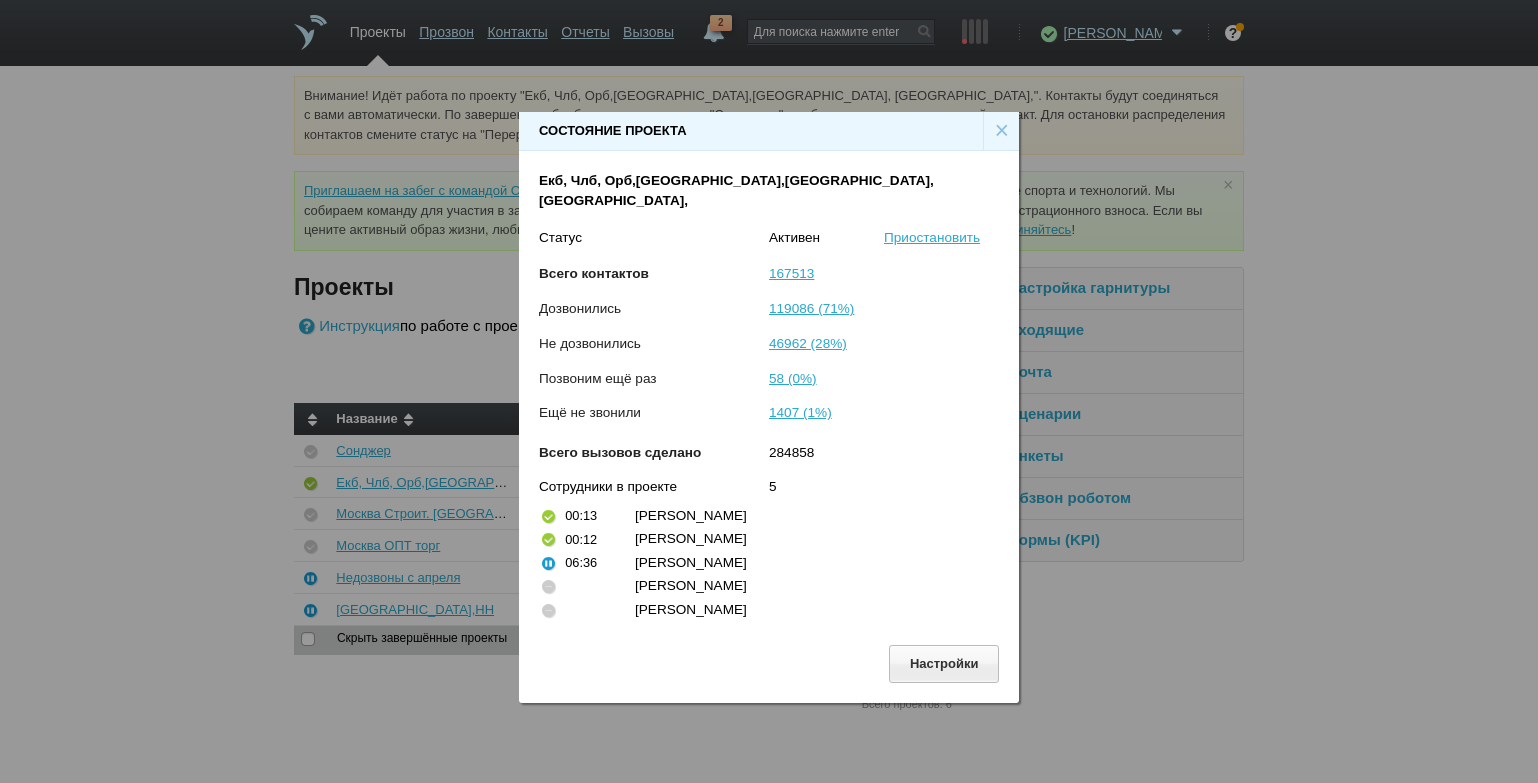 click on "×" at bounding box center (1001, 131) 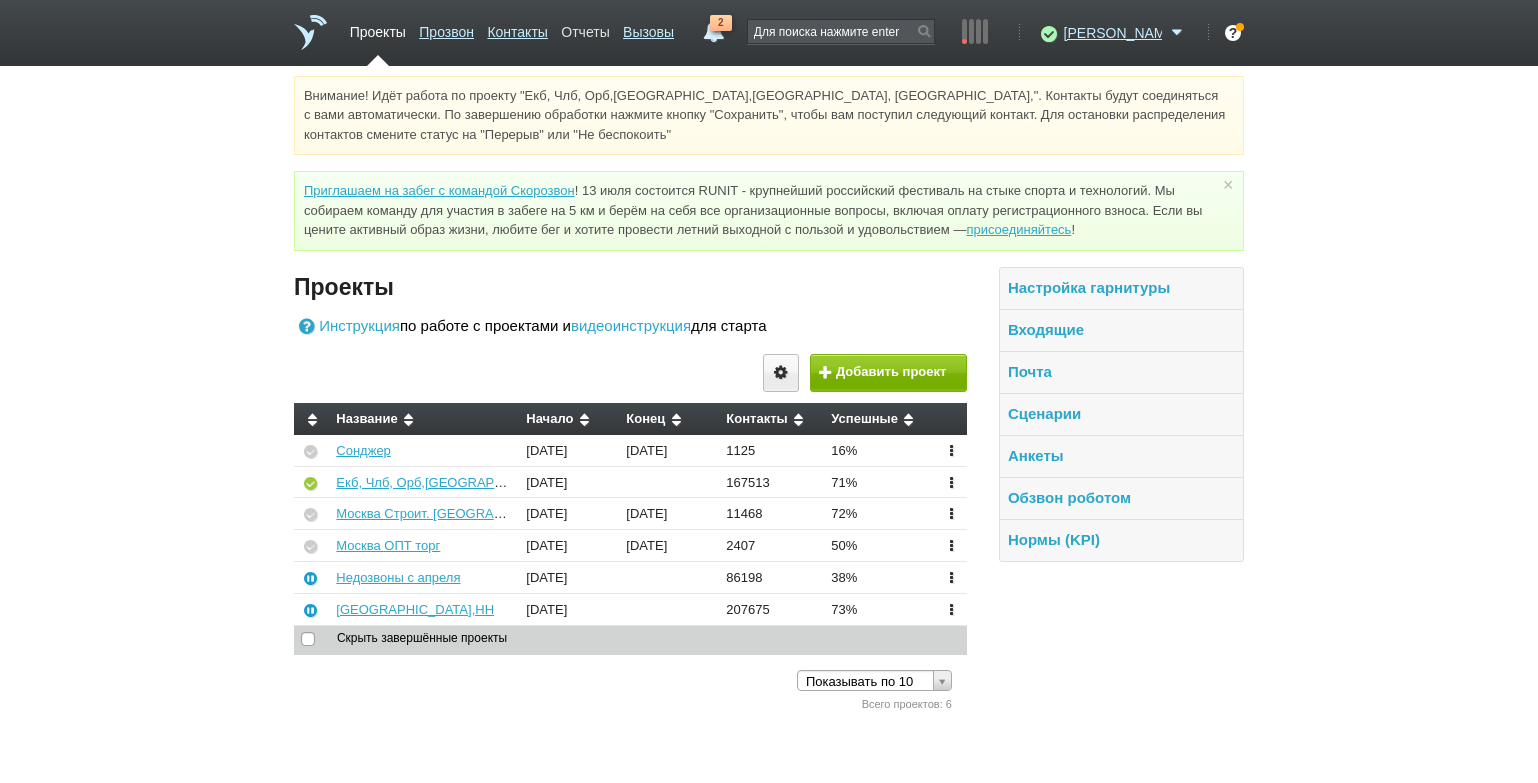 click on "Отчеты" at bounding box center (585, 28) 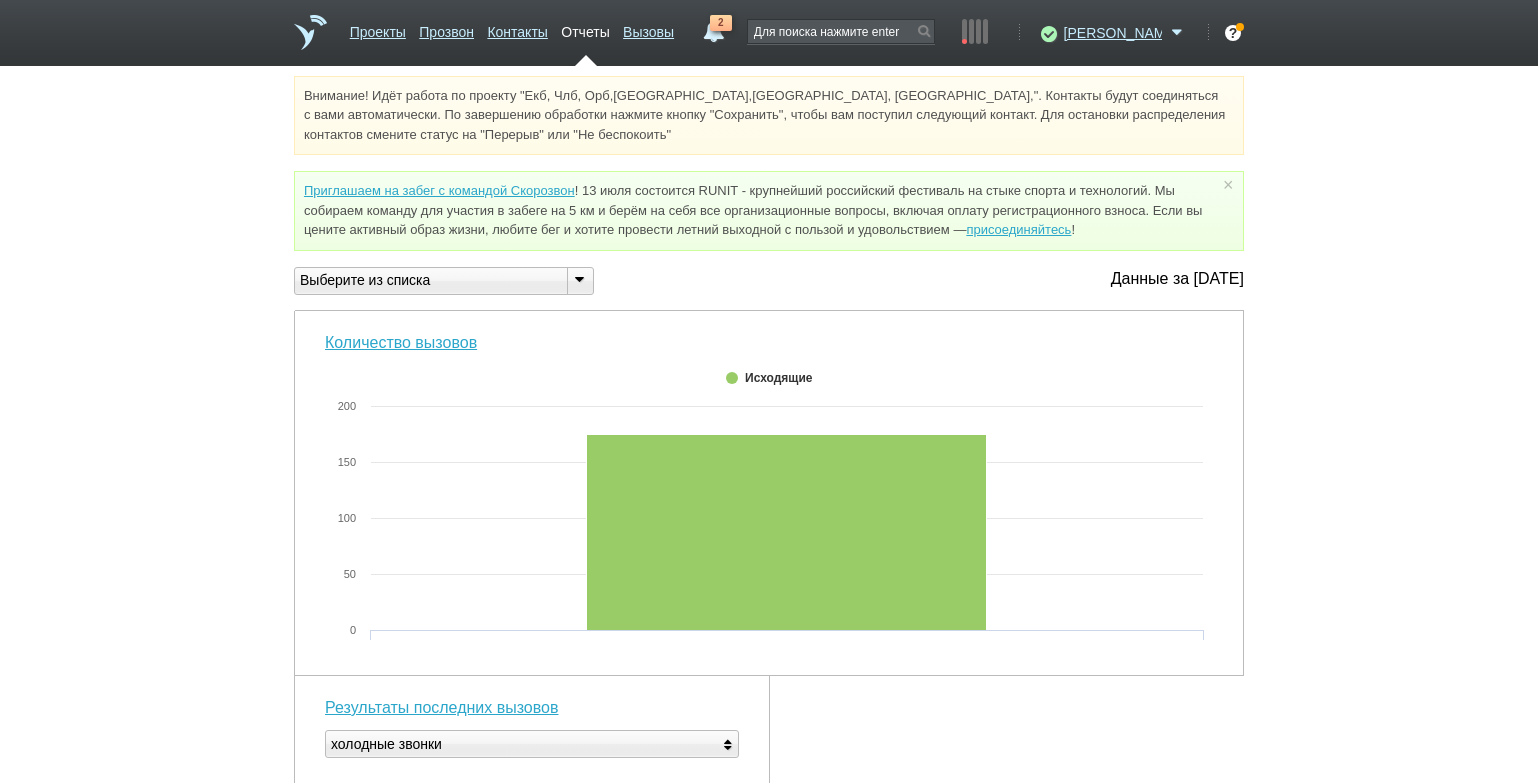click at bounding box center (579, 279) 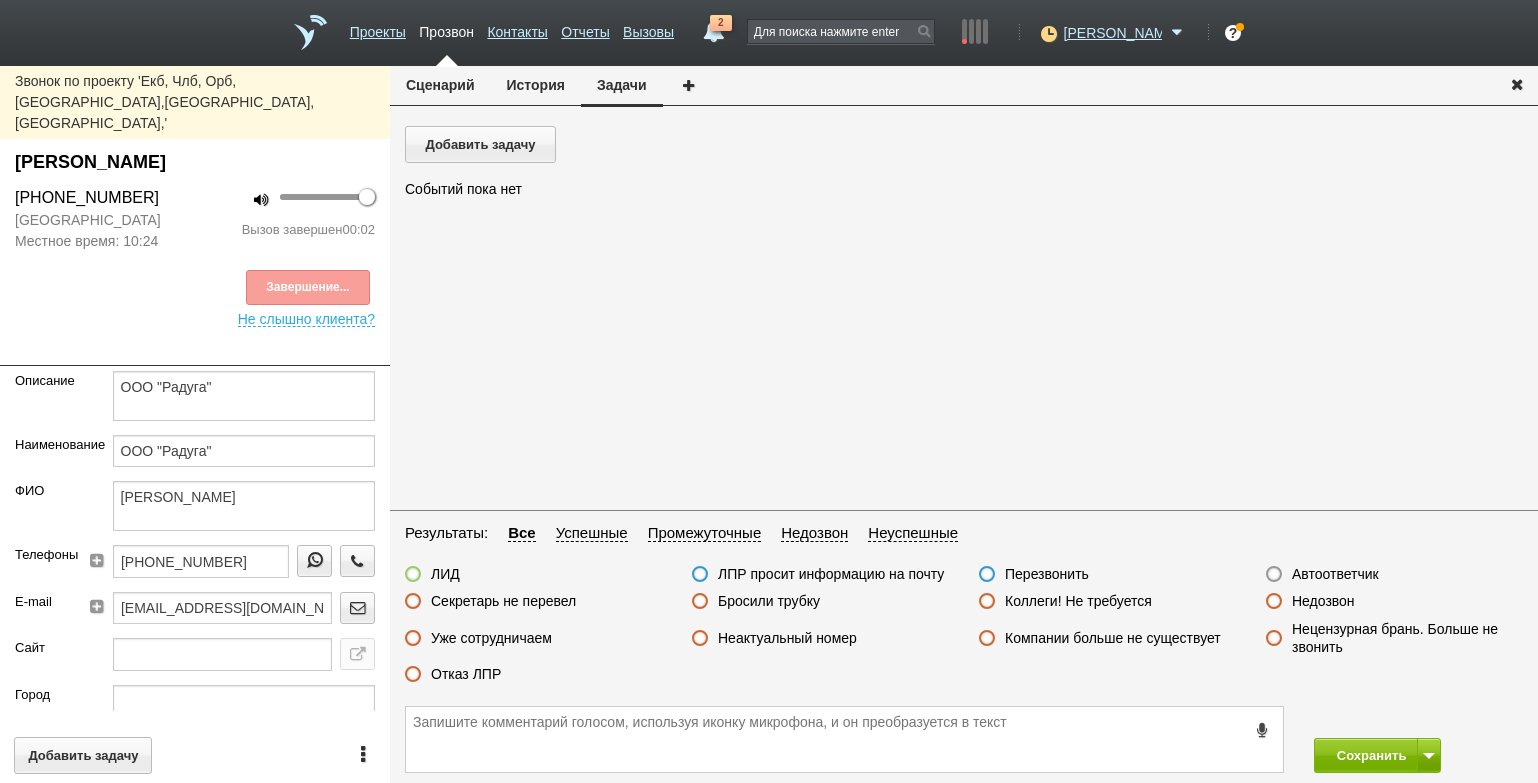 click on "Бросили трубку" at bounding box center [769, 601] 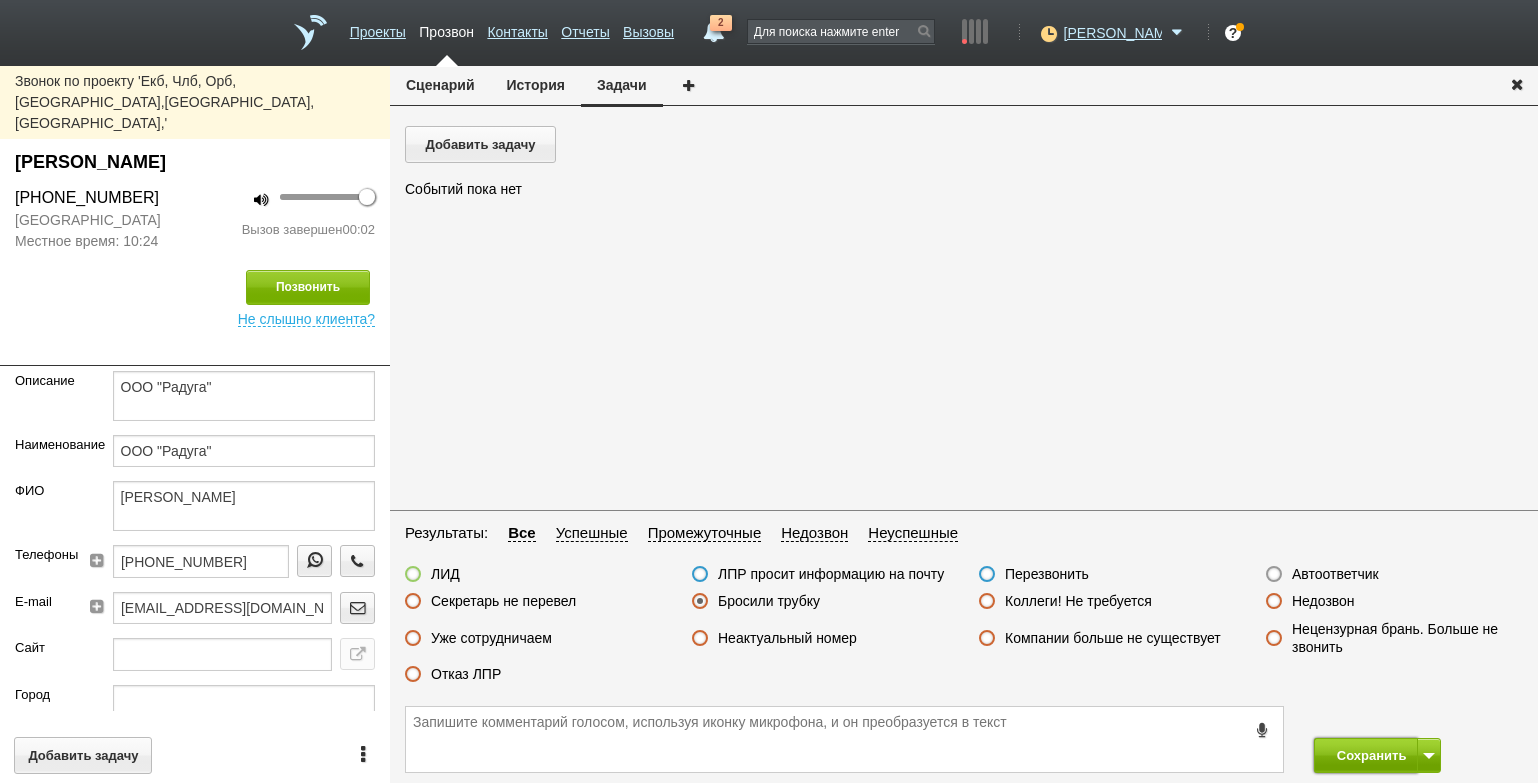 click on "Сохранить" at bounding box center [1366, 755] 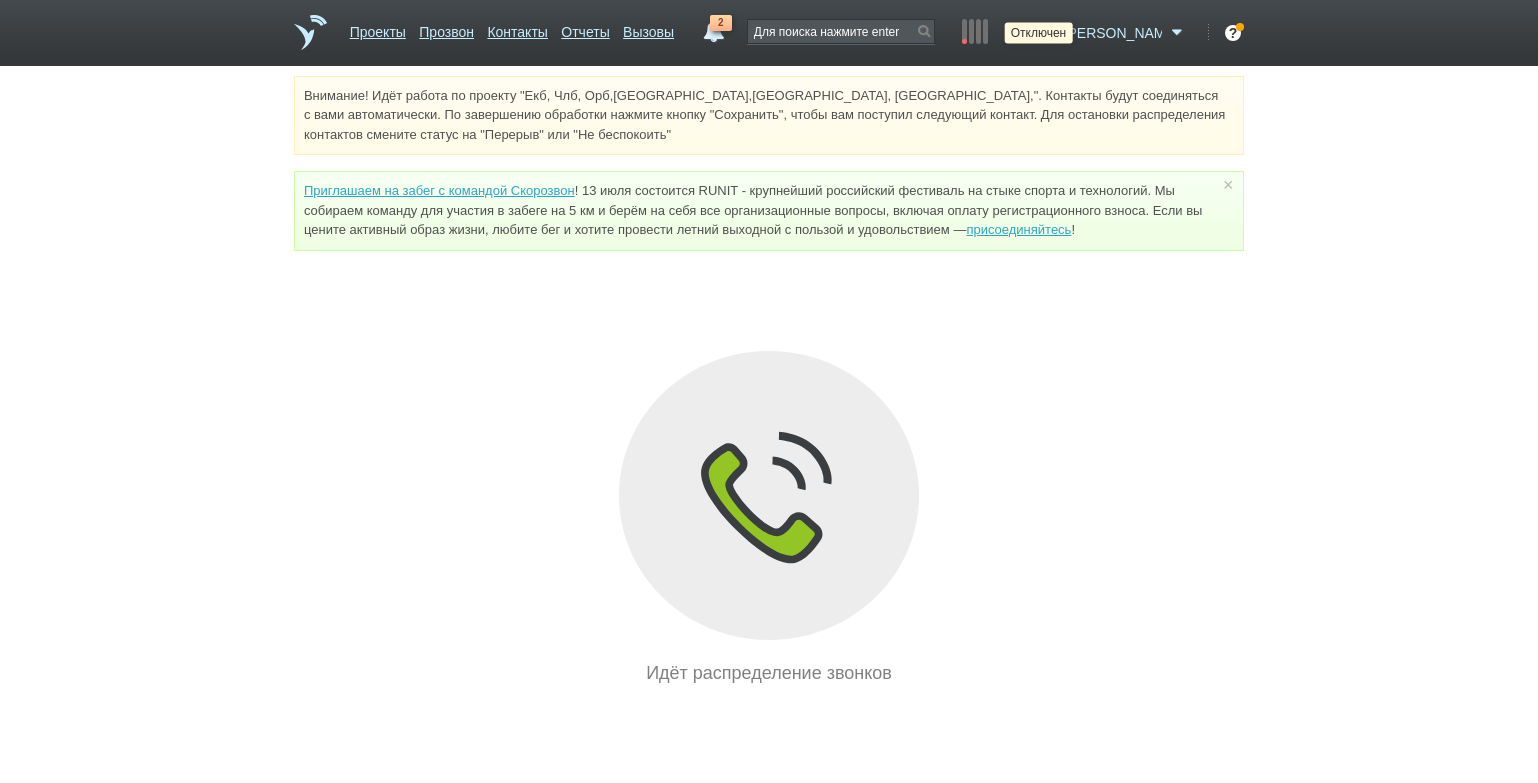 click at bounding box center [1046, 33] 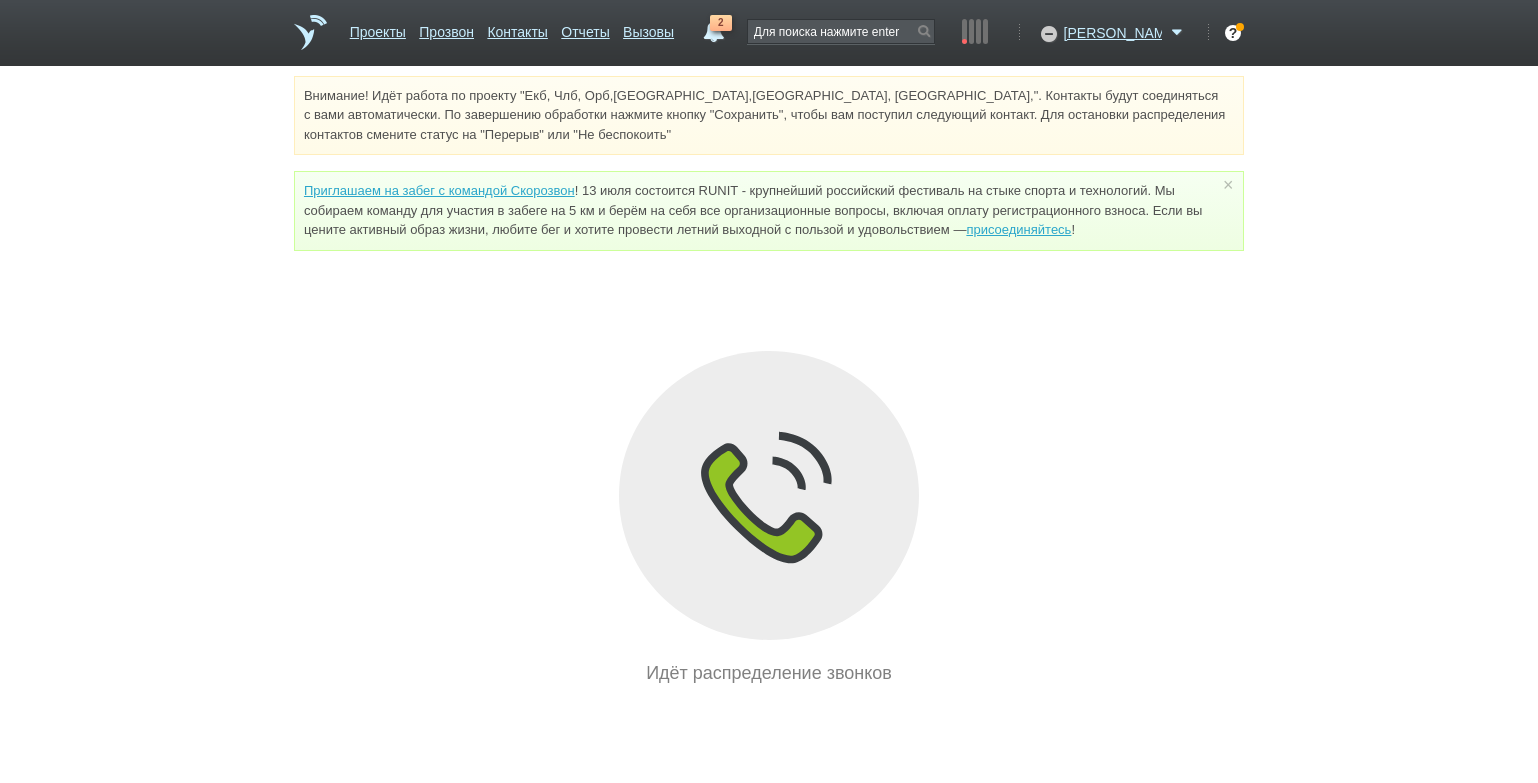 click on "Внимание! Идёт работа по проекту "Екб, Члб, Орб,[GEOGRAPHIC_DATA],[GEOGRAPHIC_DATA], [GEOGRAPHIC_DATA],". Контакты будут соединяться с вами автоматически. По завершению обработки нажмите кнопку "Сохранить", чтобы вам поступил следующий контакт. Для остановки распределения контактов смените статус на "Перерыв" или "Не беспокоить"" at bounding box center [769, 115] 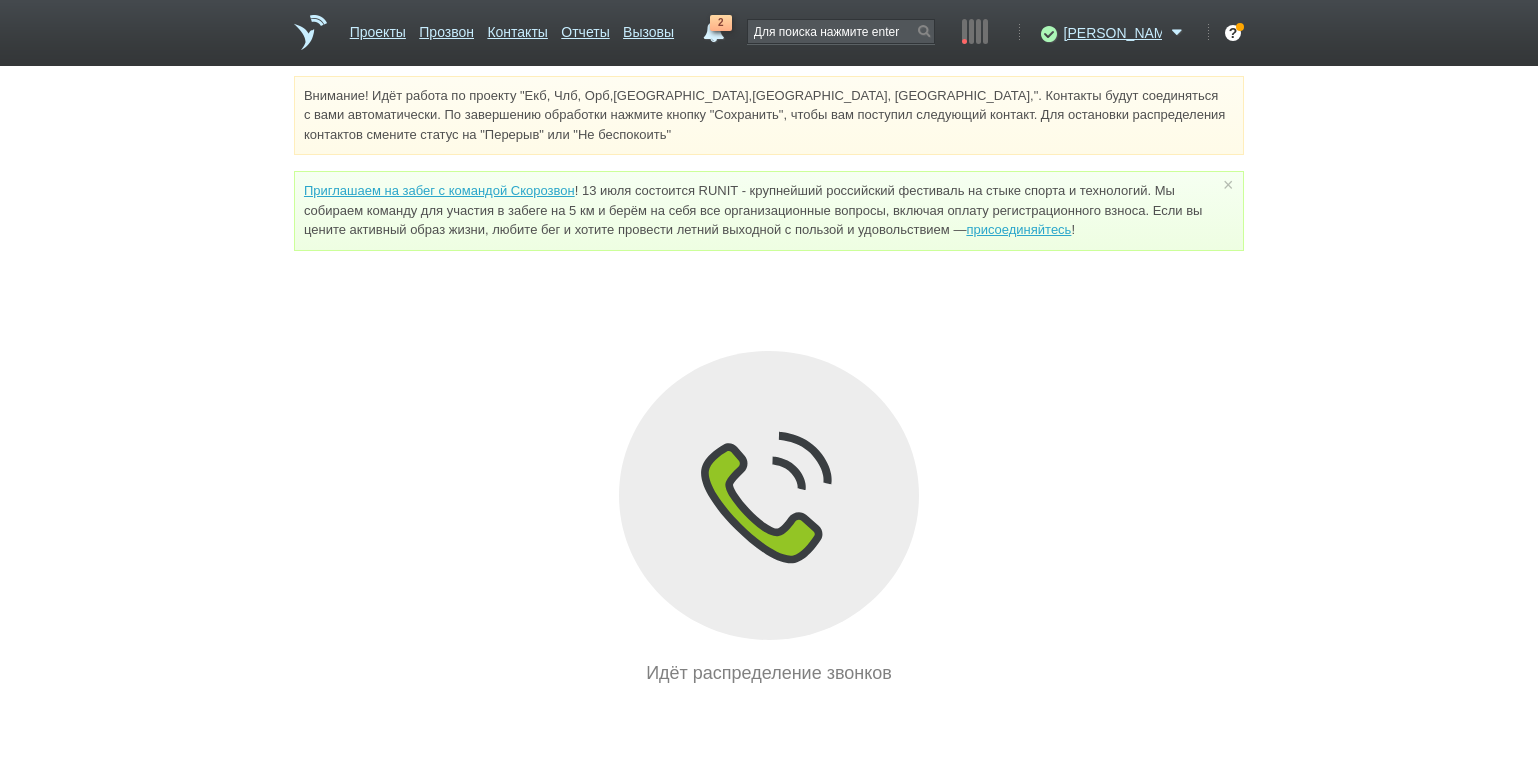 click on "Внимание! Идёт работа по проекту "Екб, Члб, Орб,[GEOGRAPHIC_DATA],[GEOGRAPHIC_DATA], [GEOGRAPHIC_DATA],". Контакты будут соединяться с вами автоматически. По завершению обработки нажмите кнопку "Сохранить", чтобы вам поступил следующий контакт. Для остановки распределения контактов смените статус на "Перерыв" или "Не беспокоить"
Приглашаем на забег с командой Скорозвон присоединяйтесь !
×
Вы можете звонить напрямую из строки поиска - введите номер и нажмите "Позвонить"
Идёт распределение звонков" at bounding box center (769, 381) 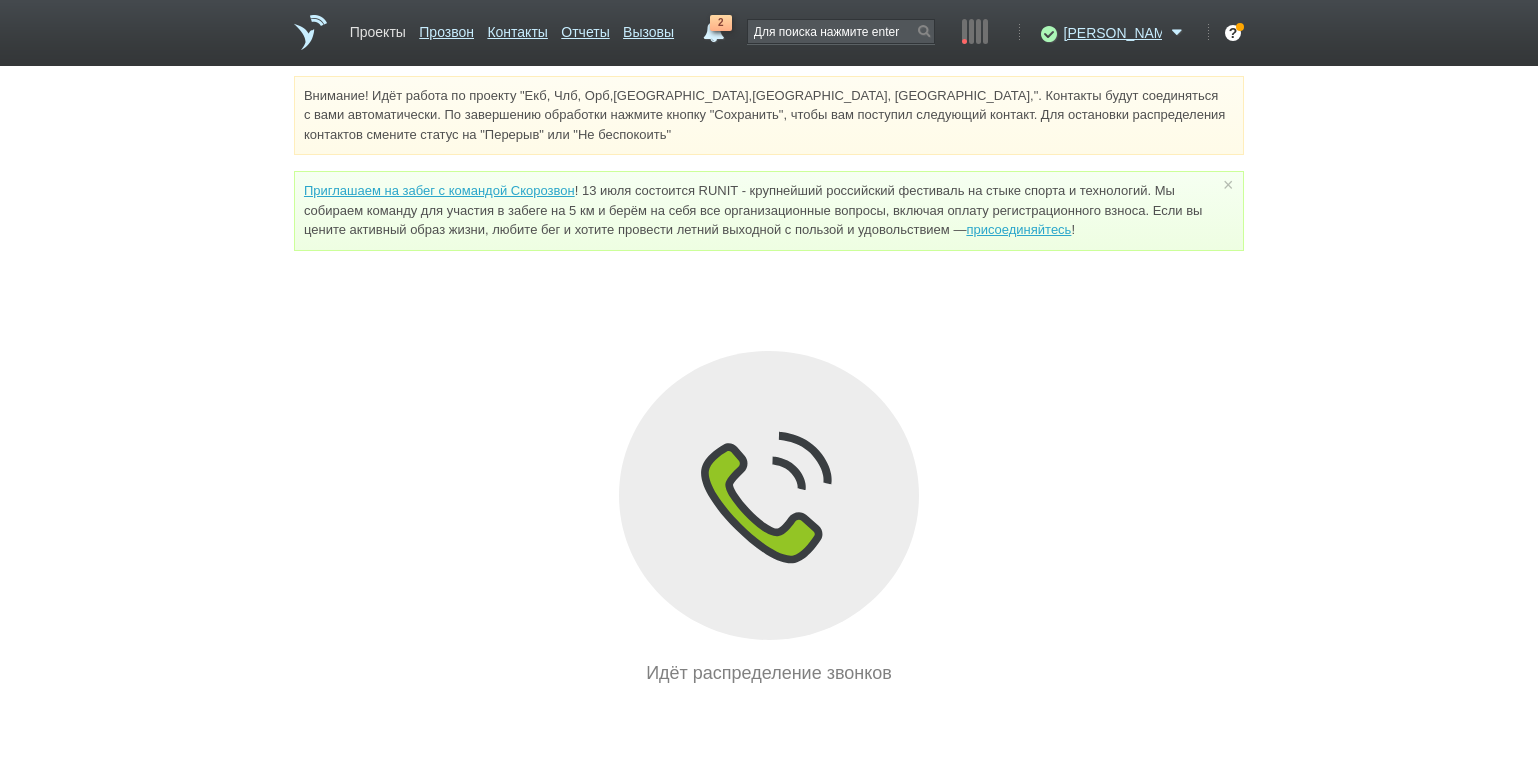click on "Проекты" at bounding box center (378, 28) 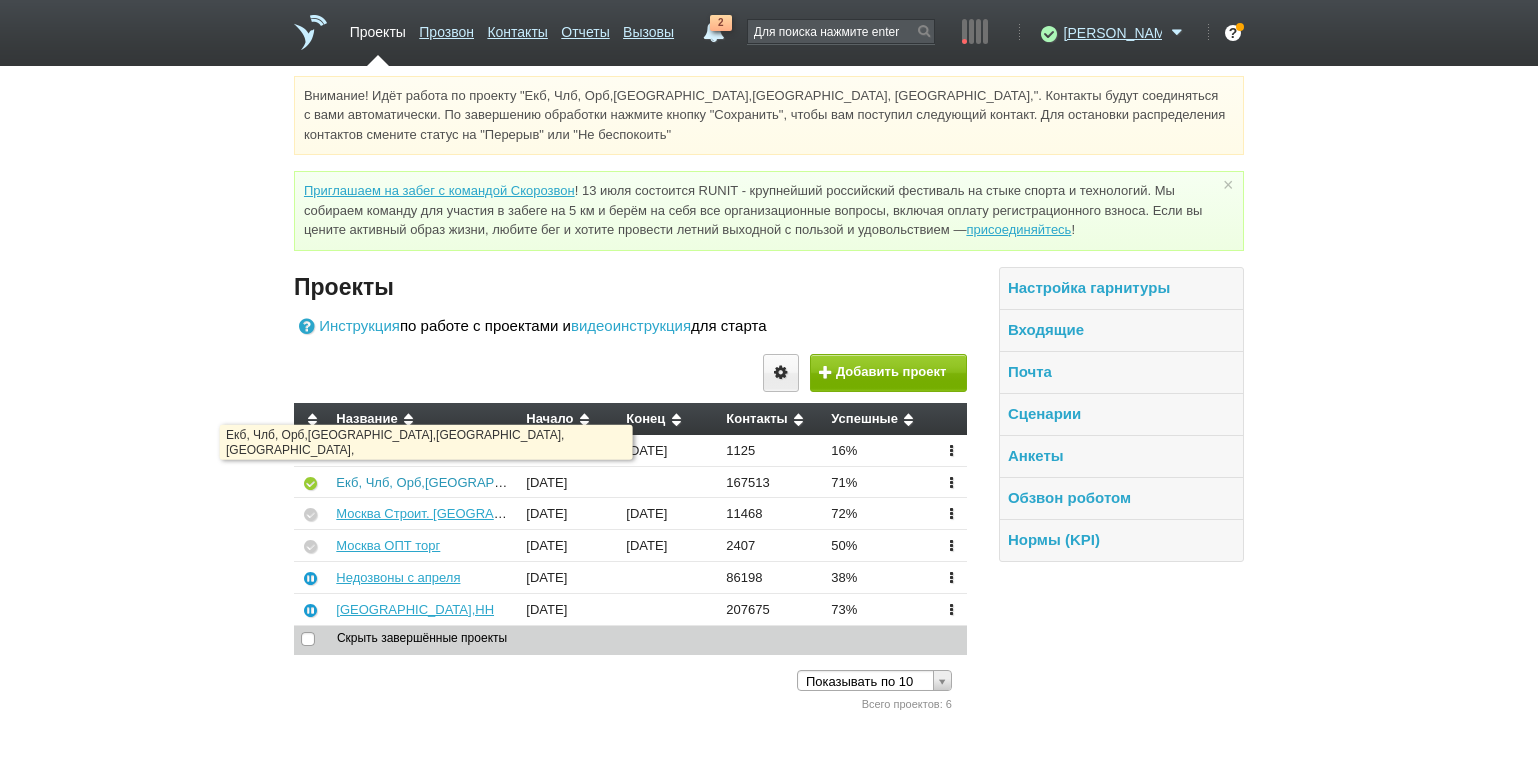 click on "Екб, Члб, Орб,[GEOGRAPHIC_DATA],[GEOGRAPHIC_DATA], [GEOGRAPHIC_DATA]," at bounding box center (590, 482) 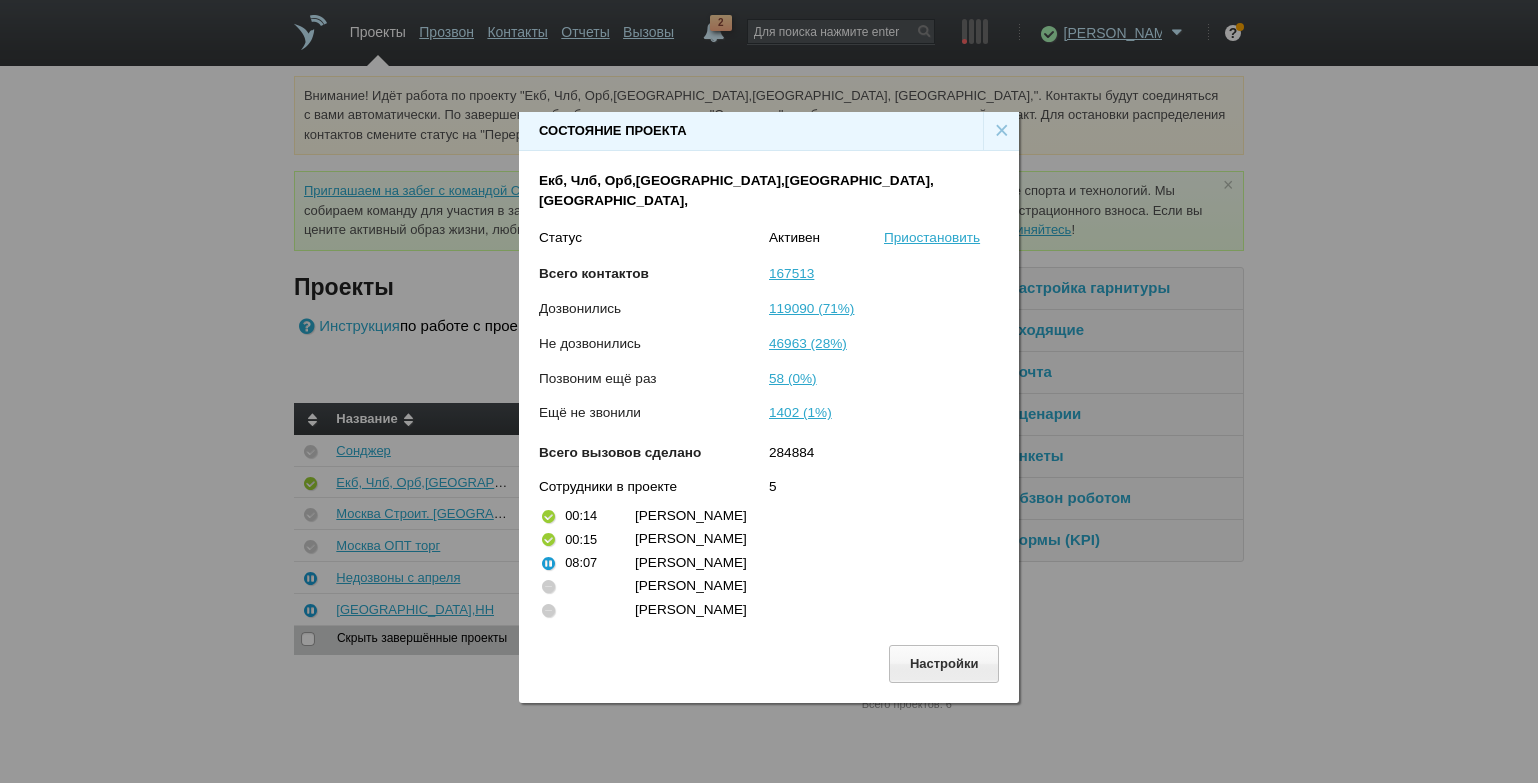 click on "×" at bounding box center [1001, 131] 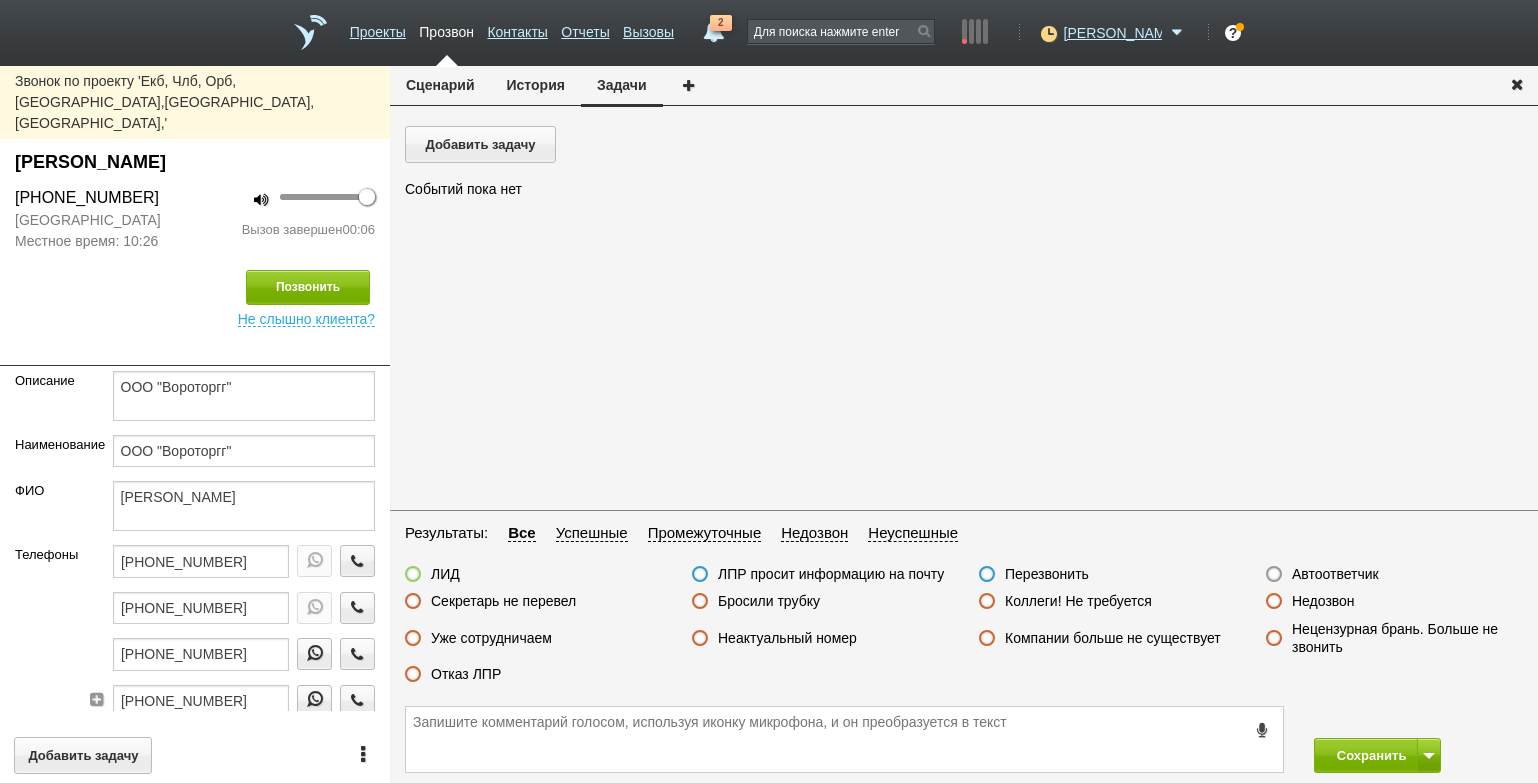 click on "Бросили трубку" at bounding box center (769, 601) 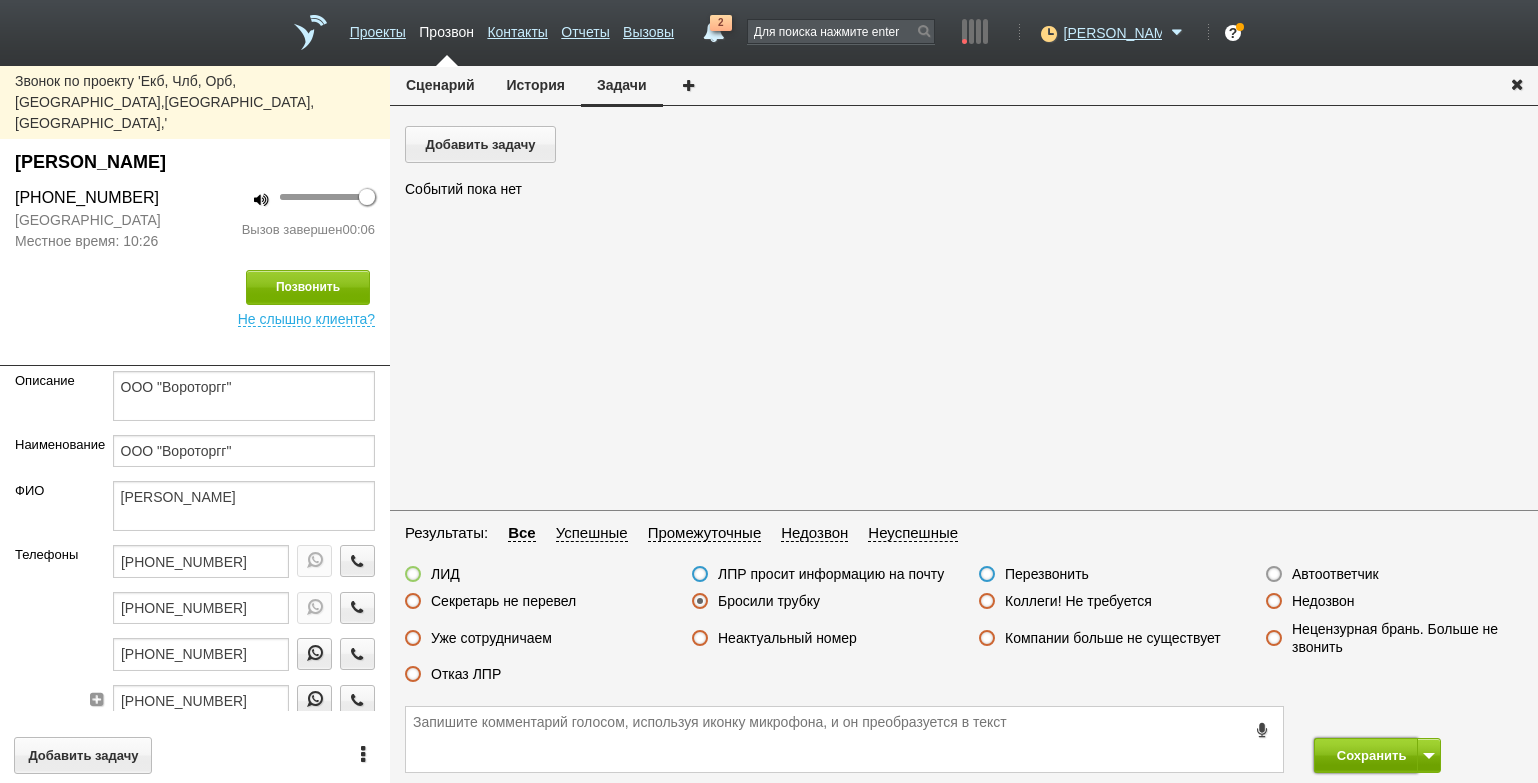 click on "Сохранить" at bounding box center [1366, 755] 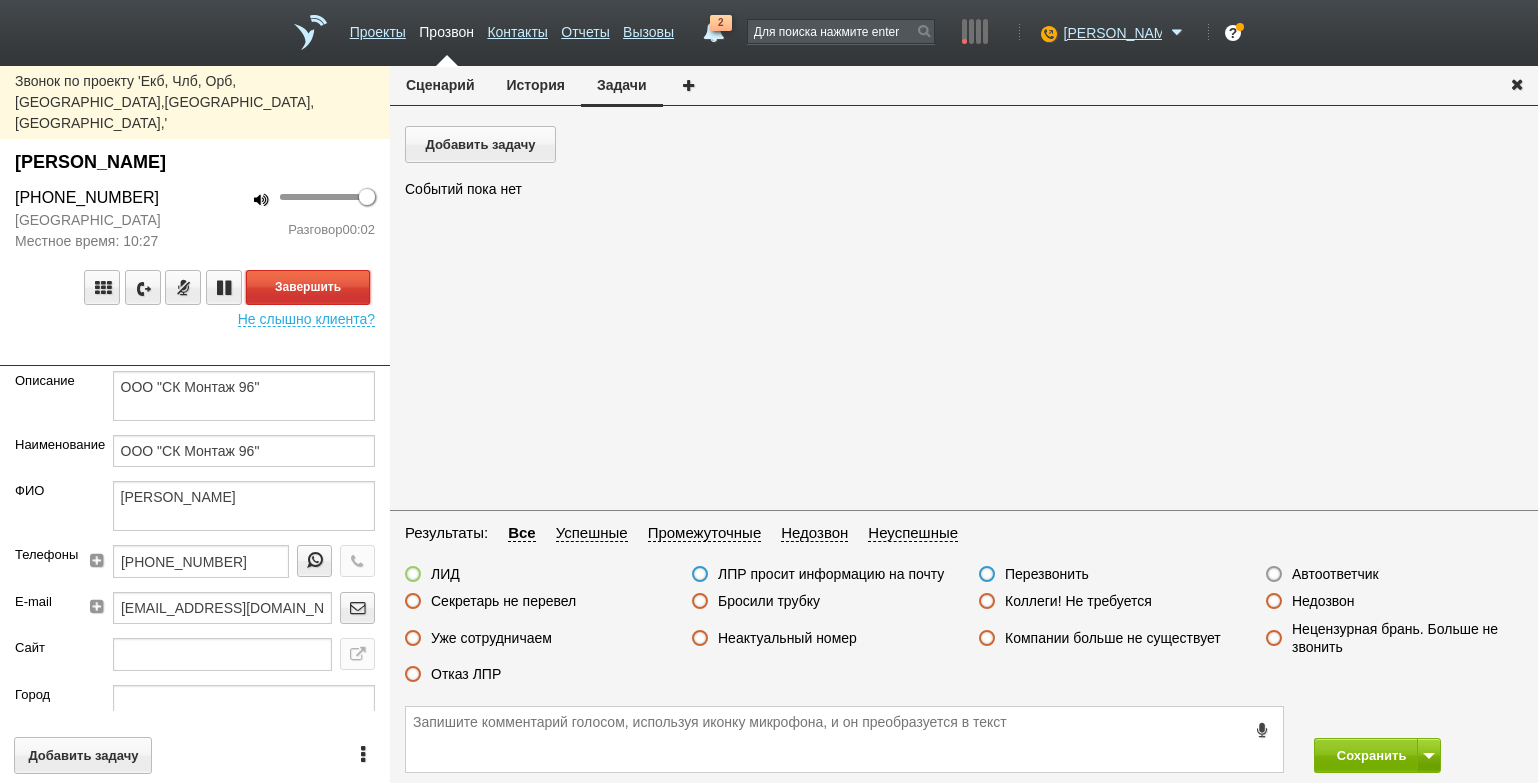 click on "Завершить" at bounding box center [308, 287] 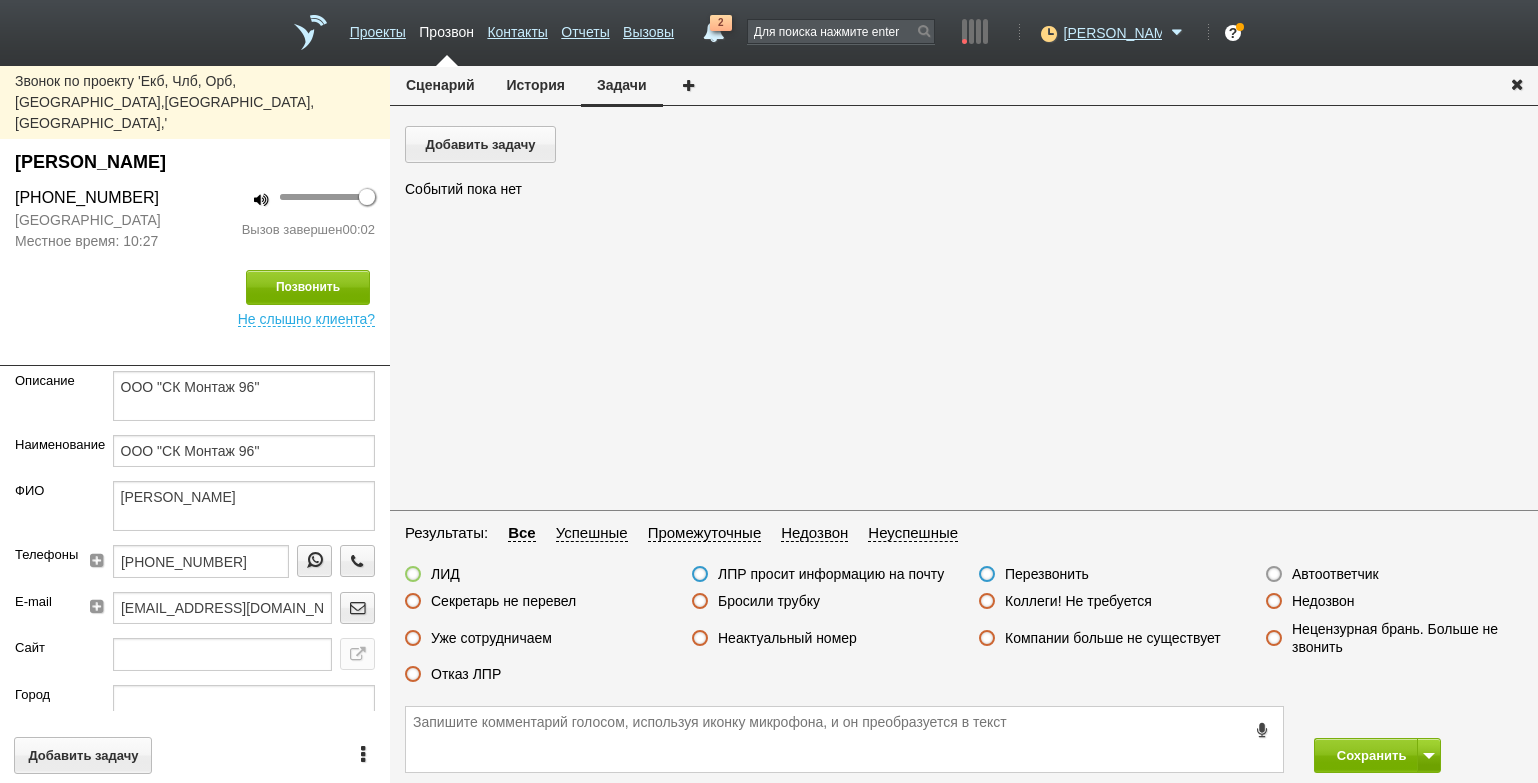 click on "Автоответчик" at bounding box center [1335, 574] 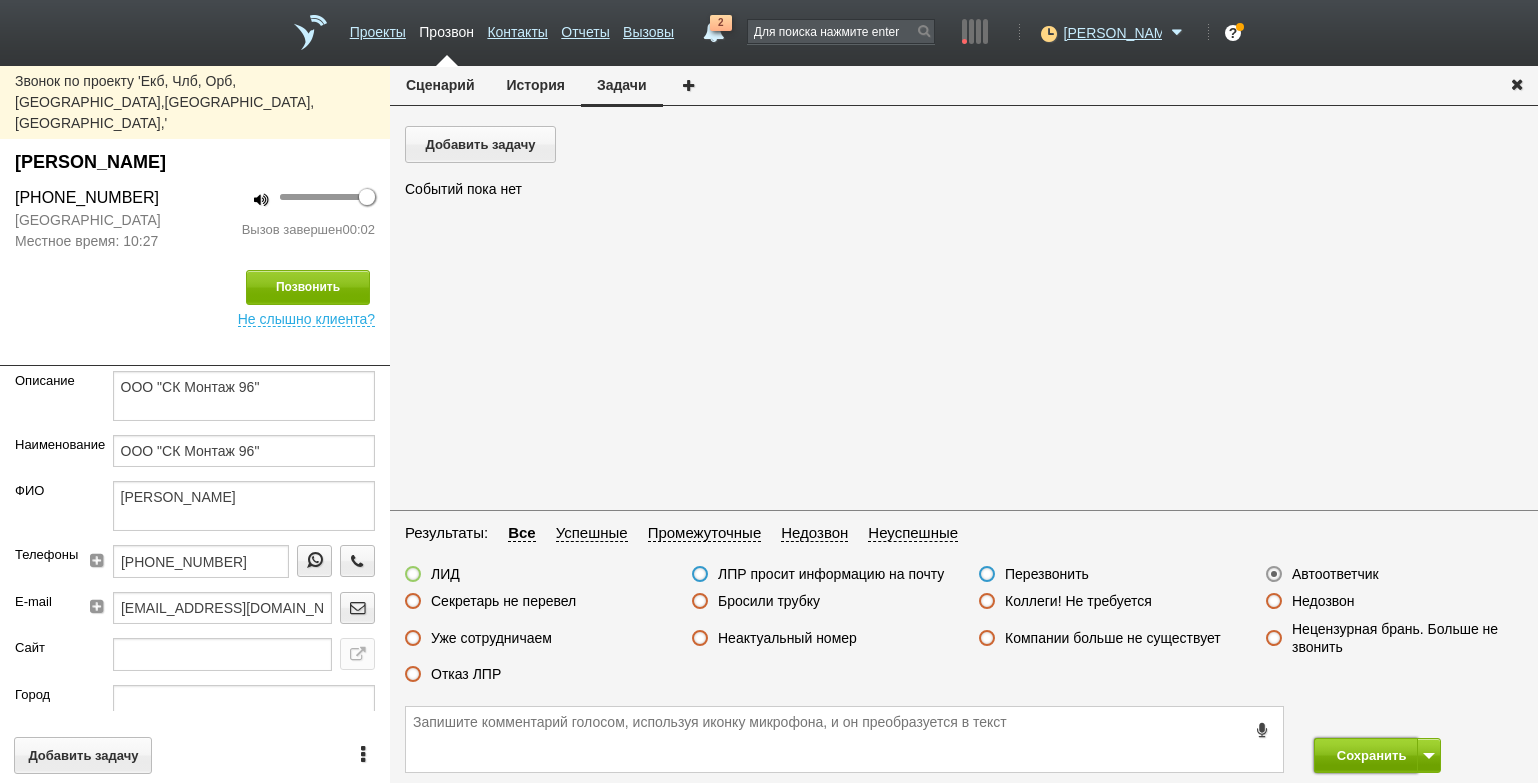 click on "Сохранить" at bounding box center (1366, 755) 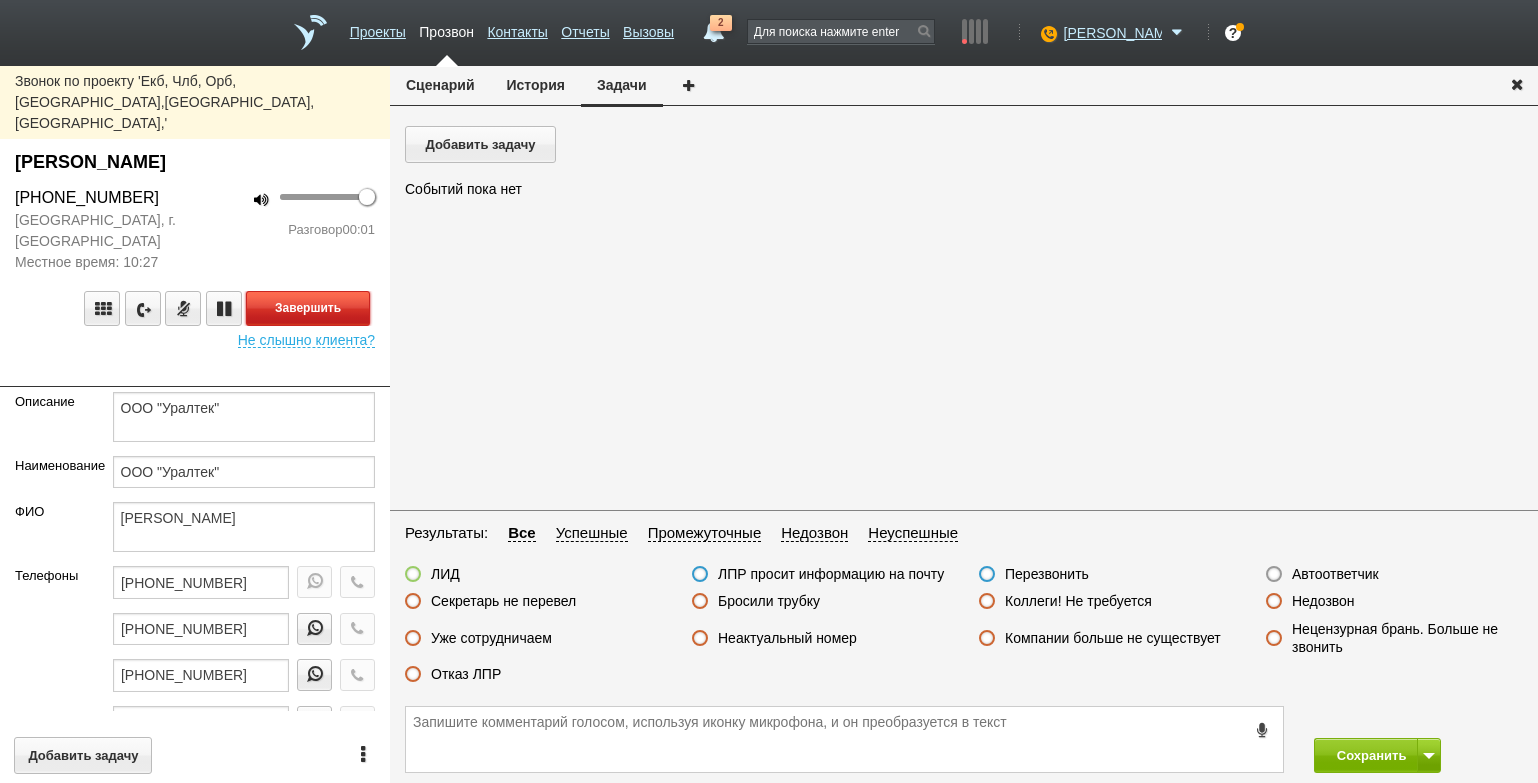 click on "Завершить" at bounding box center (308, 308) 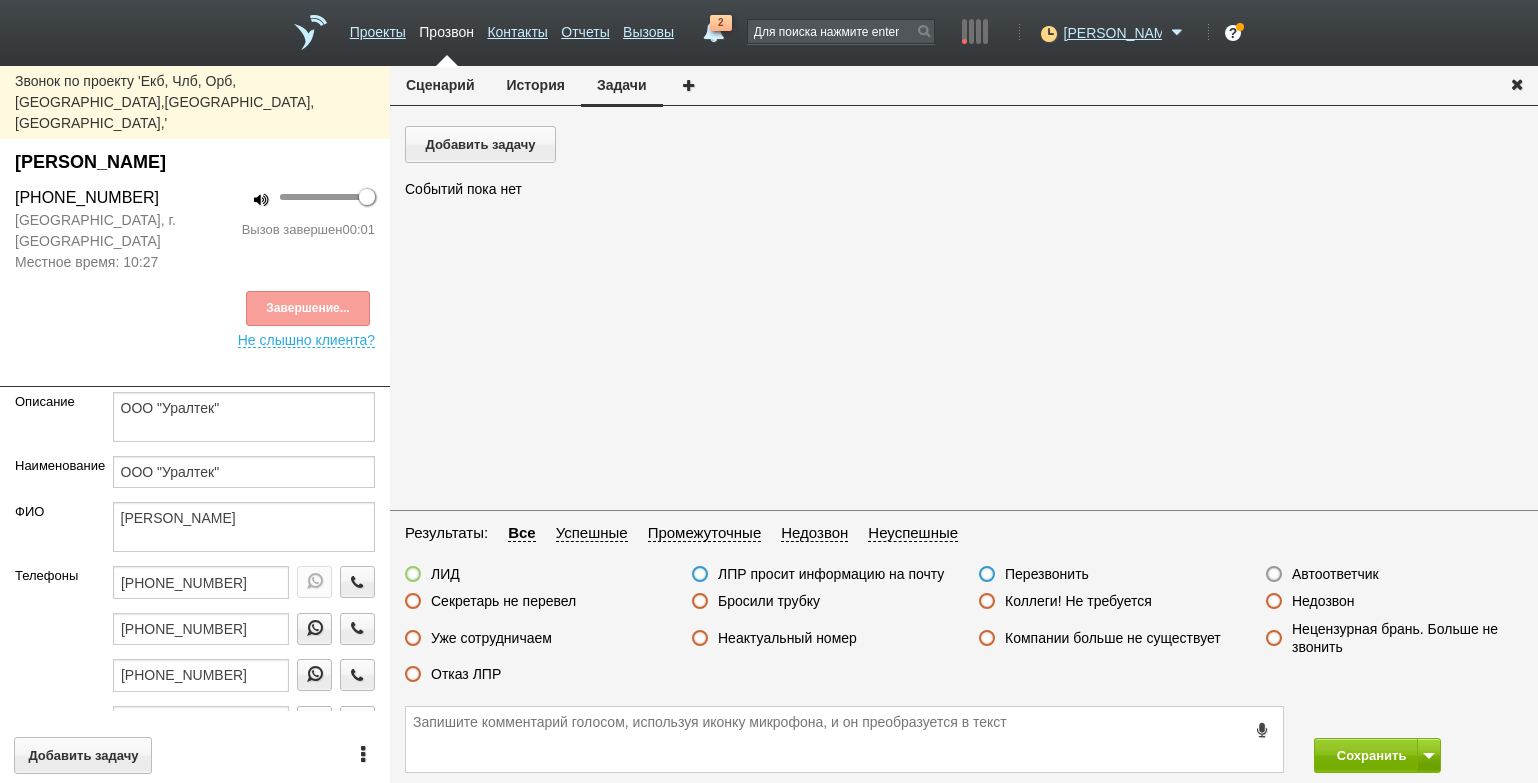 click on "Автоответчик" at bounding box center [1335, 574] 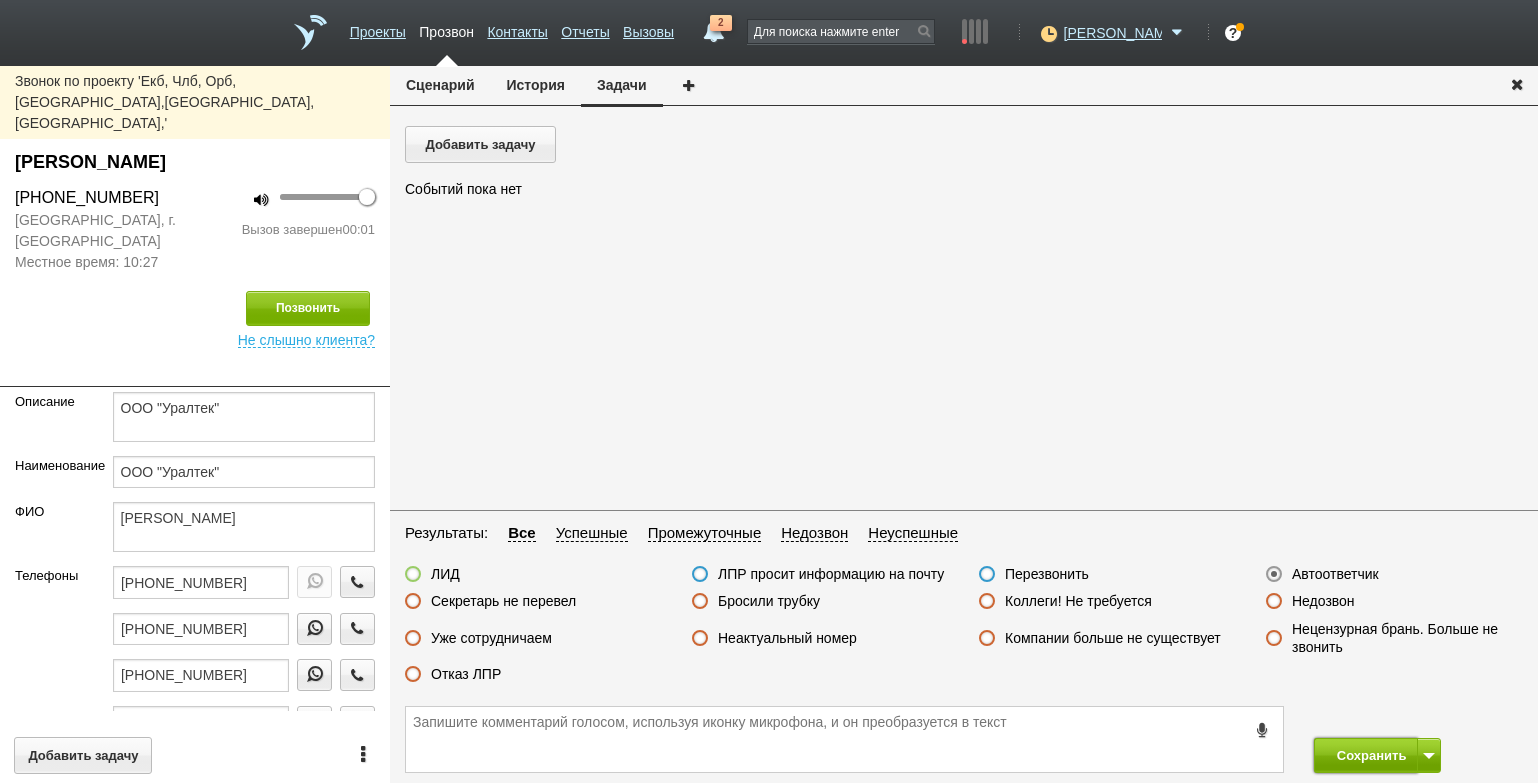 click on "Сохранить" at bounding box center (1366, 755) 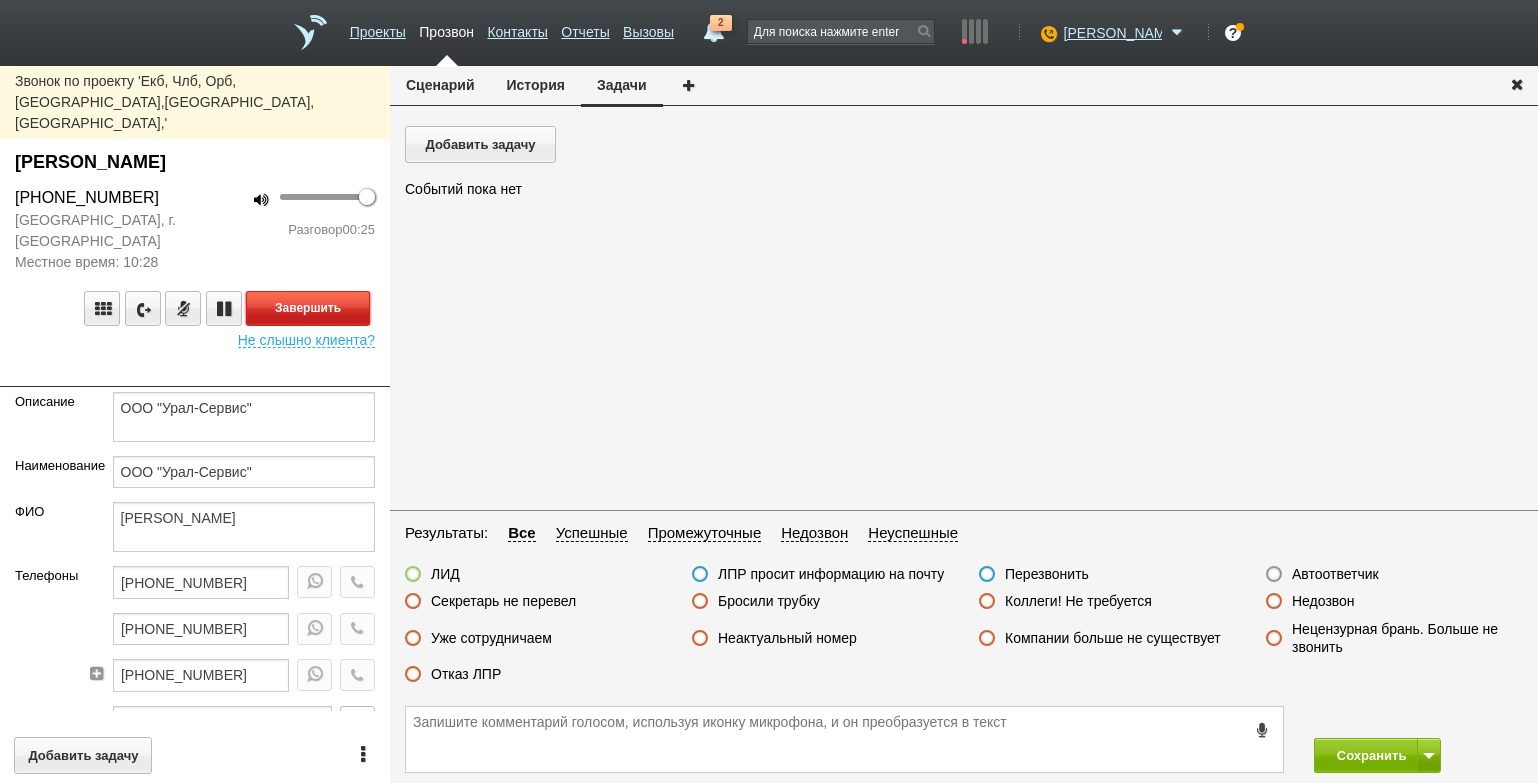 click on "Завершить" at bounding box center [308, 308] 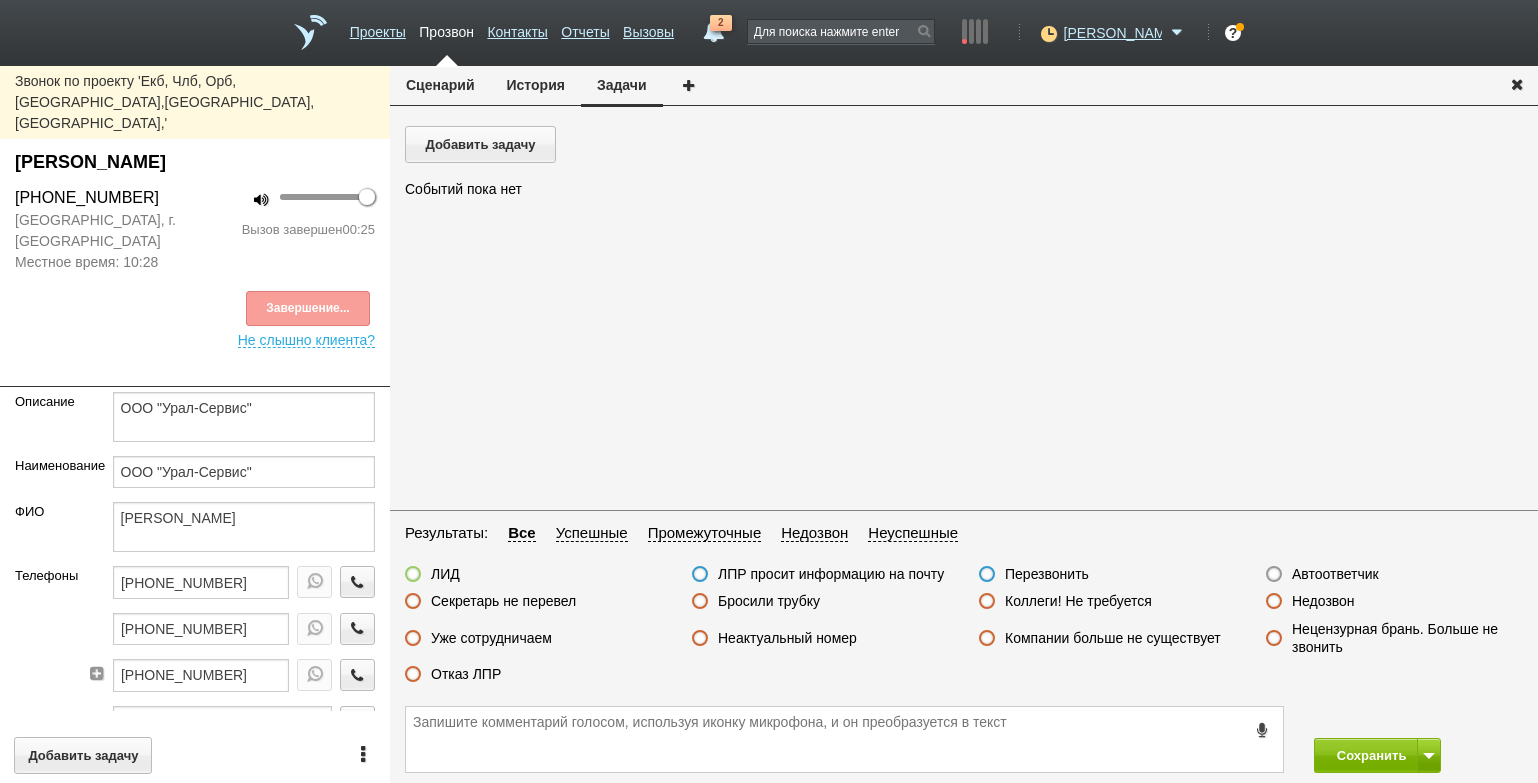 click on "Отказ ЛПР" at bounding box center [453, 675] 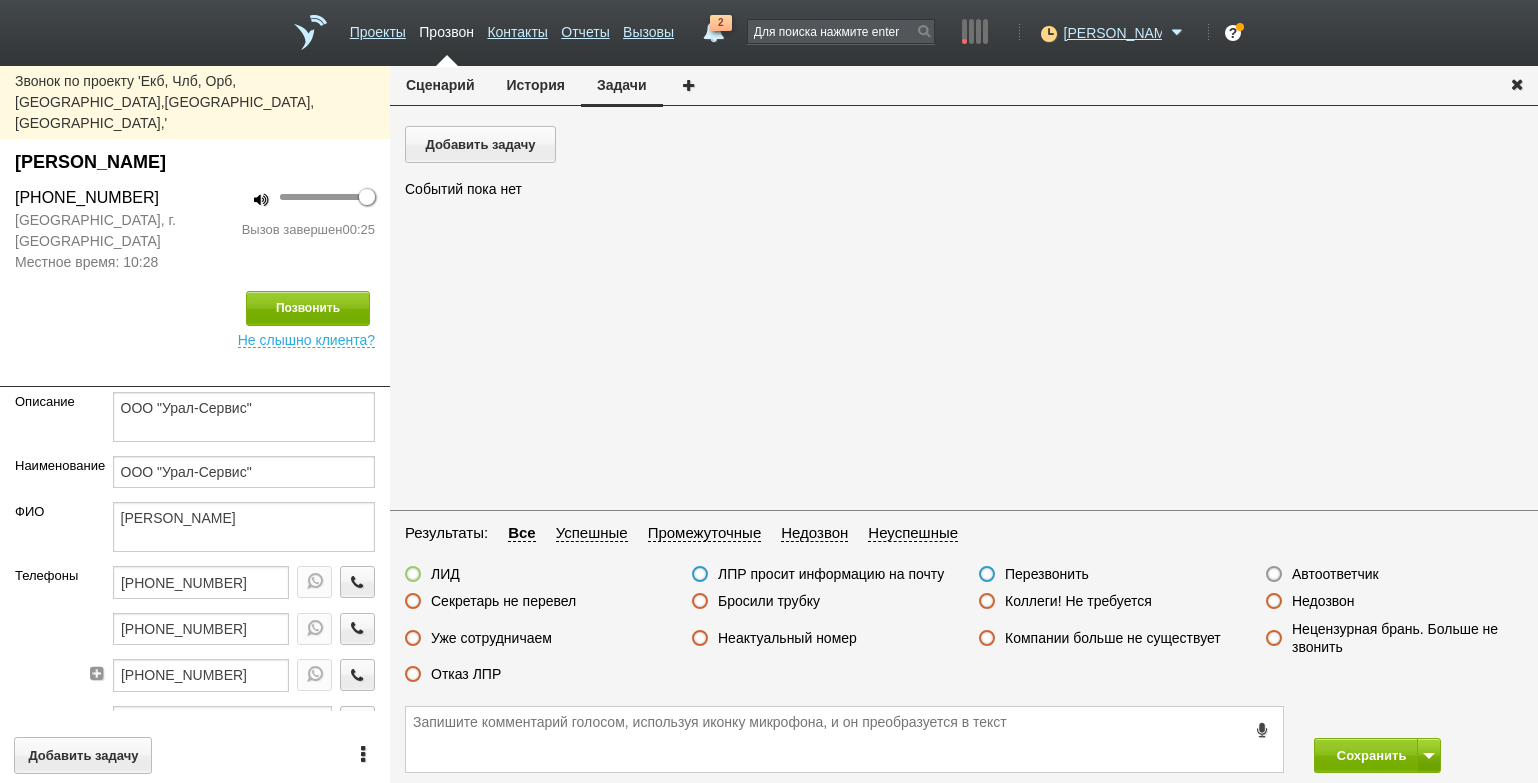 click on "Отказ ЛПР" at bounding box center (466, 674) 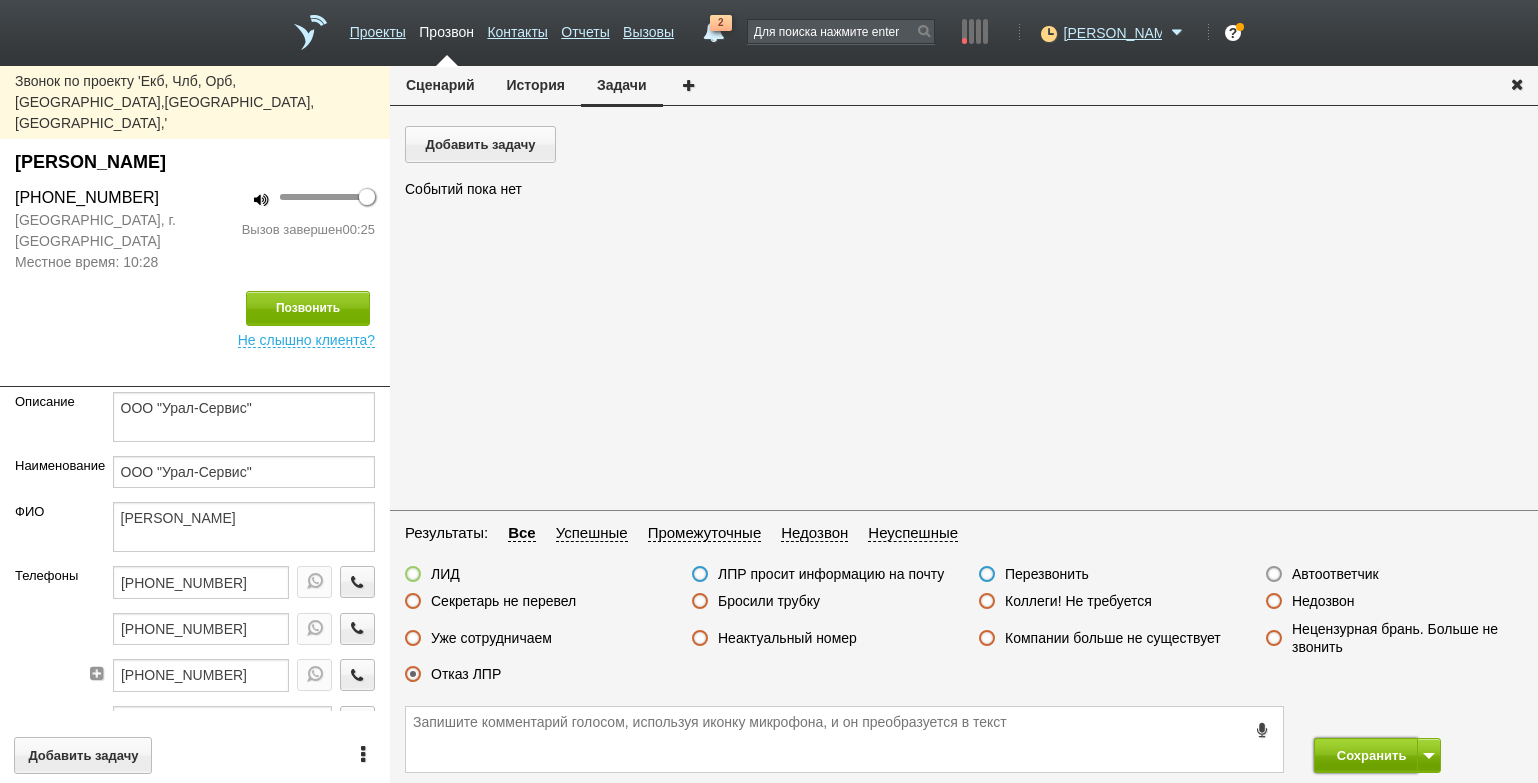 click on "Сохранить" at bounding box center (1366, 755) 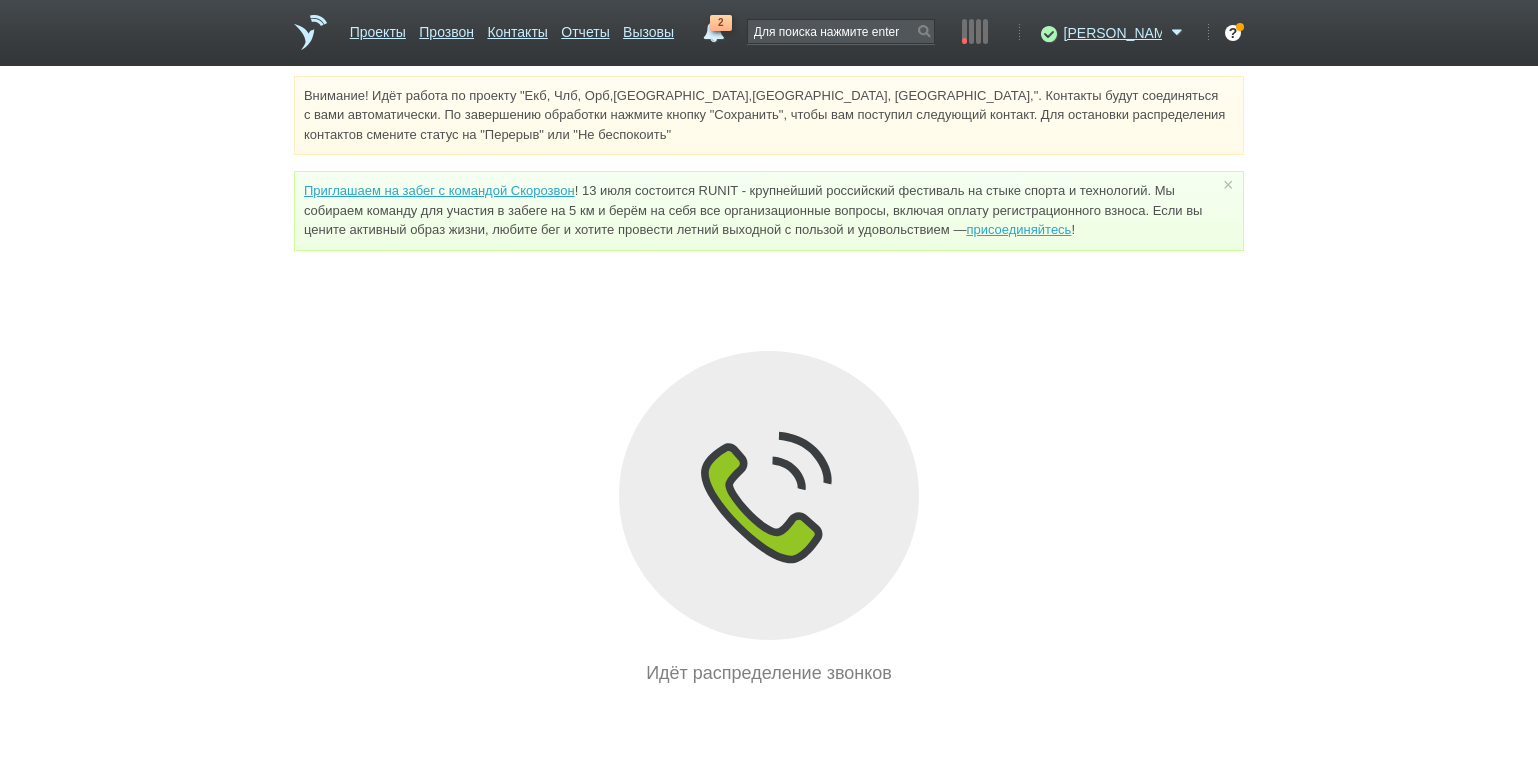 click on "Внимание! Идёт работа по проекту "Екб, Члб, Орб,[GEOGRAPHIC_DATA],[GEOGRAPHIC_DATA], [GEOGRAPHIC_DATA],". Контакты будут соединяться с вами автоматически. По завершению обработки нажмите кнопку "Сохранить", чтобы вам поступил следующий контакт. Для остановки распределения контактов смените статус на "Перерыв" или "Не беспокоить"
Приглашаем на забег с командой Скорозвон присоединяйтесь !
×
Вы можете звонить напрямую из строки поиска - введите номер и нажмите "Позвонить"
Идёт распределение звонков" at bounding box center [769, 381] 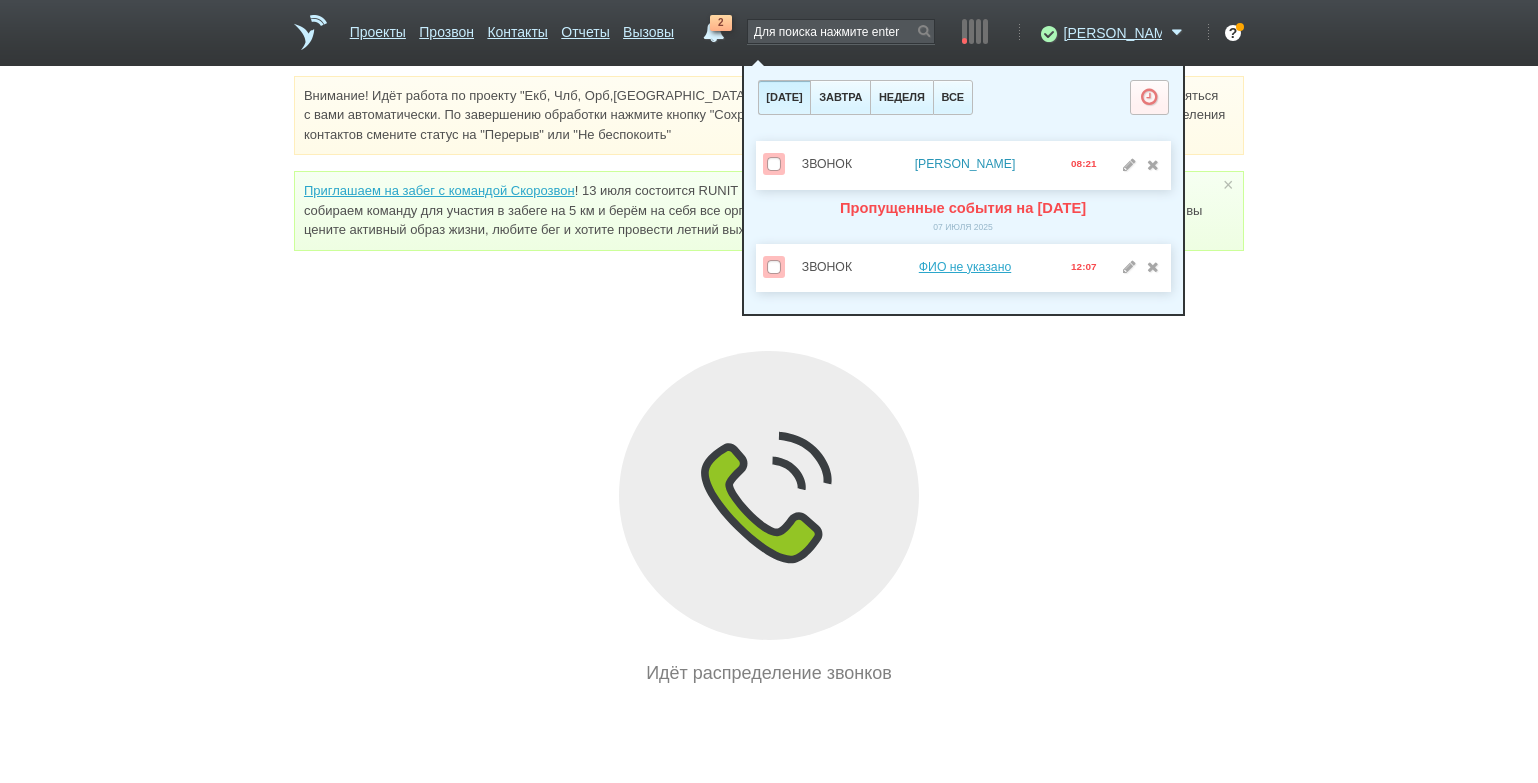 click on "[PERSON_NAME]" at bounding box center (965, 164) 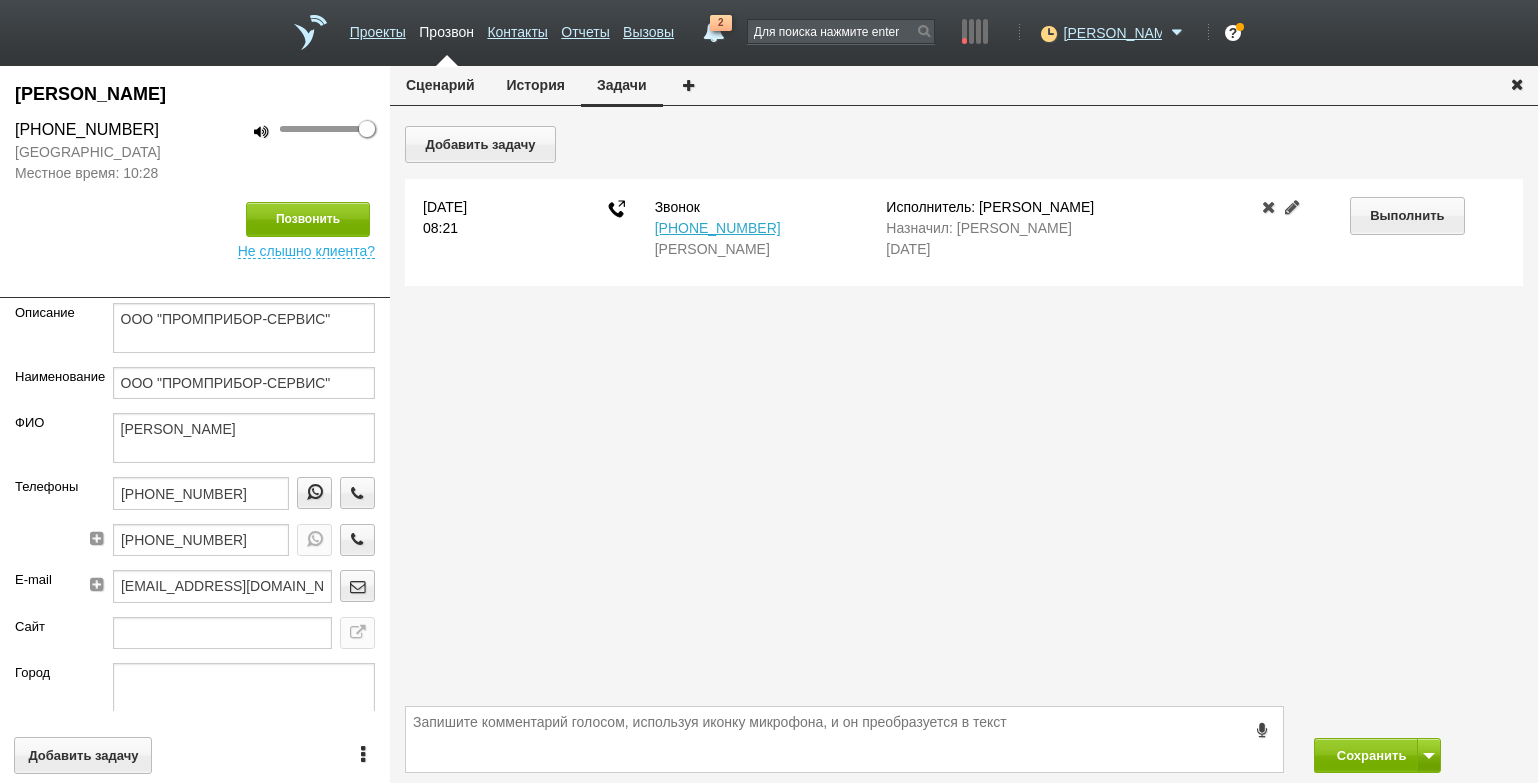 click on "История" at bounding box center (536, 85) 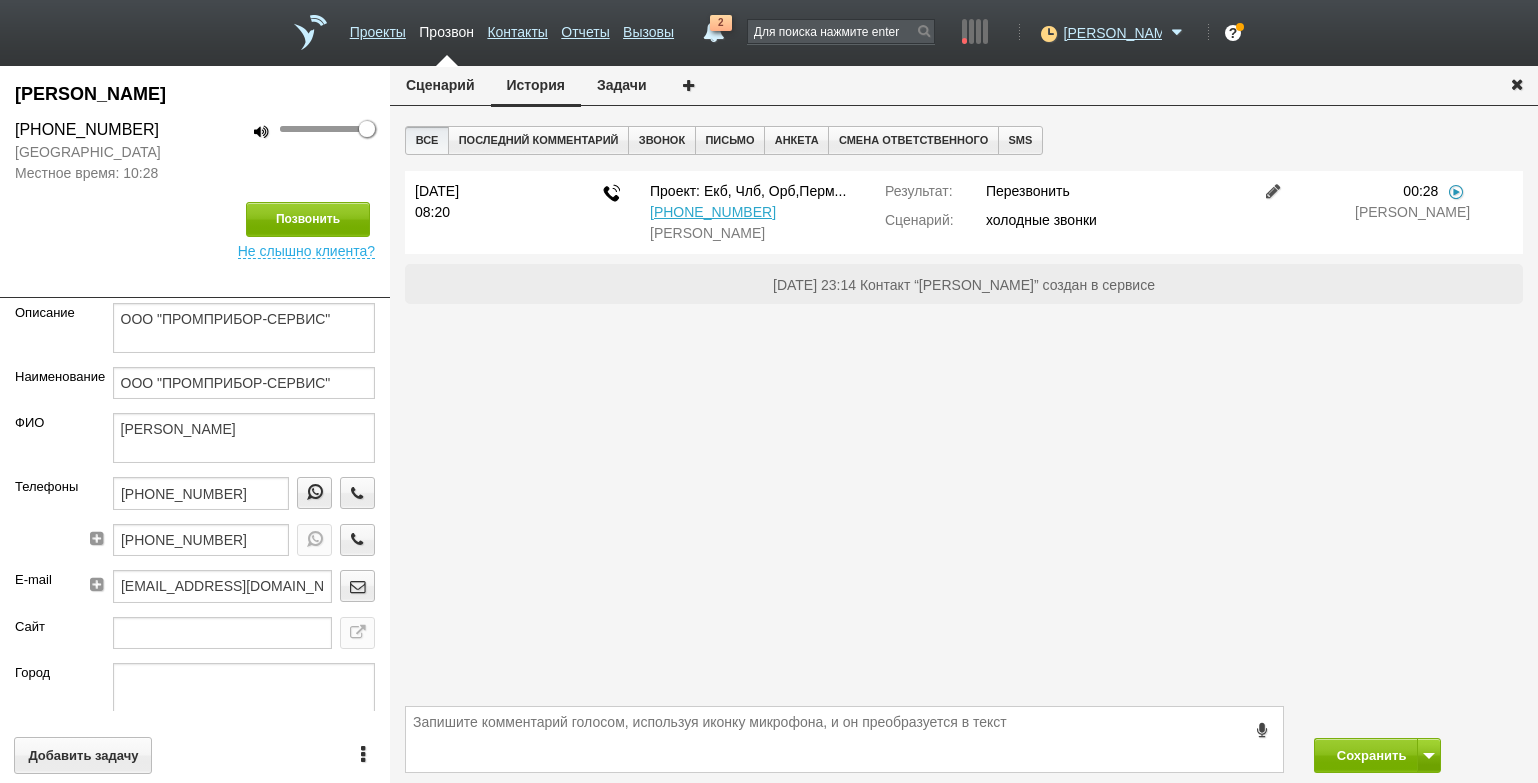 click at bounding box center [1456, 191] 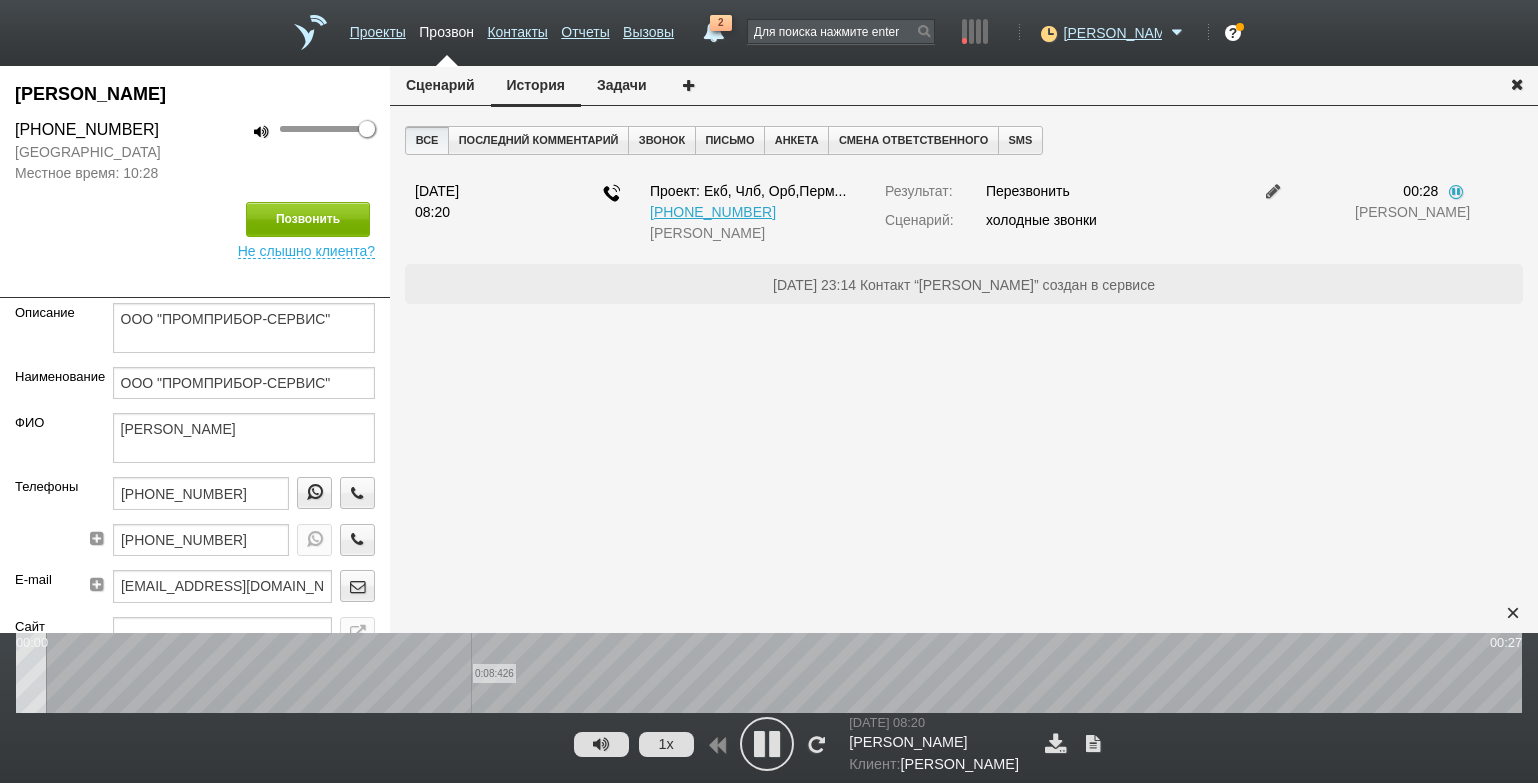 click on "0:08:426" at bounding box center [769, 673] 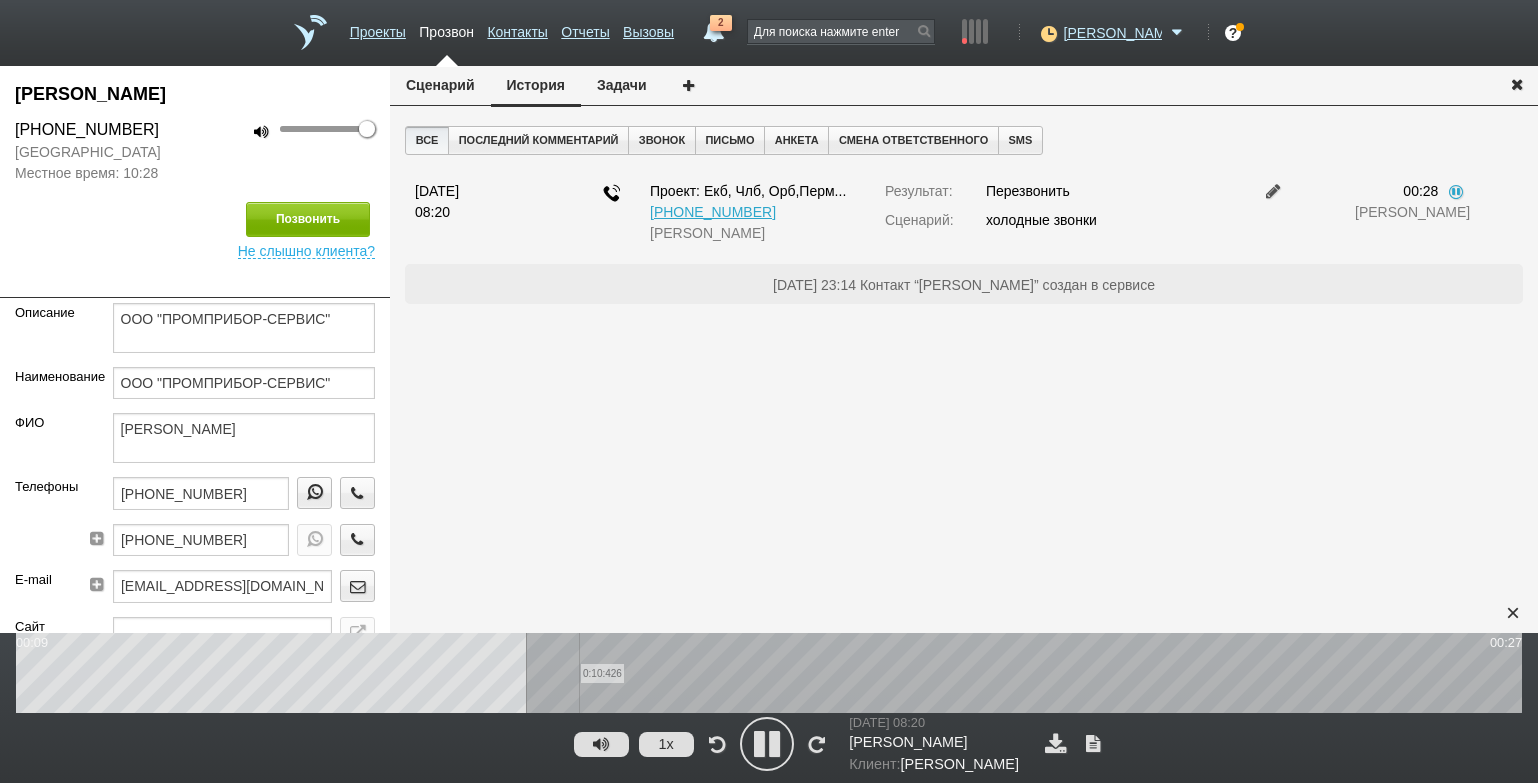 click on "0:10:426" at bounding box center (769, 673) 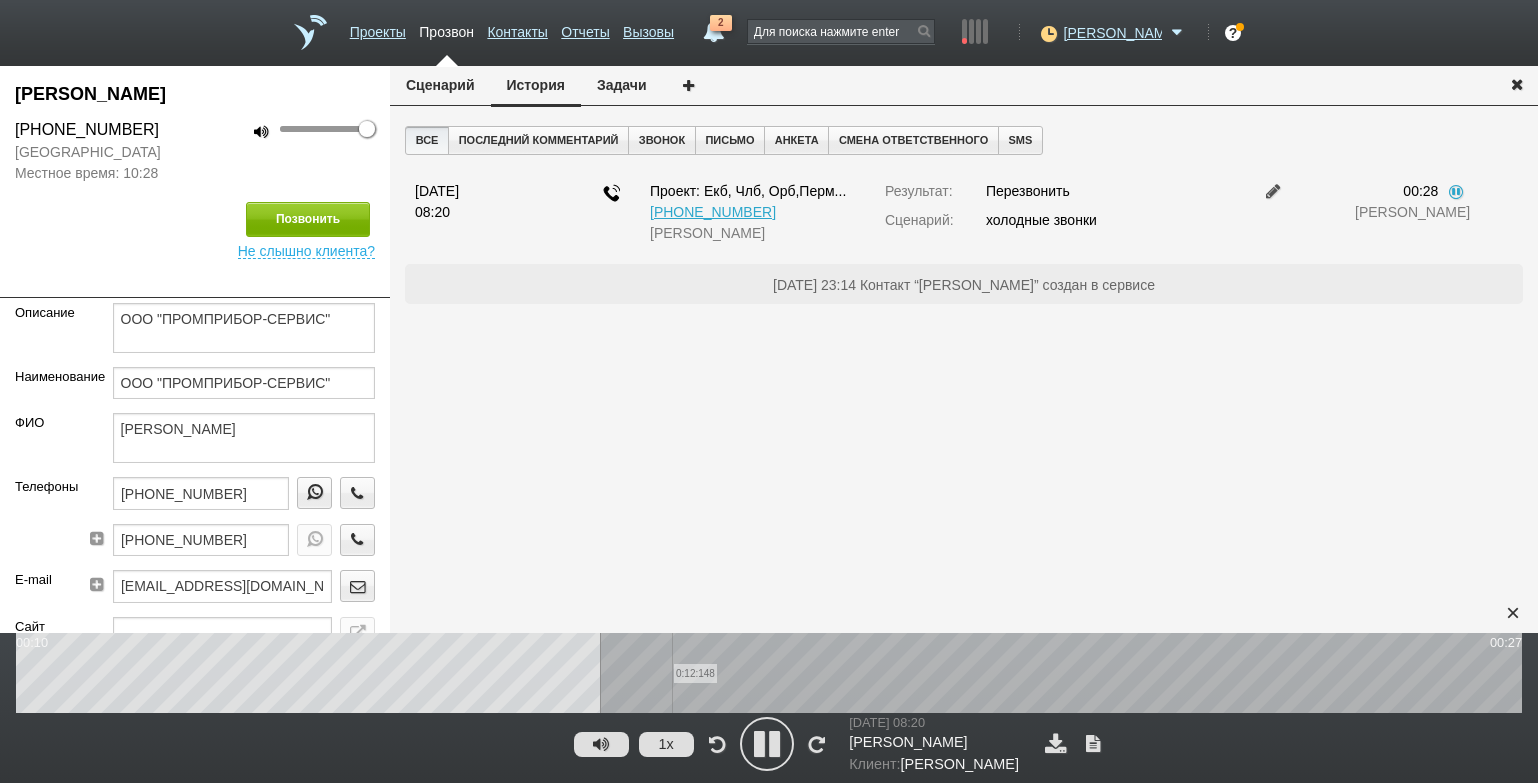 click on "0:12:148" at bounding box center [769, 673] 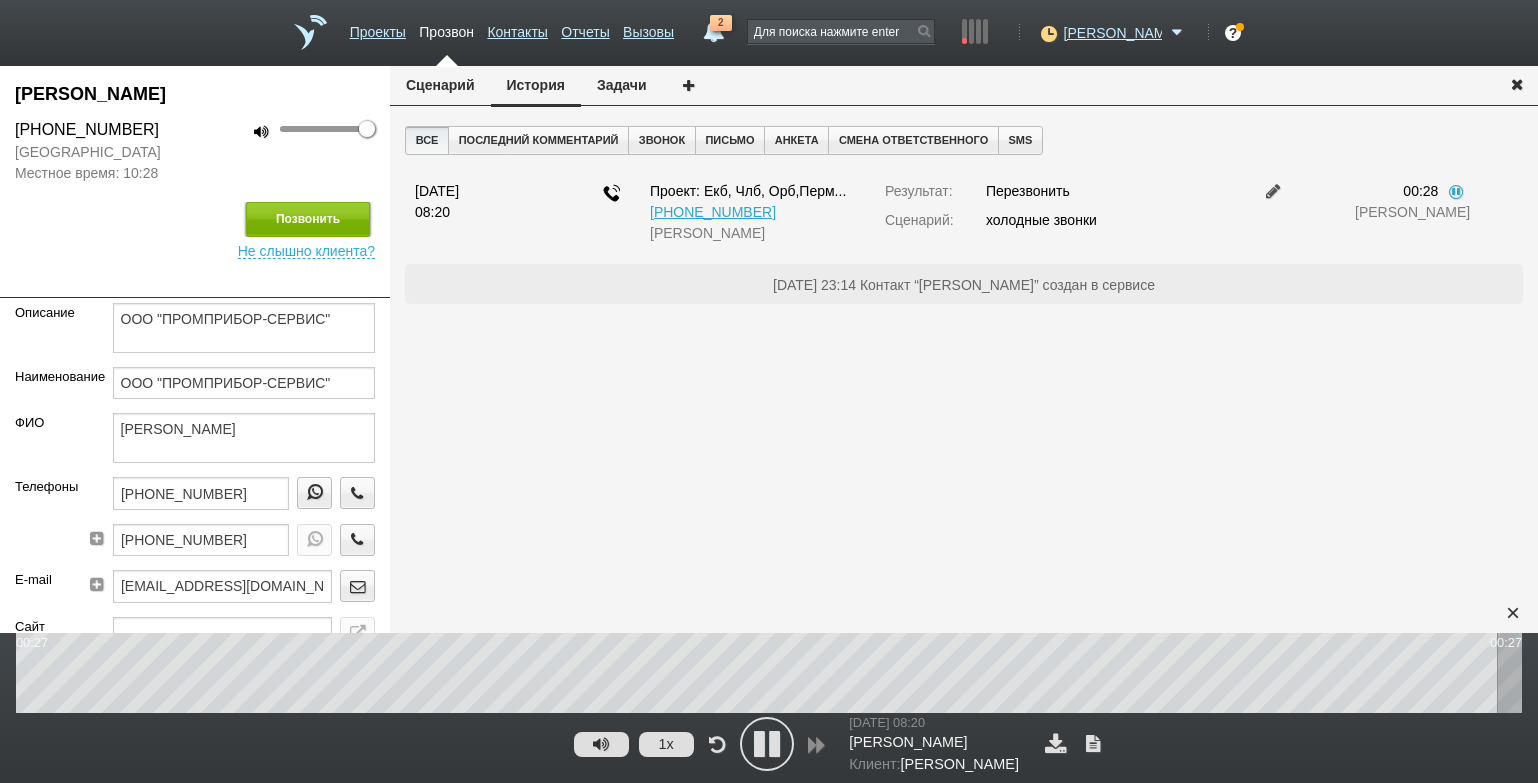 drag, startPoint x: 325, startPoint y: 210, endPoint x: 848, endPoint y: 564, distance: 631.54175 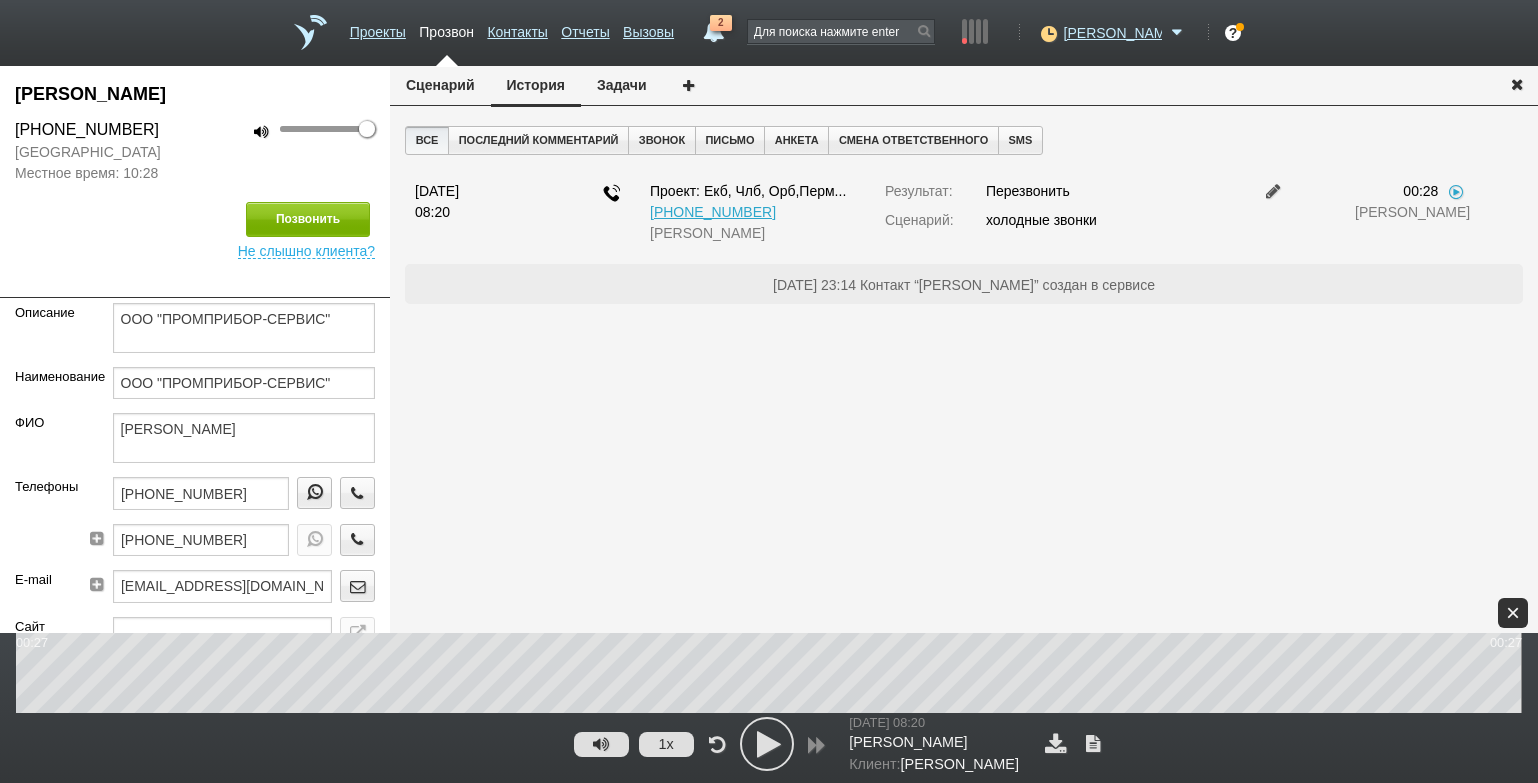 click on "×" at bounding box center [1513, 613] 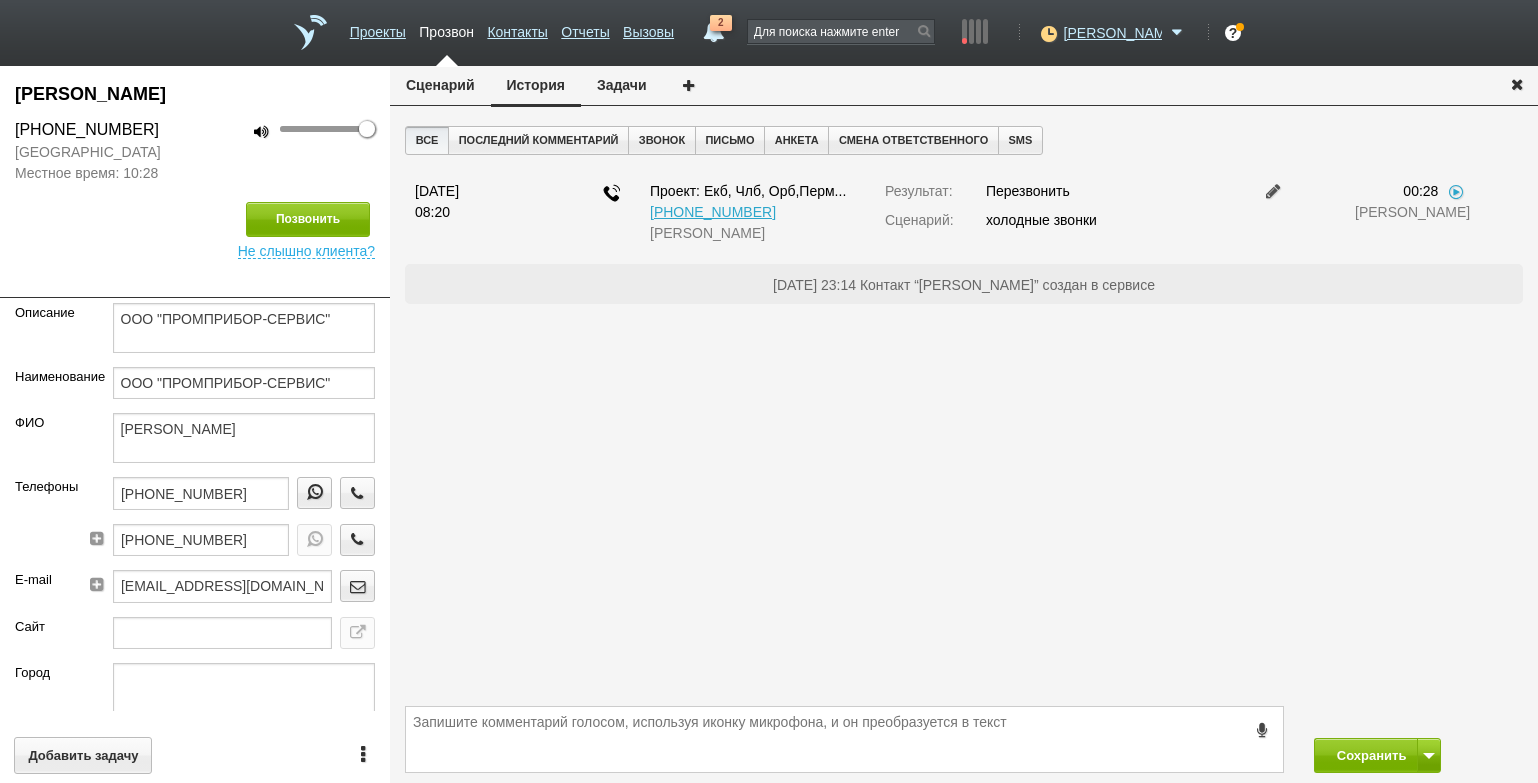 click at bounding box center [96, 537] 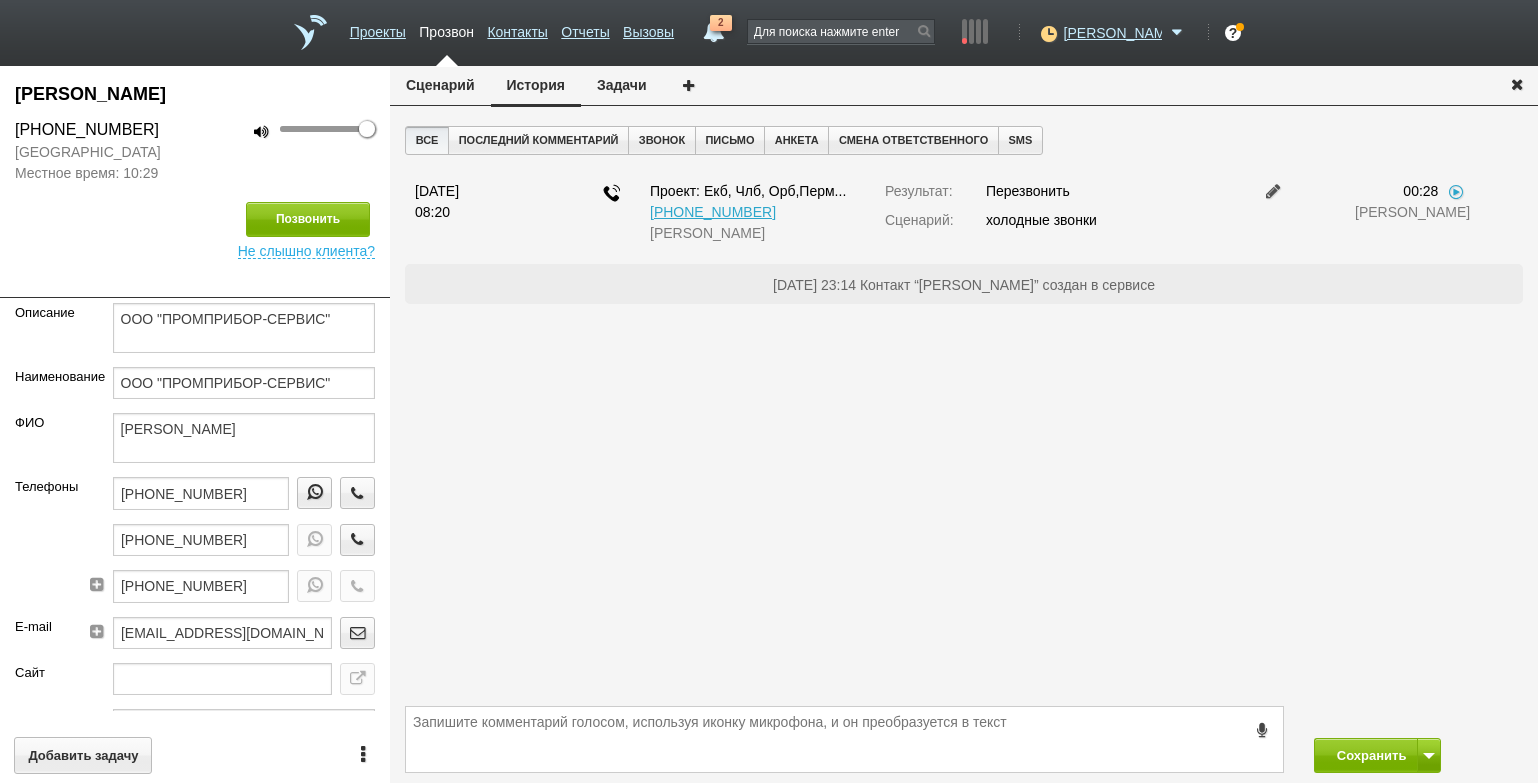 type on "[PHONE_NUMBER]" 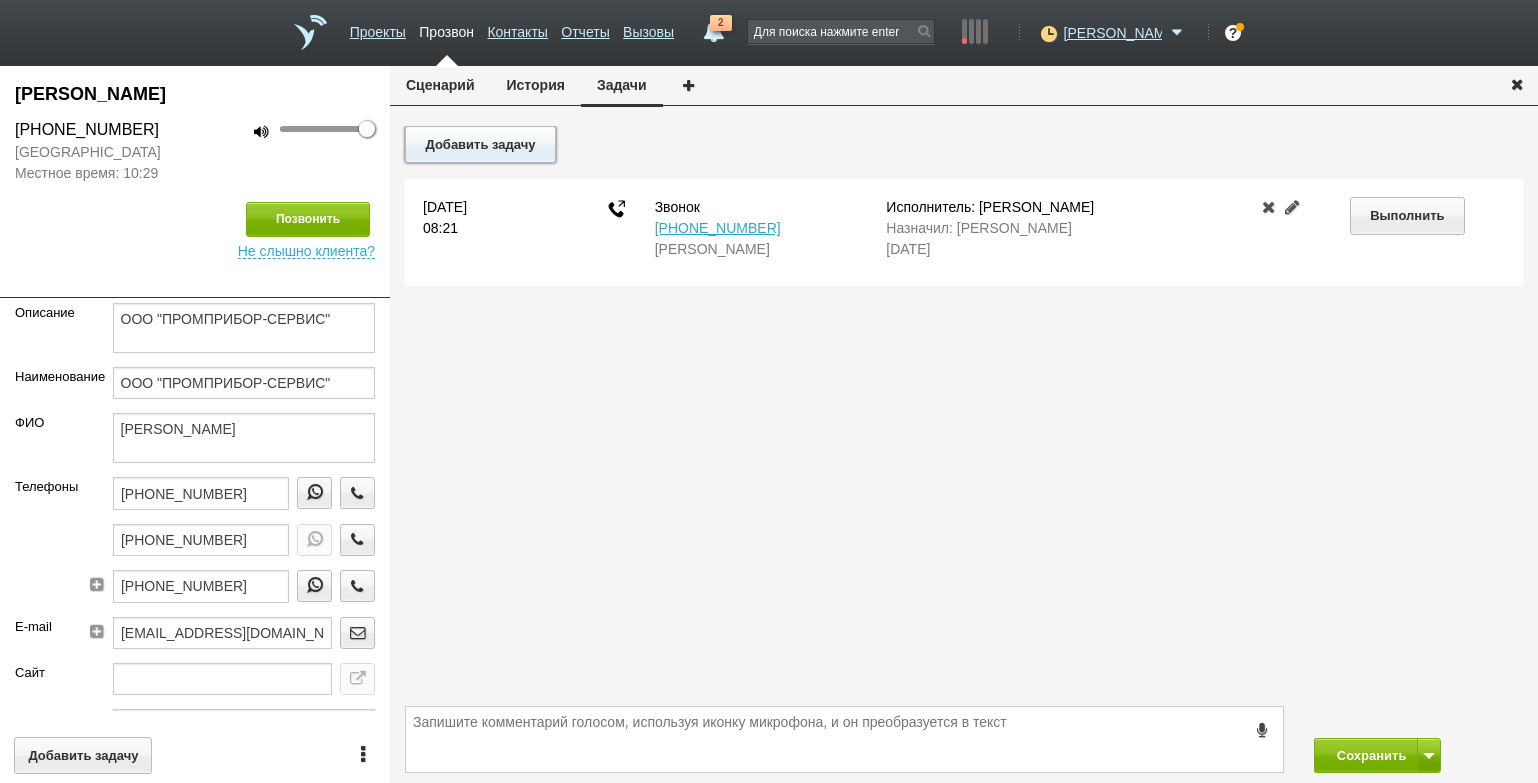 click on "Добавить задачу" at bounding box center [480, 144] 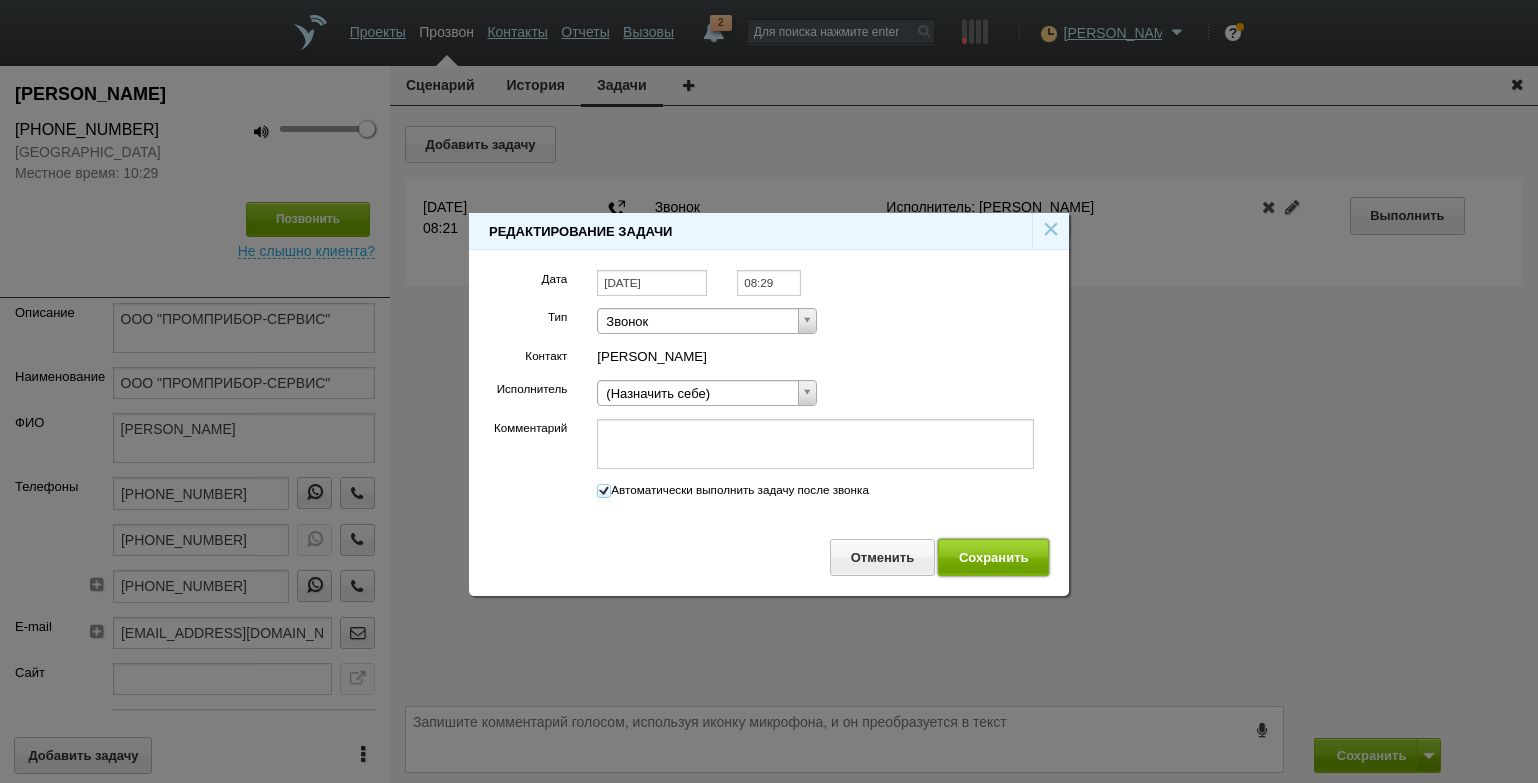 click on "Сохранить" at bounding box center [993, 557] 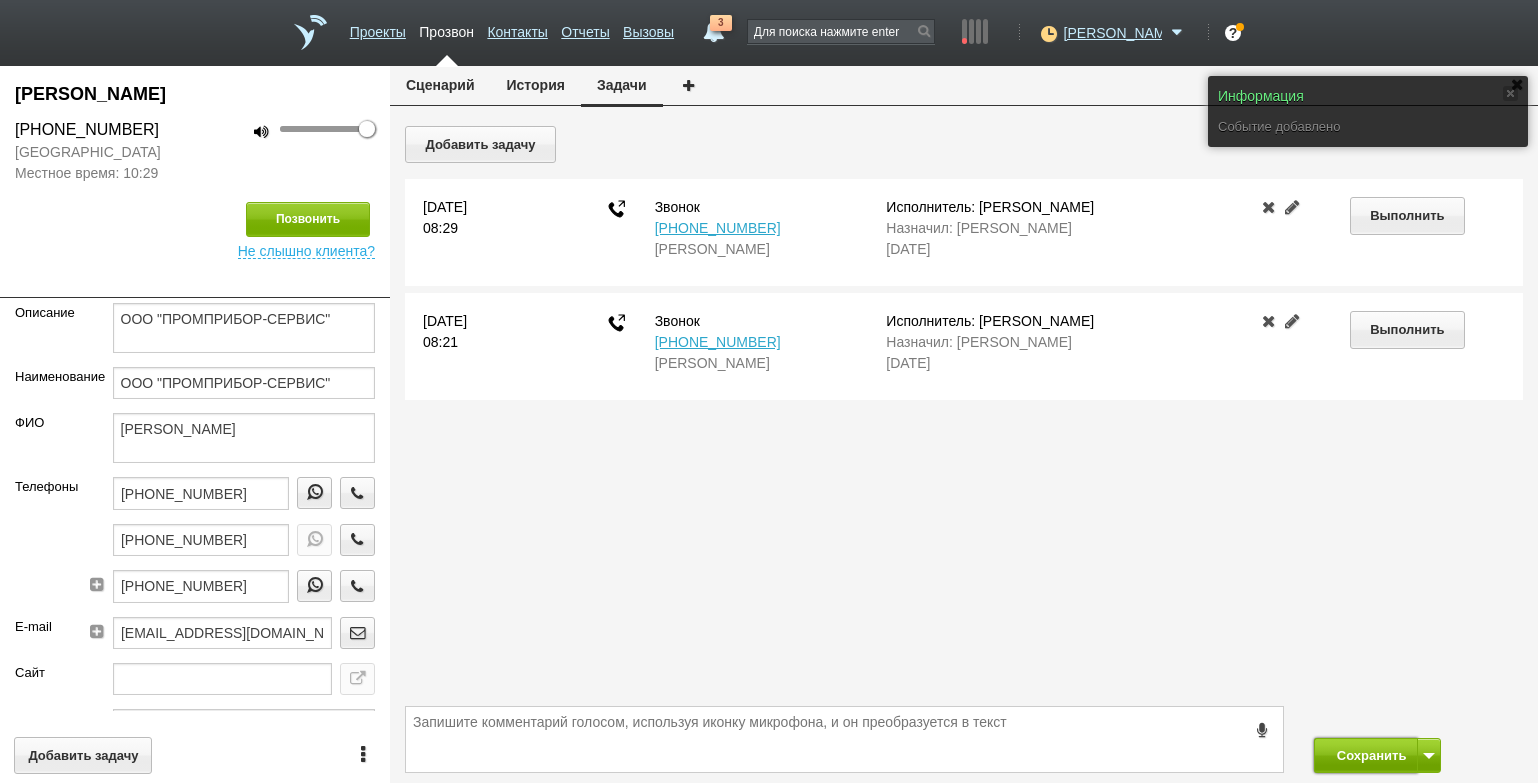 click on "Сохранить" at bounding box center (1366, 755) 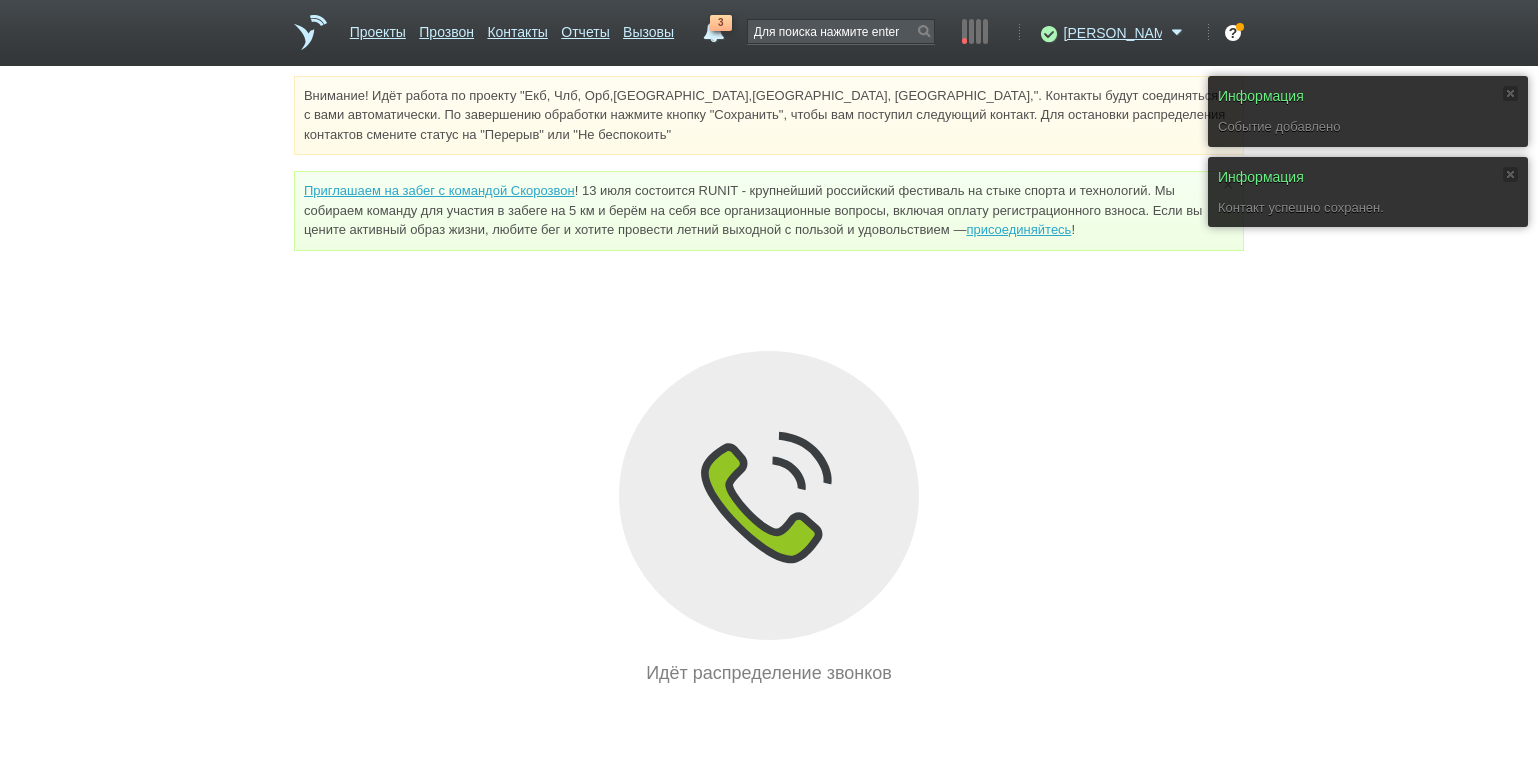 click on "3" at bounding box center (714, 27) 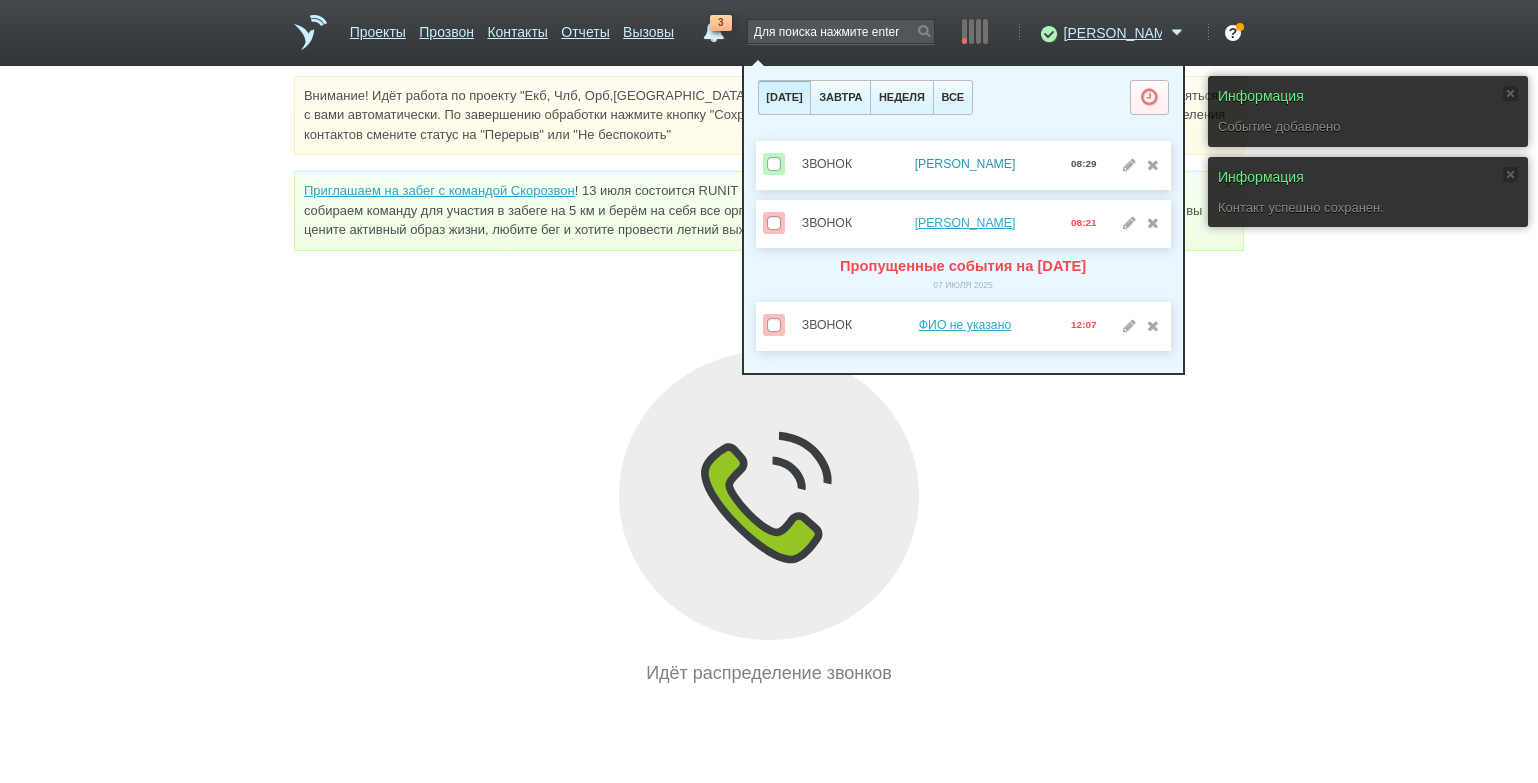 click on "[PERSON_NAME]" at bounding box center [965, 164] 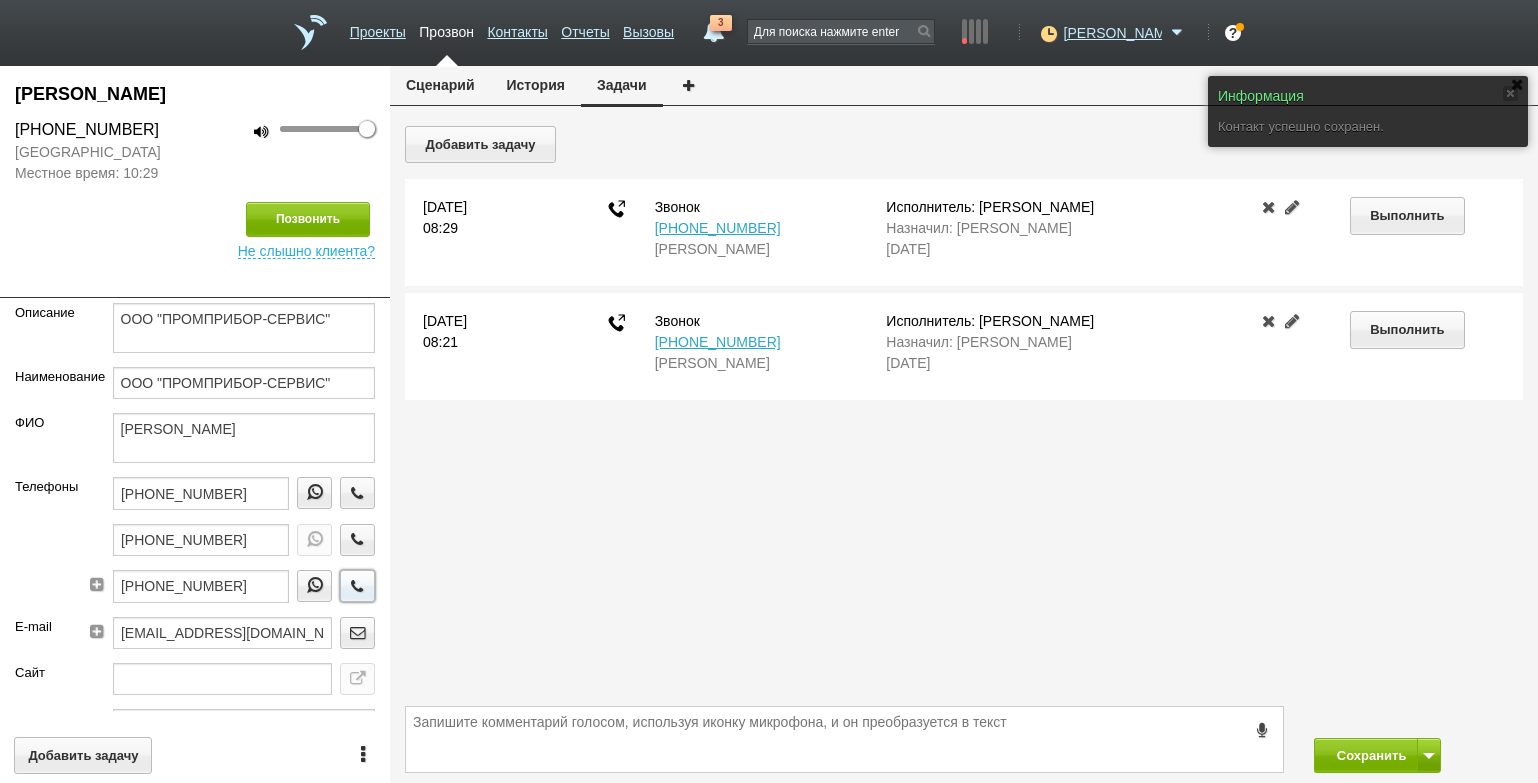 click at bounding box center [358, 585] 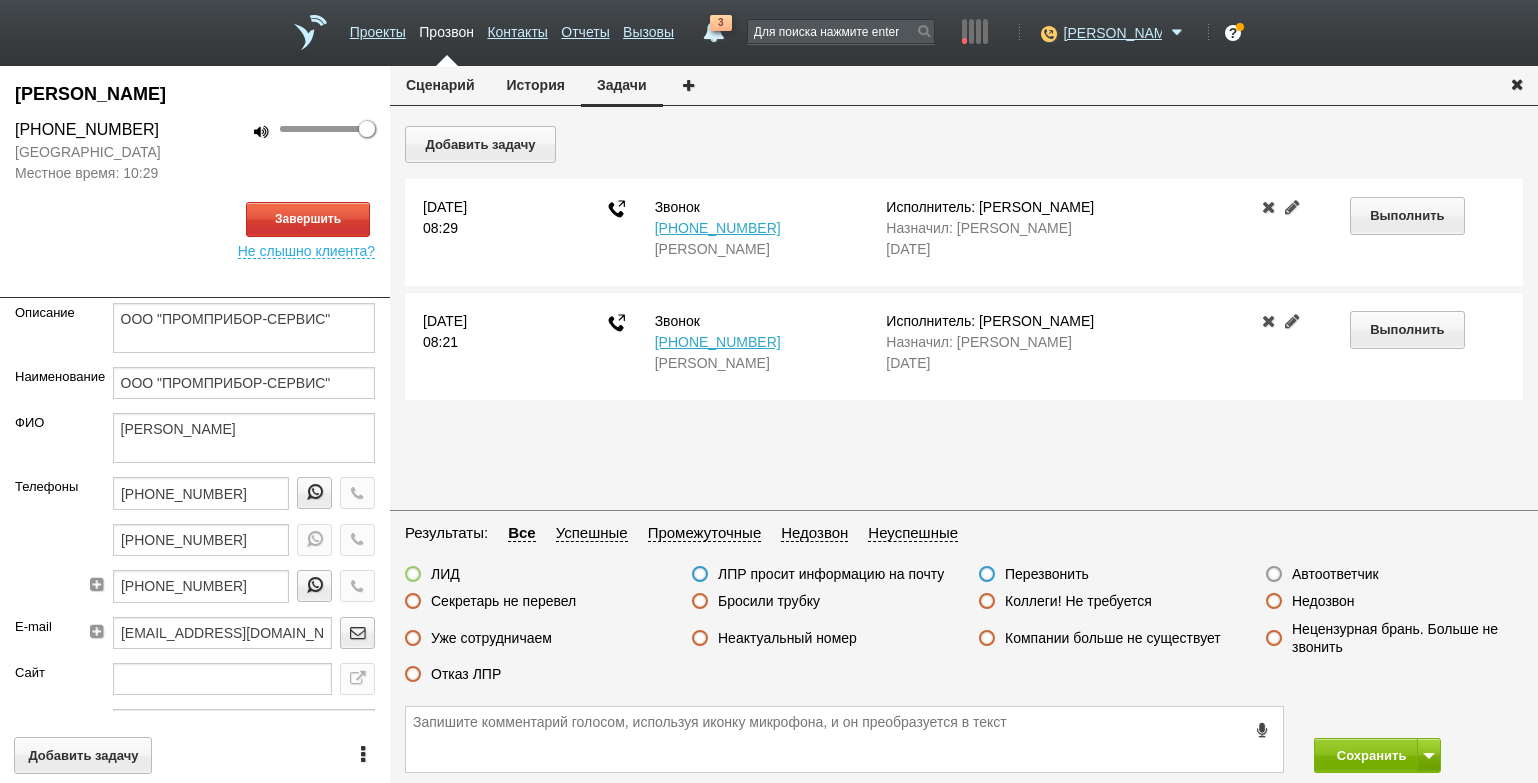 click on "Сценарий" at bounding box center [440, 85] 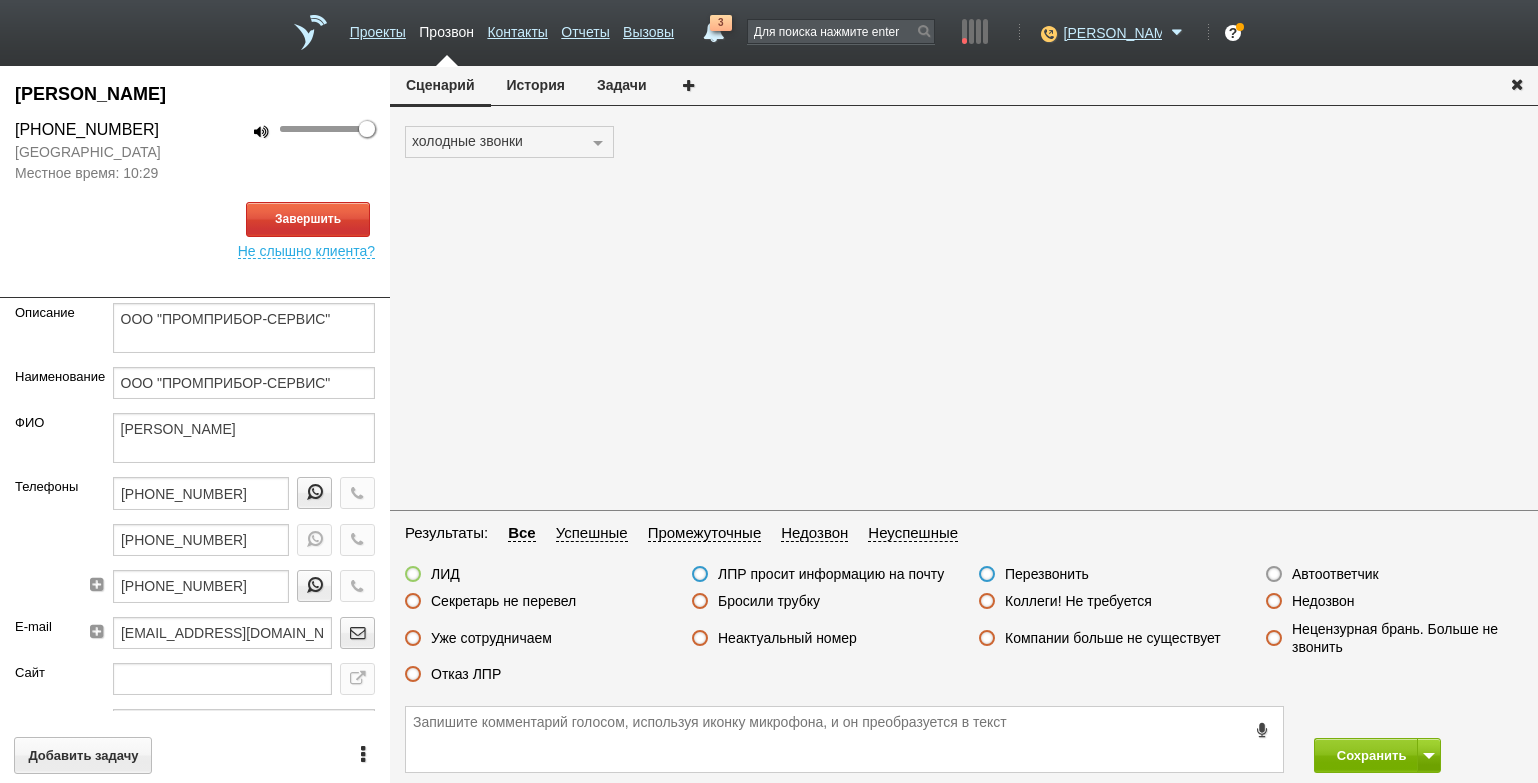 click at bounding box center (195, 283) 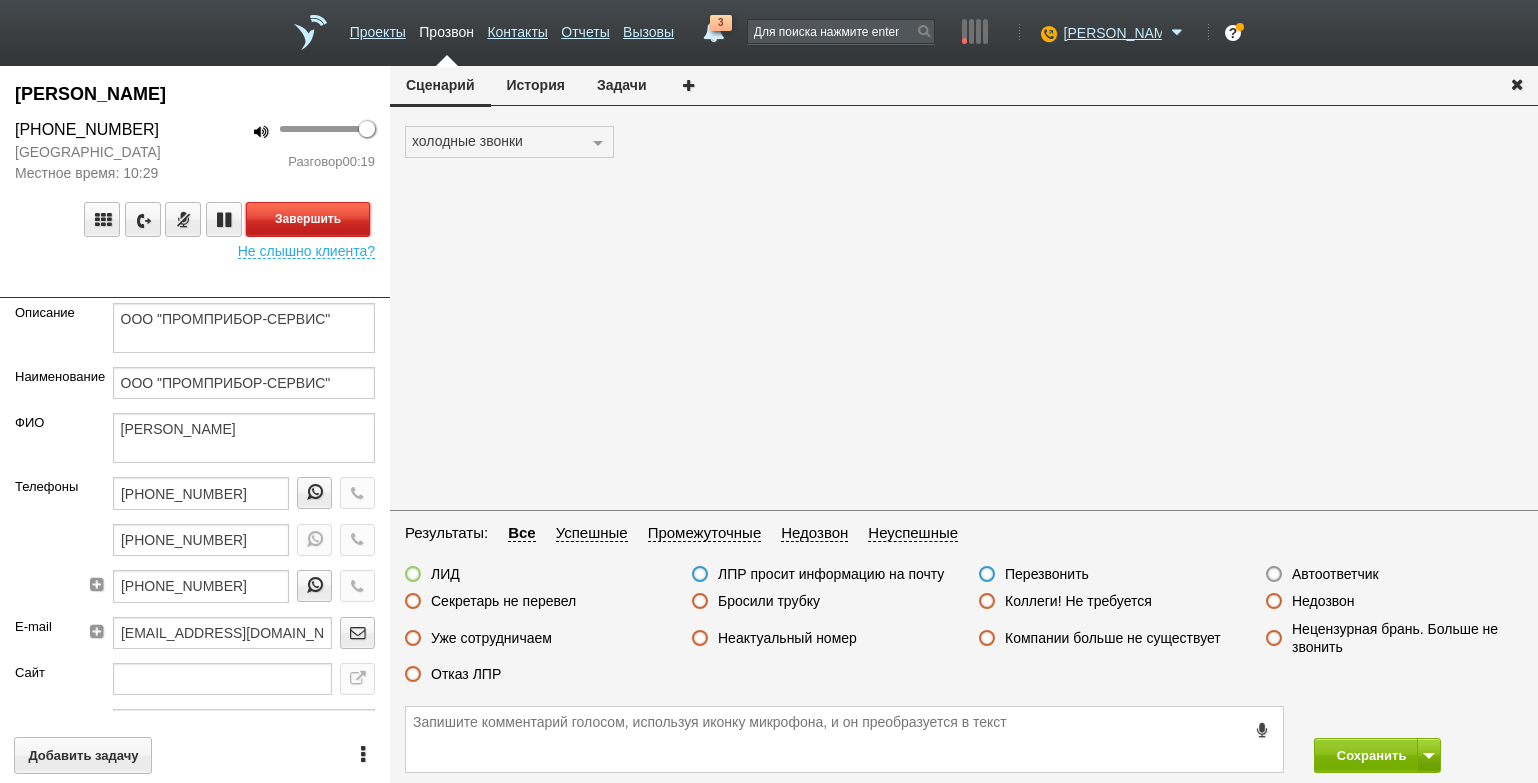 click on "Завершить" at bounding box center (308, 219) 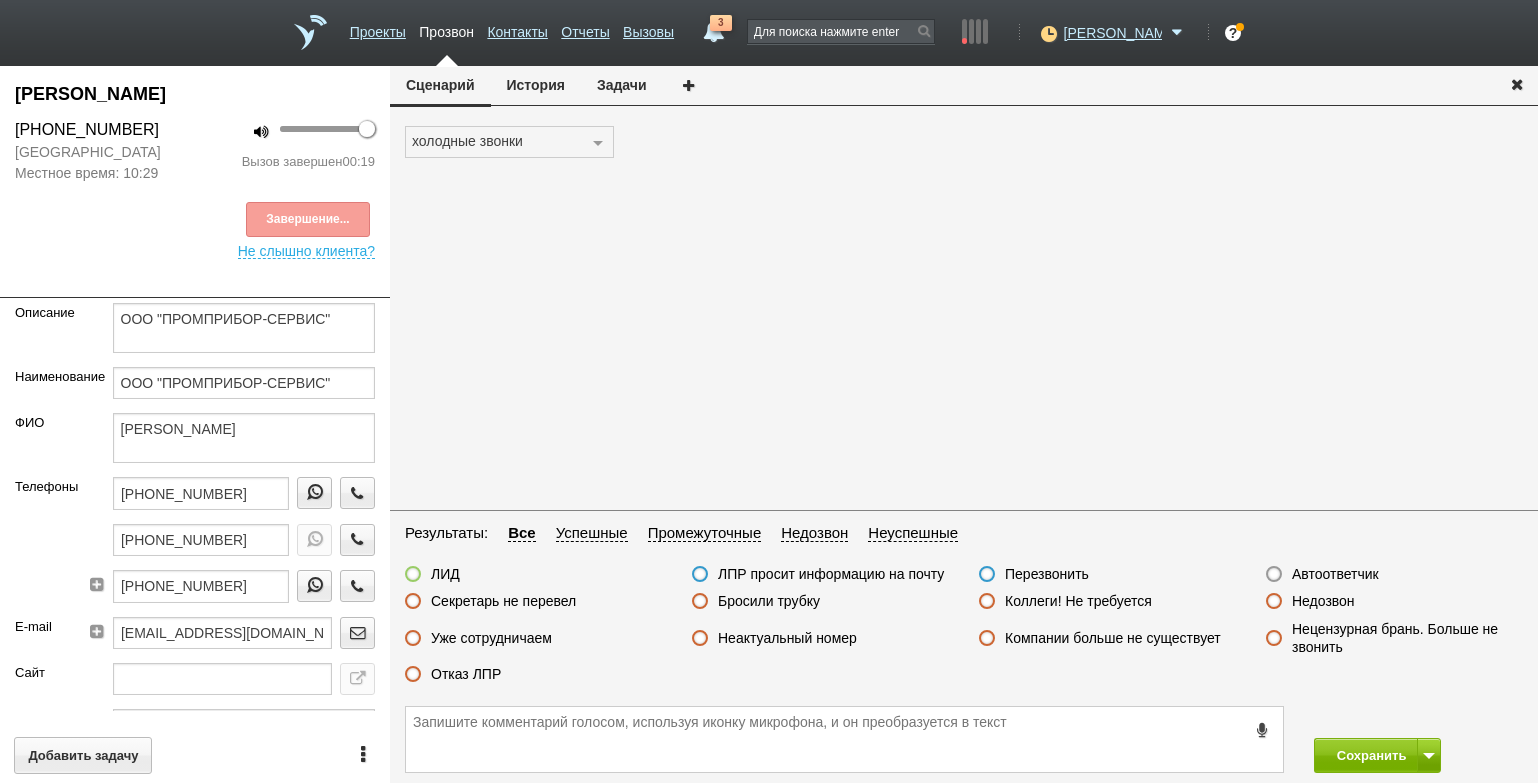 click on "ЛИД ЛПР просит информацию на почту Перезвонить Автоответчик Секретарь не перевел Бросили трубку Коллеги! Не требуется Недозвон Уже сотрудничаем Неактуальный номер Компании больше не существует Нецензурная брань. Больше не звонить Отказ ЛПР" at bounding box center (964, 629) 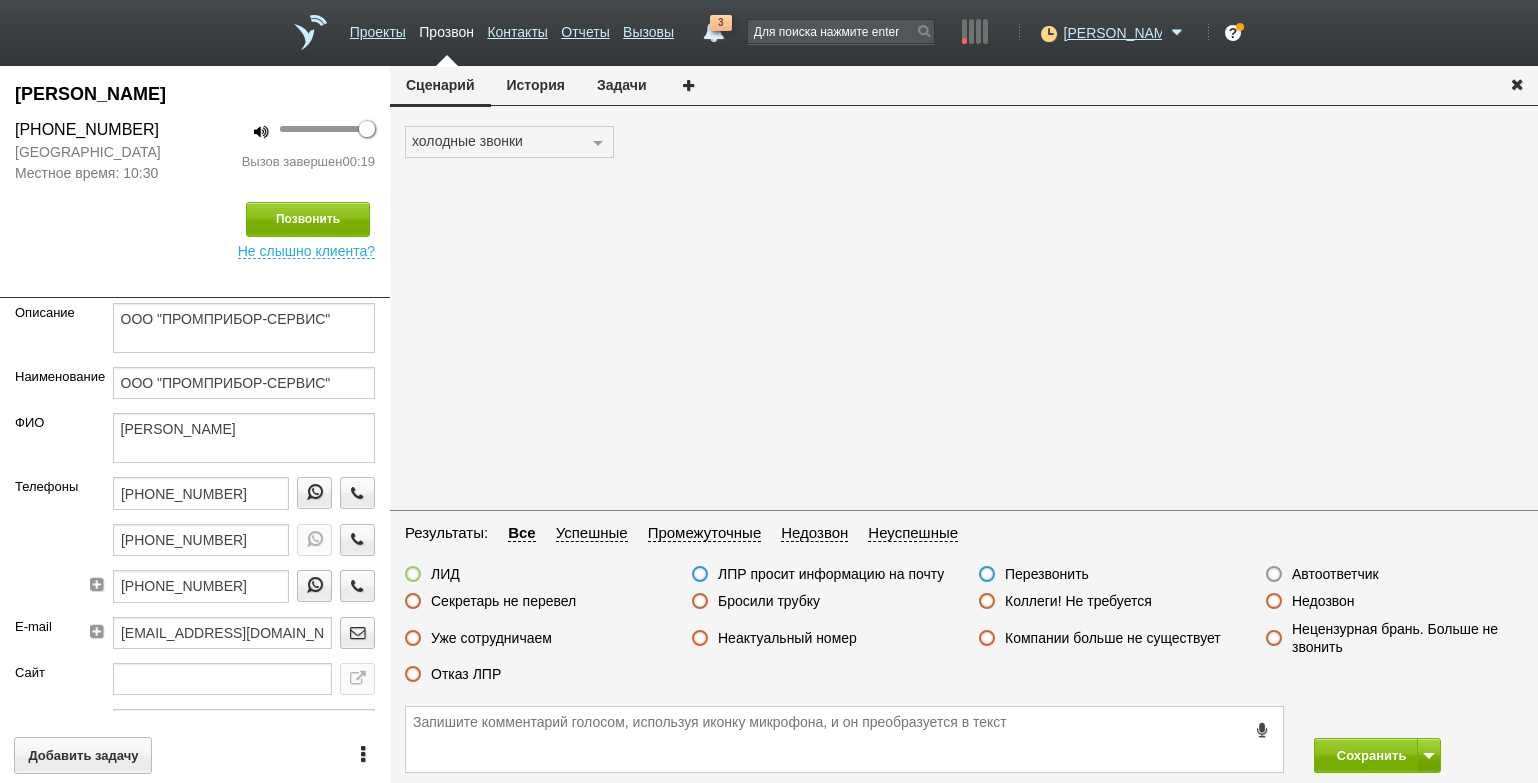 click on "Отказ ЛПР" at bounding box center [466, 674] 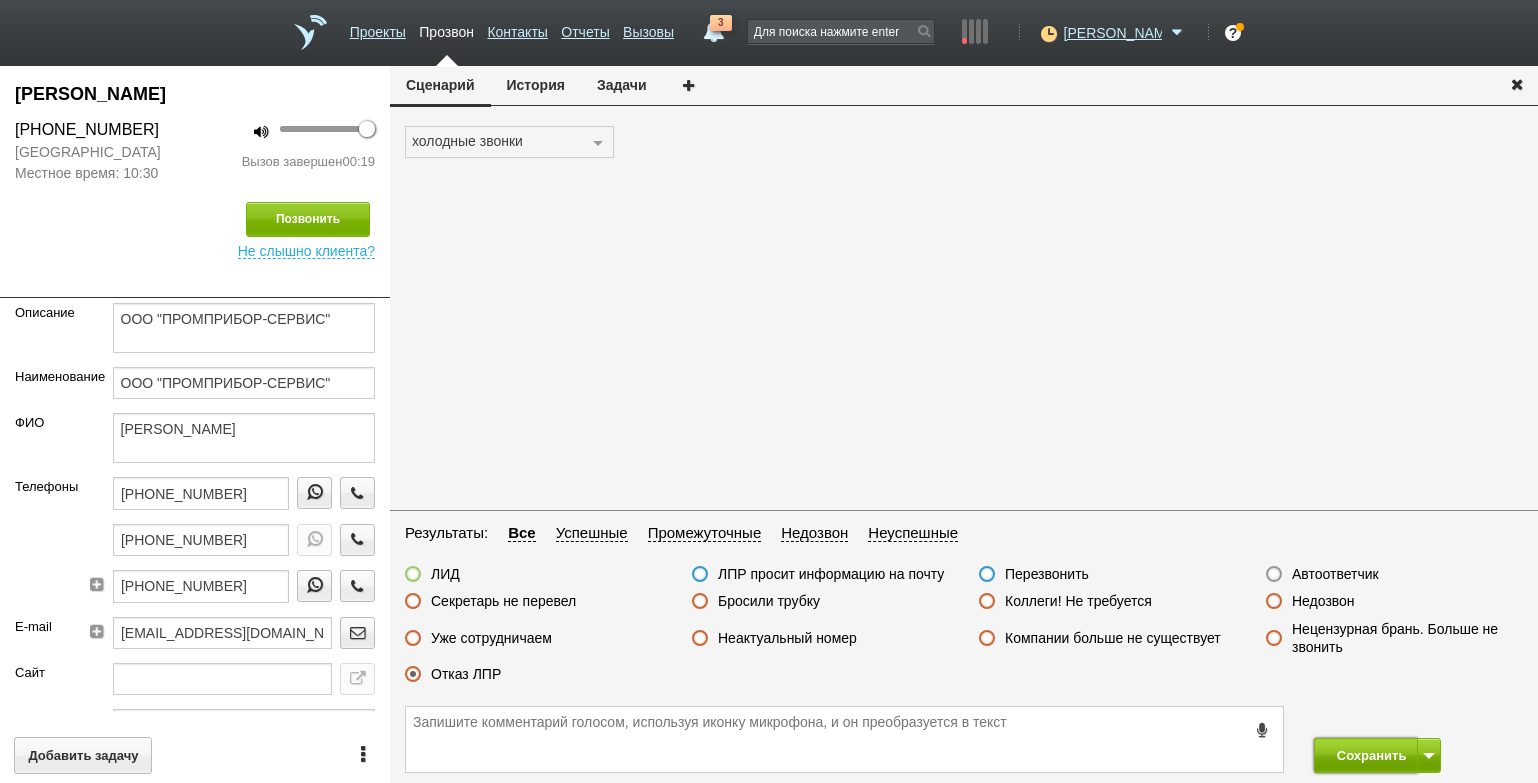 click on "Сохранить" at bounding box center (1366, 755) 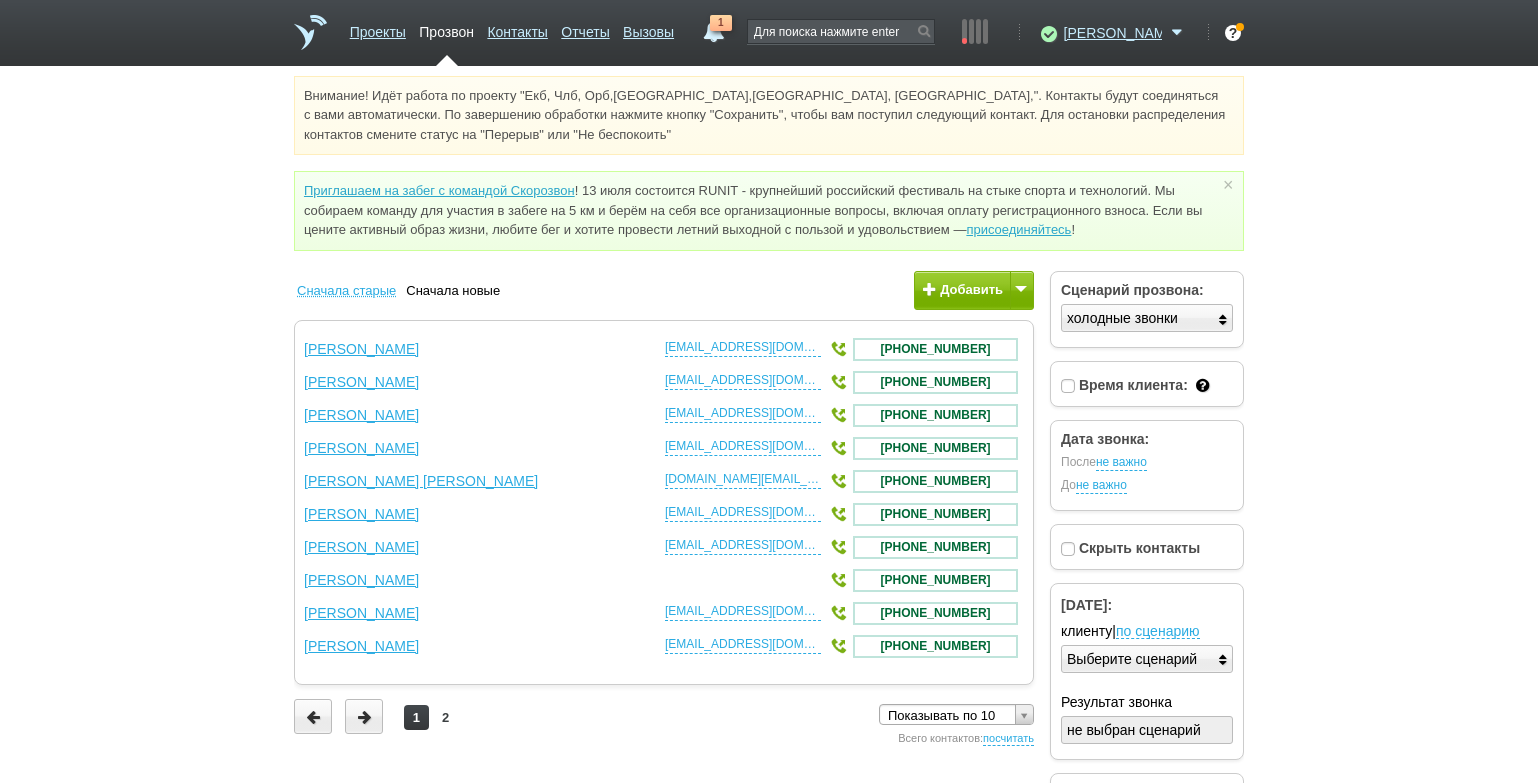 click on "1" at bounding box center (714, 27) 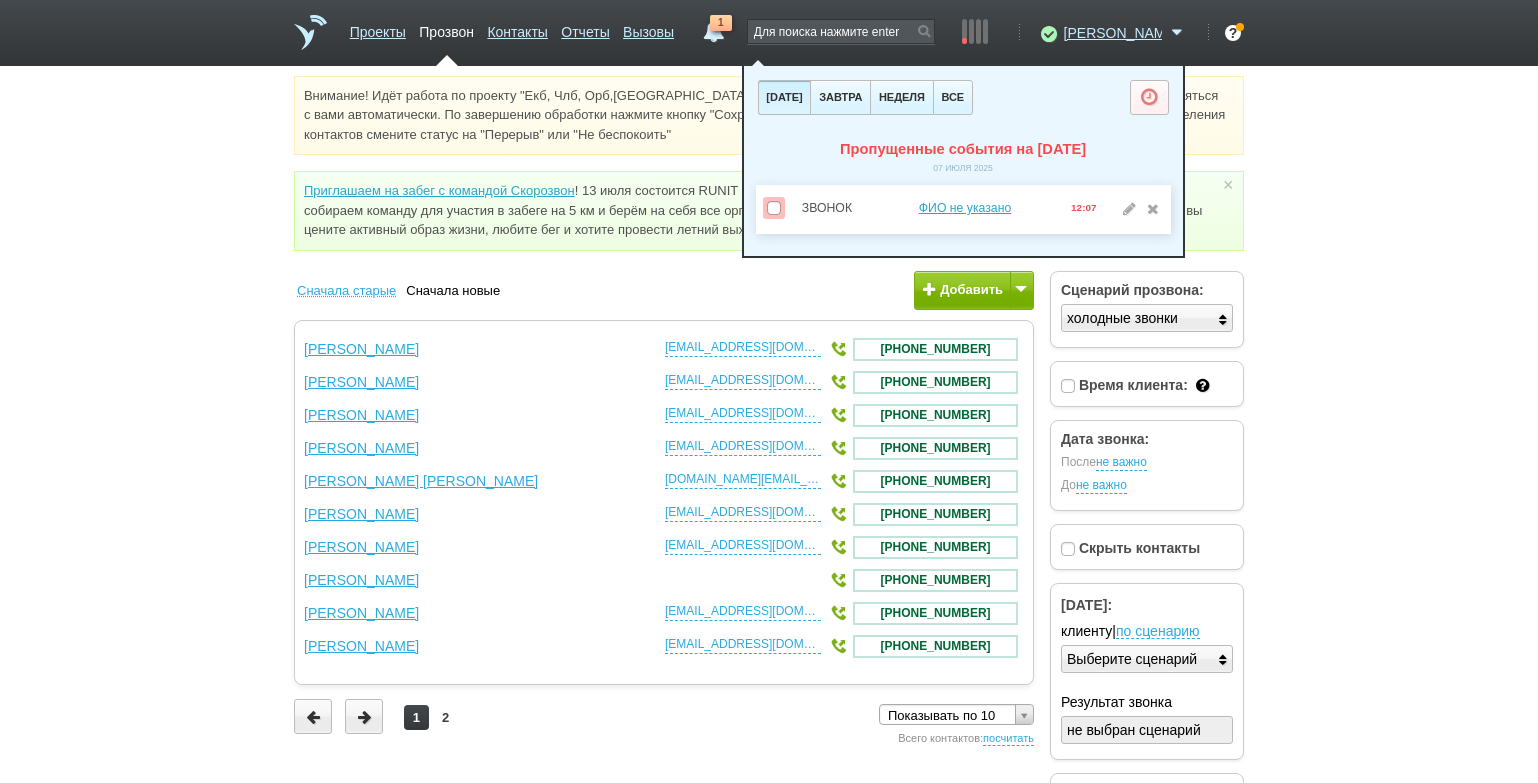 click on "Проекты   Прозвон   Контакты   Отчеты   Вызовы 1 [DATE] [DATE] неделя все
Пропущенные события на 08 июля
[DATE]
Звонок
ФИО не указано
12:07
Нормы (KPI) Входящие линии Прозвоненные контакты (без учета... 45 из 200 Исходящие 47
[PERSON_NAME]
Доступен
Не беспокоить
Перерыв
ID аккаунта: 52708
Профиль
Команда
[GEOGRAPHIC_DATA]
Телефония
Интеграции" at bounding box center [769, 477] 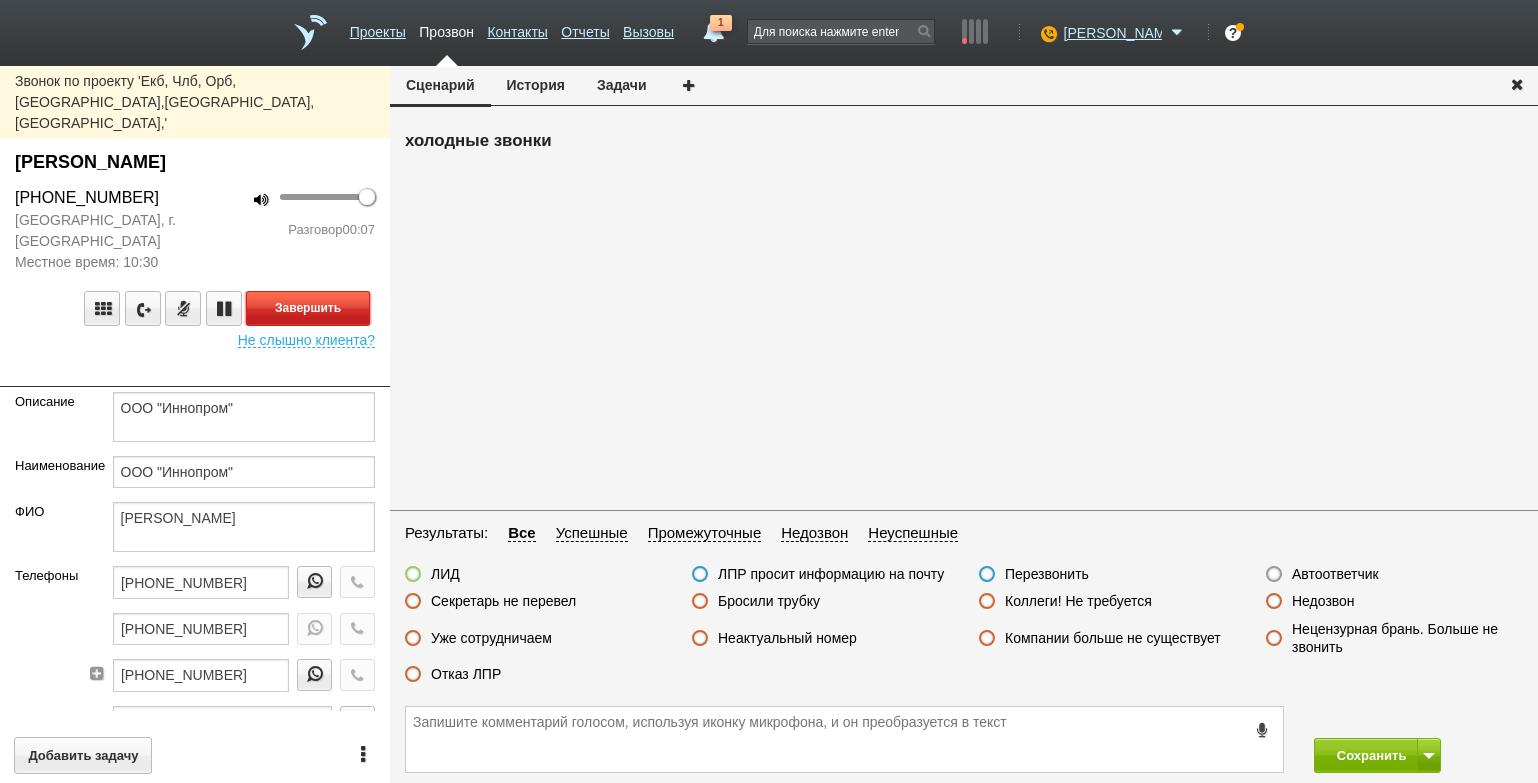 click on "Завершить" at bounding box center (308, 308) 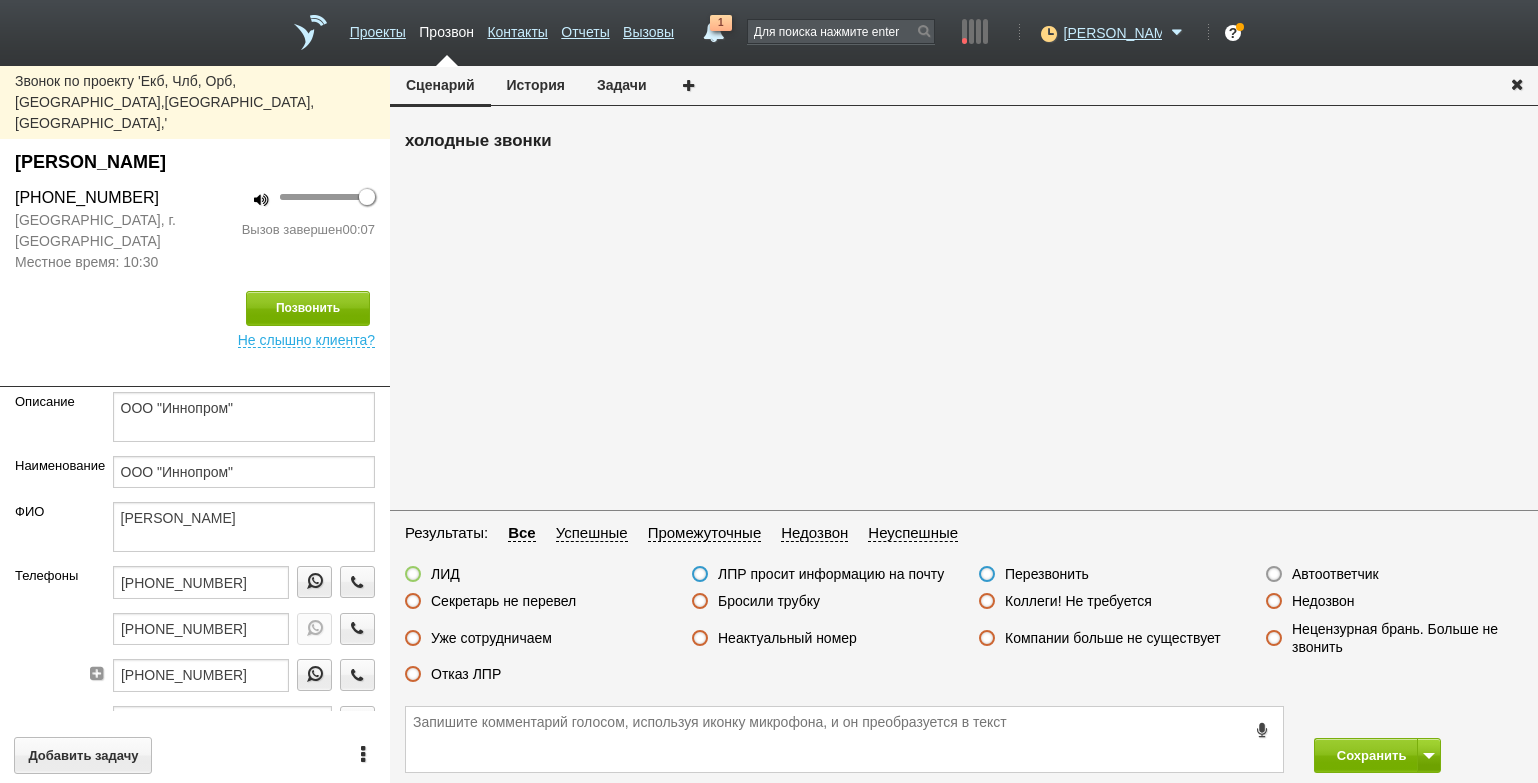 click on "Неактуальный номер" at bounding box center [787, 638] 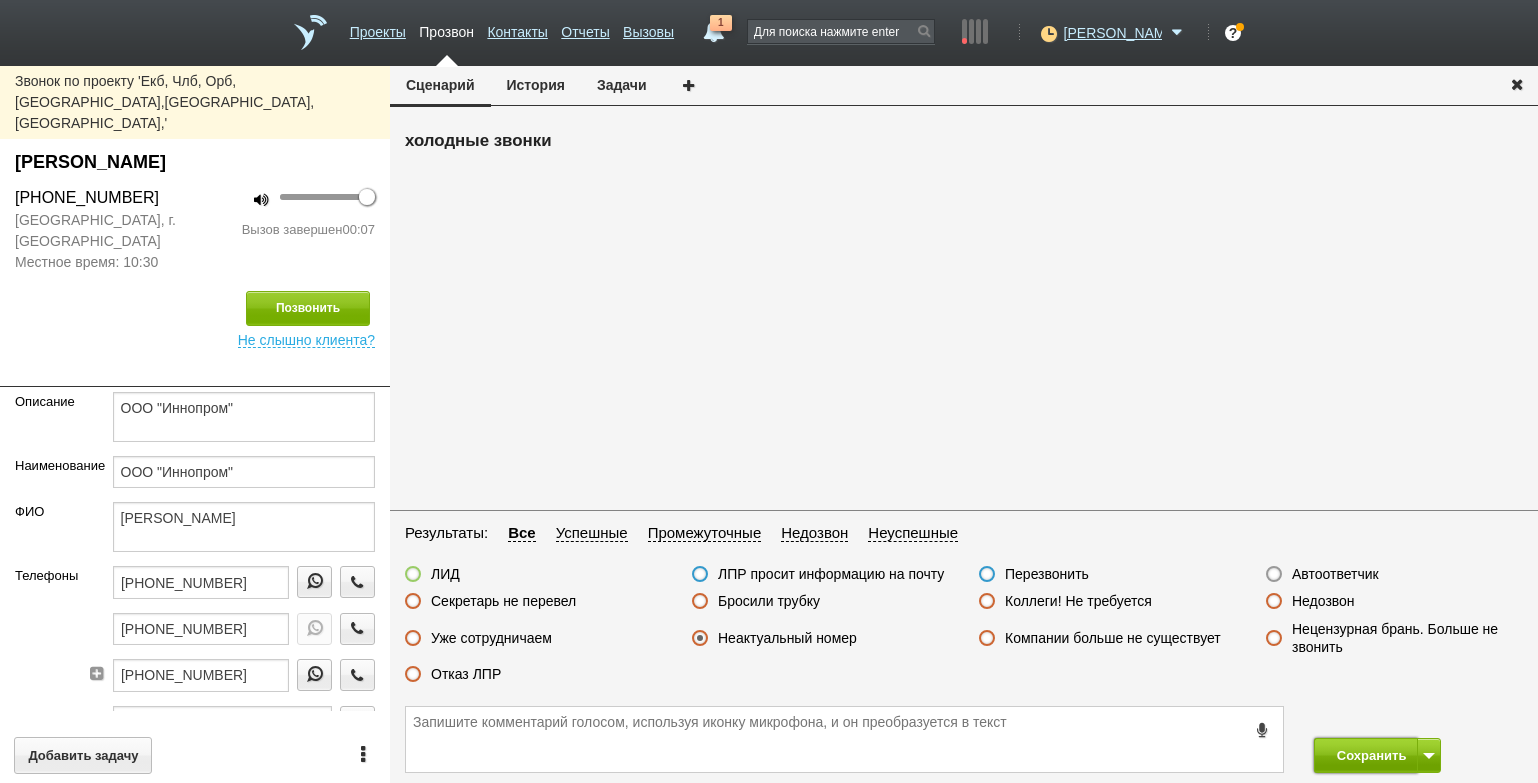 click on "Сохранить" at bounding box center [1366, 755] 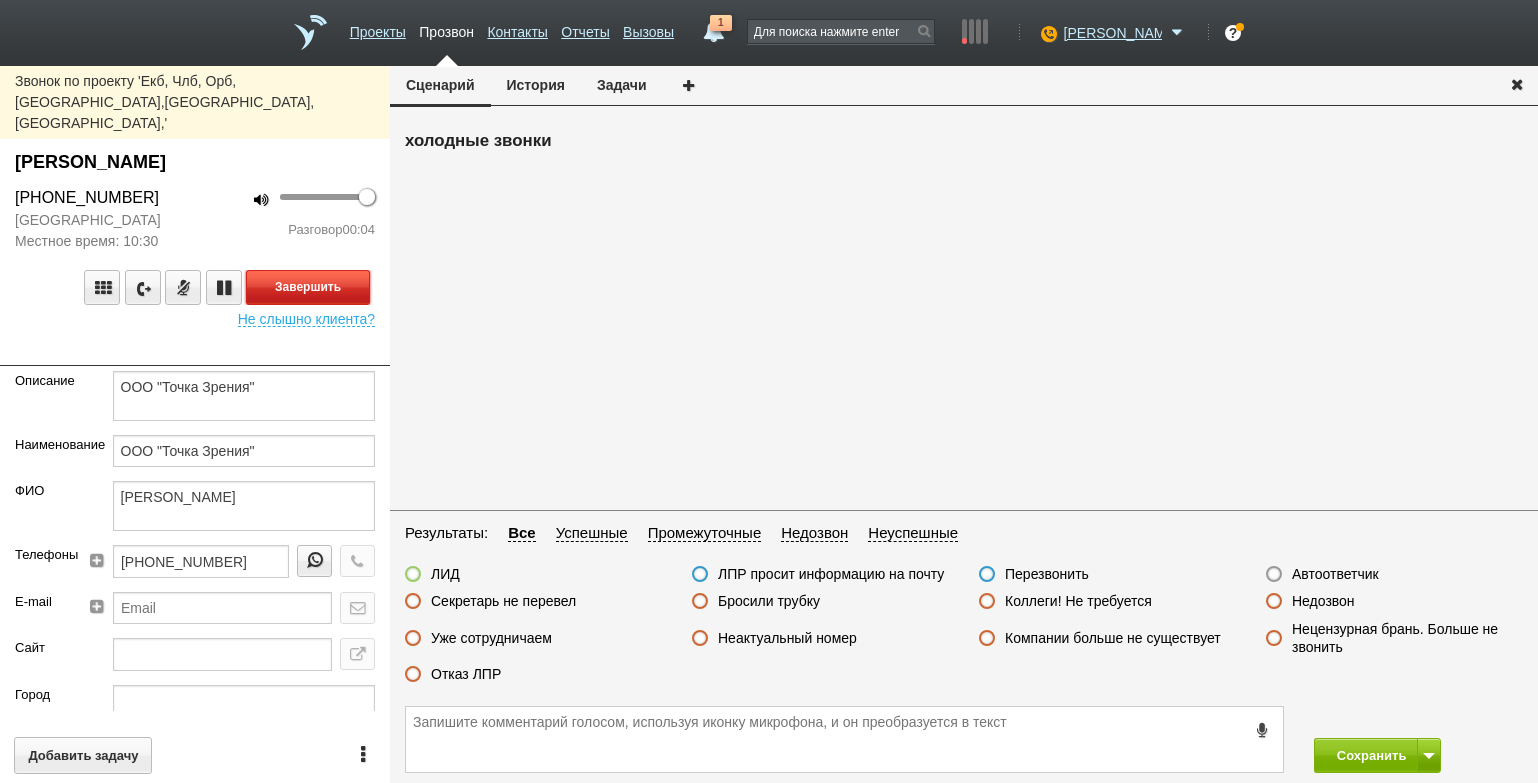 click on "Завершить" at bounding box center (308, 287) 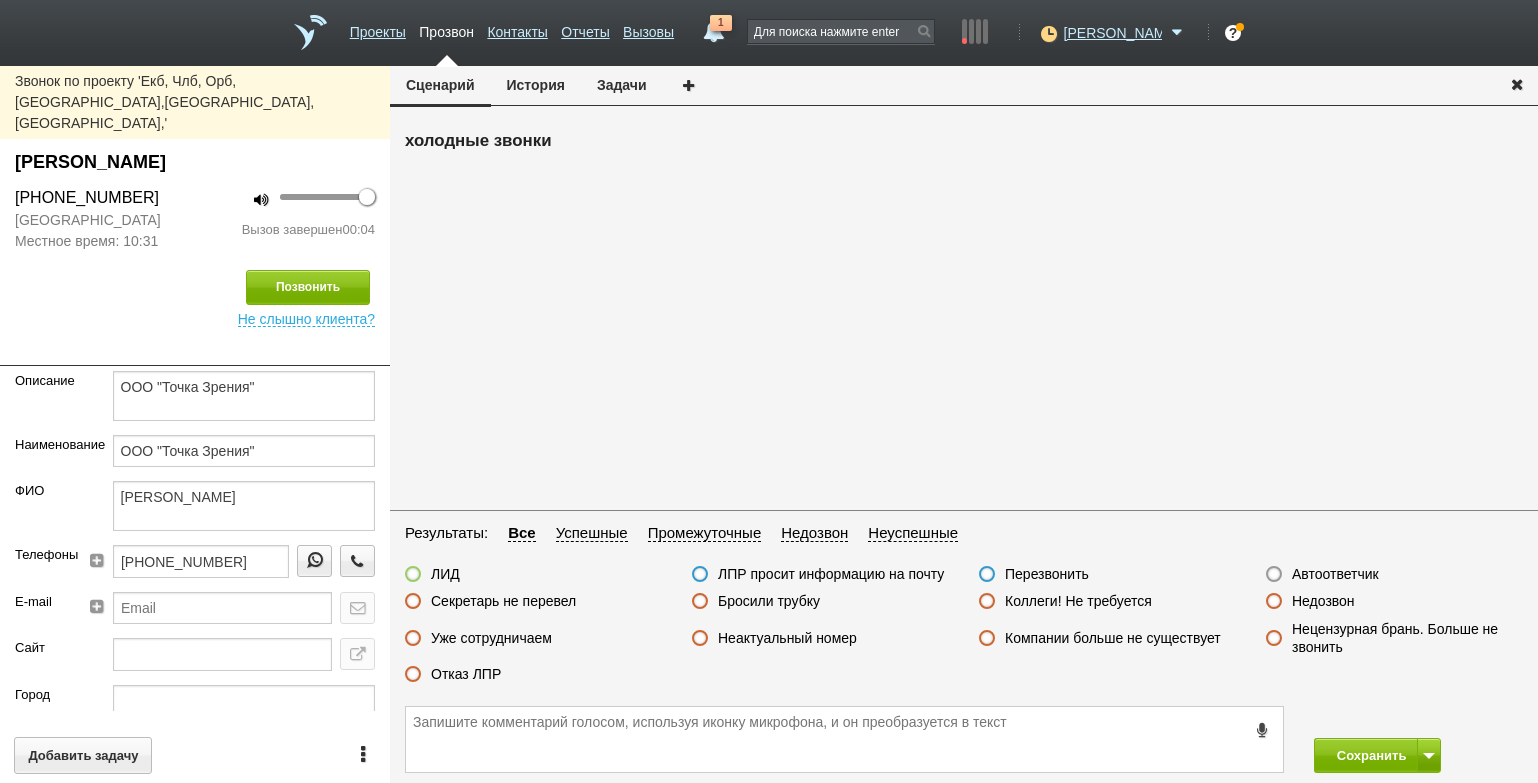 click on "Результаты: Все Успешные Промежуточные Недозвон Неуспешные ЛИД ЛПР просит информацию на почту Перезвонить Автоответчик Секретарь не перевел Бросили трубку Коллеги! Не требуется Недозвон Уже сотрудничаем Неактуальный номер Компании больше не существует Нецензурная брань. Больше не звонить Отказ ЛПР" at bounding box center [964, 609] 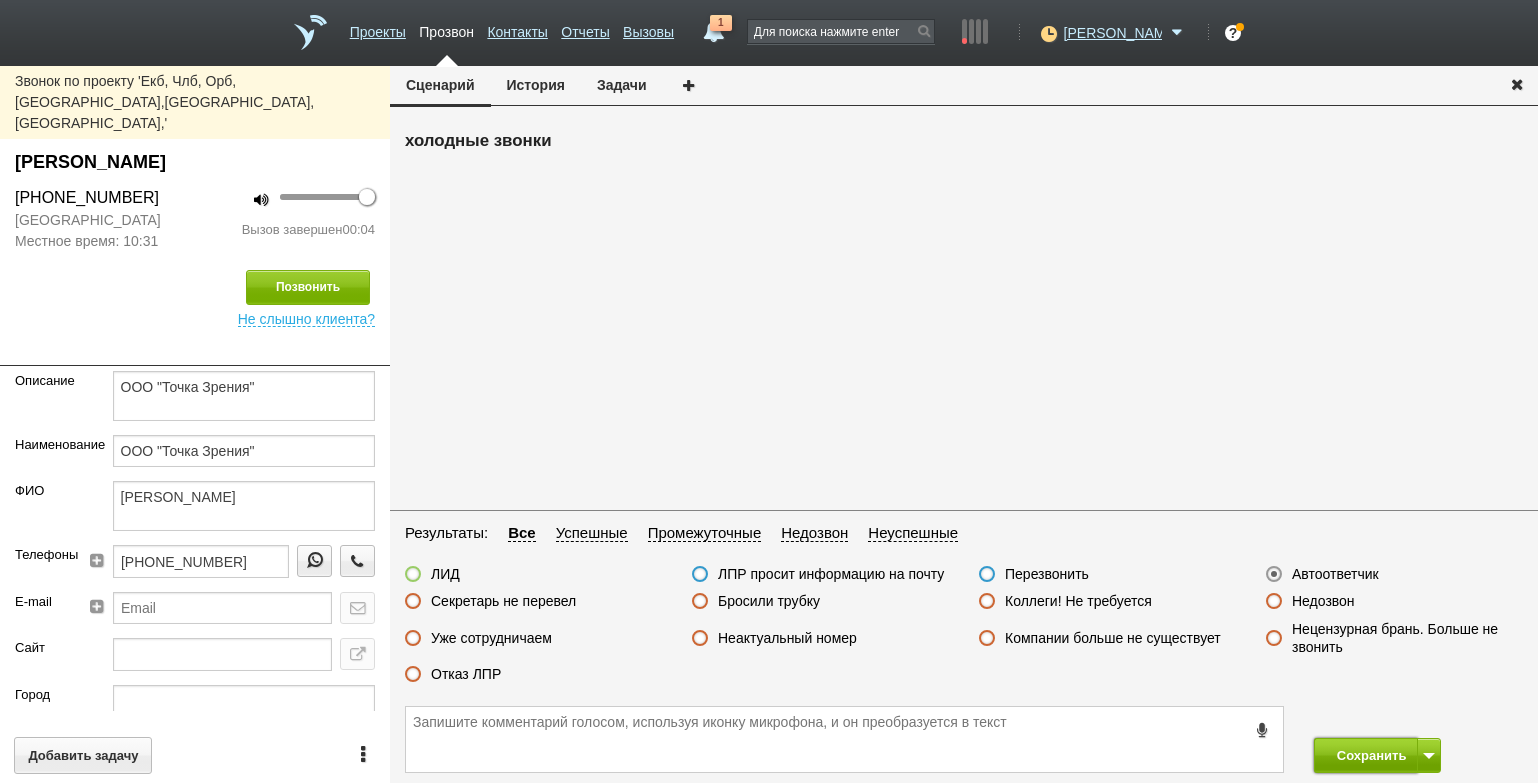 click on "Сохранить" at bounding box center (1366, 755) 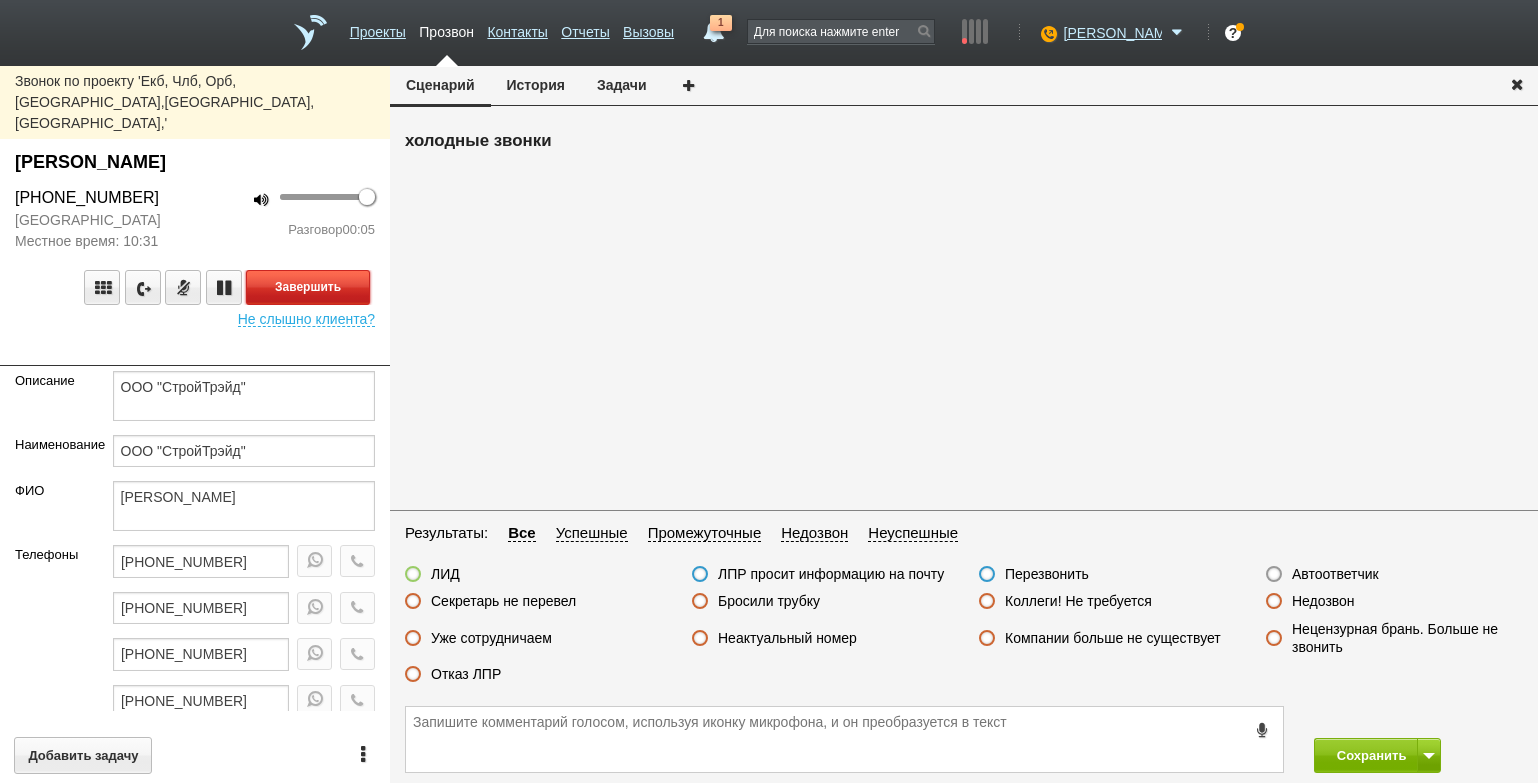 click on "Завершить" at bounding box center (308, 287) 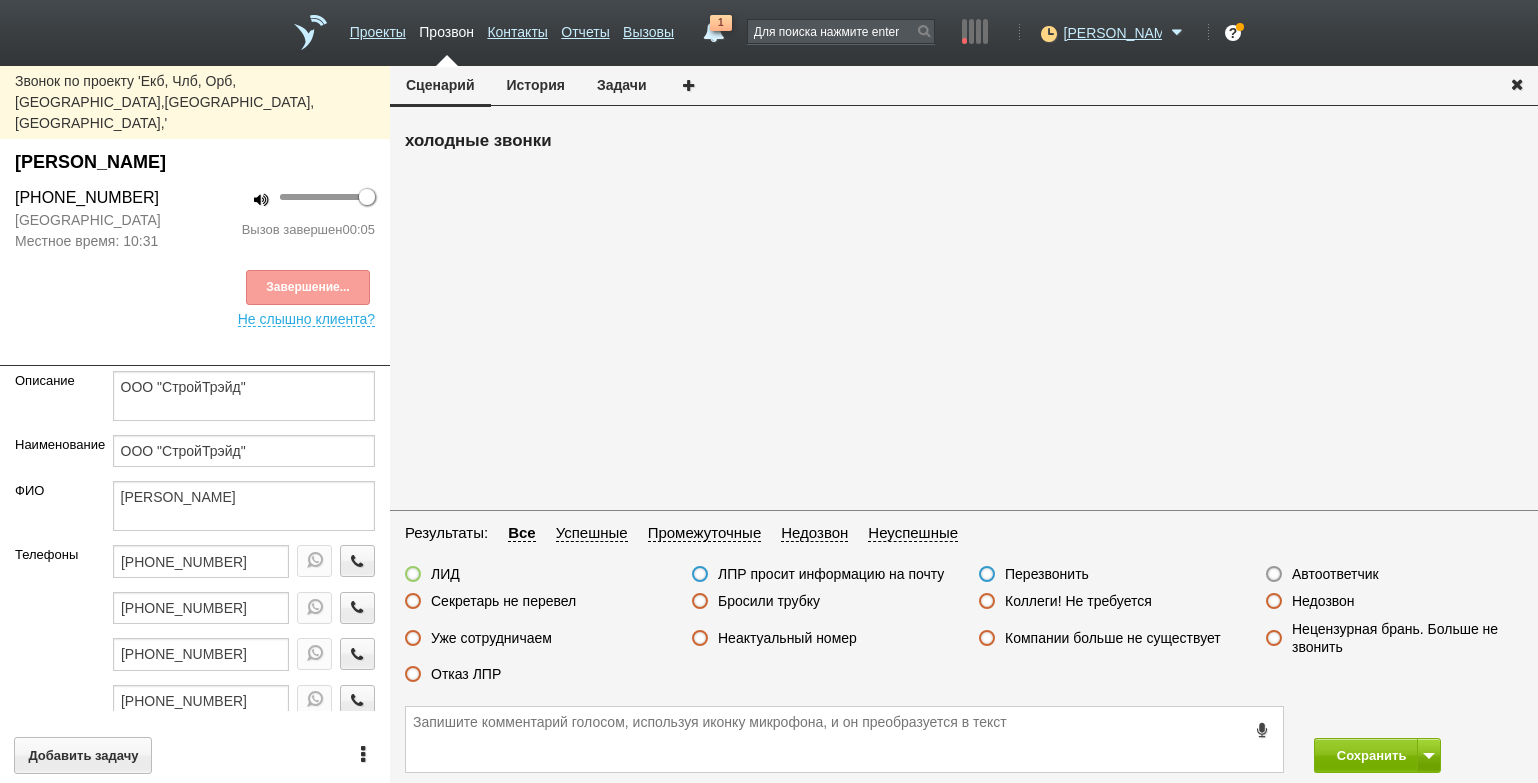 click on "Автоответчик" at bounding box center (1335, 574) 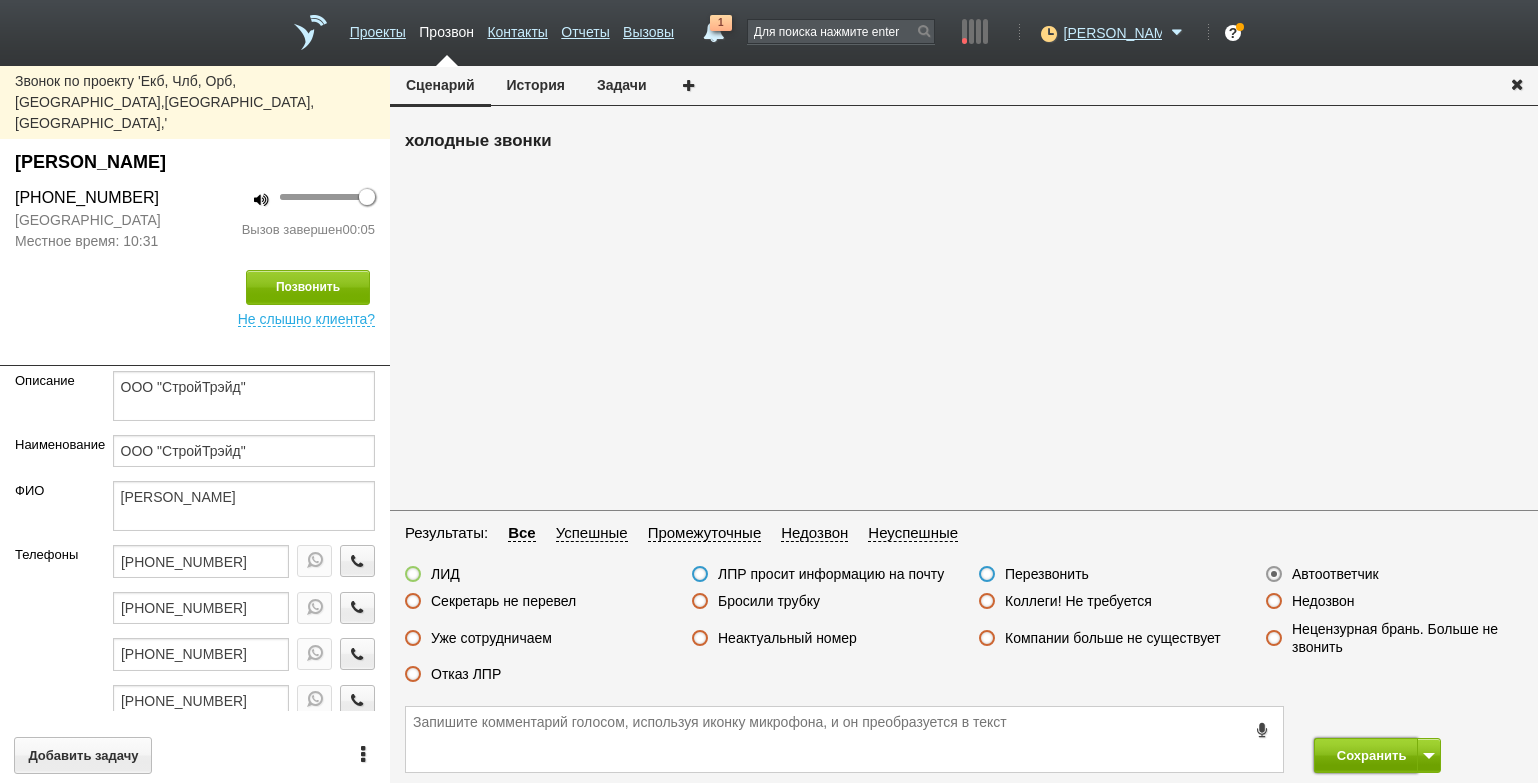 click on "Сохранить" at bounding box center (1366, 755) 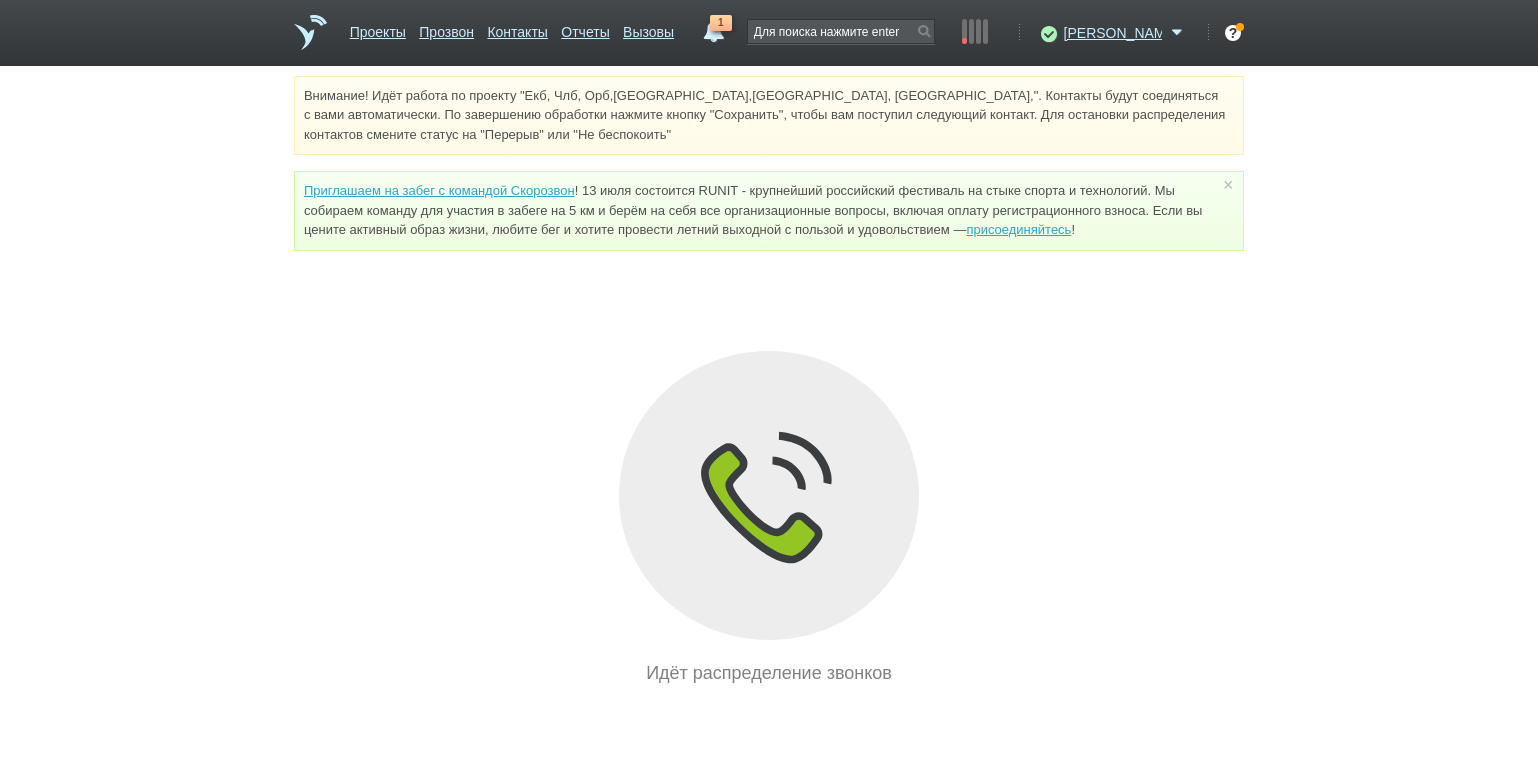 click on "Внимание! Идёт работа по проекту "Екб, Члб, Орб,[GEOGRAPHIC_DATA],[GEOGRAPHIC_DATA], [GEOGRAPHIC_DATA],". Контакты будут соединяться с вами автоматически. По завершению обработки нажмите кнопку "Сохранить", чтобы вам поступил следующий контакт. Для остановки распределения контактов смените статус на "Перерыв" или "Не беспокоить"
Приглашаем на забег с командой Скорозвон присоединяйтесь !
×
Вы можете звонить напрямую из строки поиска - введите номер и нажмите "Позвонить"
Идёт распределение звонков" at bounding box center (769, 381) 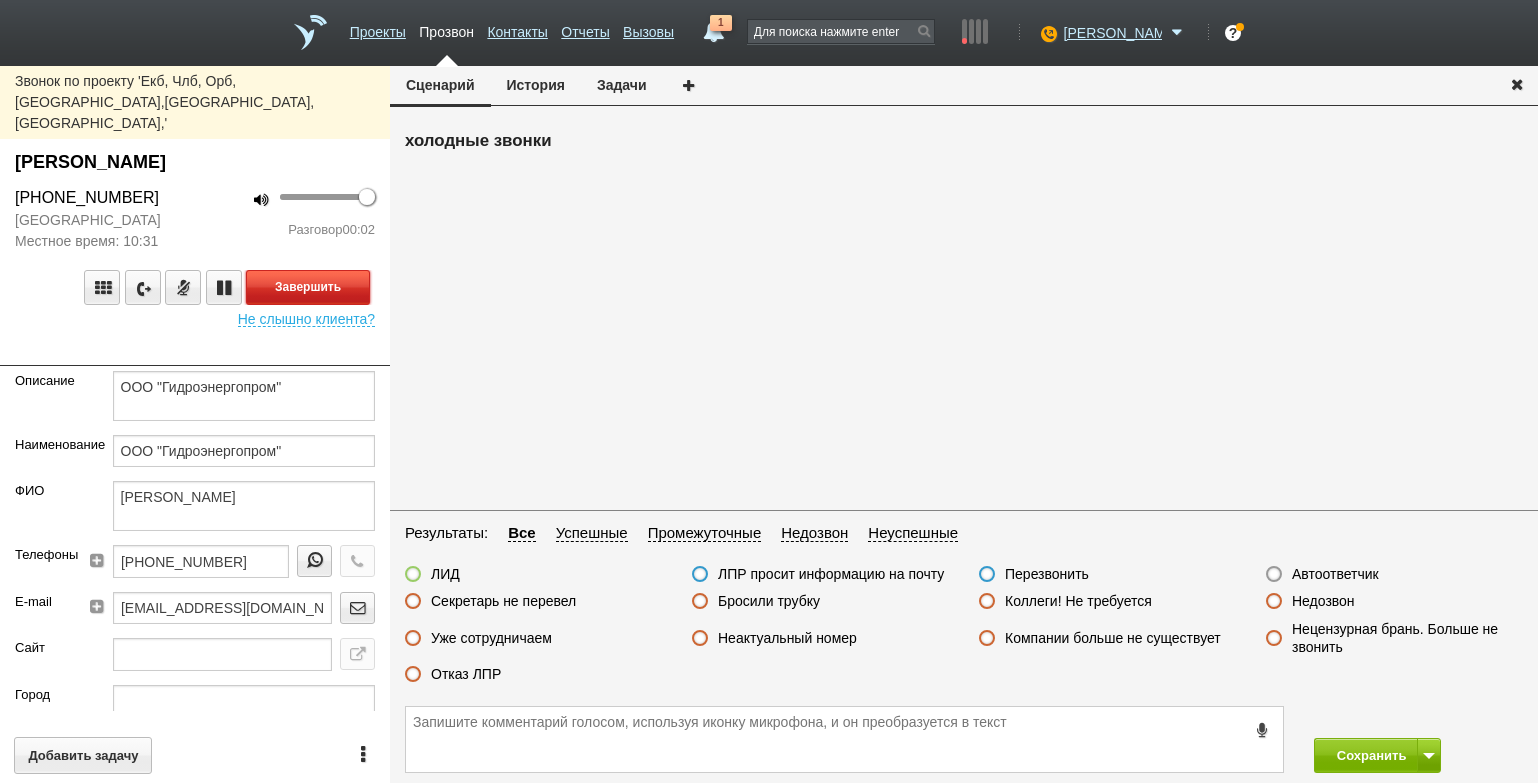 click on "Завершить" at bounding box center [308, 287] 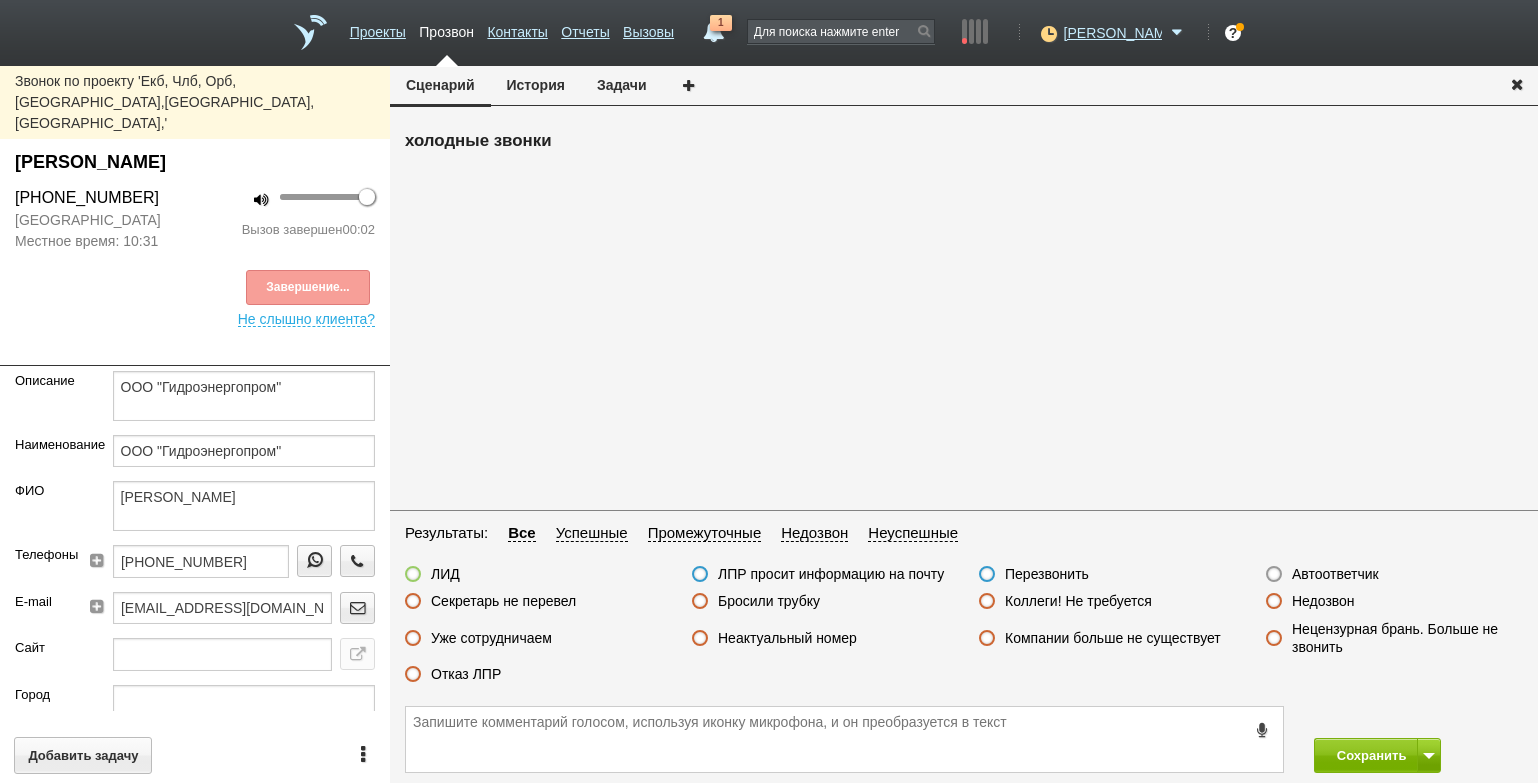 click on "Автоответчик" at bounding box center [1335, 574] 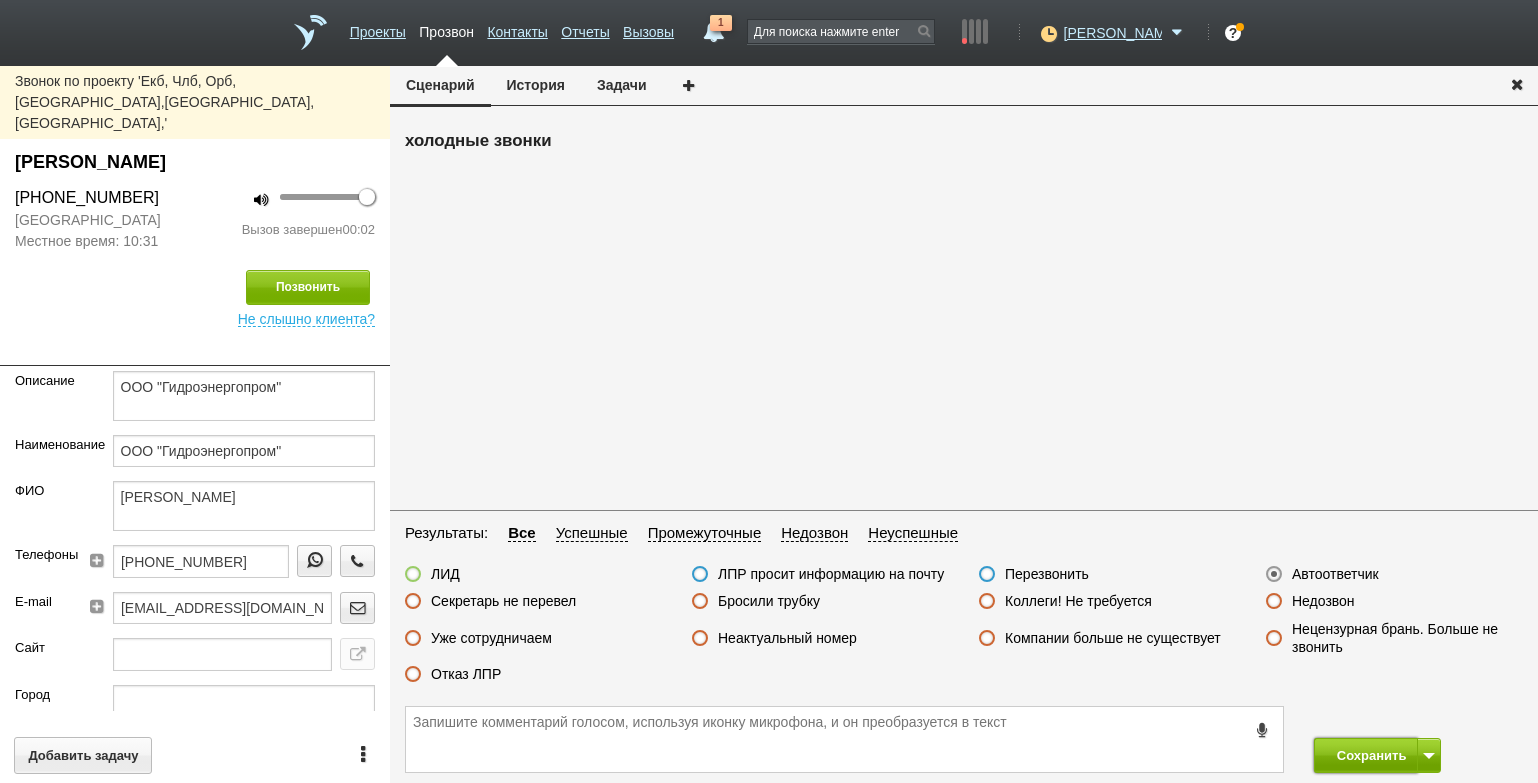 click on "Сохранить" at bounding box center [1366, 755] 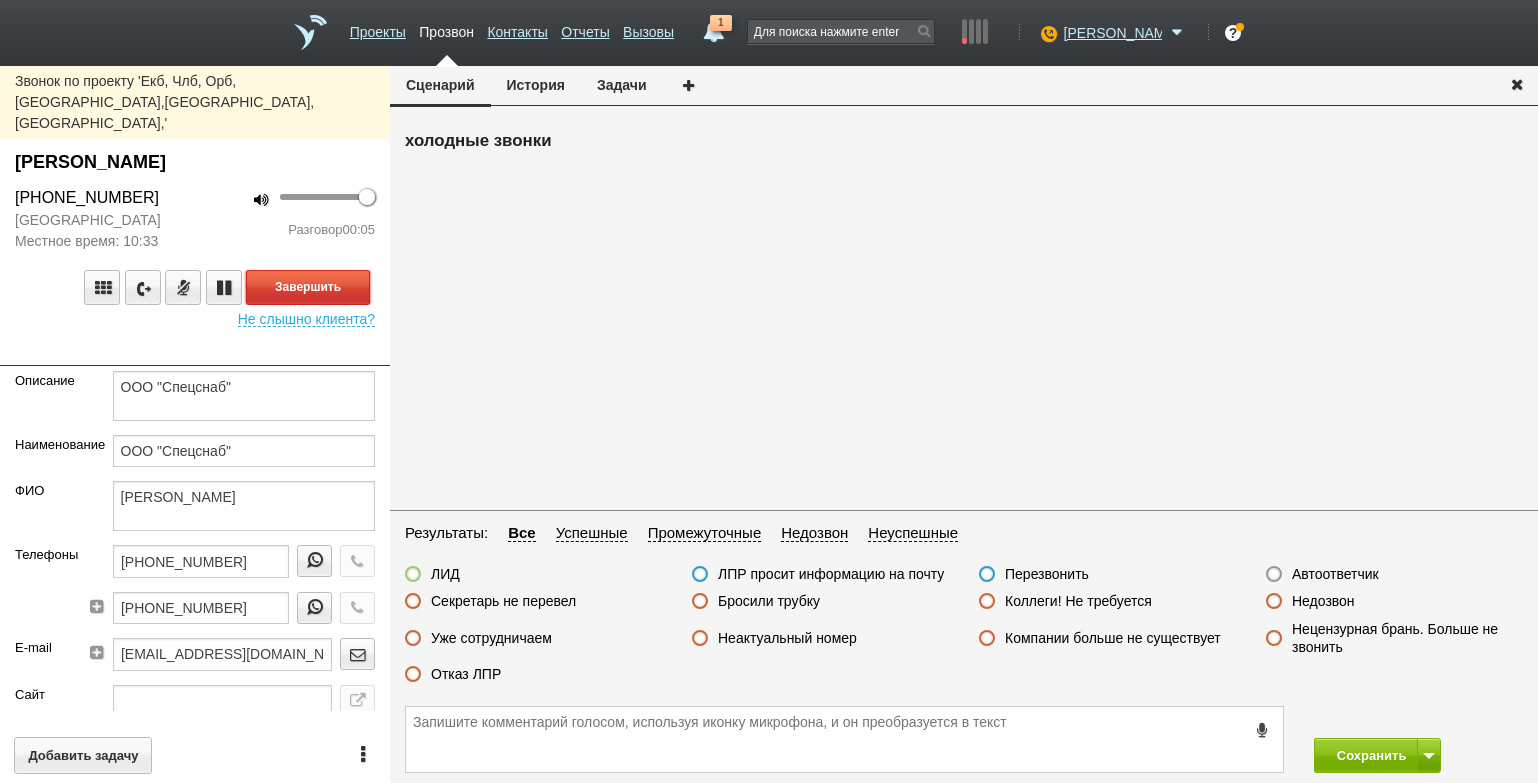 drag, startPoint x: 329, startPoint y: 244, endPoint x: 343, endPoint y: 249, distance: 14.866069 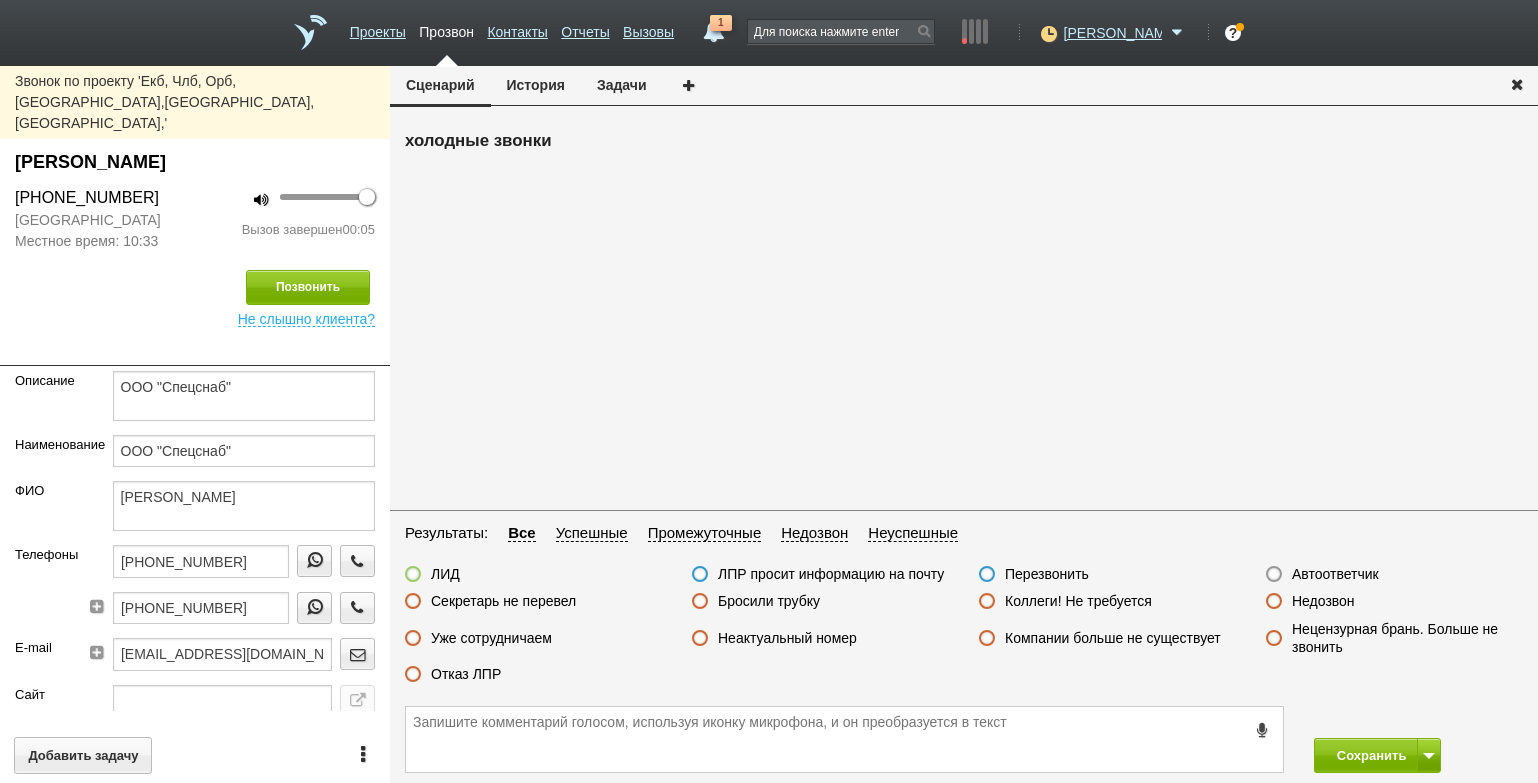 click on "Автоответчик" at bounding box center [1335, 574] 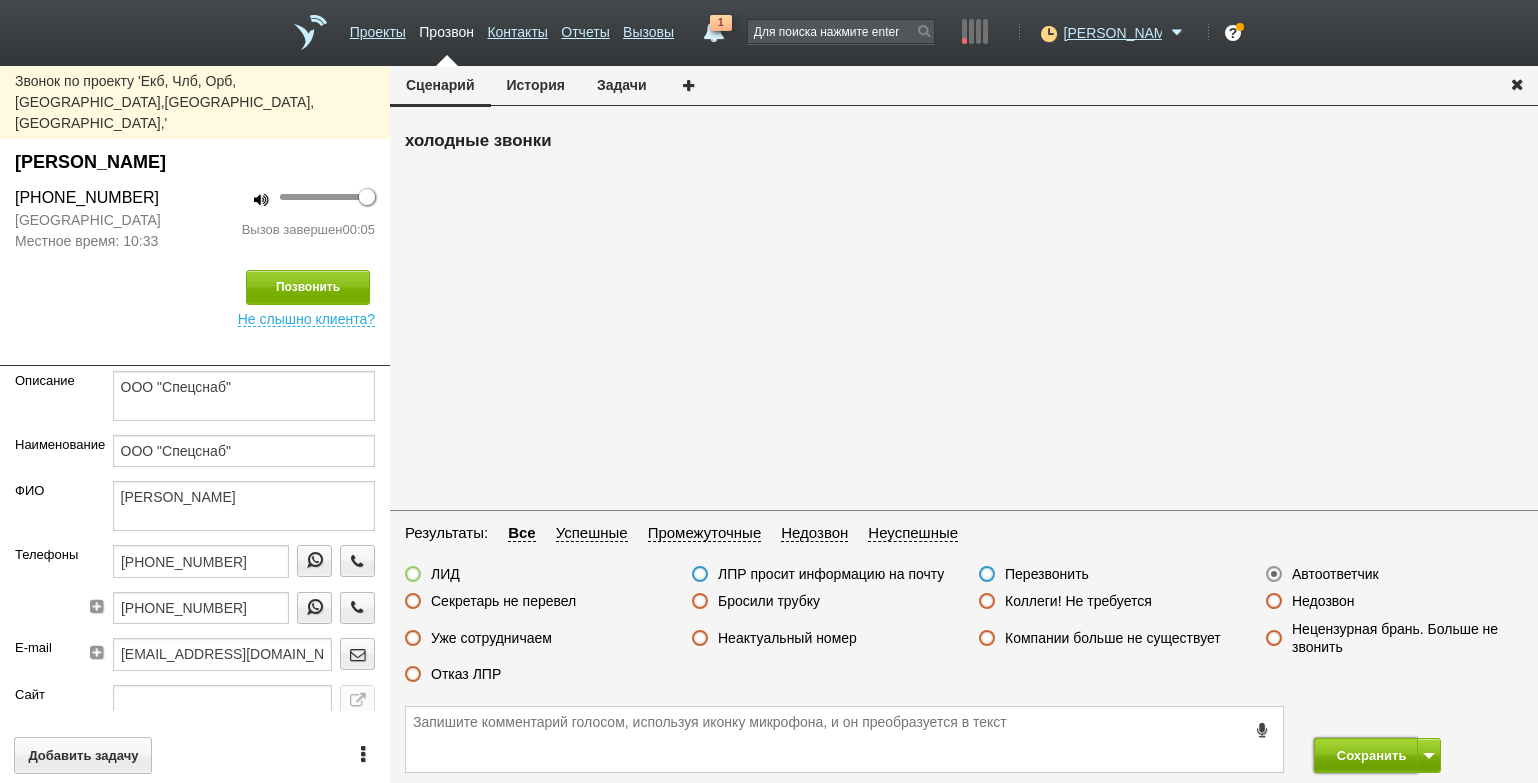 click on "Сохранить" at bounding box center [1366, 755] 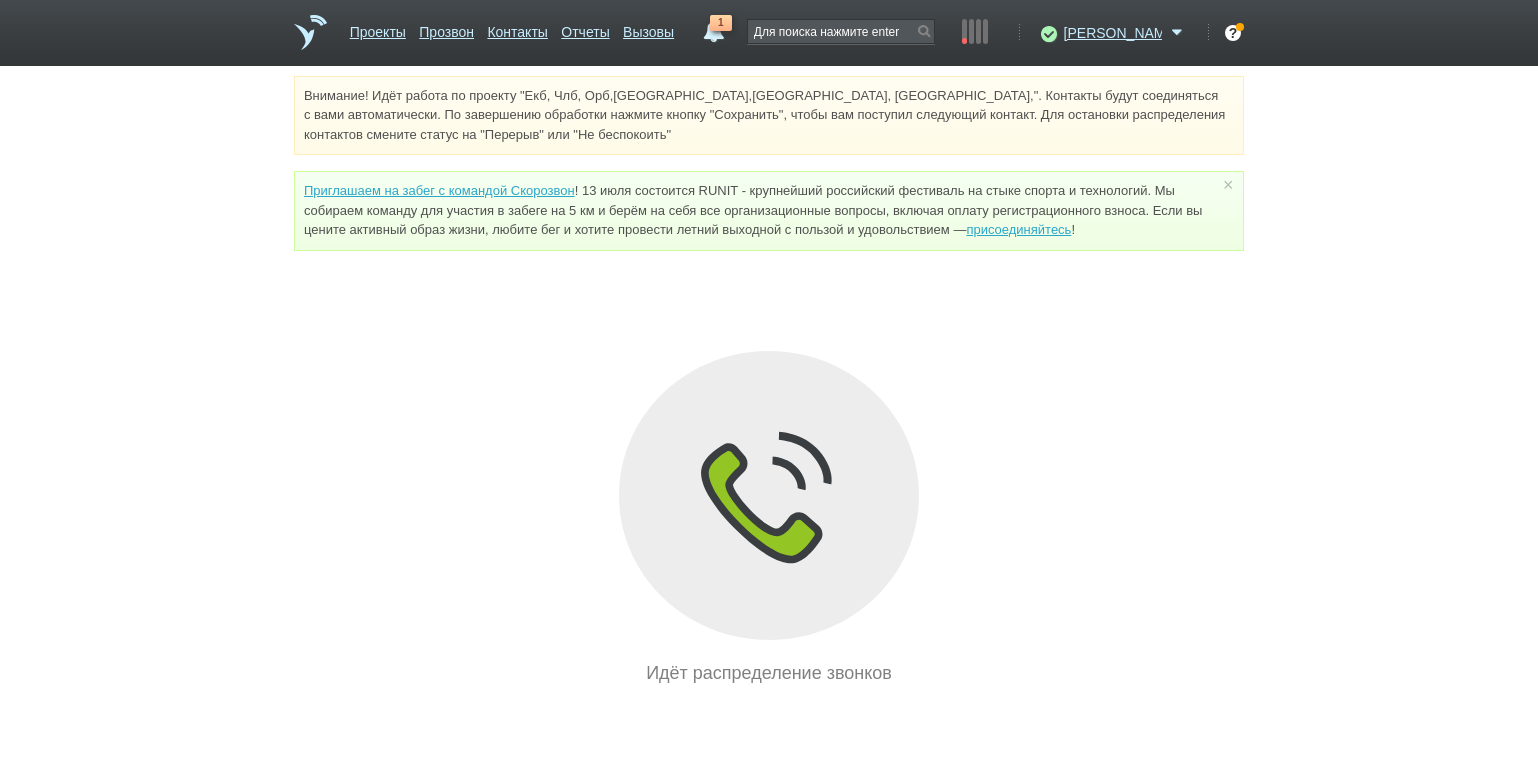 click on "Внимание! Идёт работа по проекту "Екб, Члб, Орб,[GEOGRAPHIC_DATA],[GEOGRAPHIC_DATA], [GEOGRAPHIC_DATA],". Контакты будут соединяться с вами автоматически. По завершению обработки нажмите кнопку "Сохранить", чтобы вам поступил следующий контакт. Для остановки распределения контактов смените статус на "Перерыв" или "Не беспокоить"
Приглашаем на забег с командой Скорозвон присоединяйтесь !
×
Вы можете звонить напрямую из строки поиска - введите номер и нажмите "Позвонить"
Идёт распределение звонков" at bounding box center [769, 381] 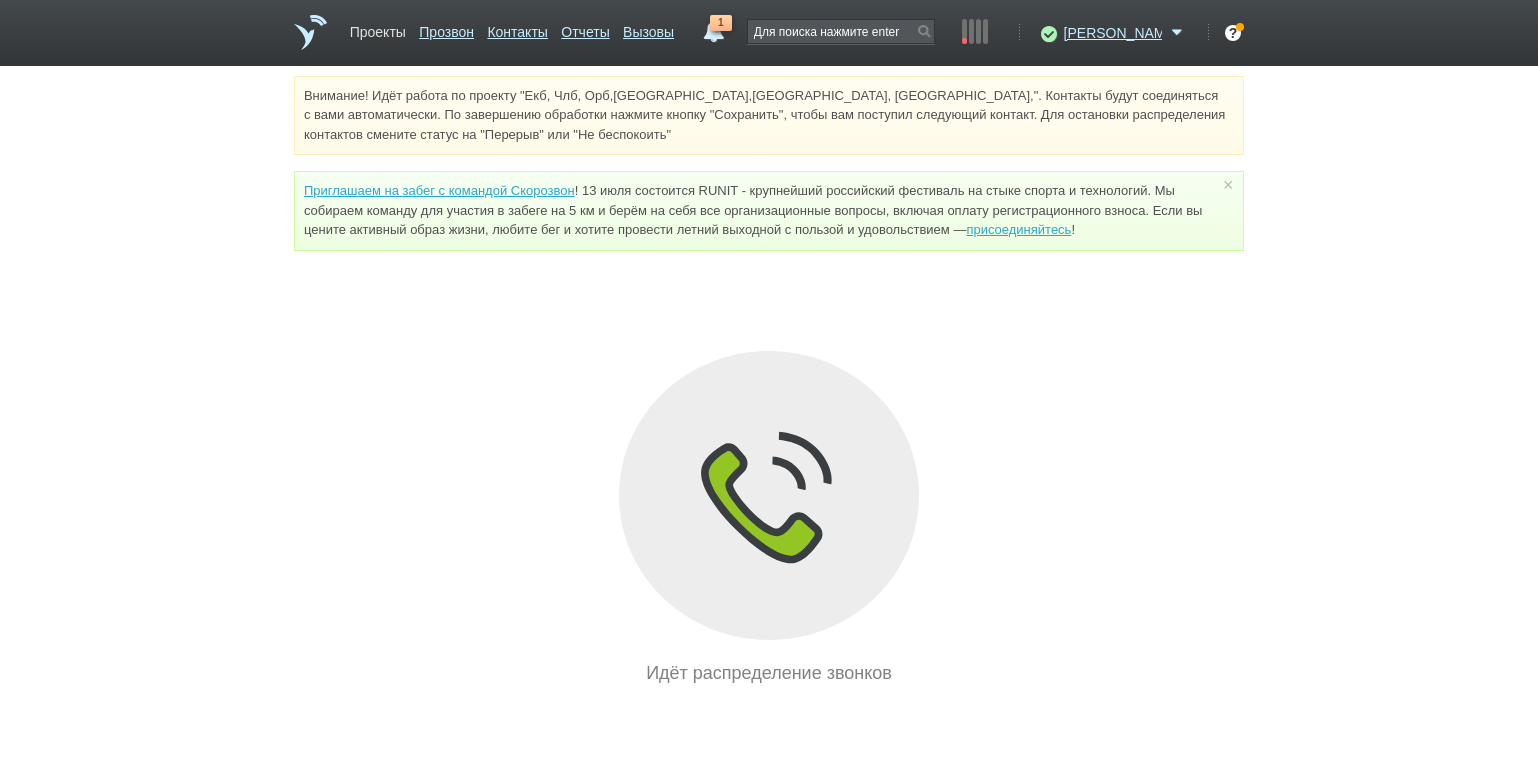 click on "Проекты" at bounding box center (378, 28) 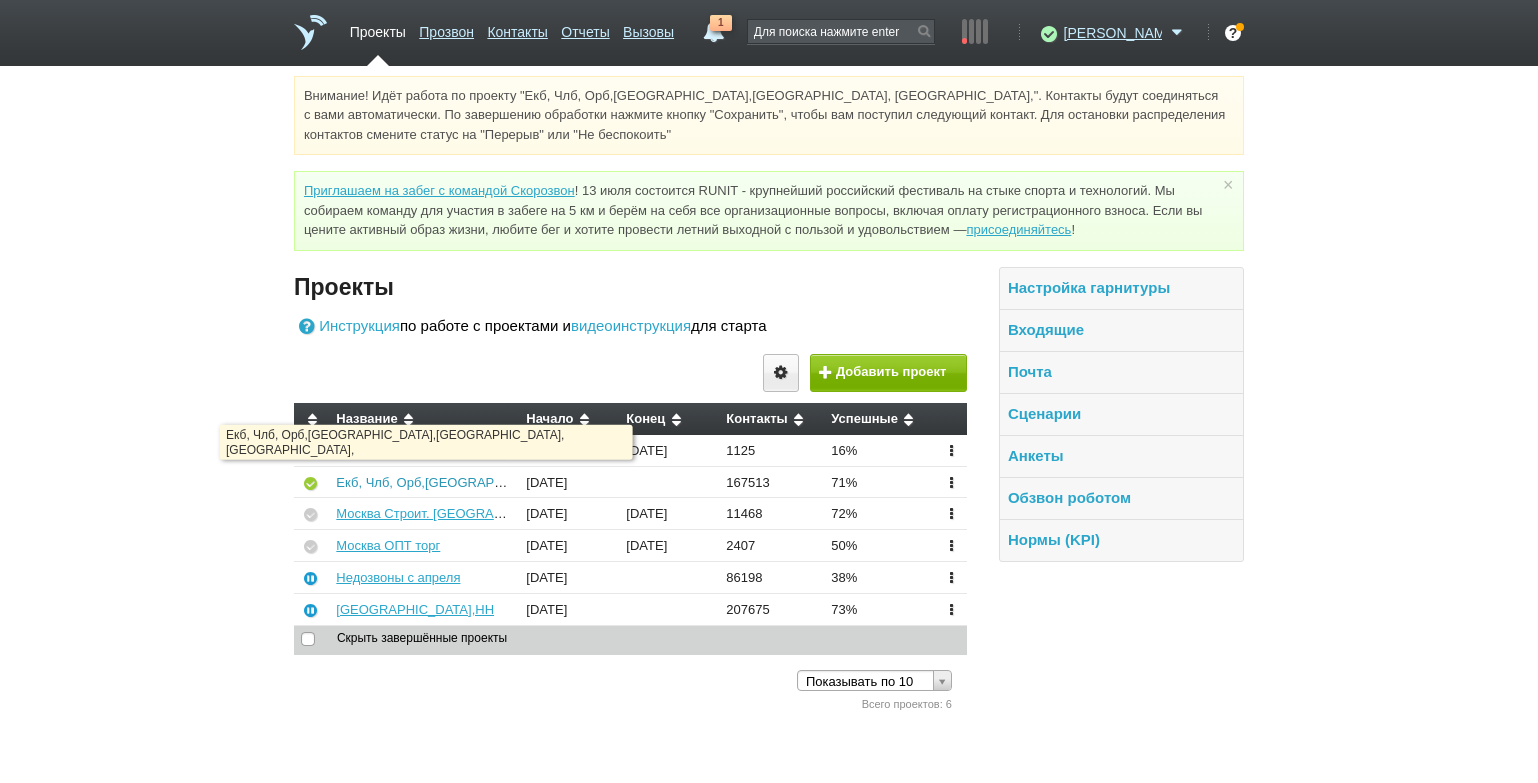 click on "Екб, Члб, Орб,[GEOGRAPHIC_DATA],[GEOGRAPHIC_DATA], [GEOGRAPHIC_DATA]," at bounding box center (590, 482) 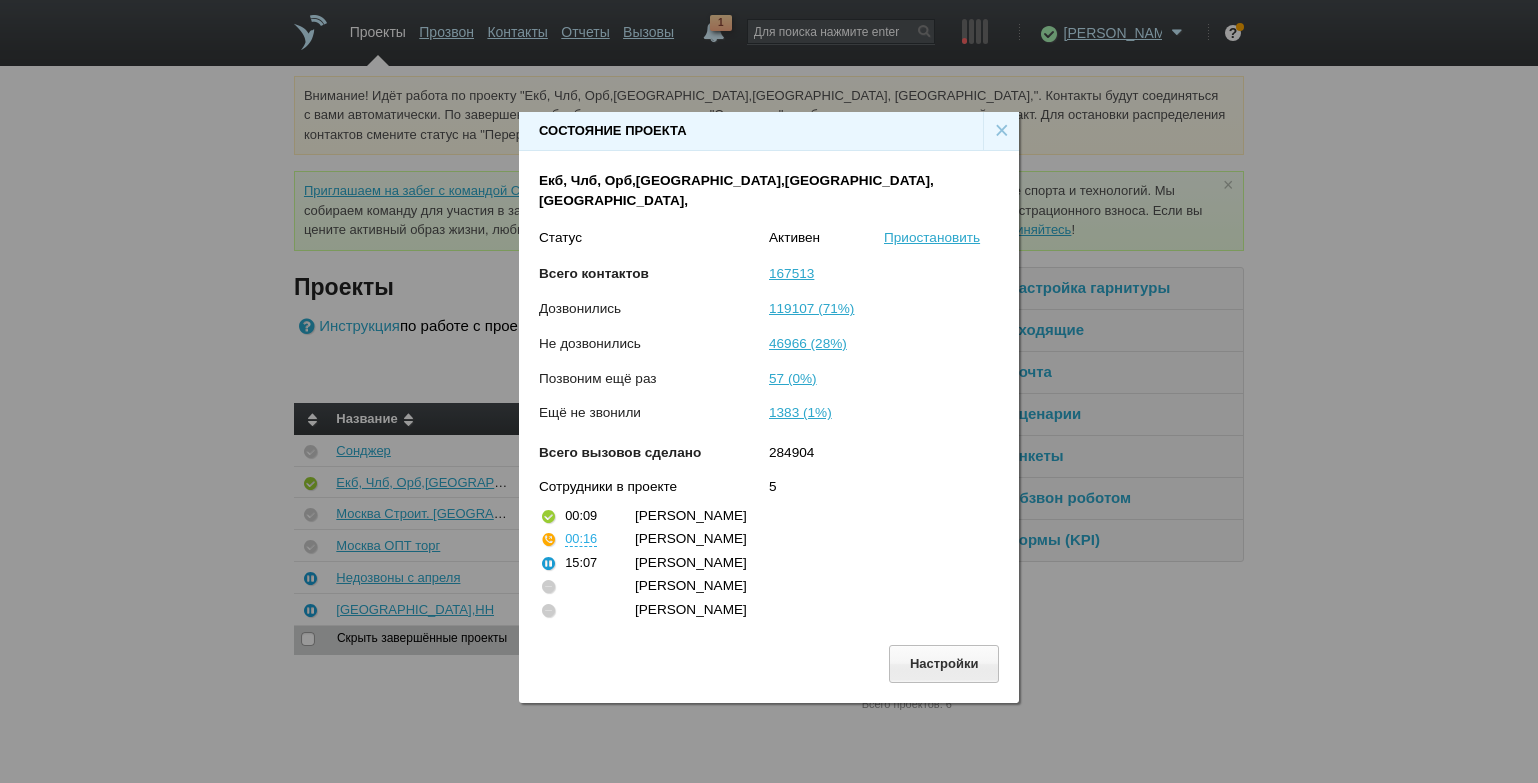 click on "×" at bounding box center (1001, 131) 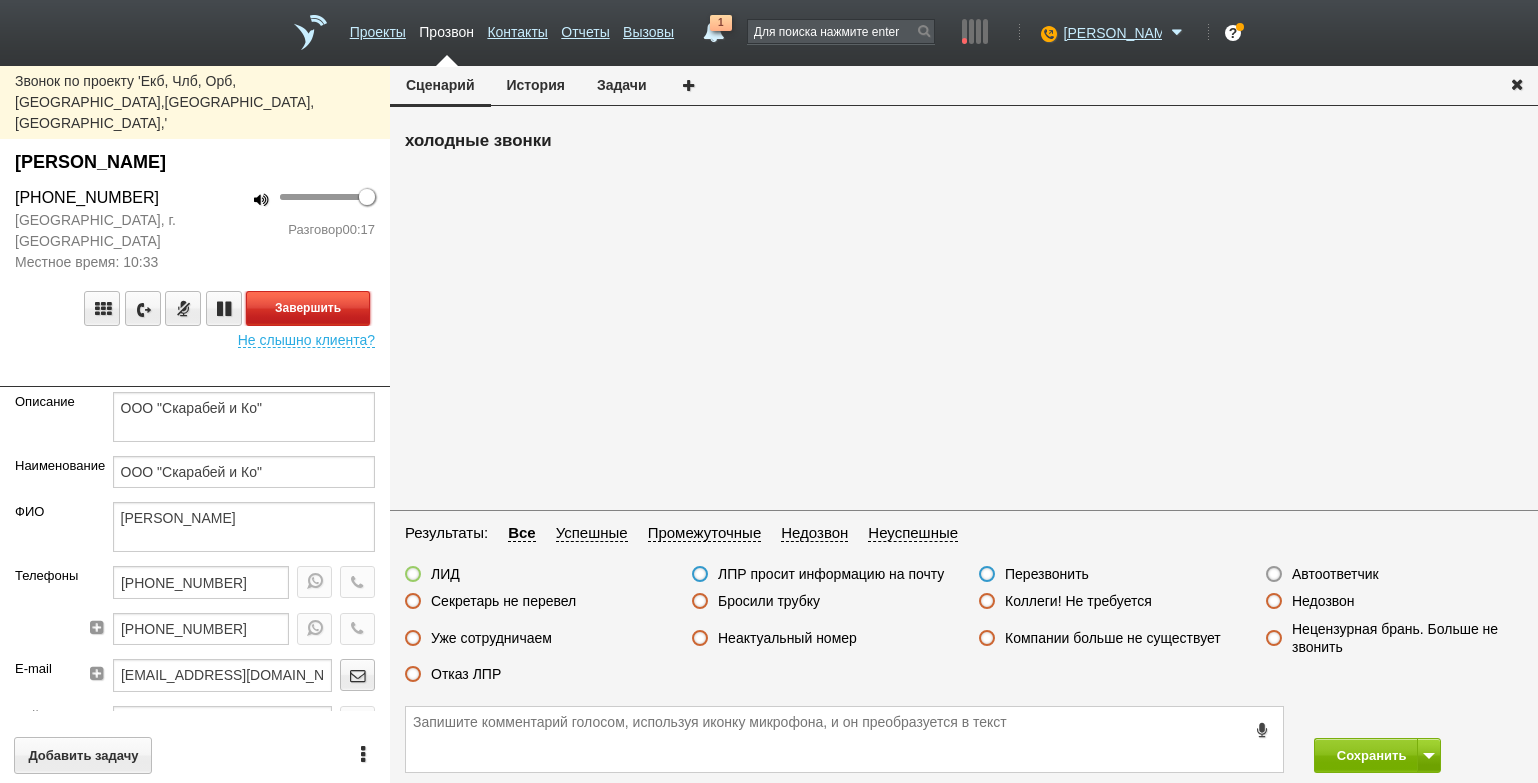 click on "Завершить" at bounding box center (308, 308) 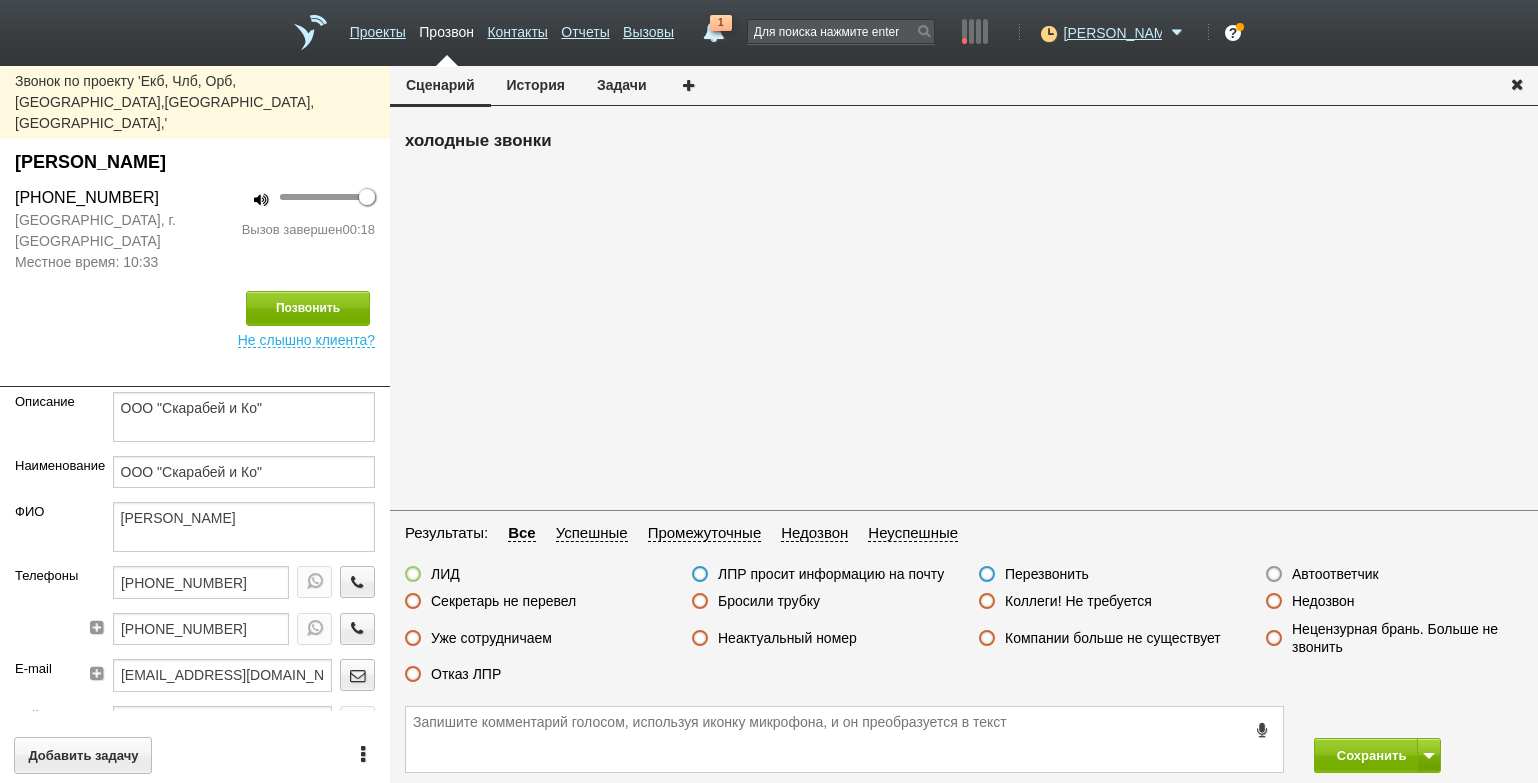 click on "Отказ ЛПР" at bounding box center (466, 674) 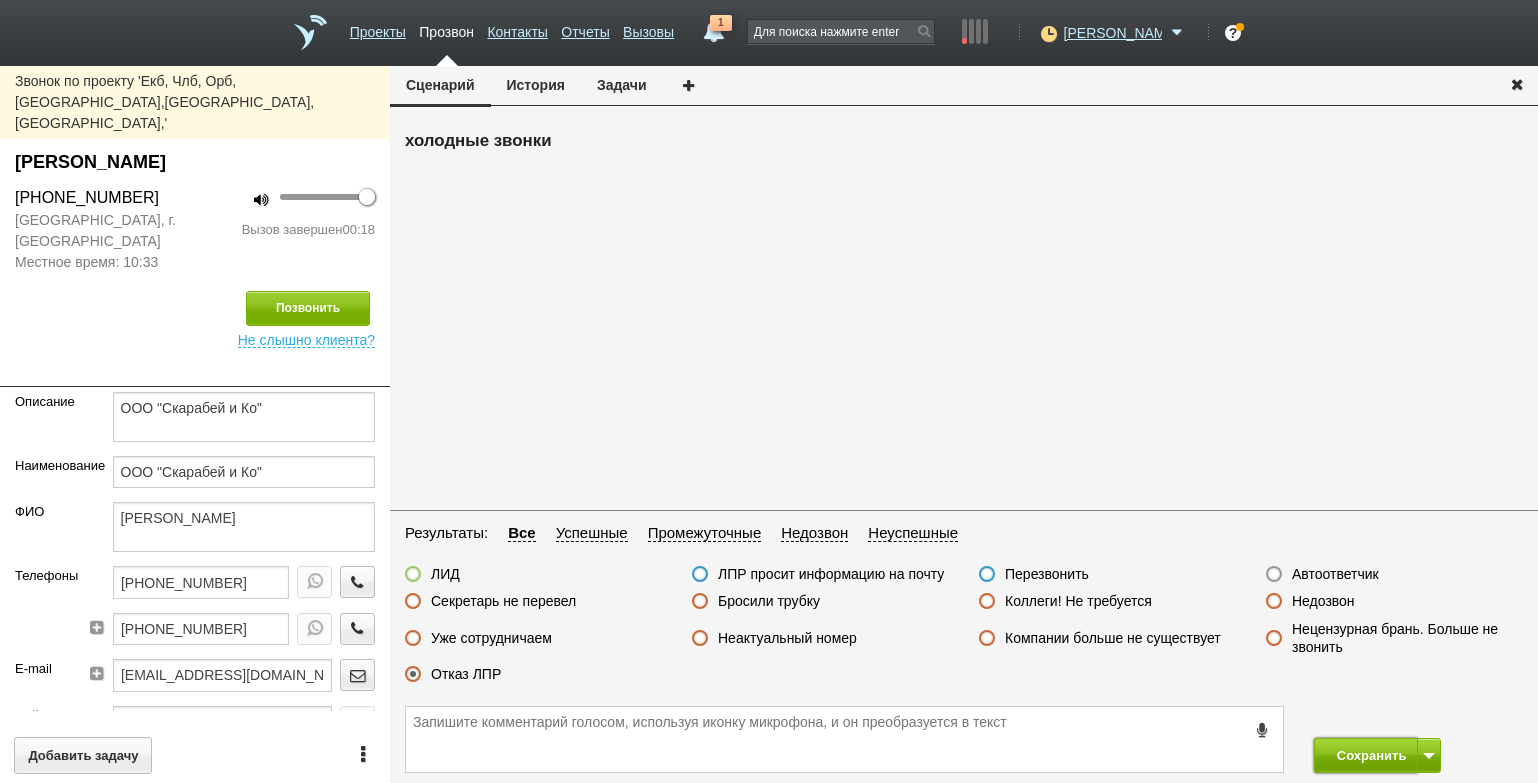 click on "Сохранить" at bounding box center [1366, 755] 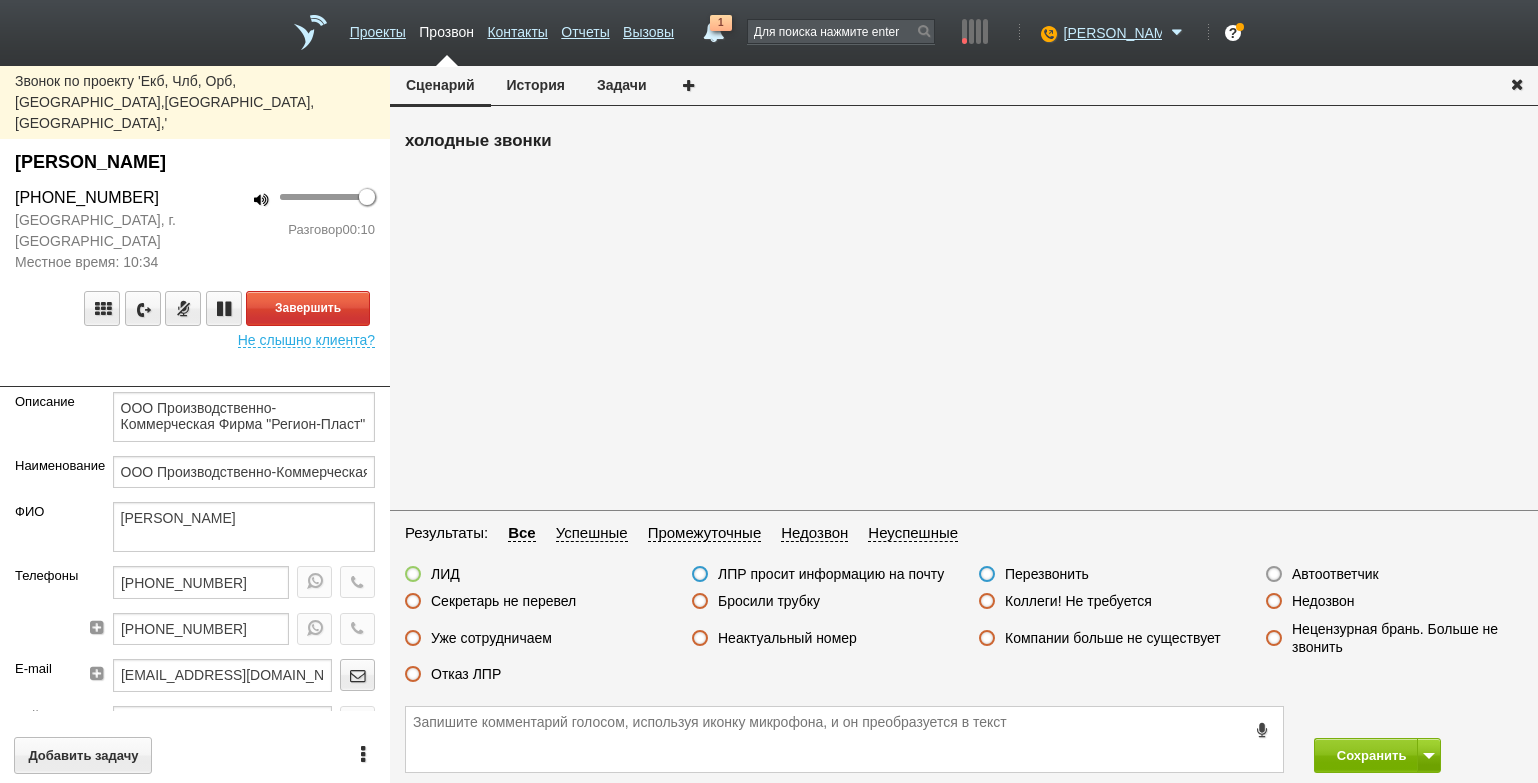 click on "100
Разговор
00:10" at bounding box center [292, 229] 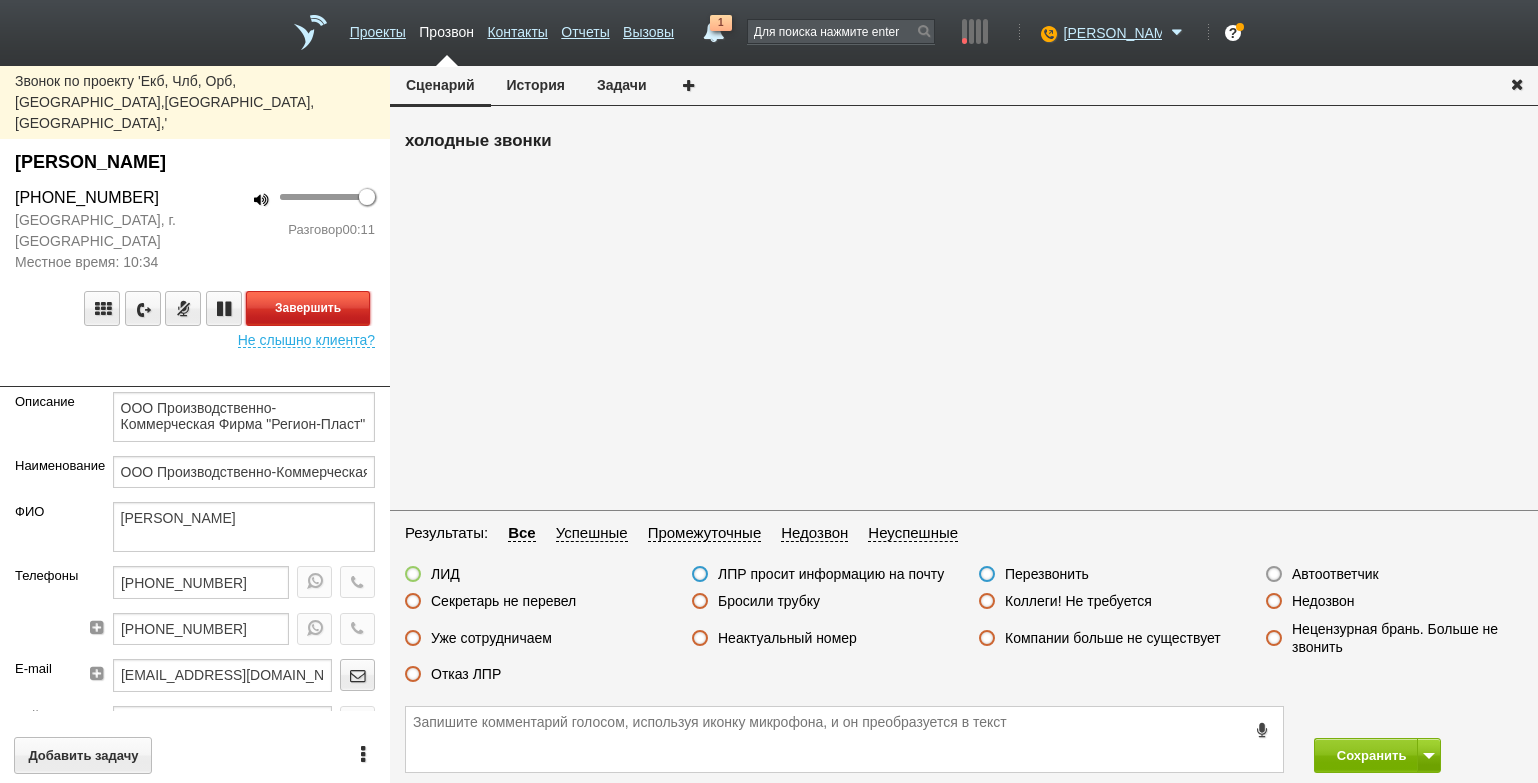 click on "Завершить" at bounding box center (308, 308) 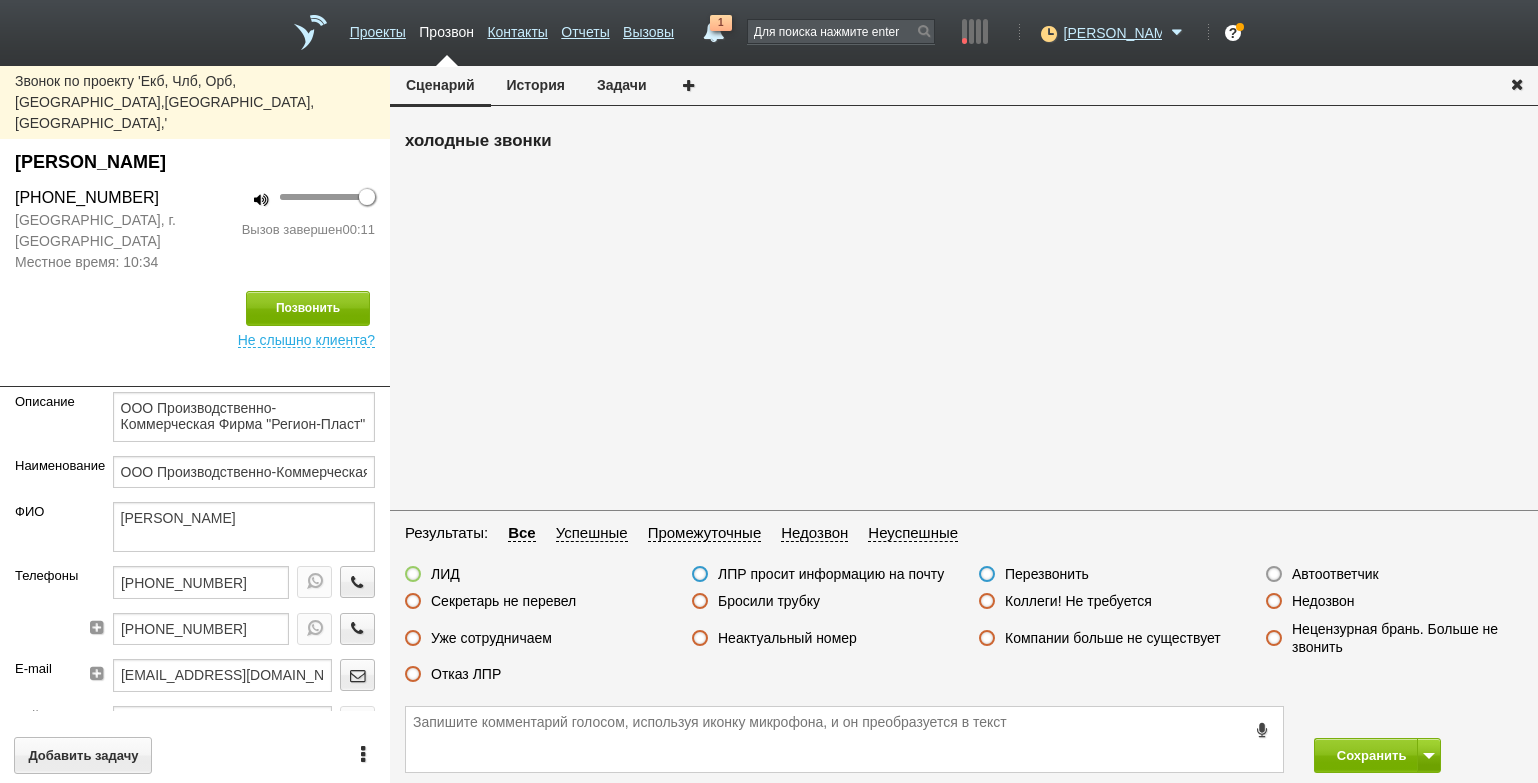 click on "Отказ ЛПР" at bounding box center (466, 674) 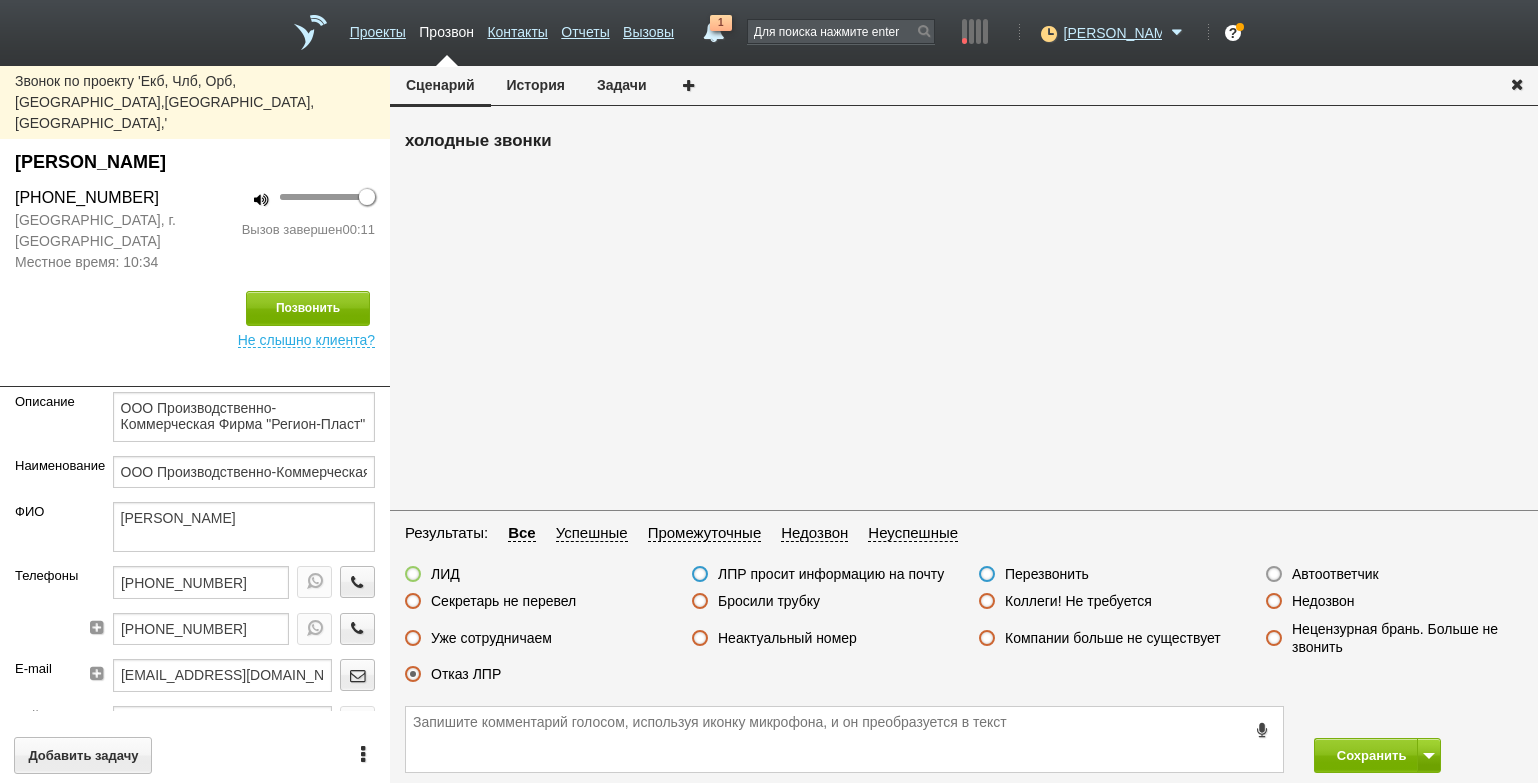 click on "Секретарь не перевел" at bounding box center (503, 601) 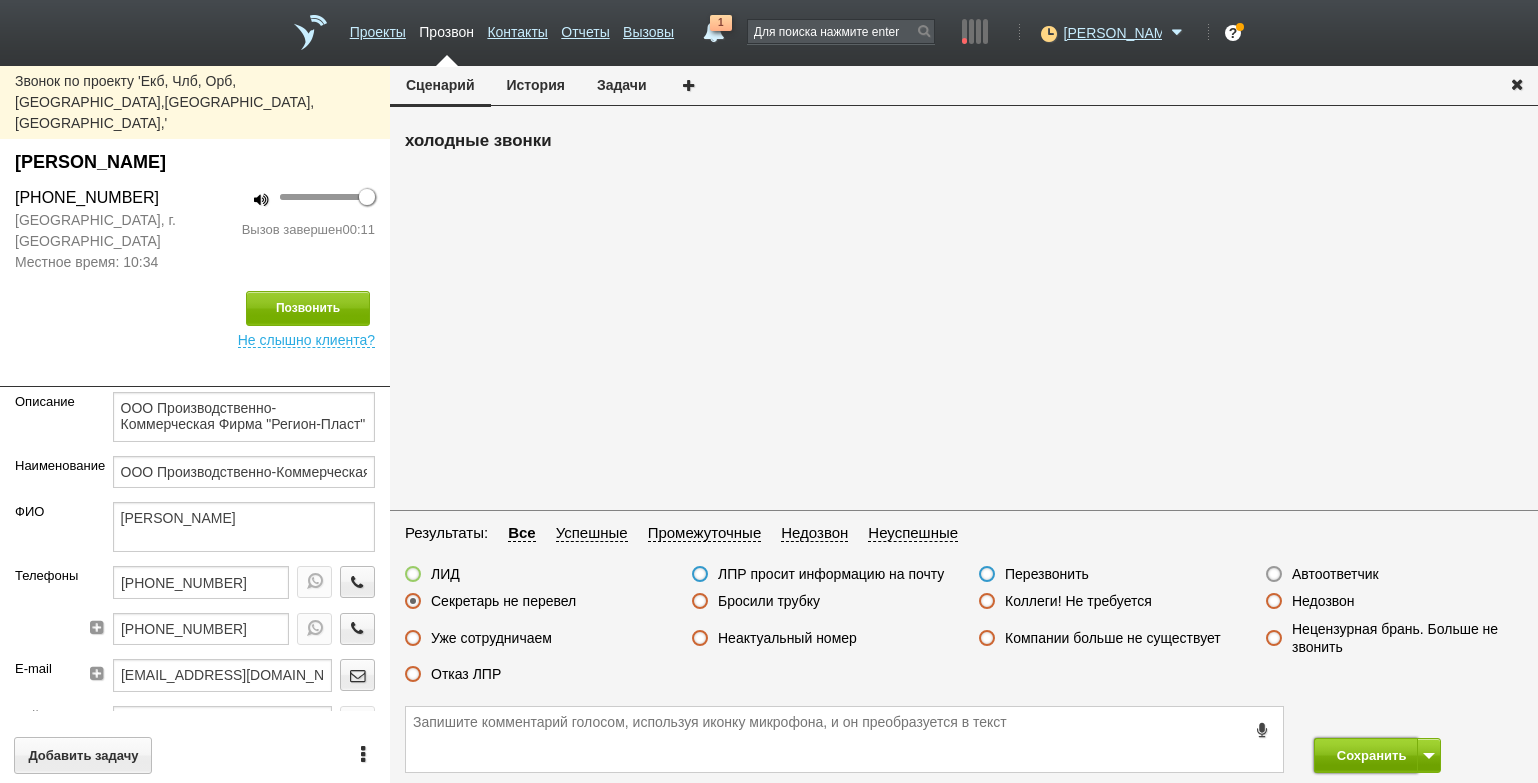 click on "Сохранить" at bounding box center (1366, 755) 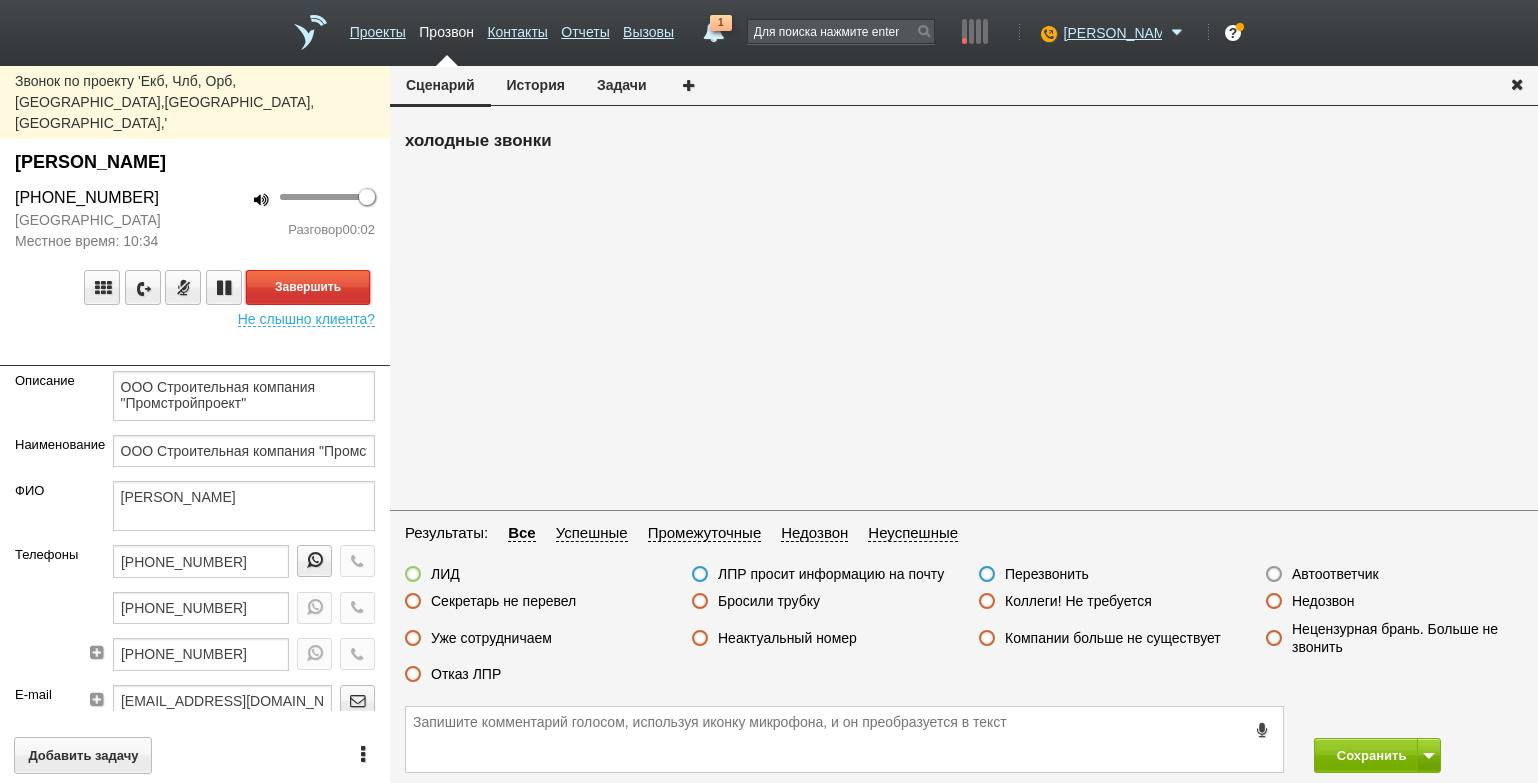 drag, startPoint x: 321, startPoint y: 248, endPoint x: 553, endPoint y: 348, distance: 252.63412 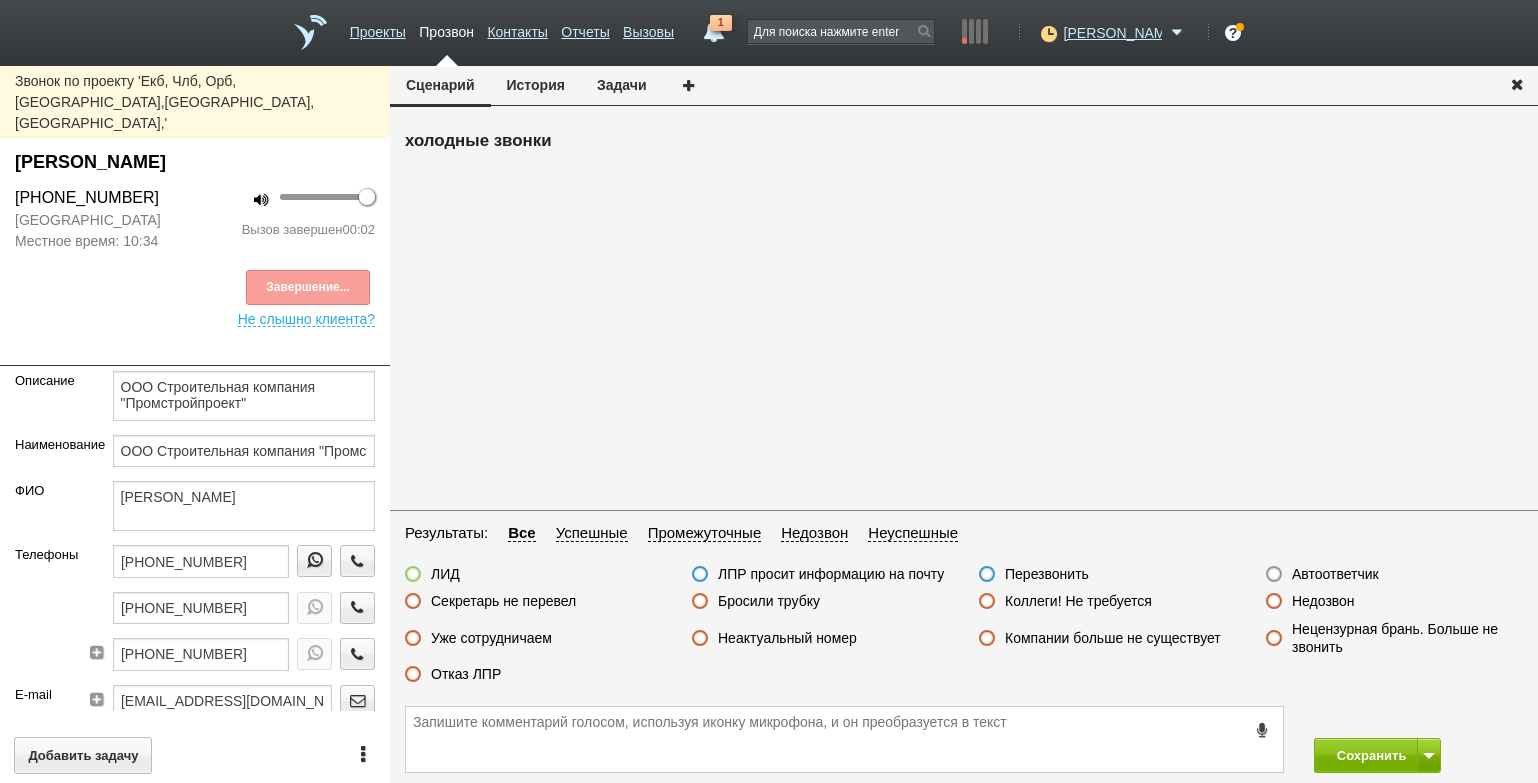 click on "Автоответчик" at bounding box center (1335, 574) 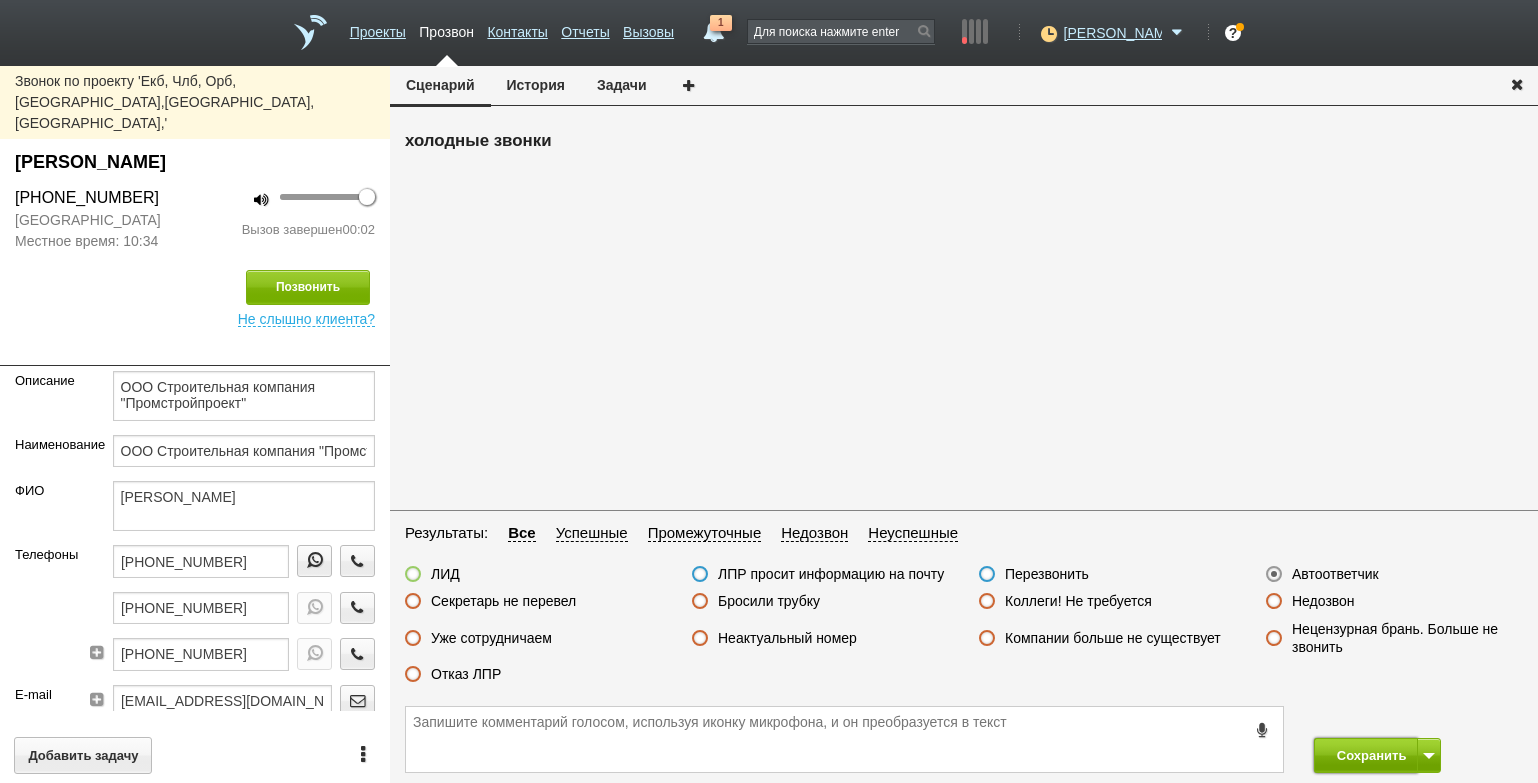 click on "Сохранить" at bounding box center (1366, 755) 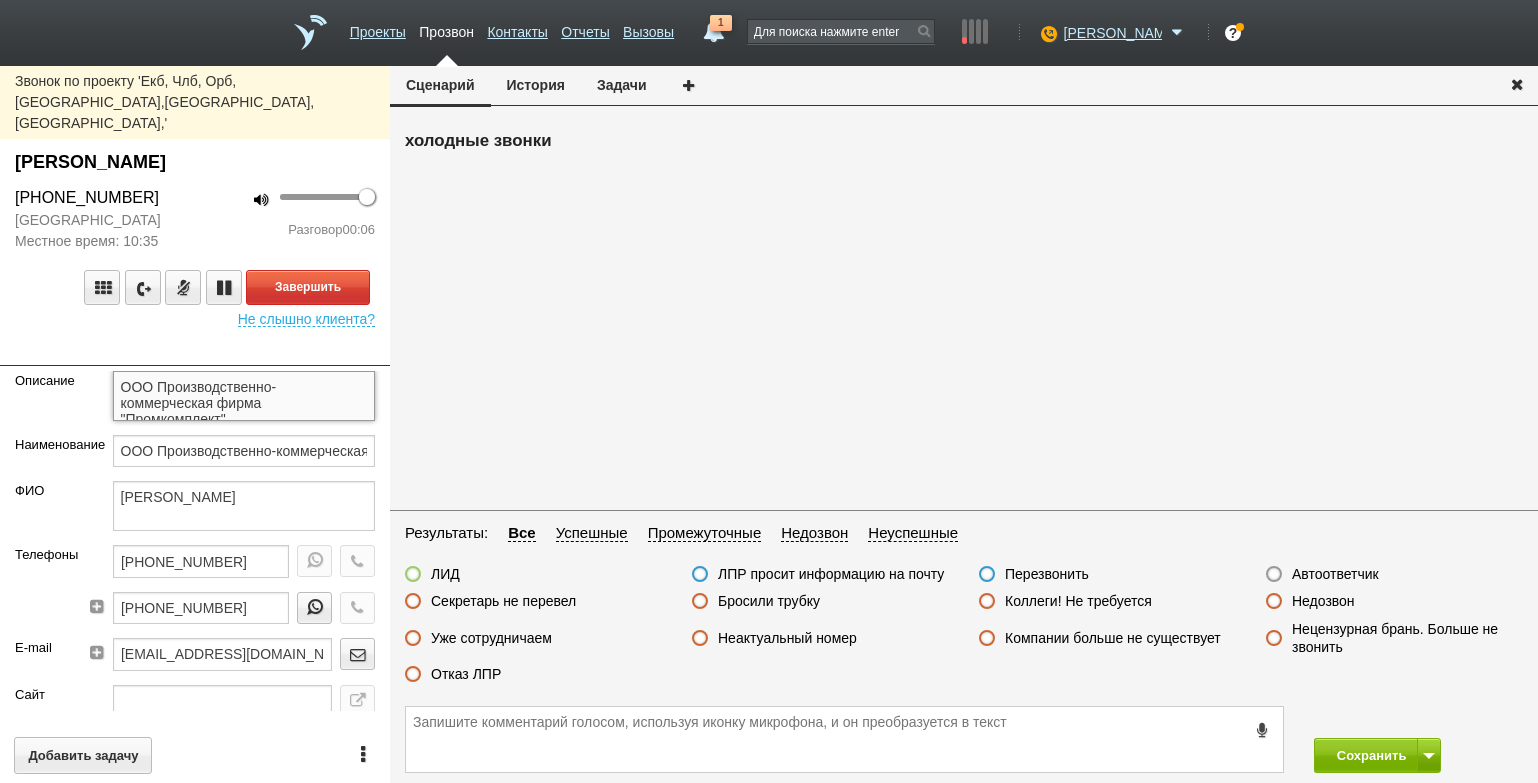 click on "ООО Производственно-коммерческая фирма "Промкомплект"" at bounding box center (244, 396) 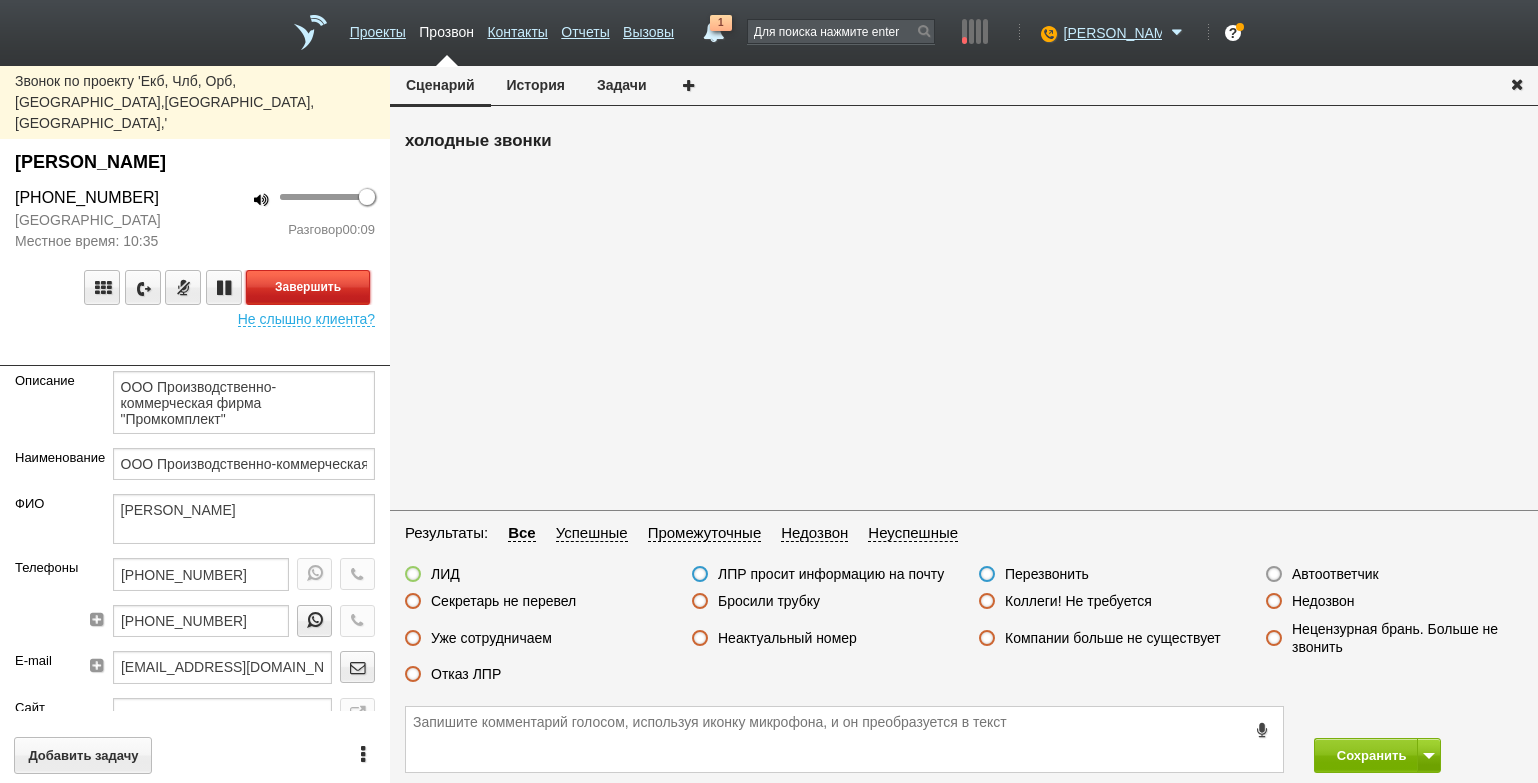 click on "Завершить" at bounding box center (308, 287) 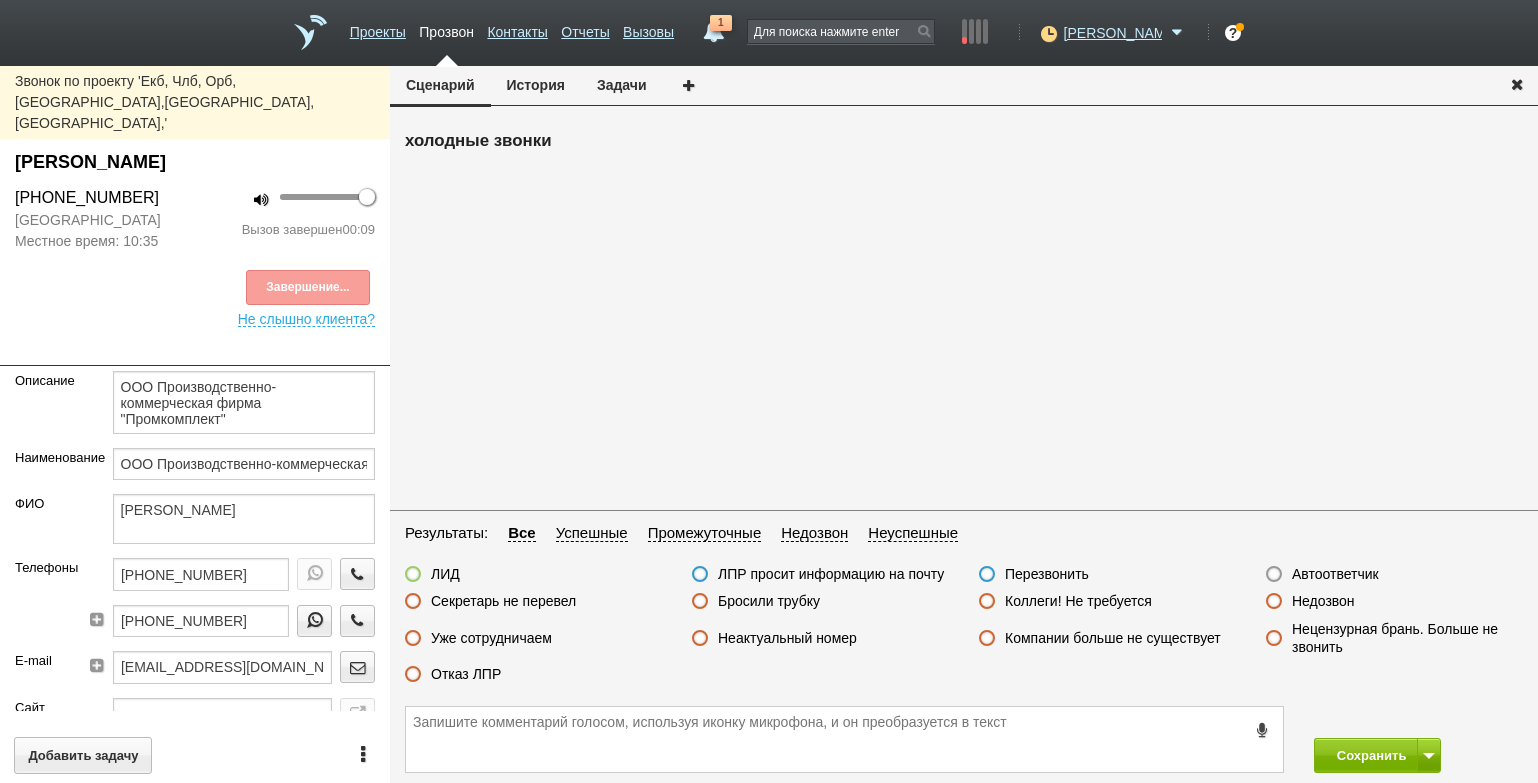 click on "Отказ ЛПР" at bounding box center [466, 674] 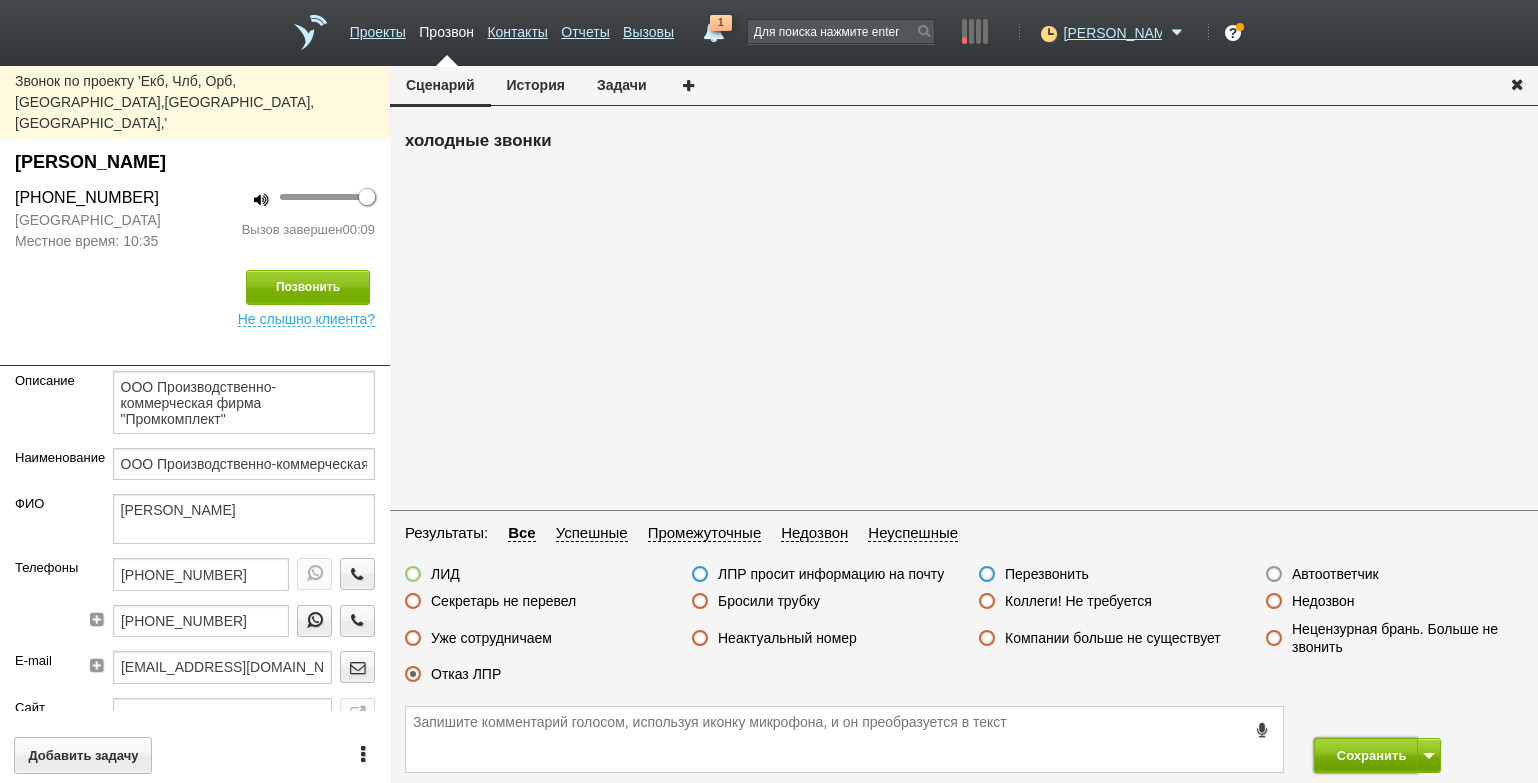 click on "Сохранить" at bounding box center [1366, 755] 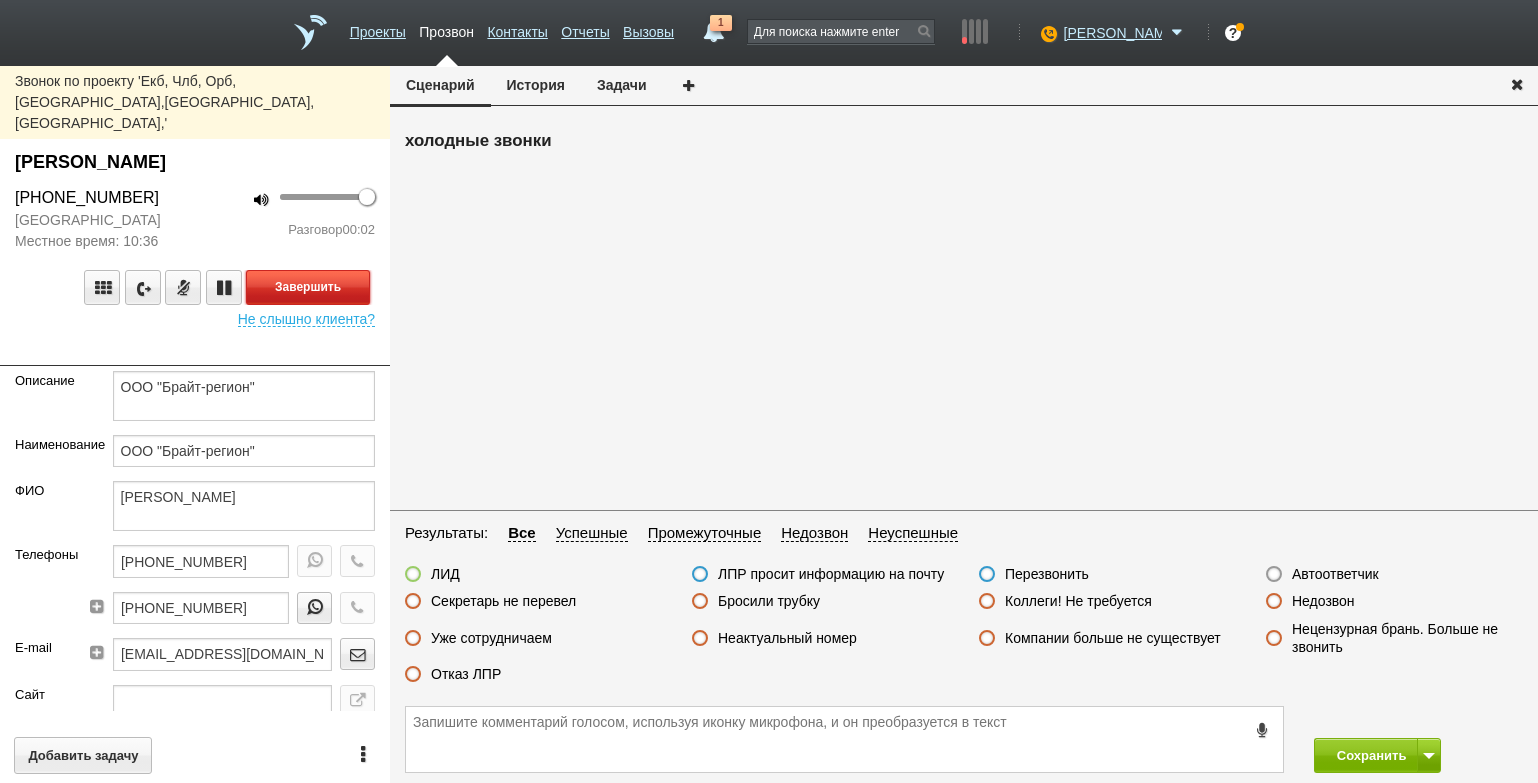 click on "Завершить" at bounding box center [308, 287] 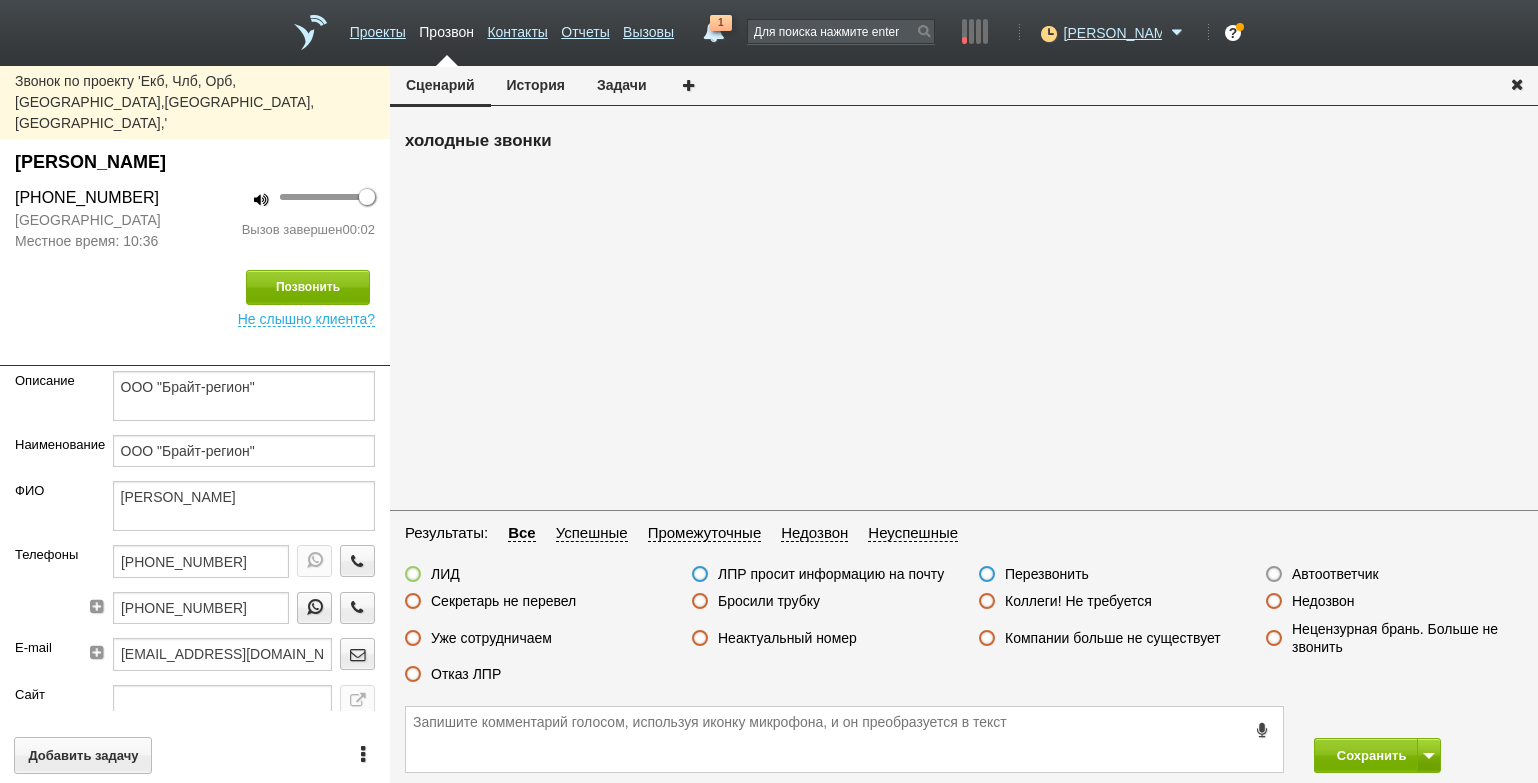 click on "Автоответчик" at bounding box center [1335, 574] 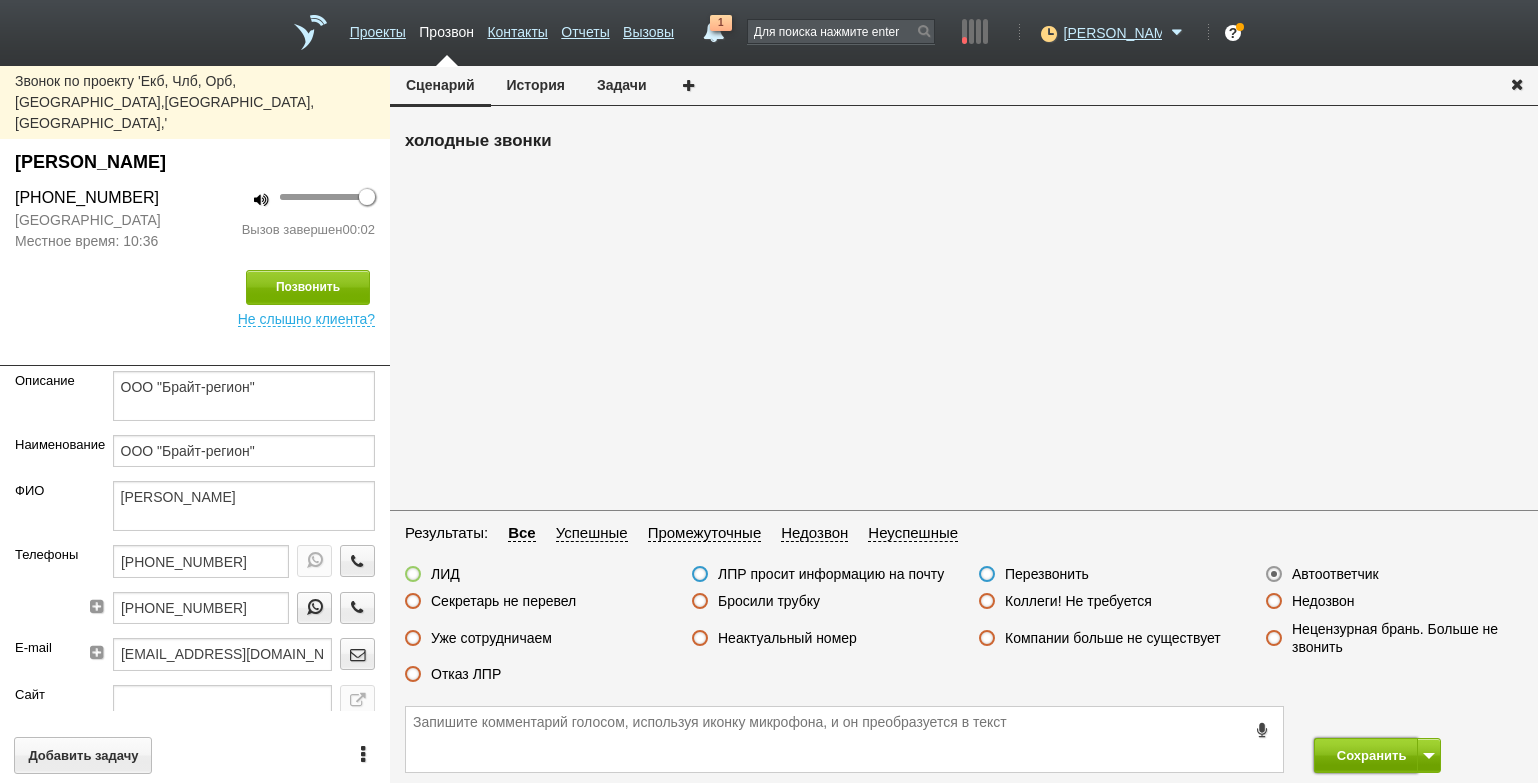 click on "Сохранить" at bounding box center (1366, 755) 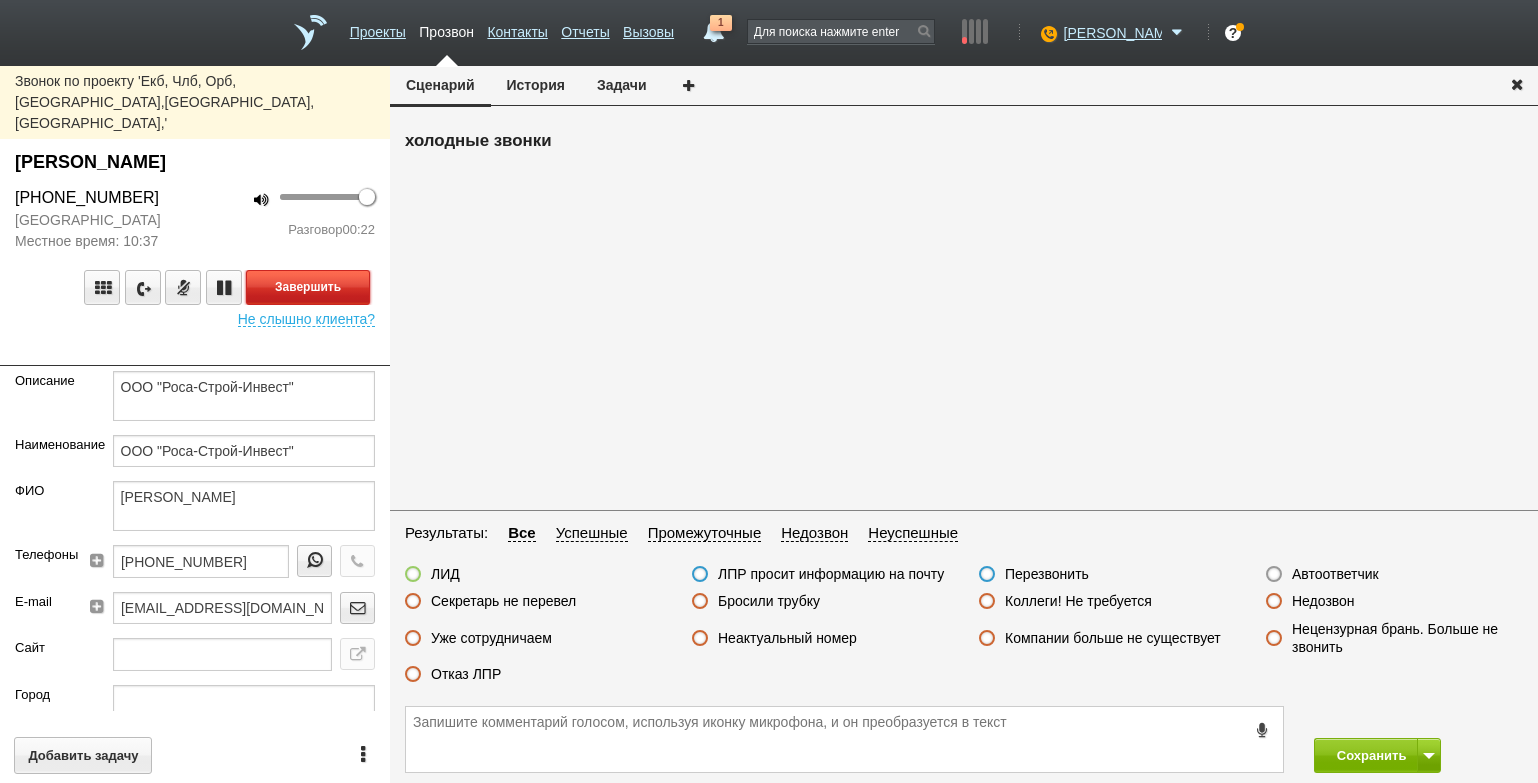 click on "Завершить" at bounding box center (308, 287) 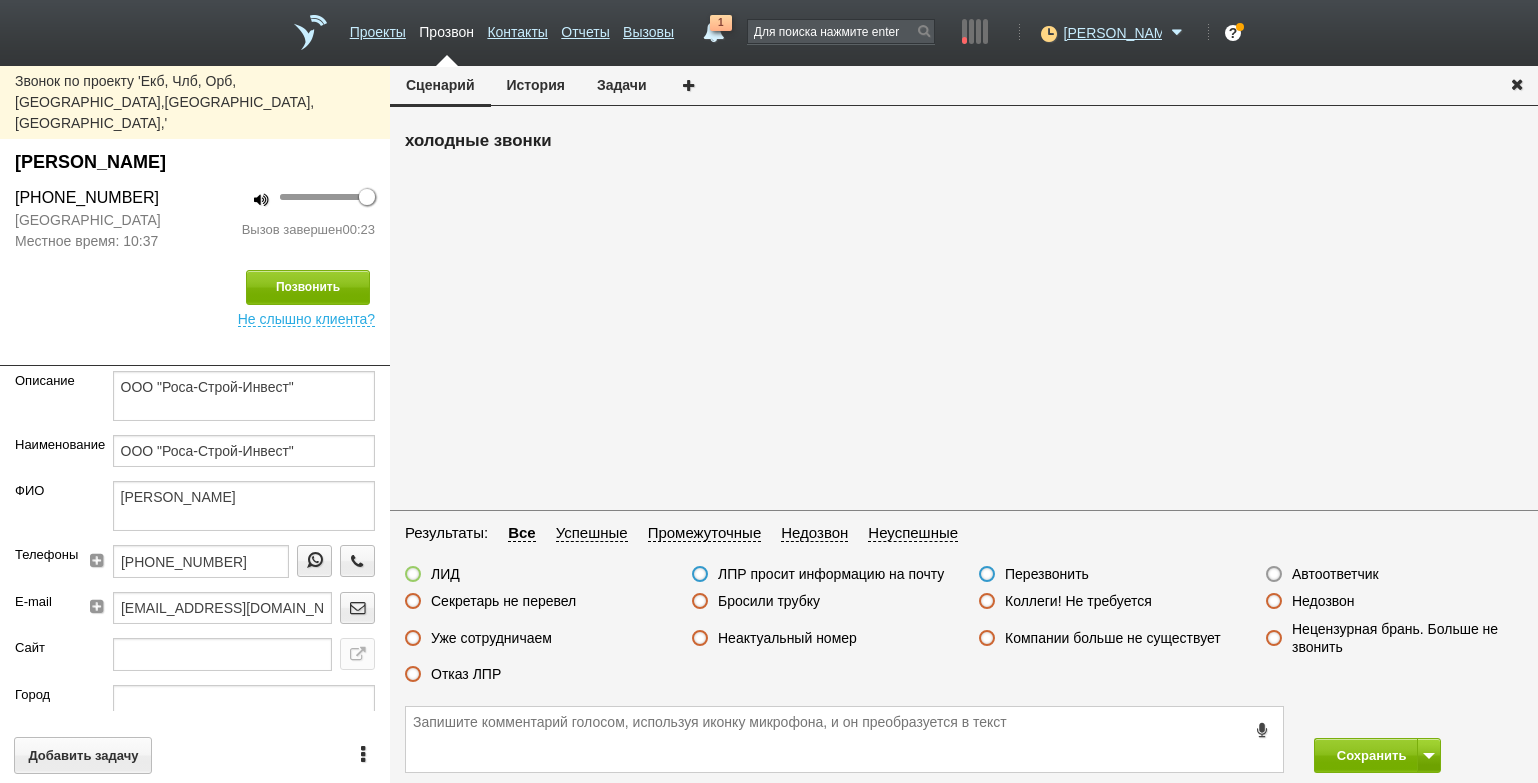 click on "Отказ ЛПР" at bounding box center [466, 674] 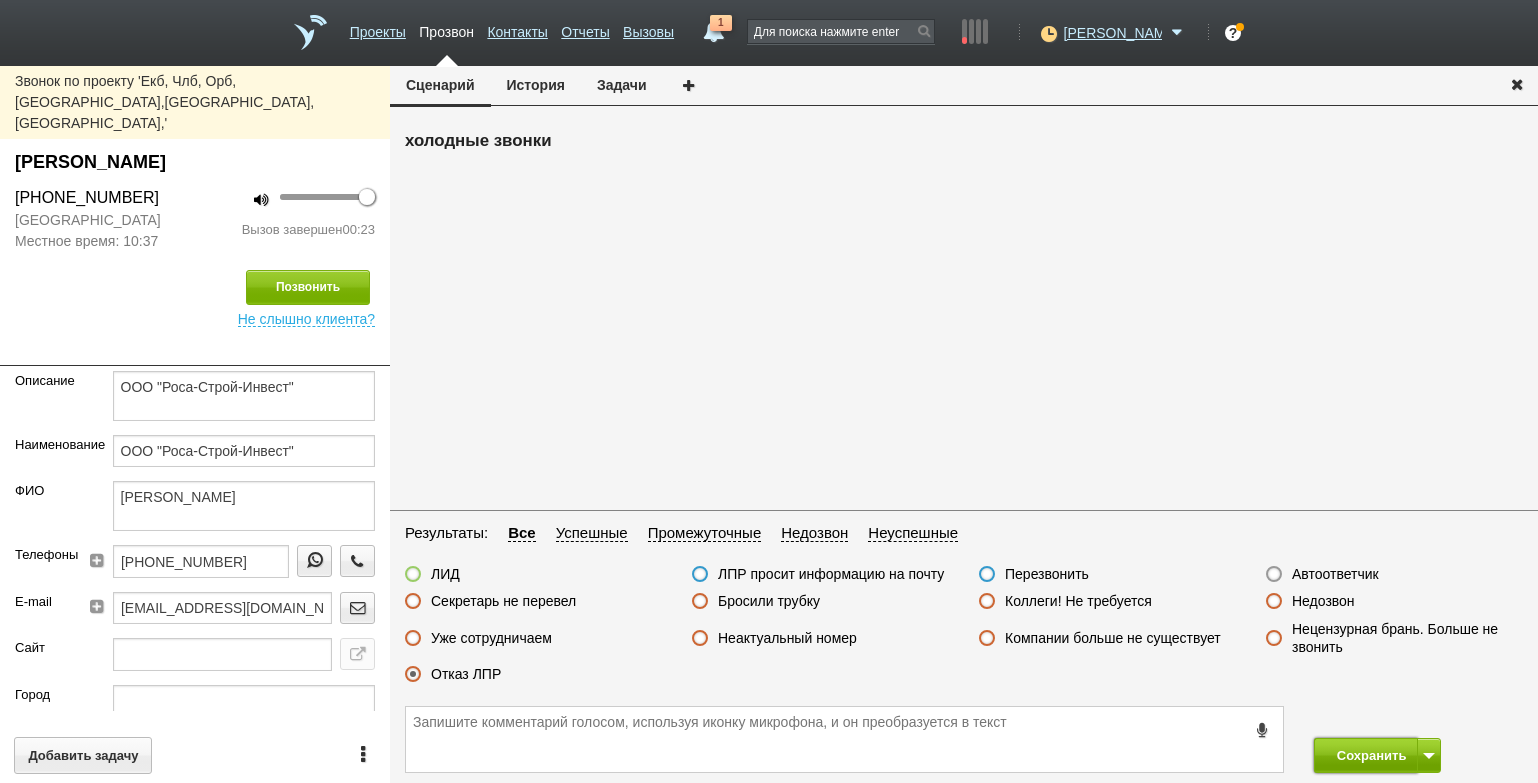 click on "Сохранить" at bounding box center (1366, 755) 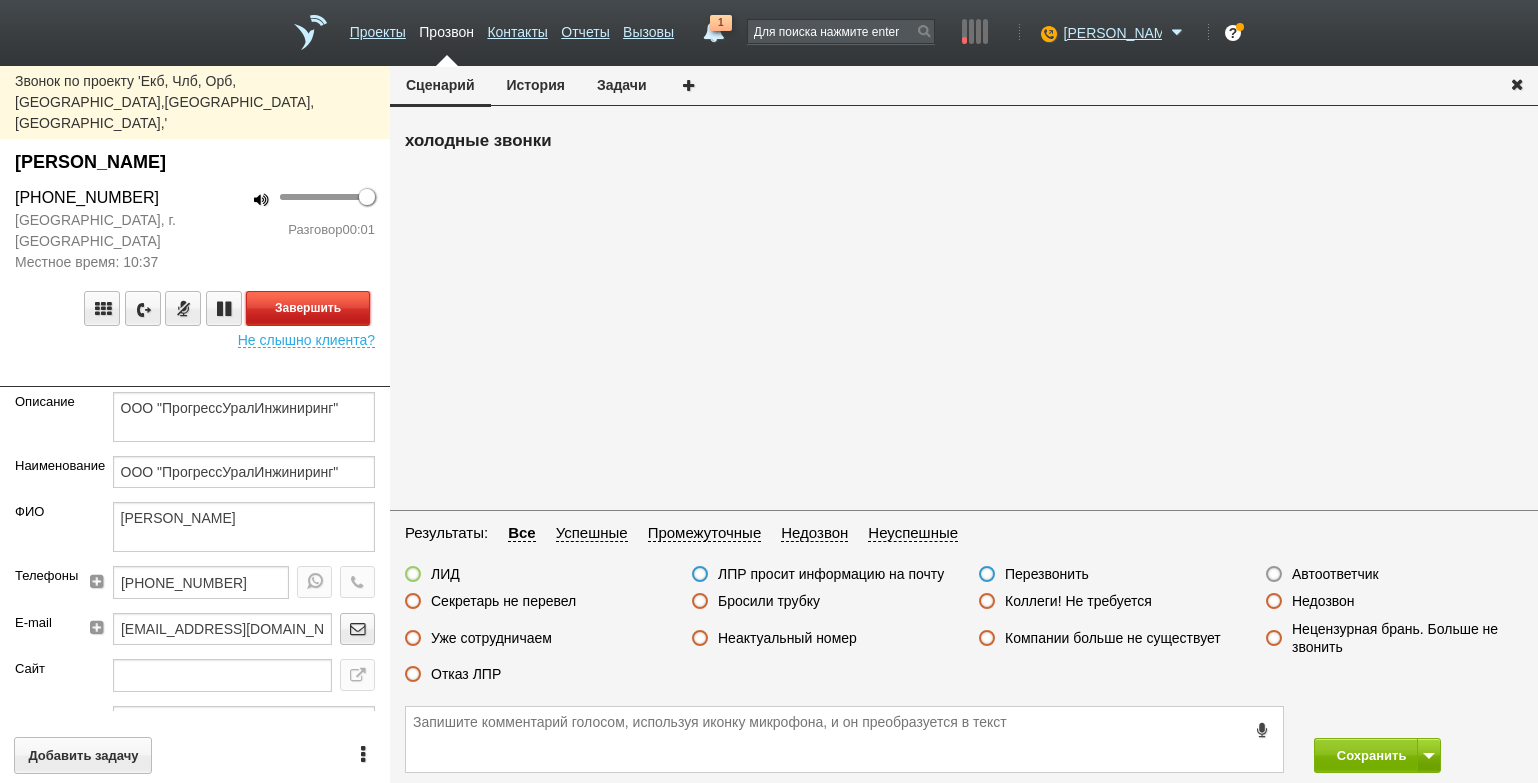 click on "Завершить" at bounding box center (308, 308) 